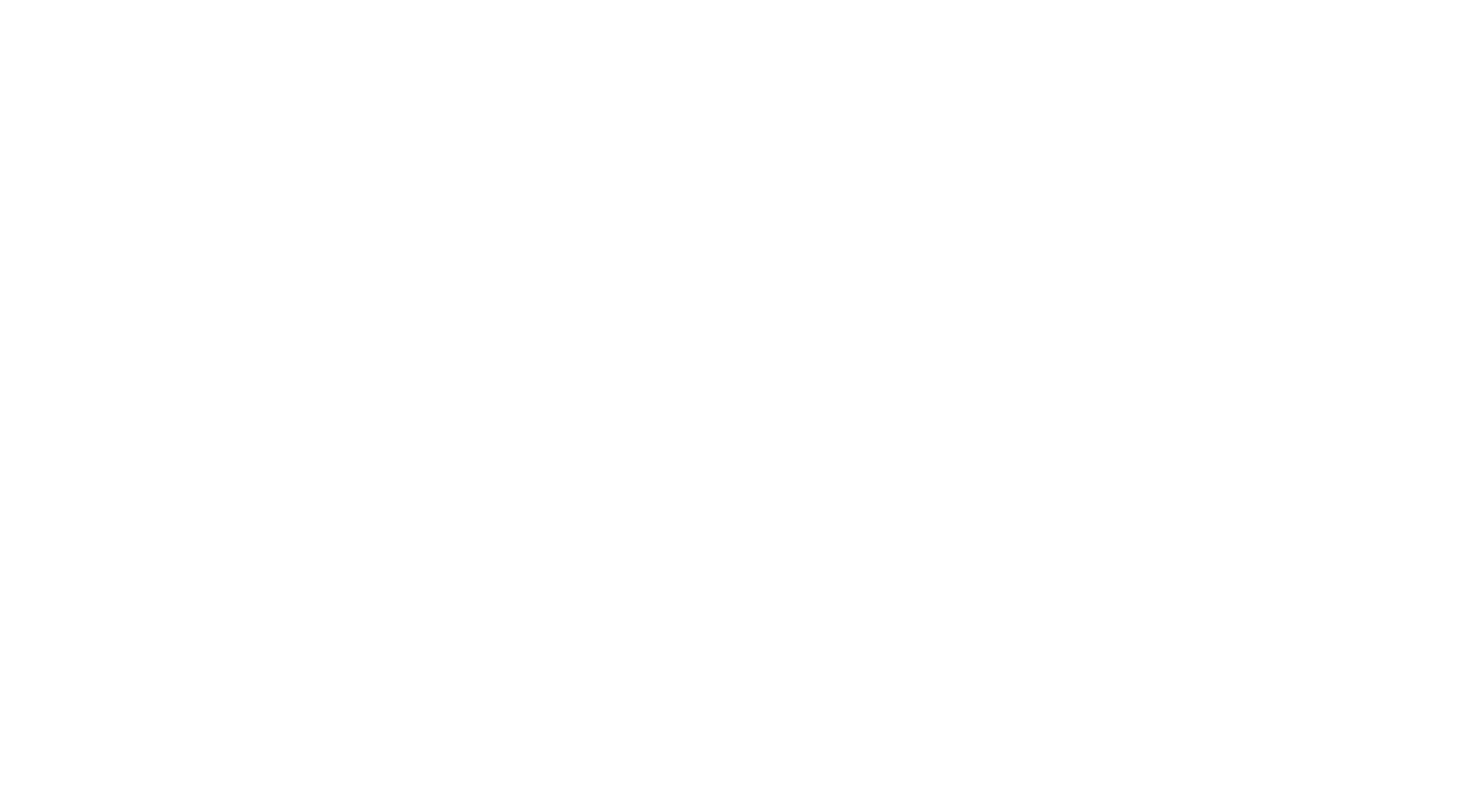 scroll, scrollTop: 0, scrollLeft: 0, axis: both 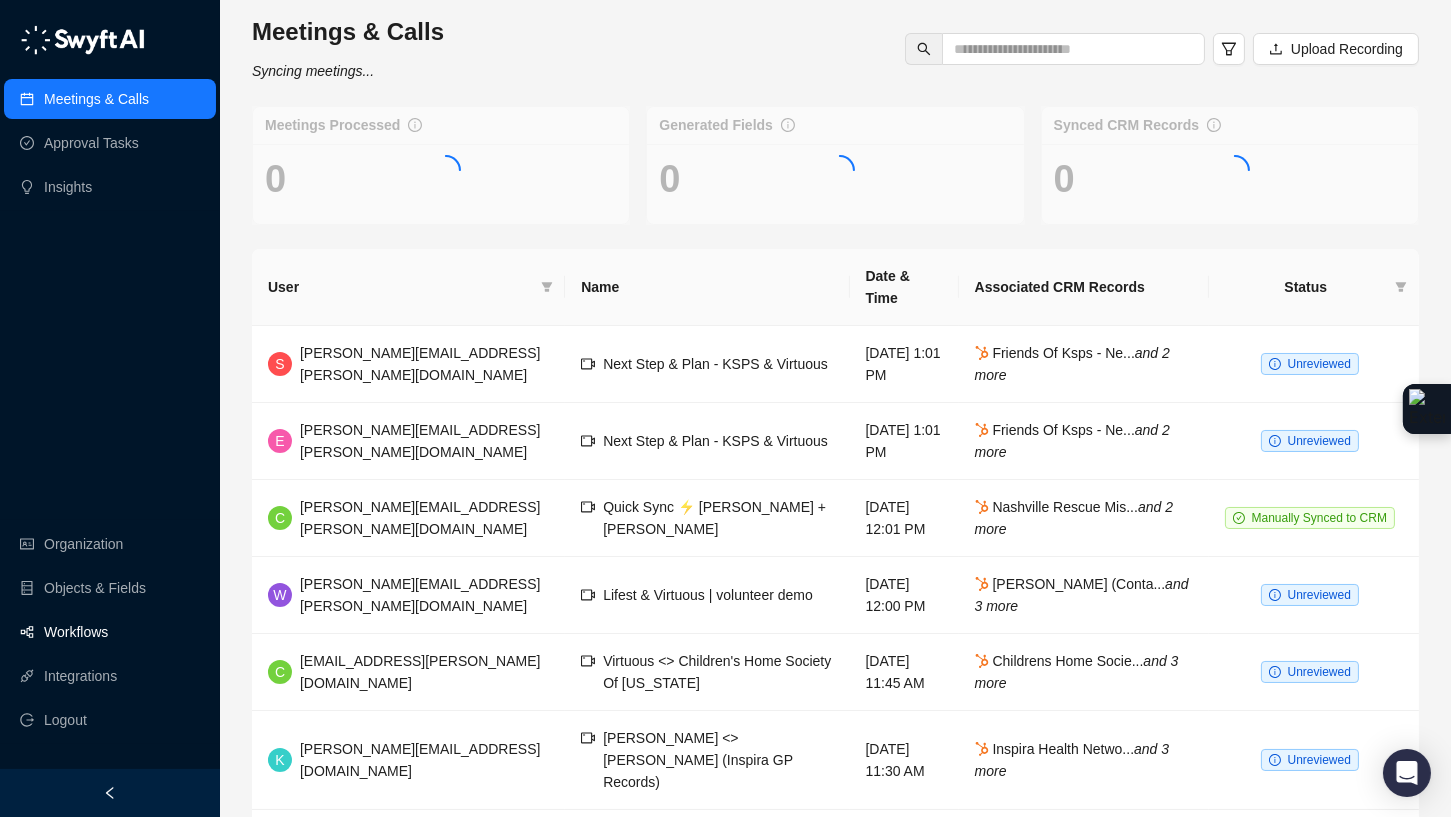 click on "Workflows" at bounding box center (76, 632) 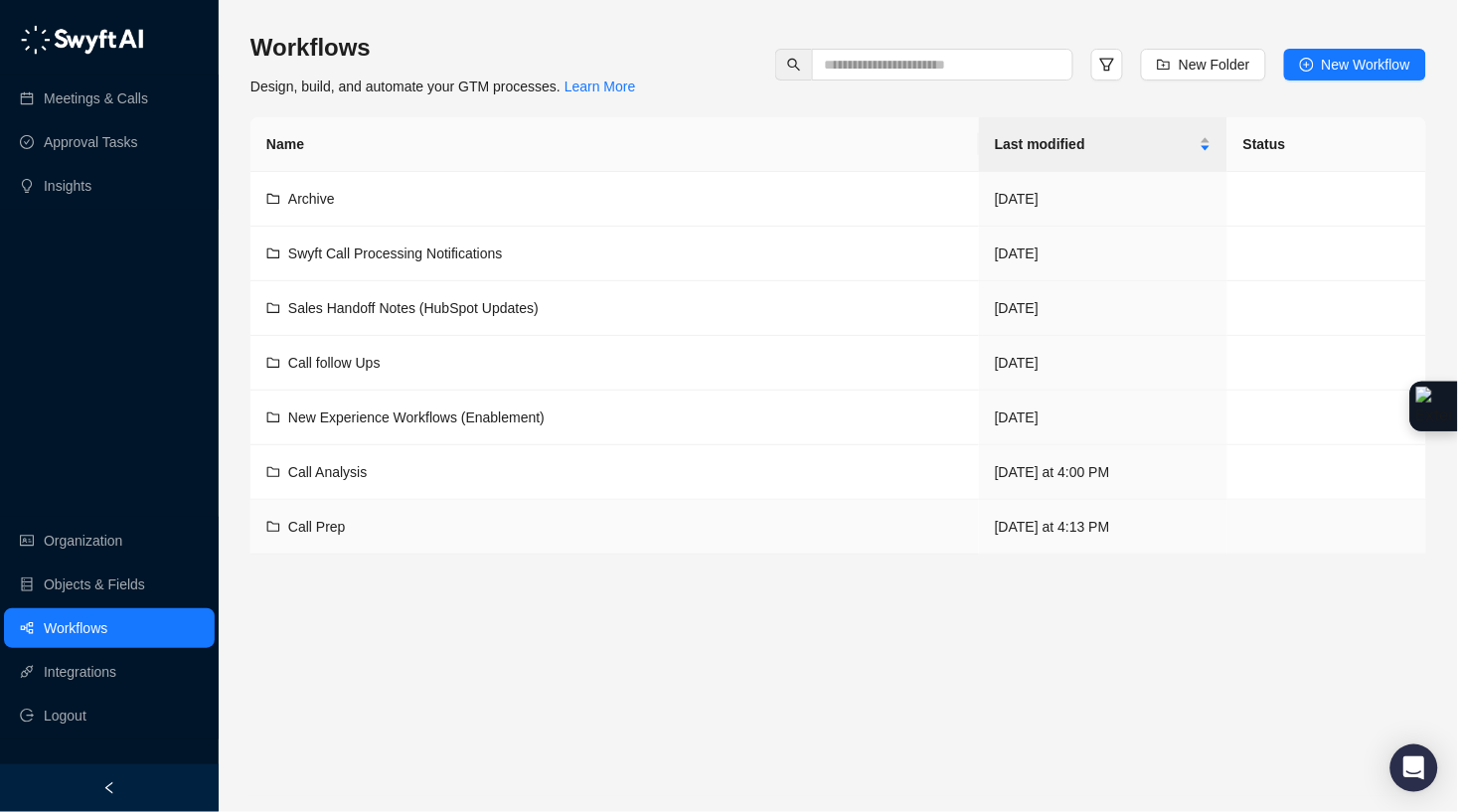 click on "Call Prep" at bounding box center (317, 527) 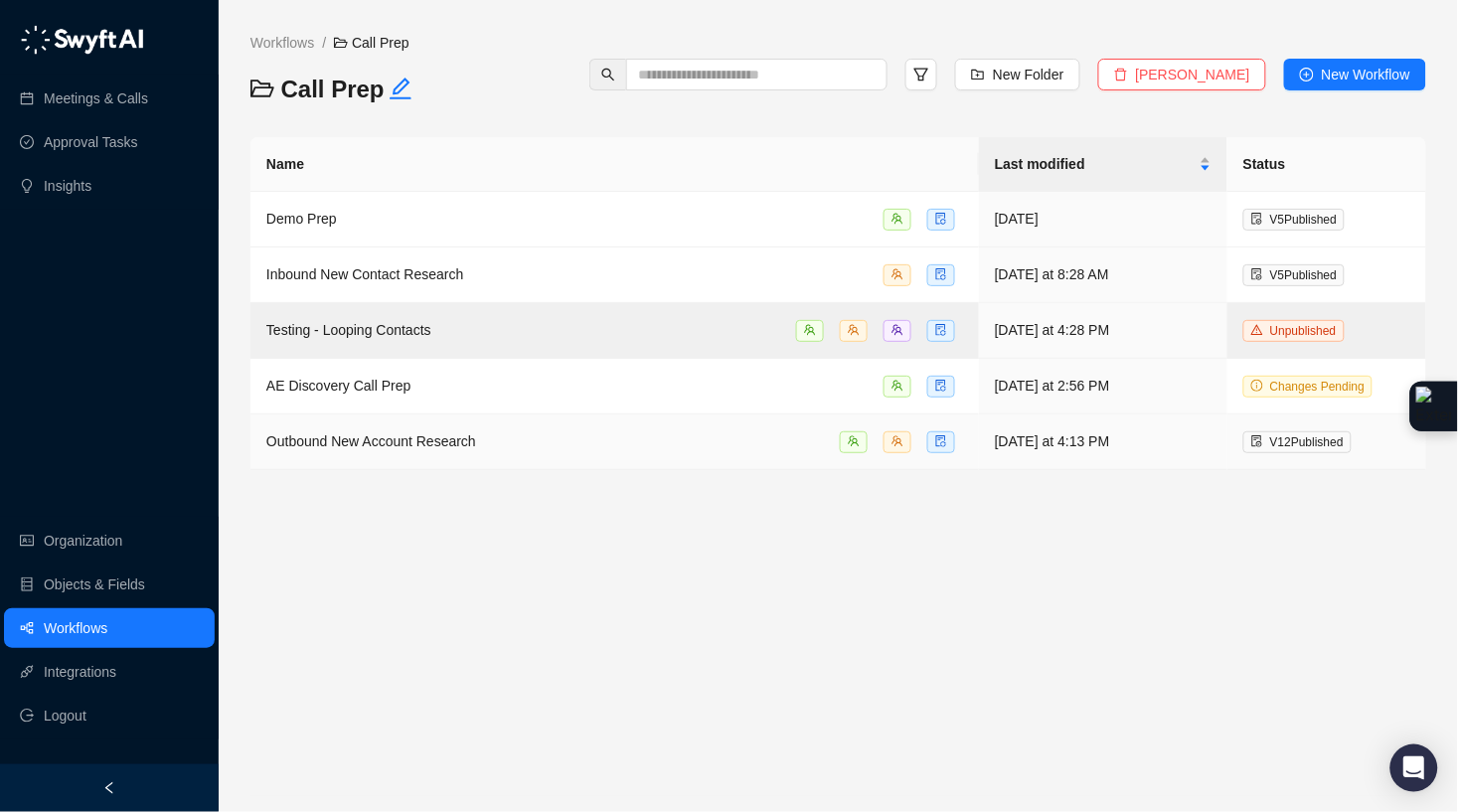 click on "Outbound New Account Research" at bounding box center (371, 441) 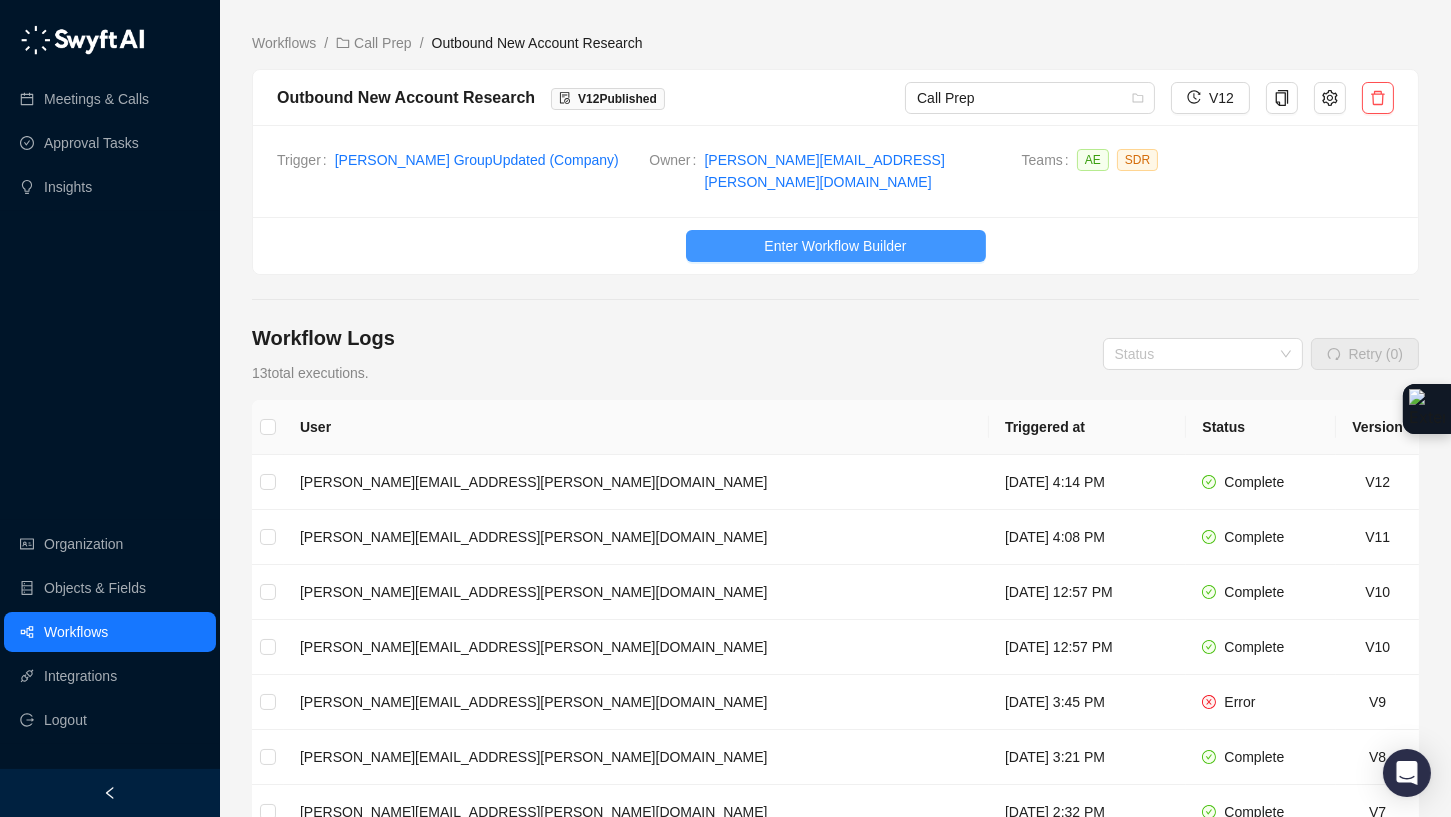 click on "Enter Workflow Builder" at bounding box center (835, 246) 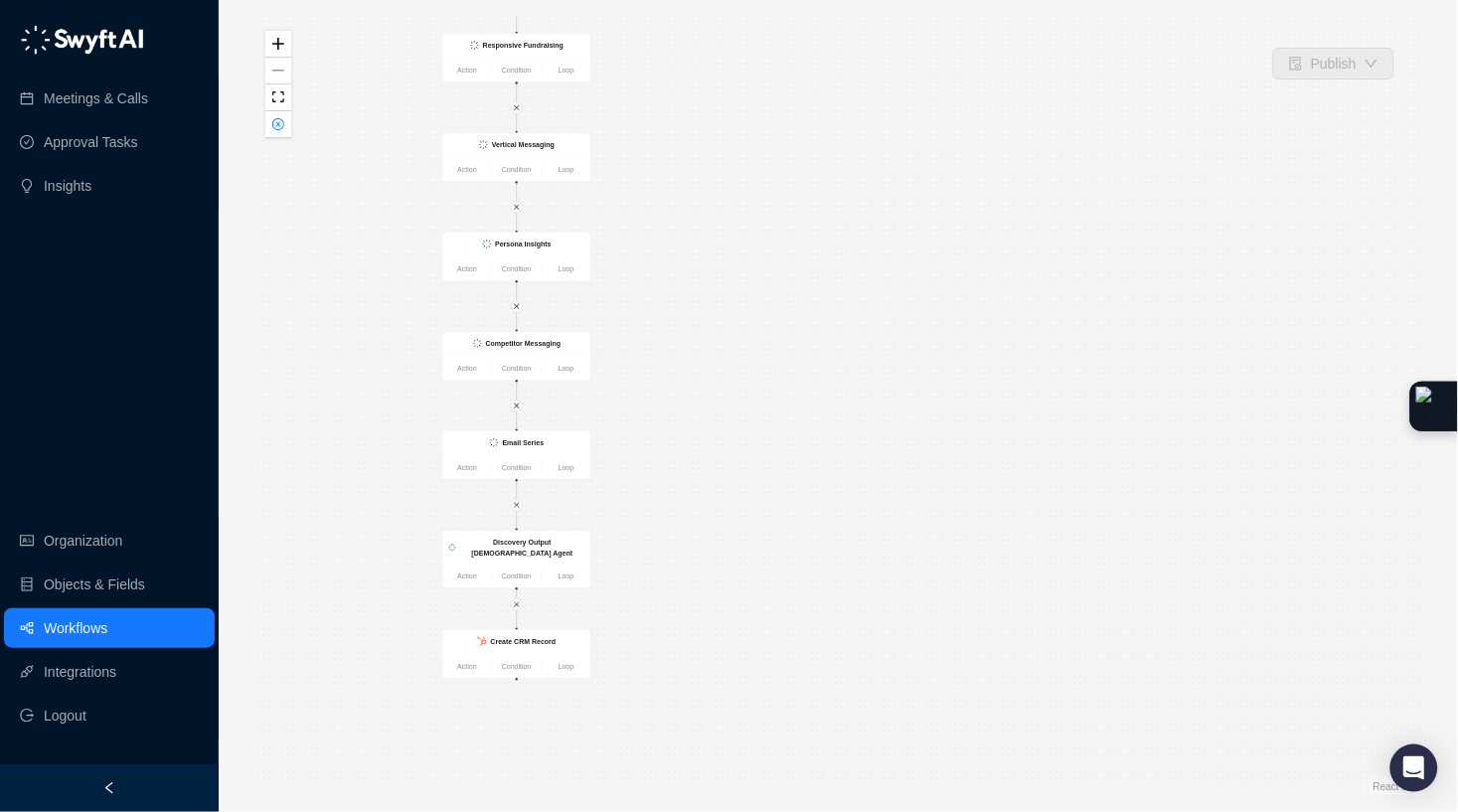 drag, startPoint x: 810, startPoint y: 658, endPoint x: 812, endPoint y: 309, distance: 349.0057 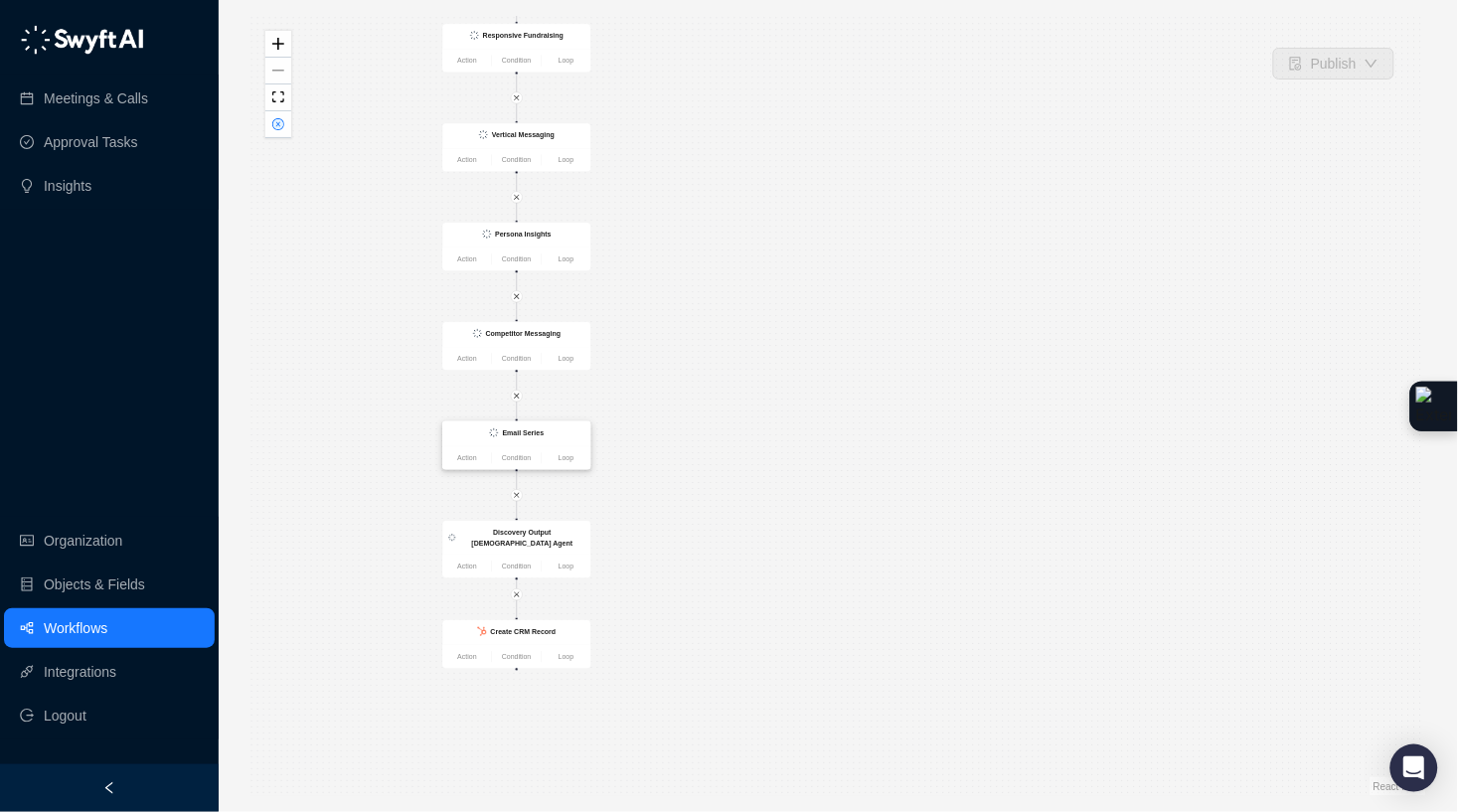 click on "Email Series" at bounding box center (517, 433) 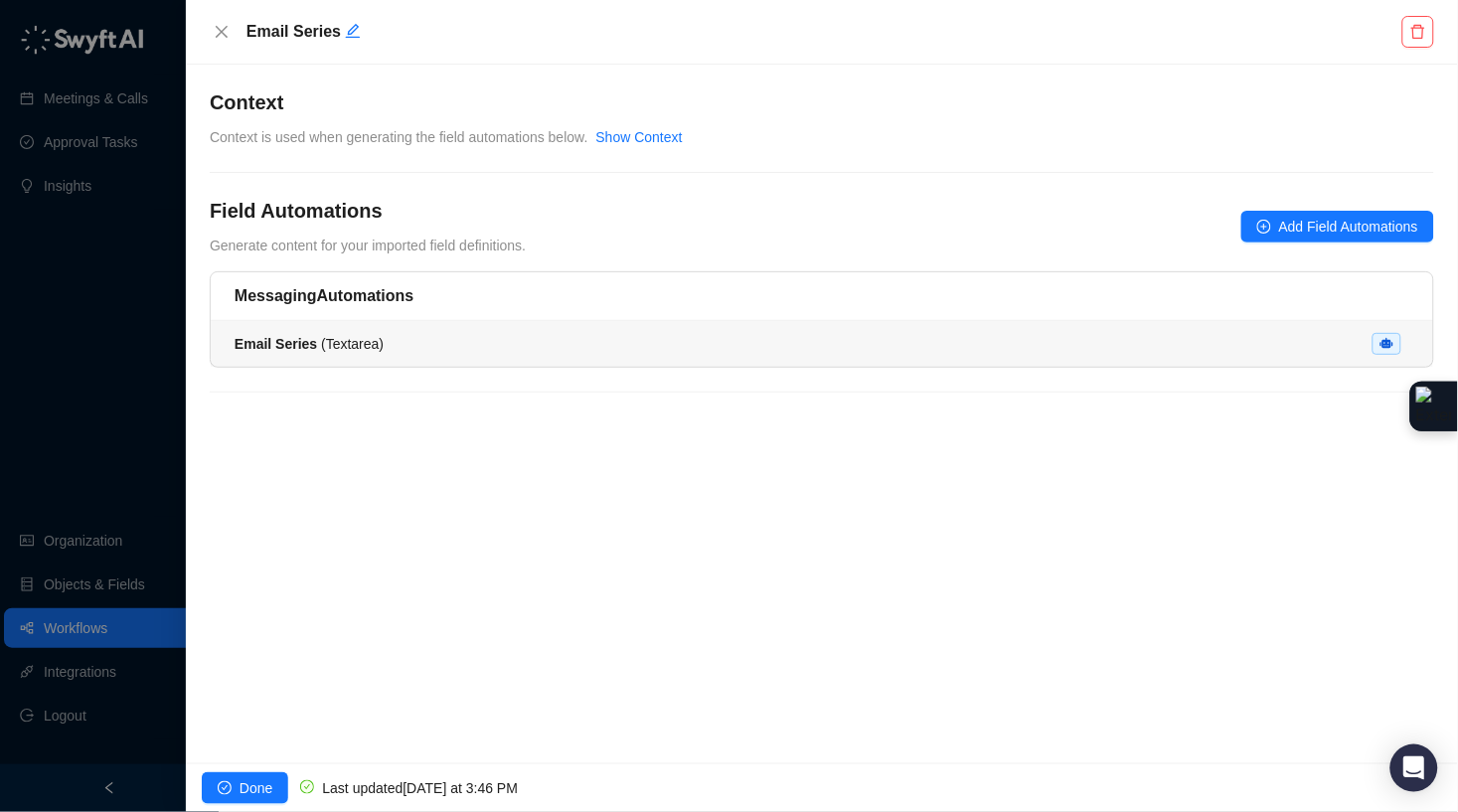 click on "Email Series   ( Textarea )" at bounding box center (822, 344) 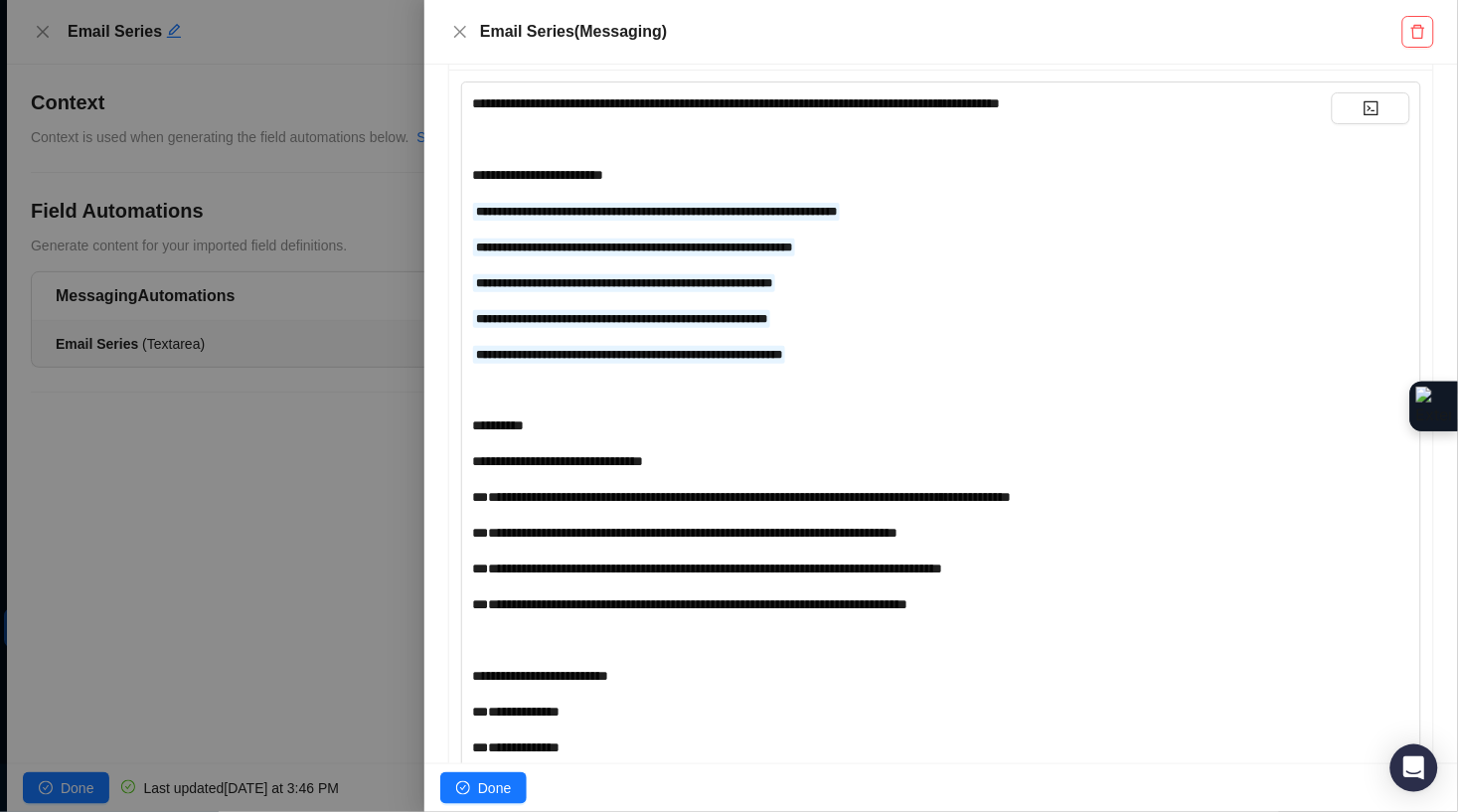 scroll, scrollTop: 461, scrollLeft: 0, axis: vertical 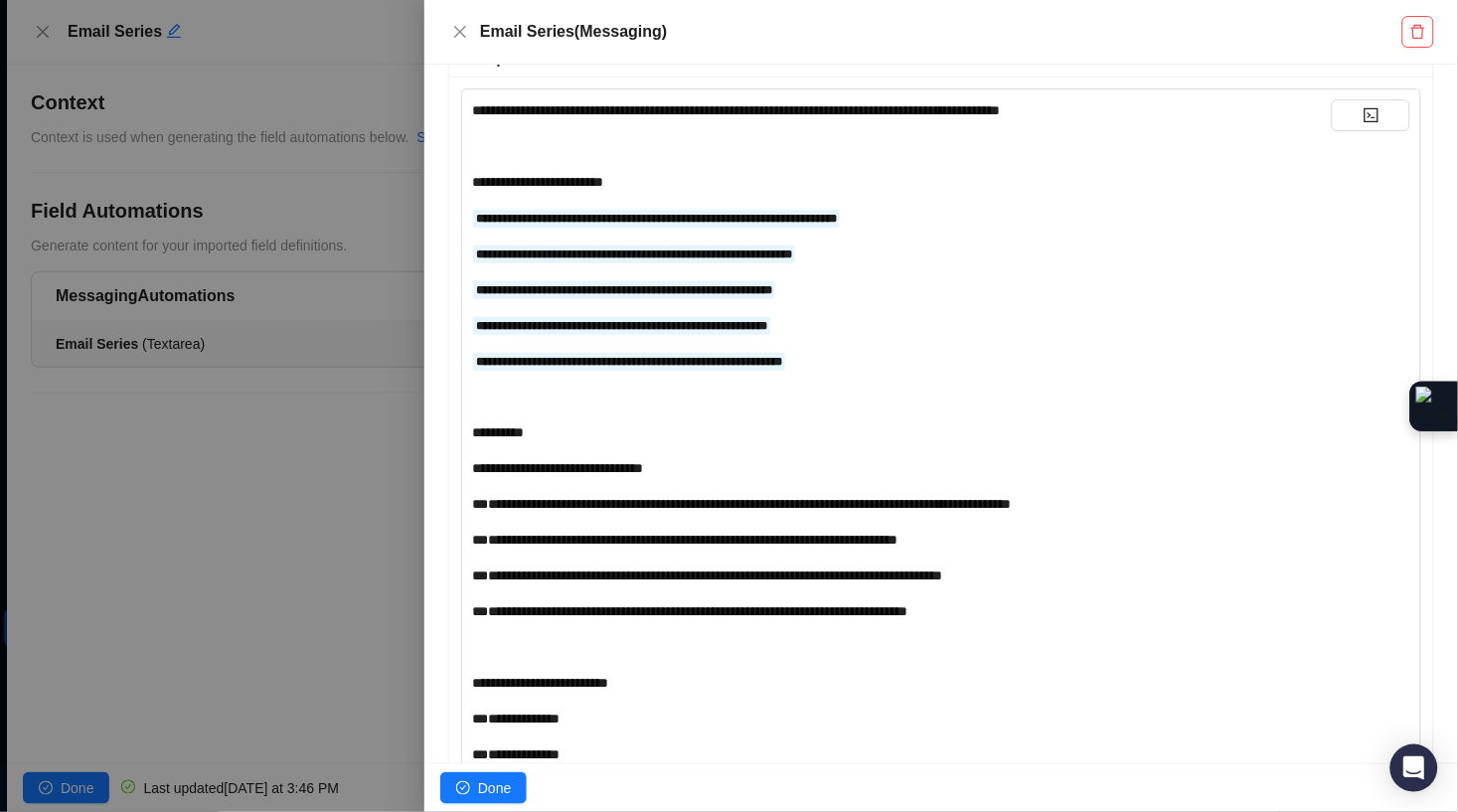 click on "**********" at bounding box center [901, 432] 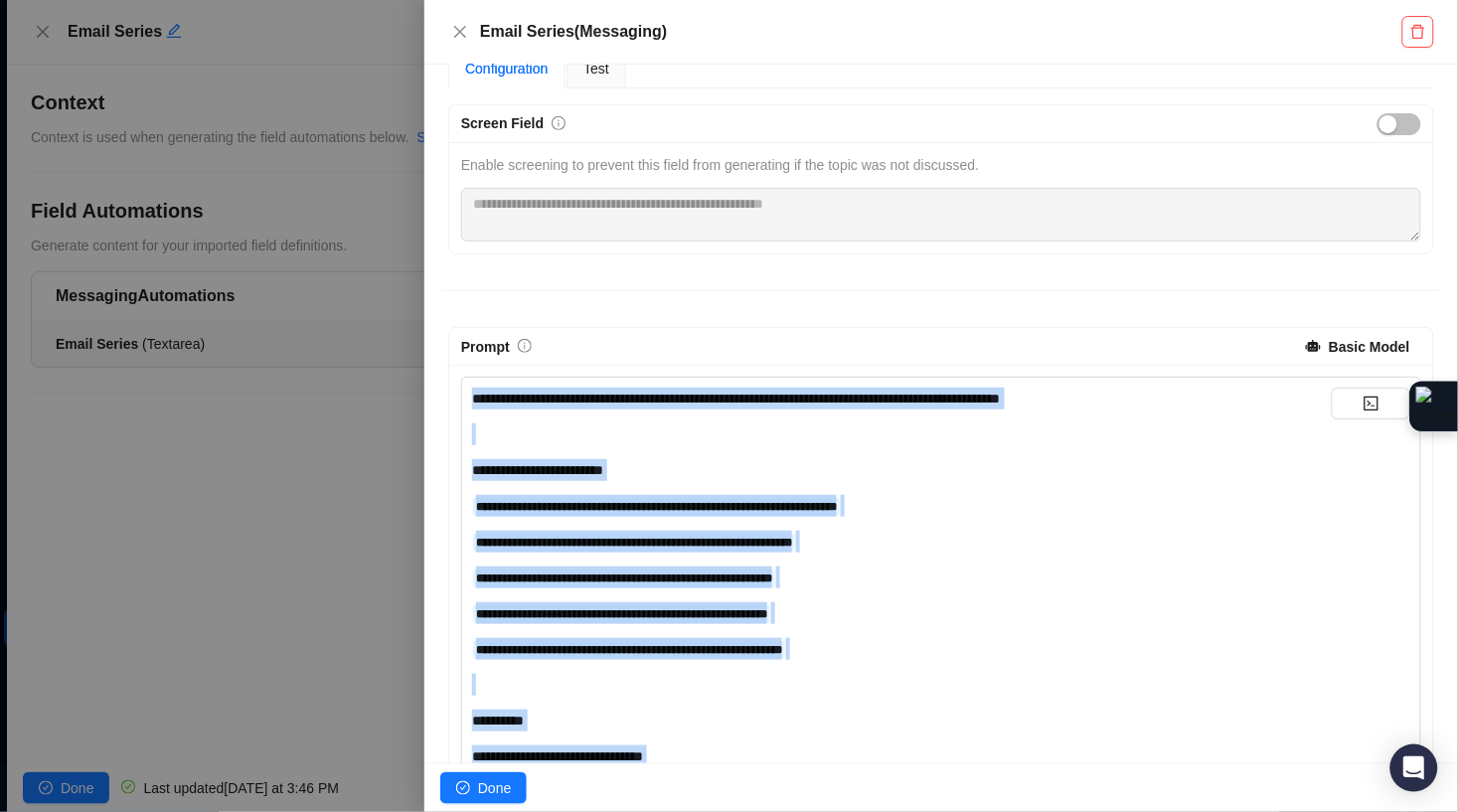 scroll, scrollTop: 177, scrollLeft: 0, axis: vertical 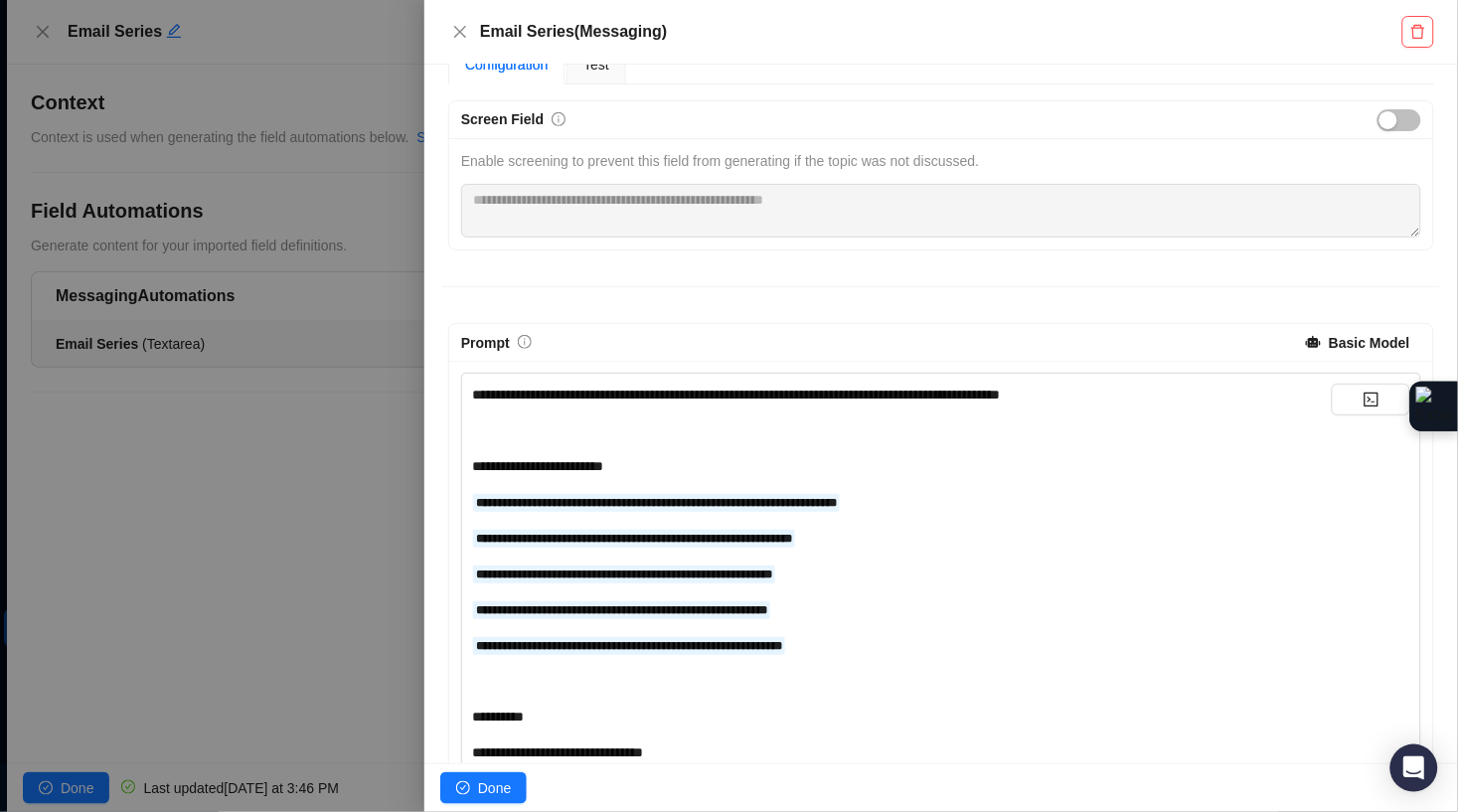 click on "**********" at bounding box center [901, 842] 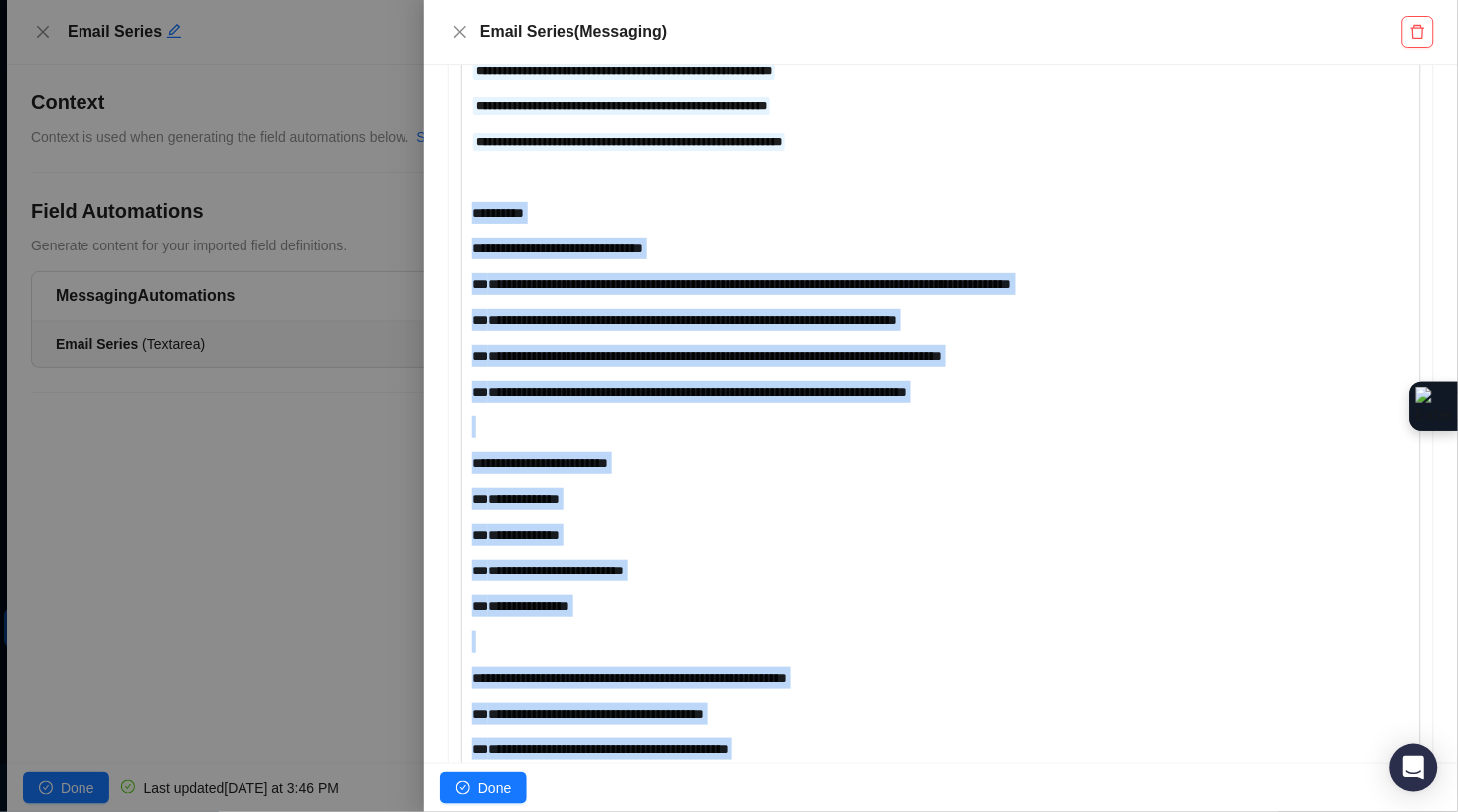 scroll, scrollTop: 1001, scrollLeft: 0, axis: vertical 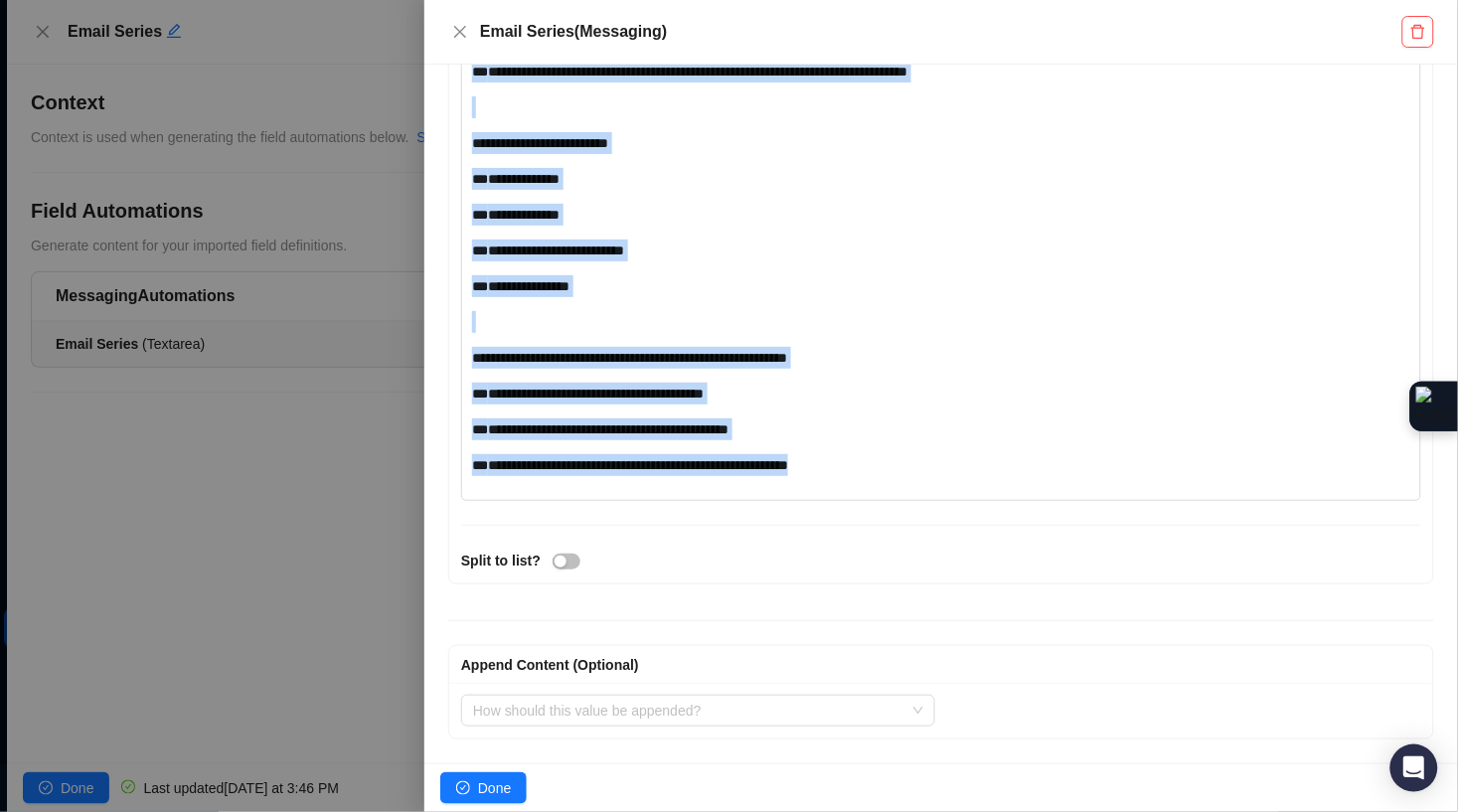drag, startPoint x: 482, startPoint y: 697, endPoint x: 672, endPoint y: 803, distance: 217.56838 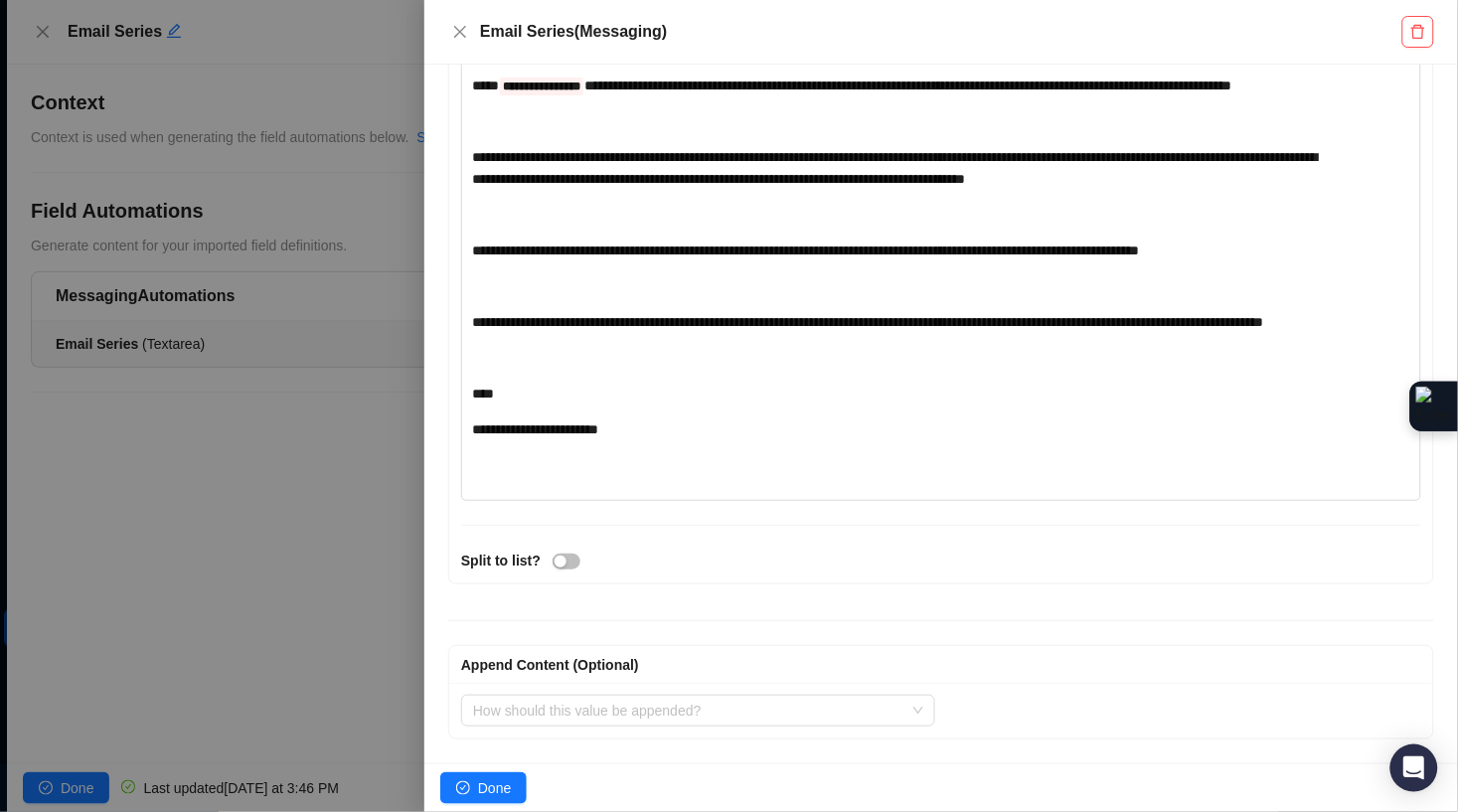 scroll, scrollTop: 8865, scrollLeft: 0, axis: vertical 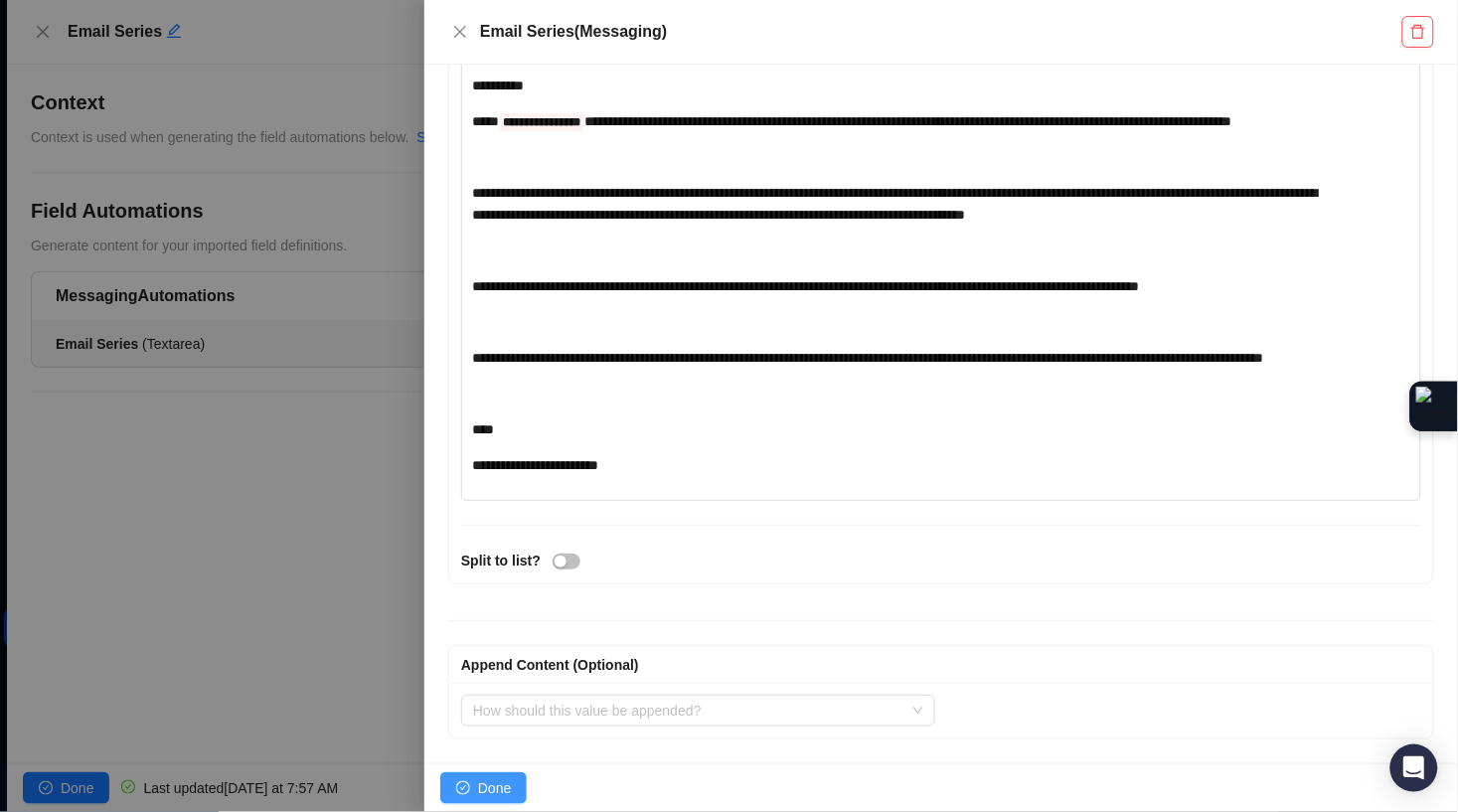 click on "Done" at bounding box center (494, 788) 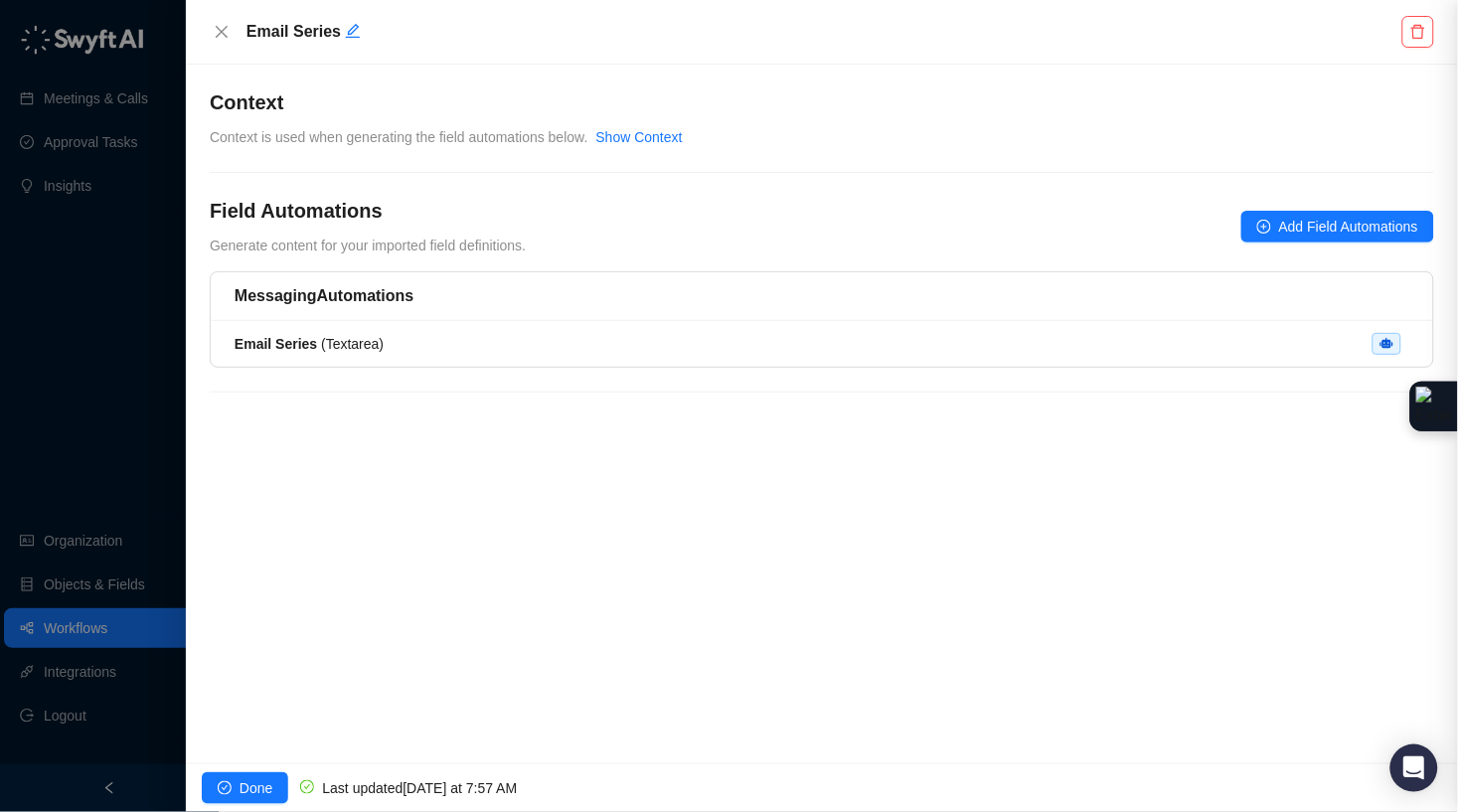 scroll, scrollTop: 0, scrollLeft: 0, axis: both 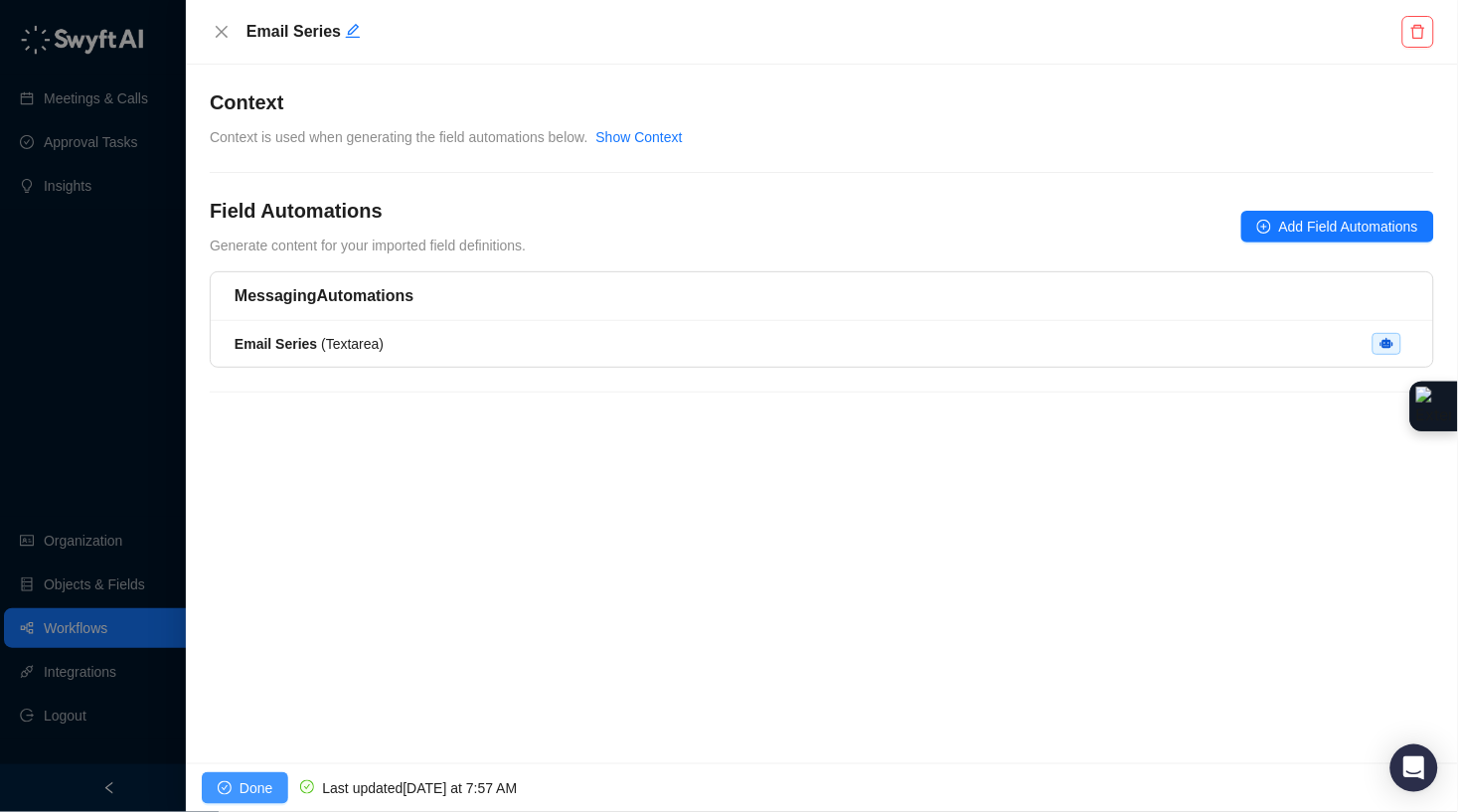 click on "Done" at bounding box center [255, 788] 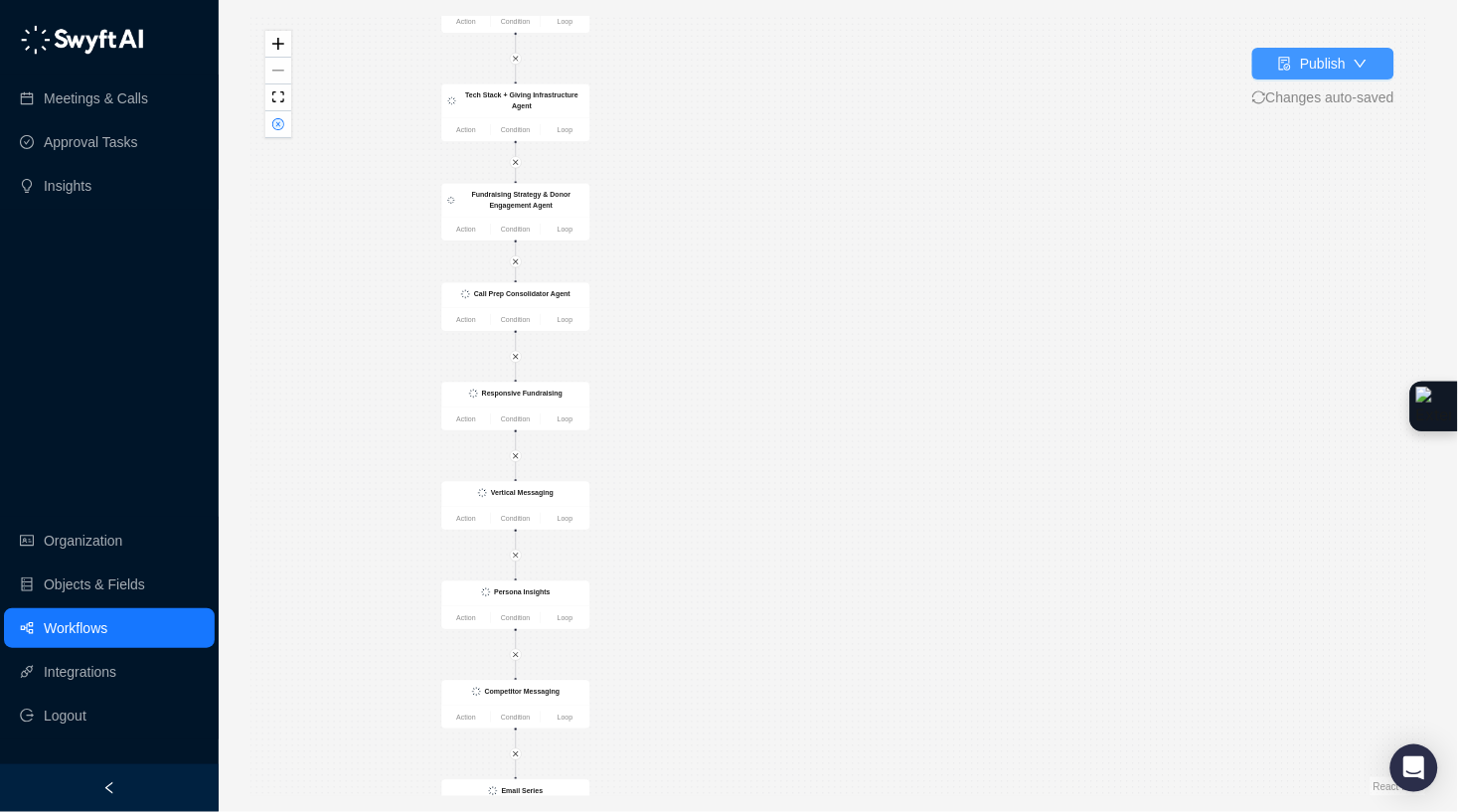 click at bounding box center (1285, 64) 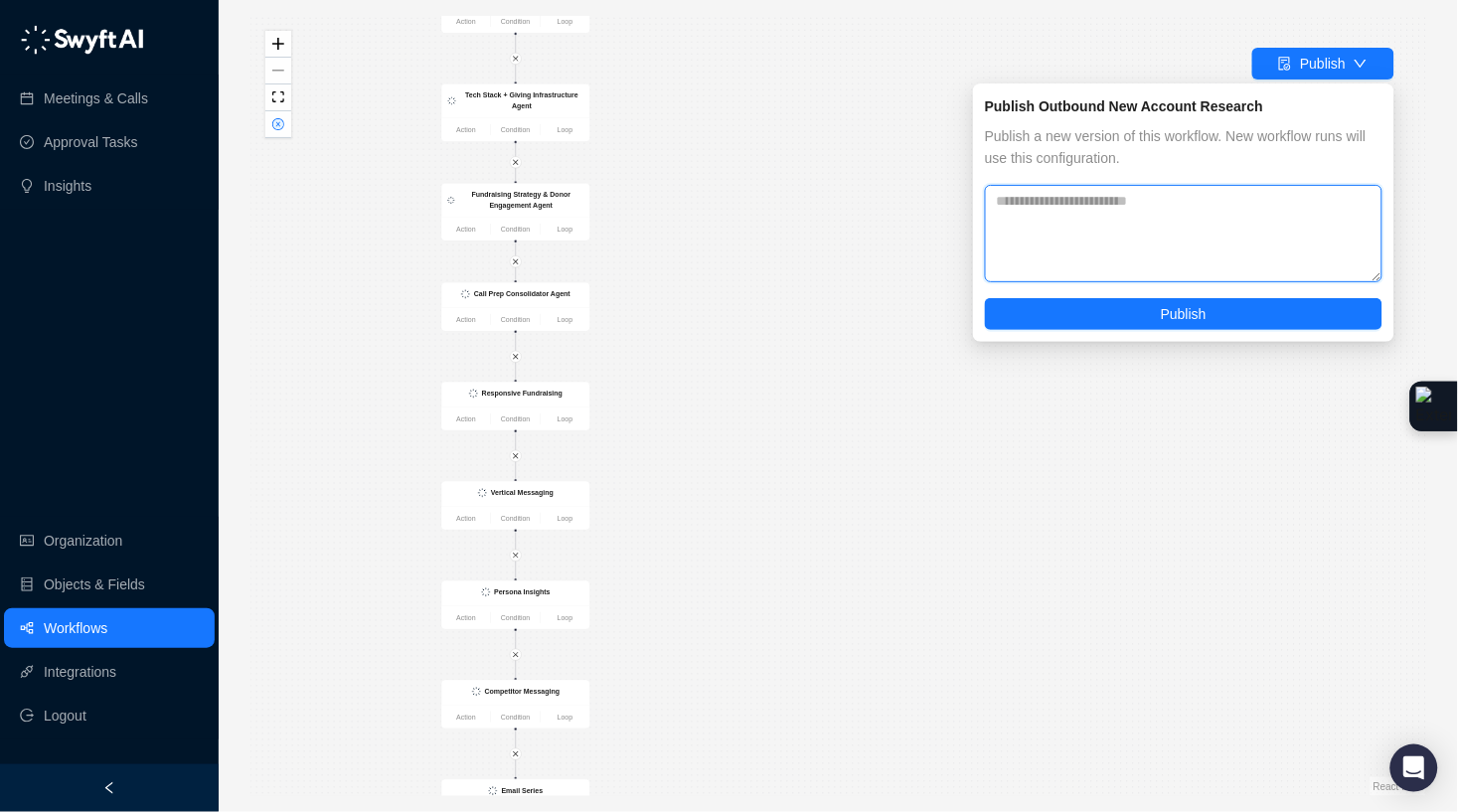 click at bounding box center [1184, 234] 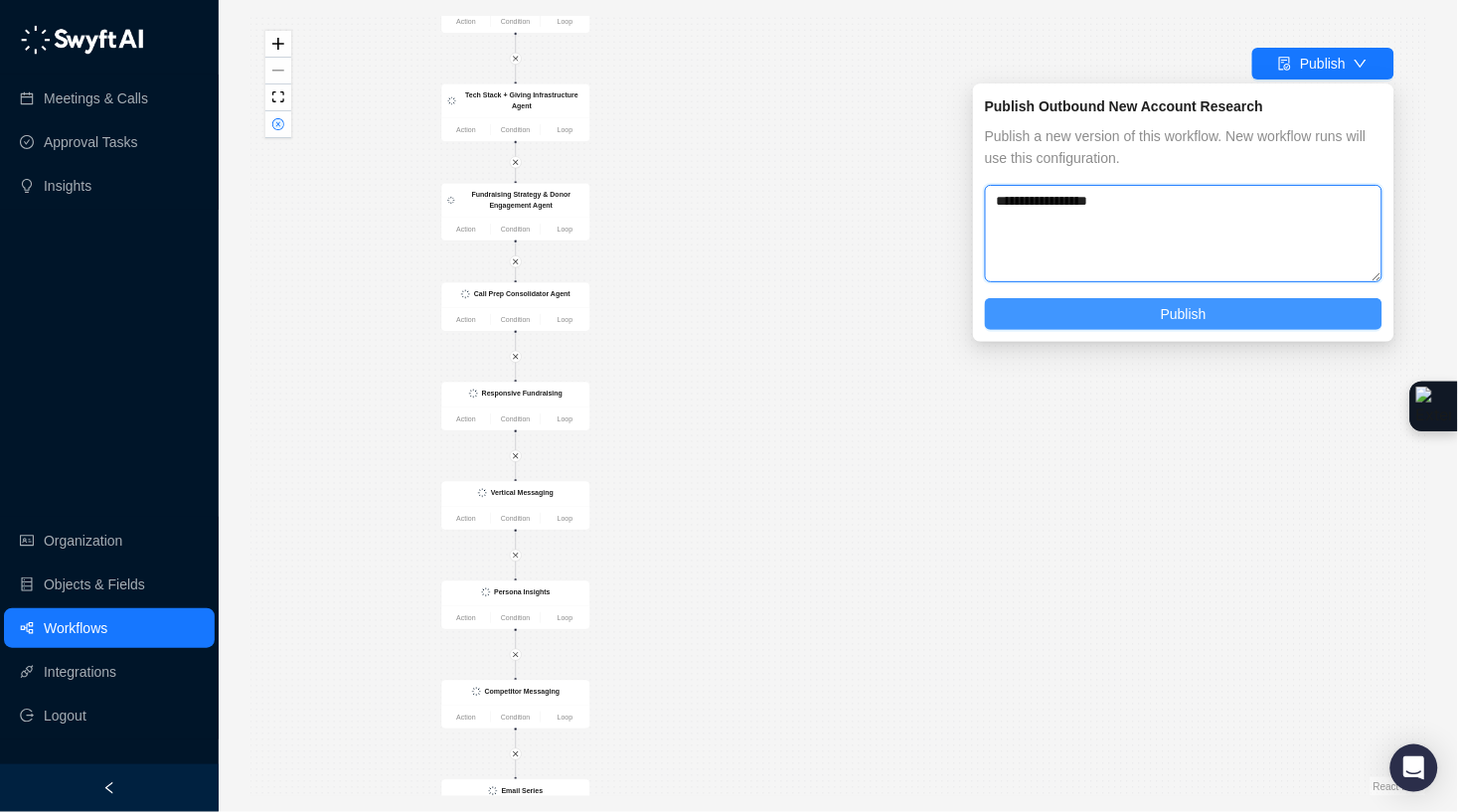 type on "**********" 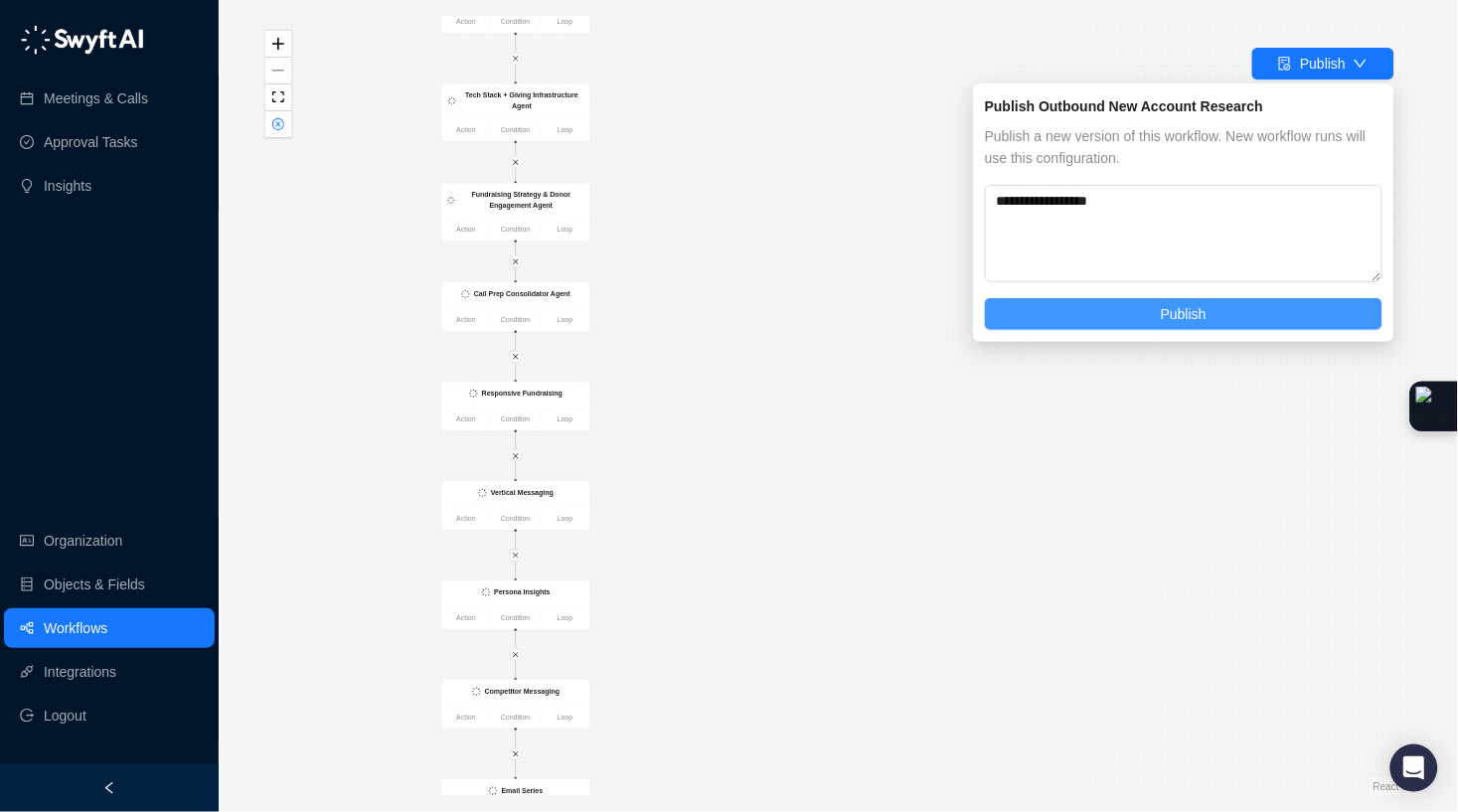 drag, startPoint x: 1359, startPoint y: 329, endPoint x: 1347, endPoint y: 316, distance: 17.691806 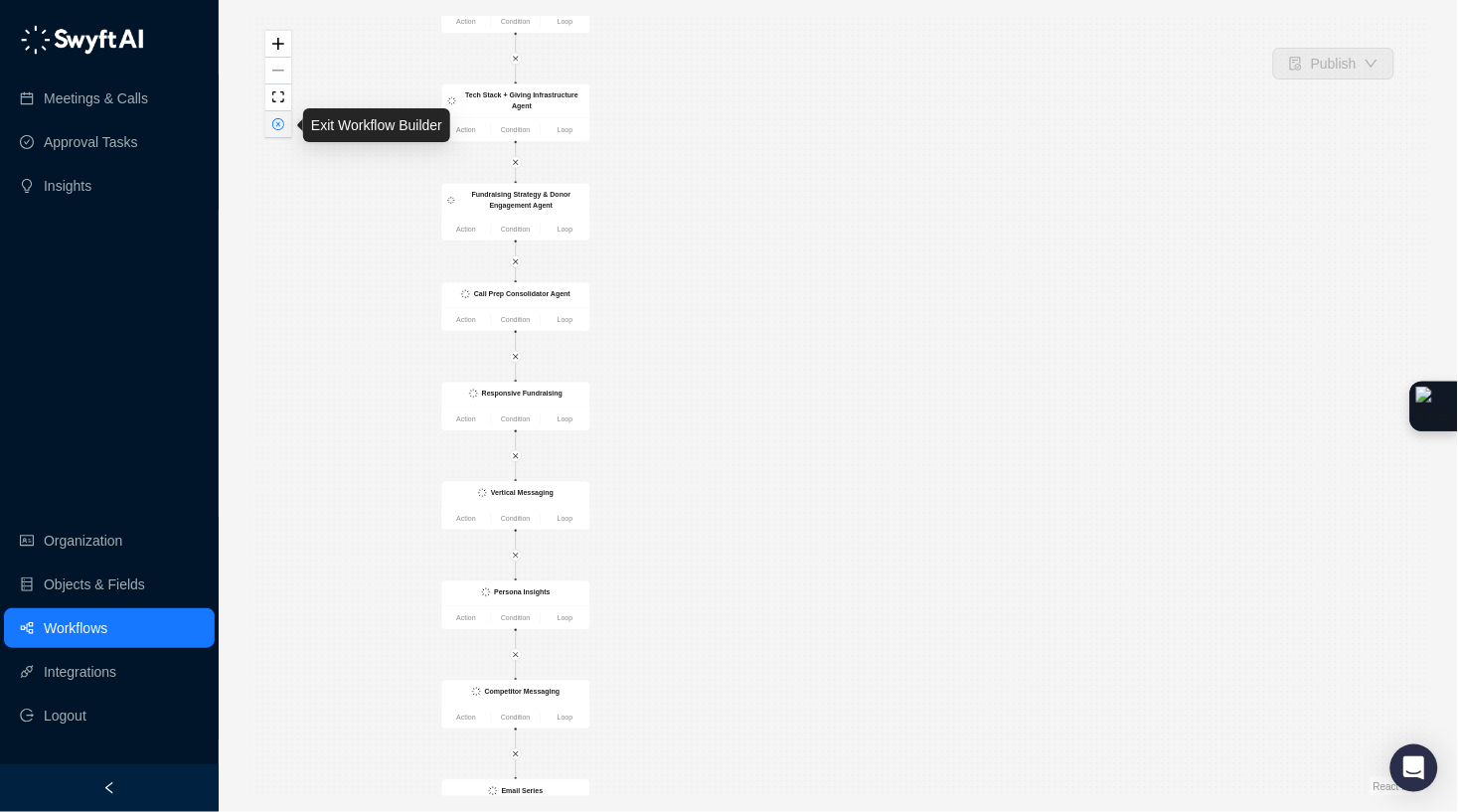 click at bounding box center (278, 124) 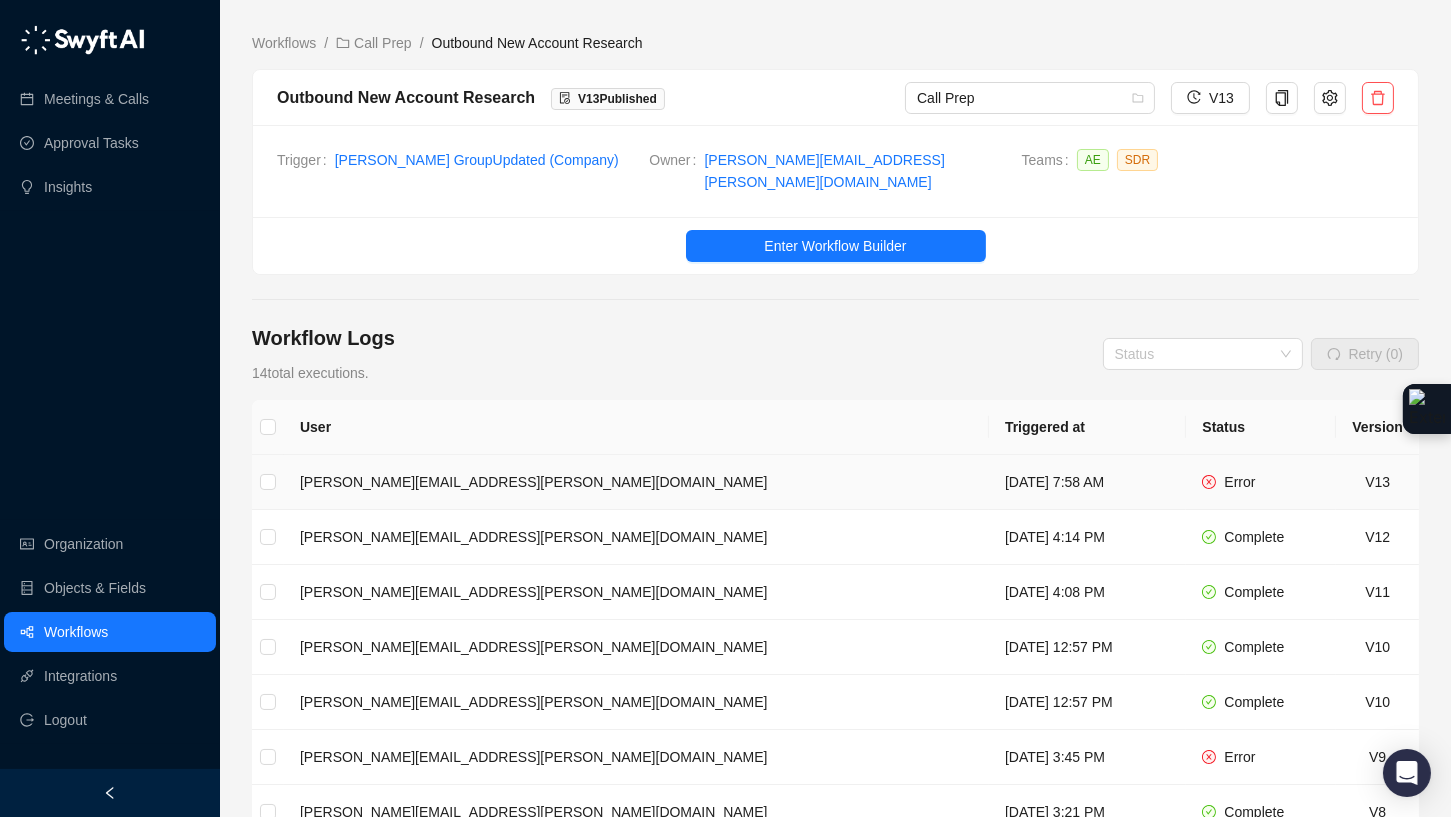 click on "Error" at bounding box center [1228, 482] 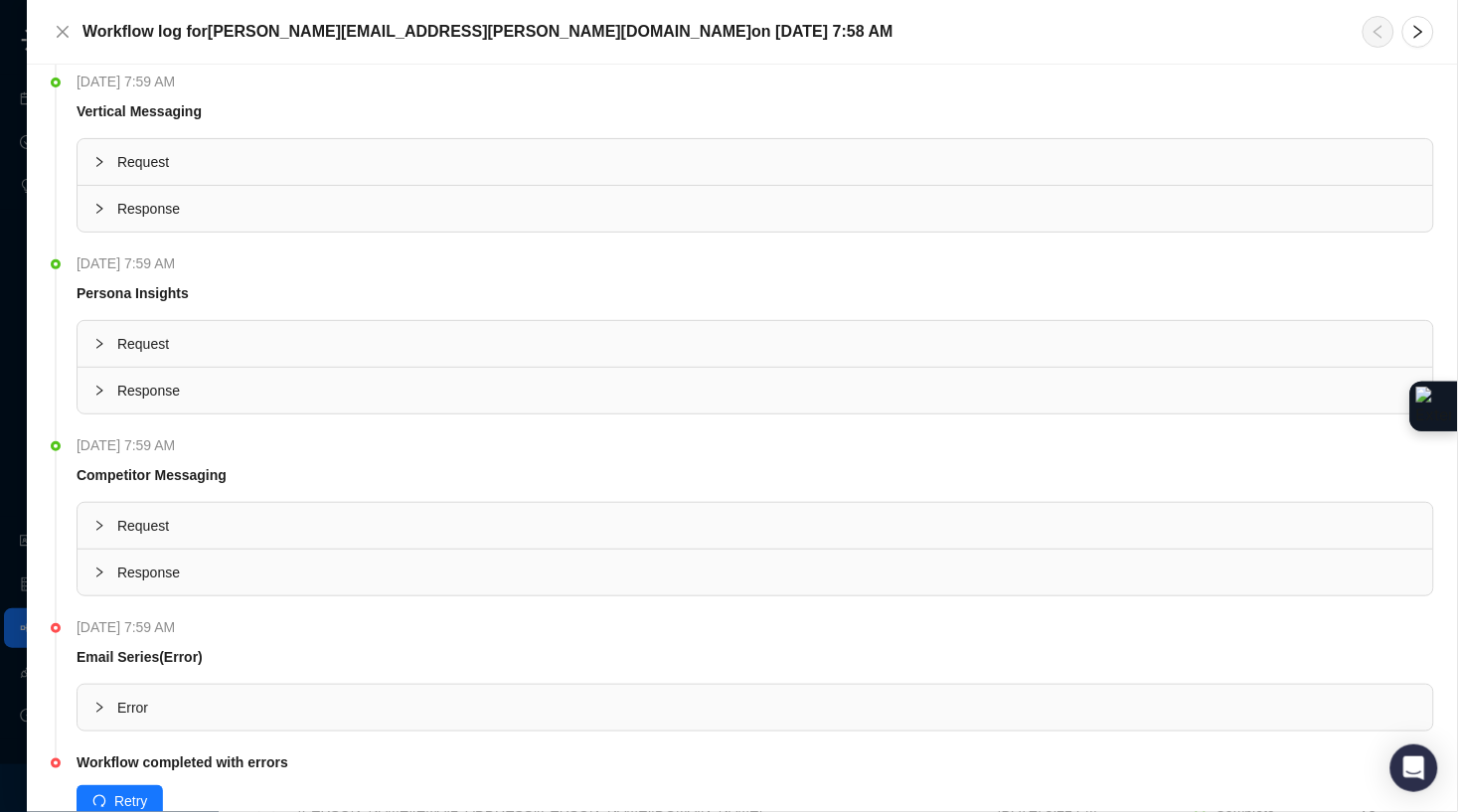 scroll, scrollTop: 1247, scrollLeft: 0, axis: vertical 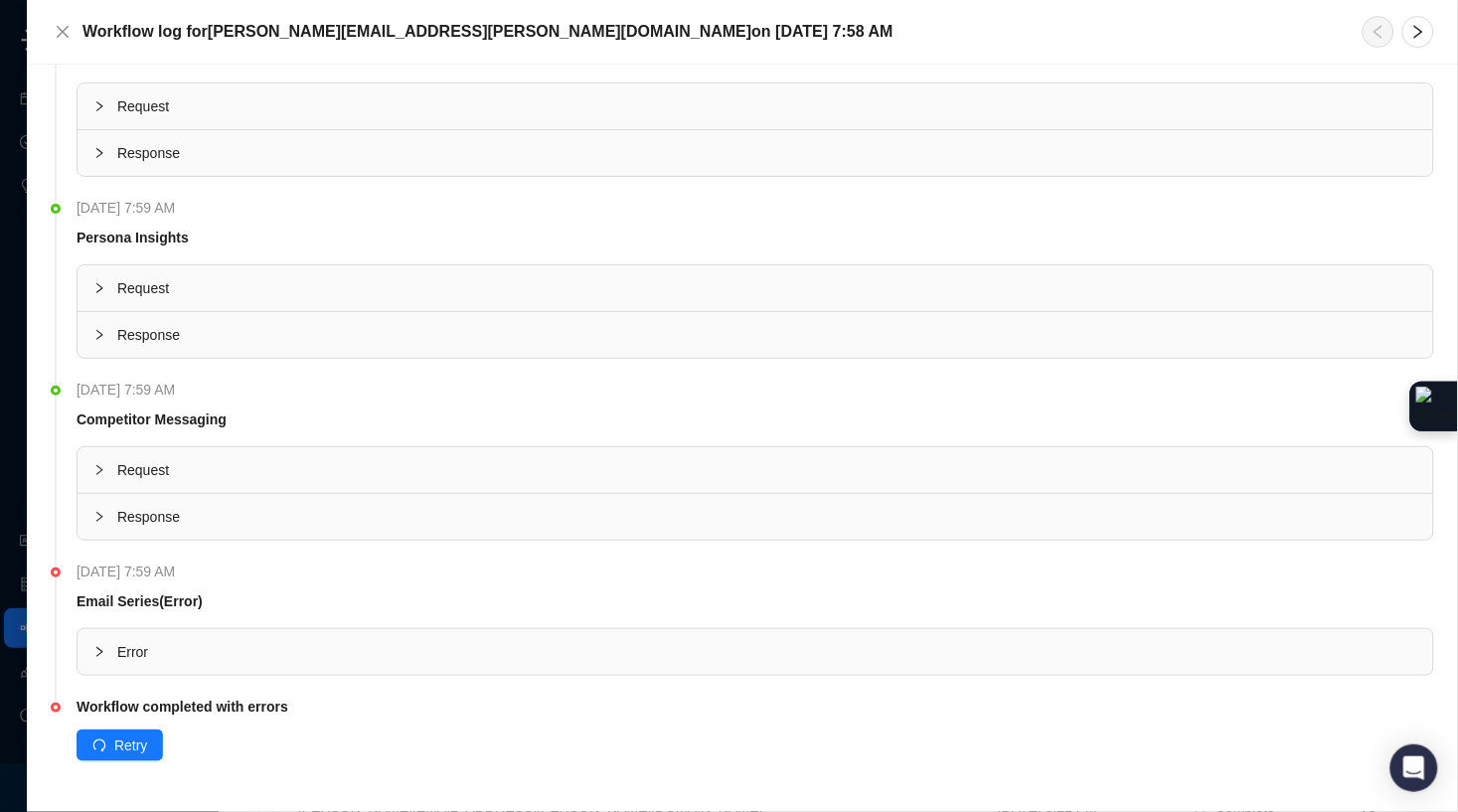 click 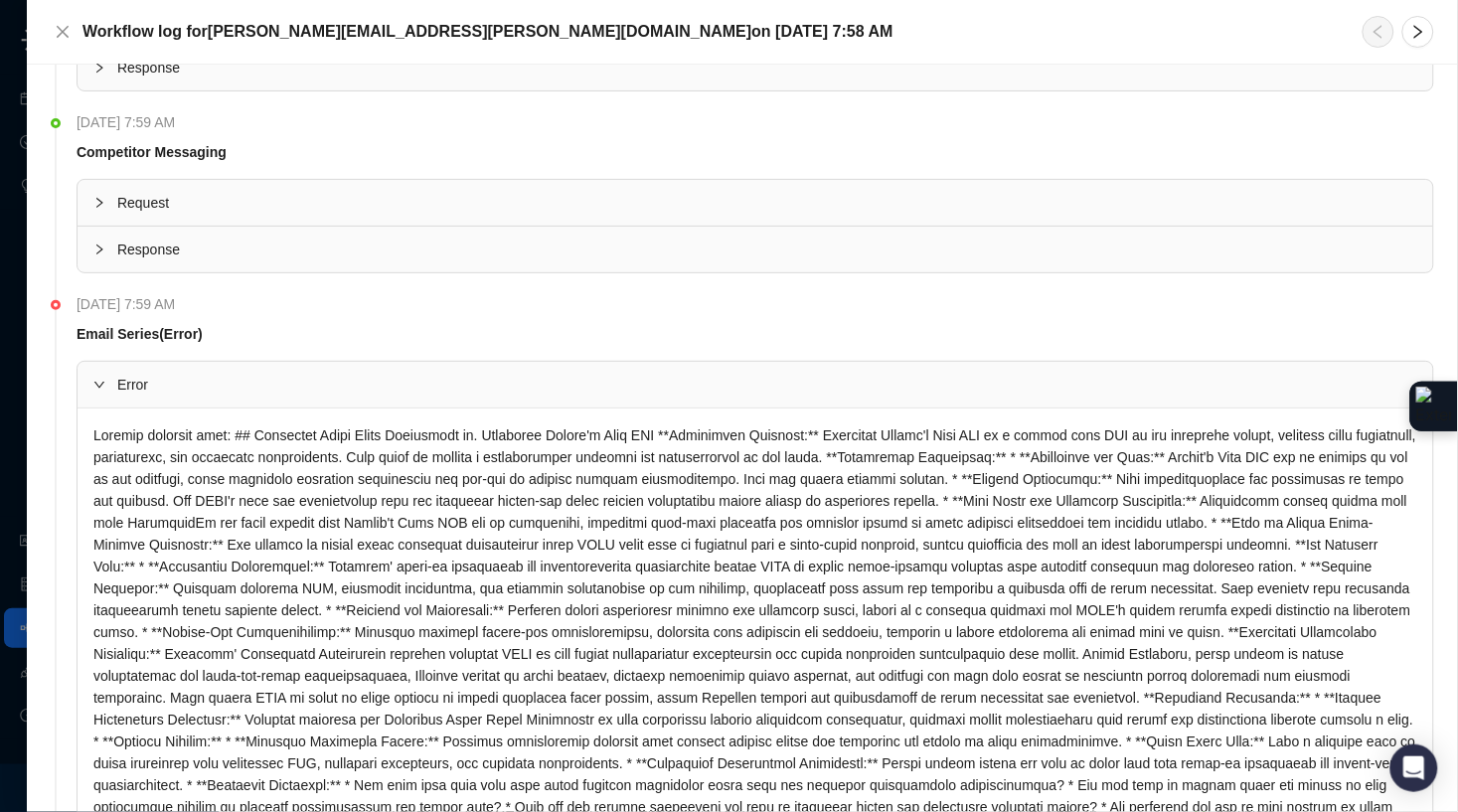 scroll, scrollTop: 1565, scrollLeft: 0, axis: vertical 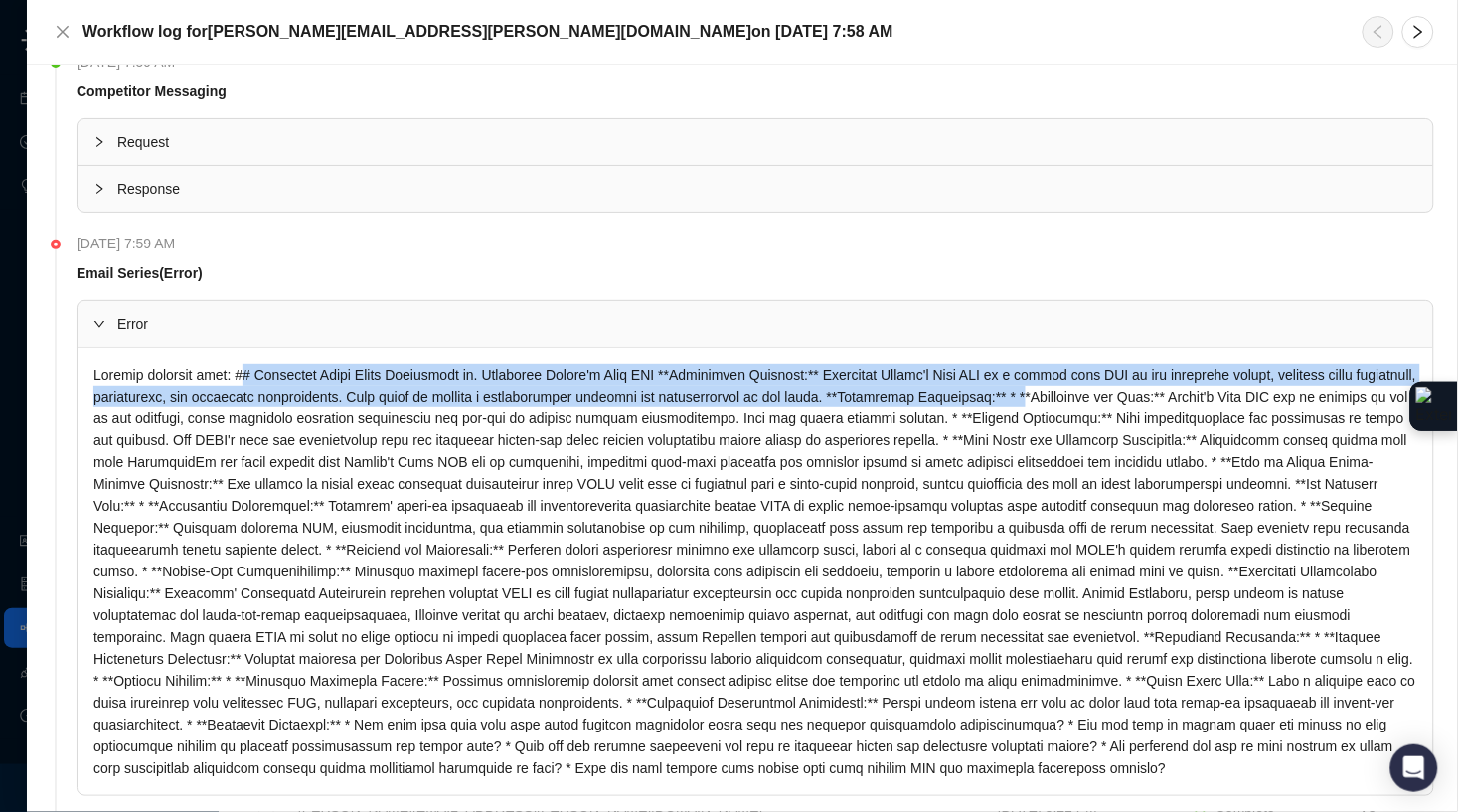 drag, startPoint x: 257, startPoint y: 384, endPoint x: 1225, endPoint y: 399, distance: 968.1162 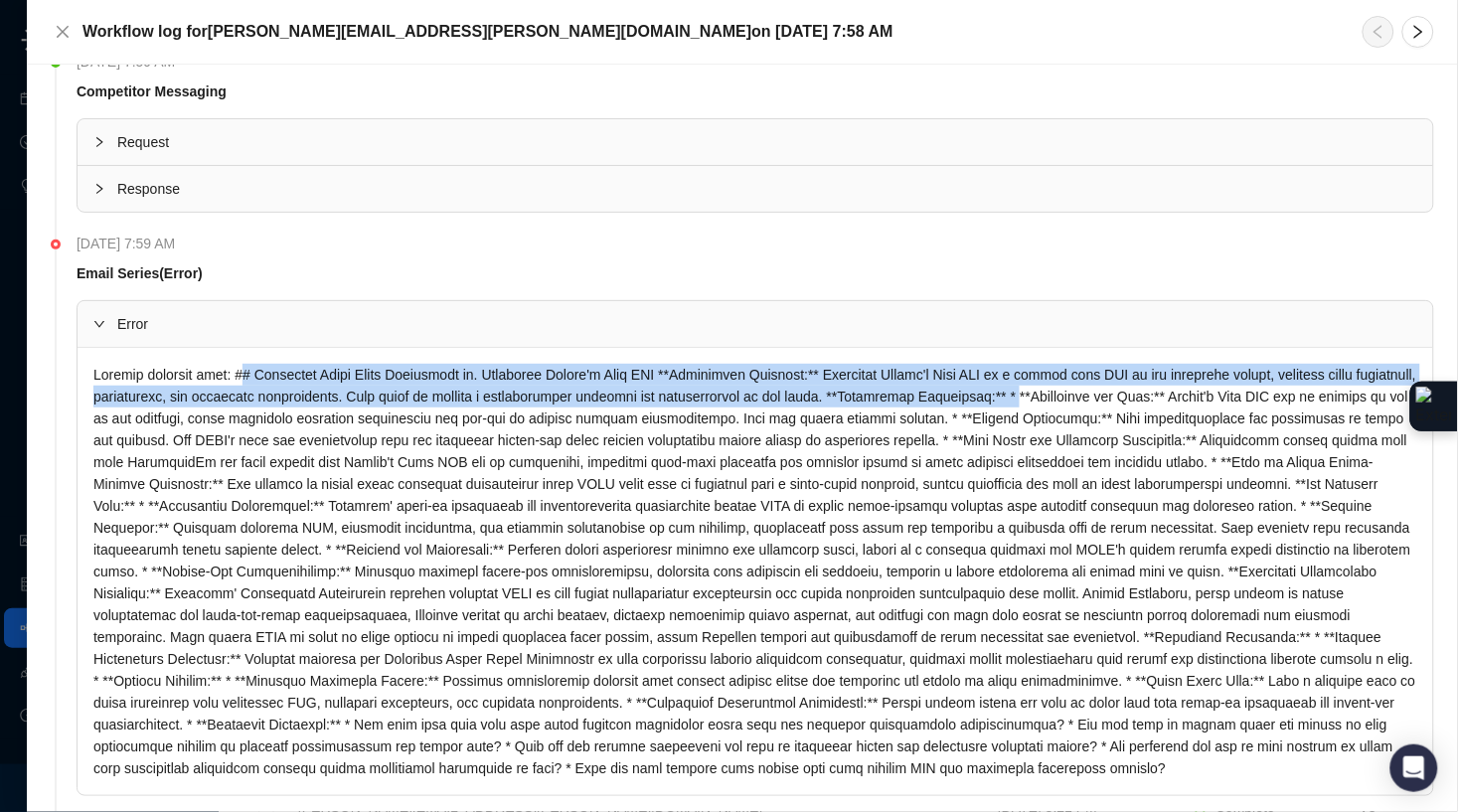 click at bounding box center [755, 571] 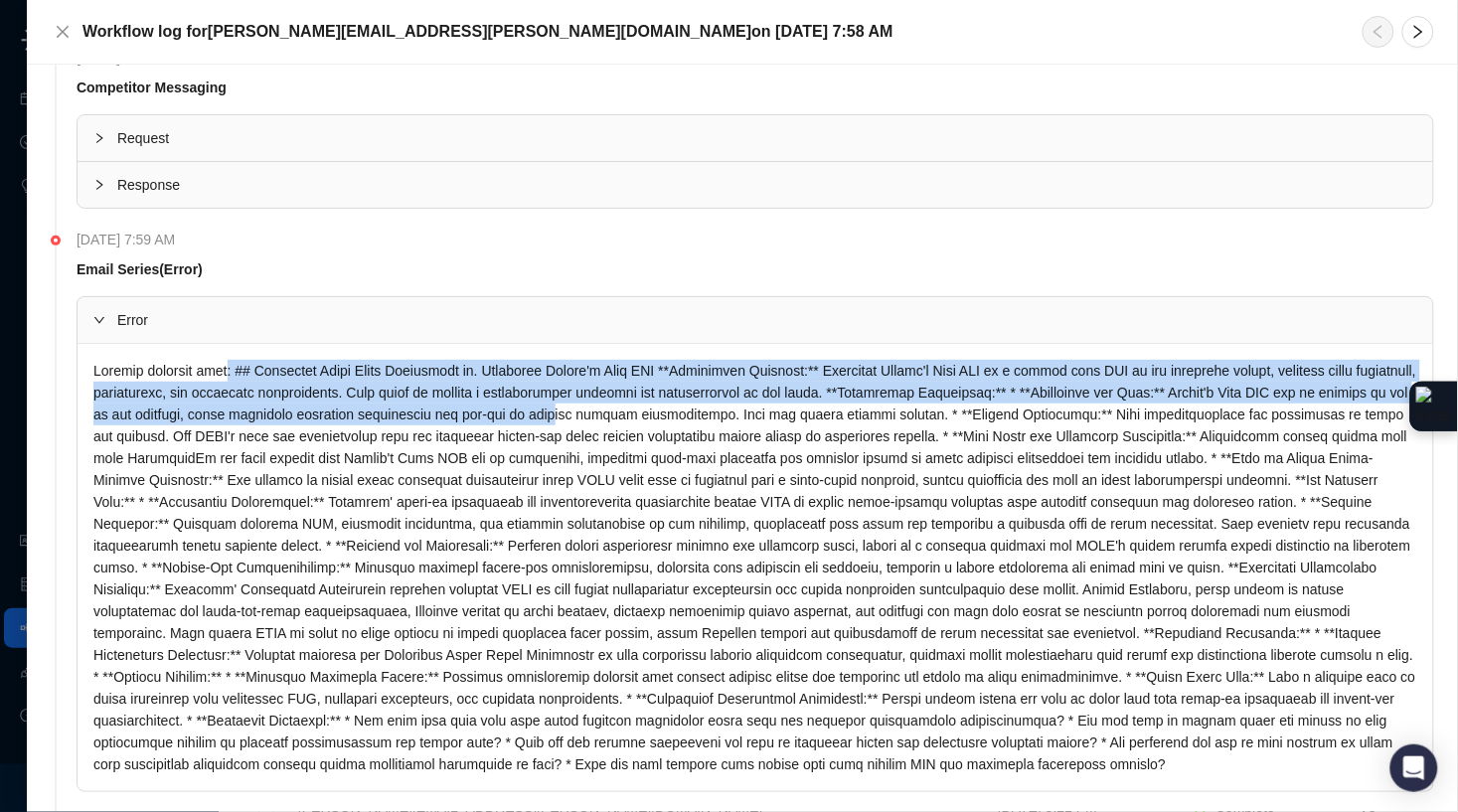 scroll, scrollTop: 1583, scrollLeft: 0, axis: vertical 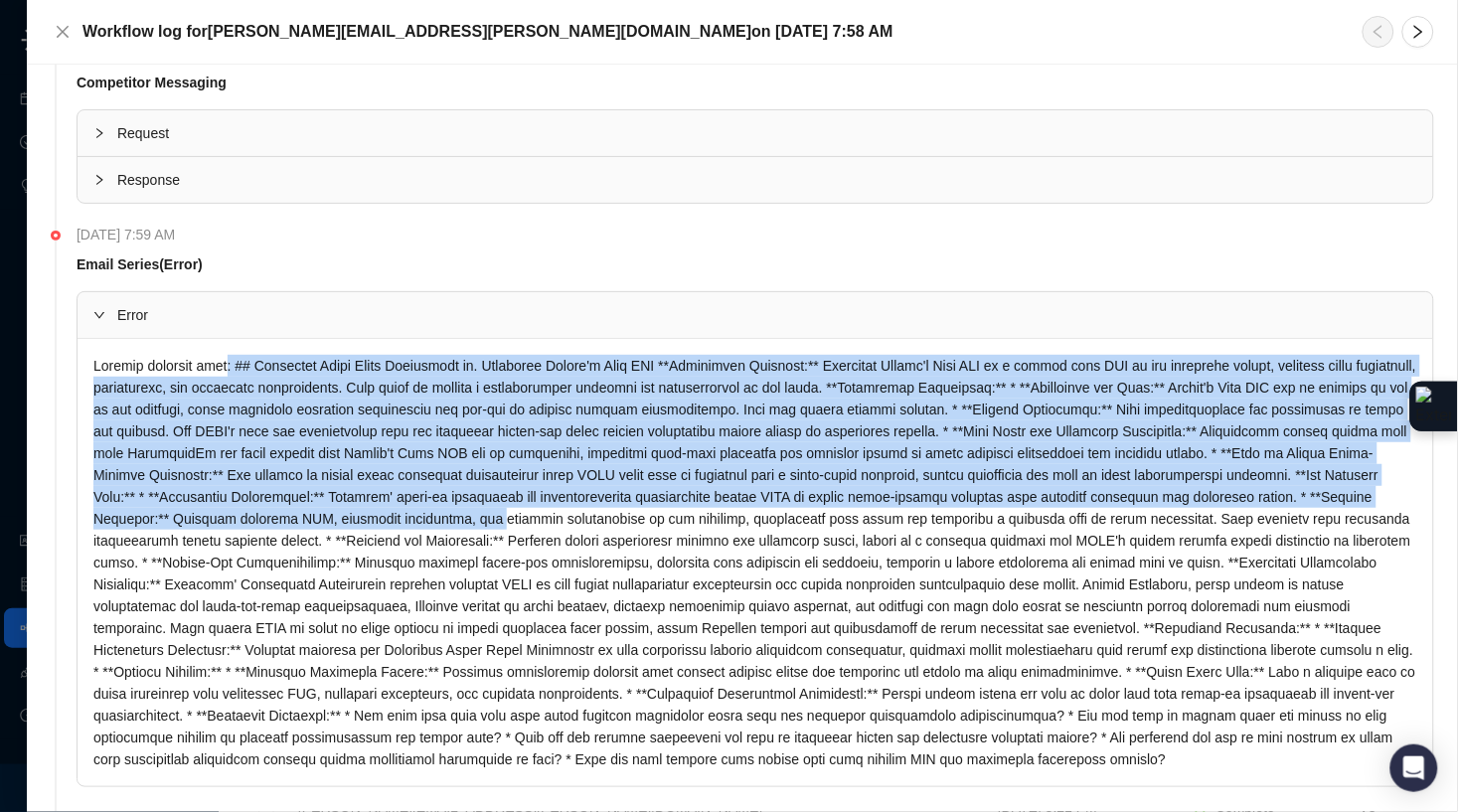 drag, startPoint x: 265, startPoint y: 369, endPoint x: 1058, endPoint y: 528, distance: 808.783 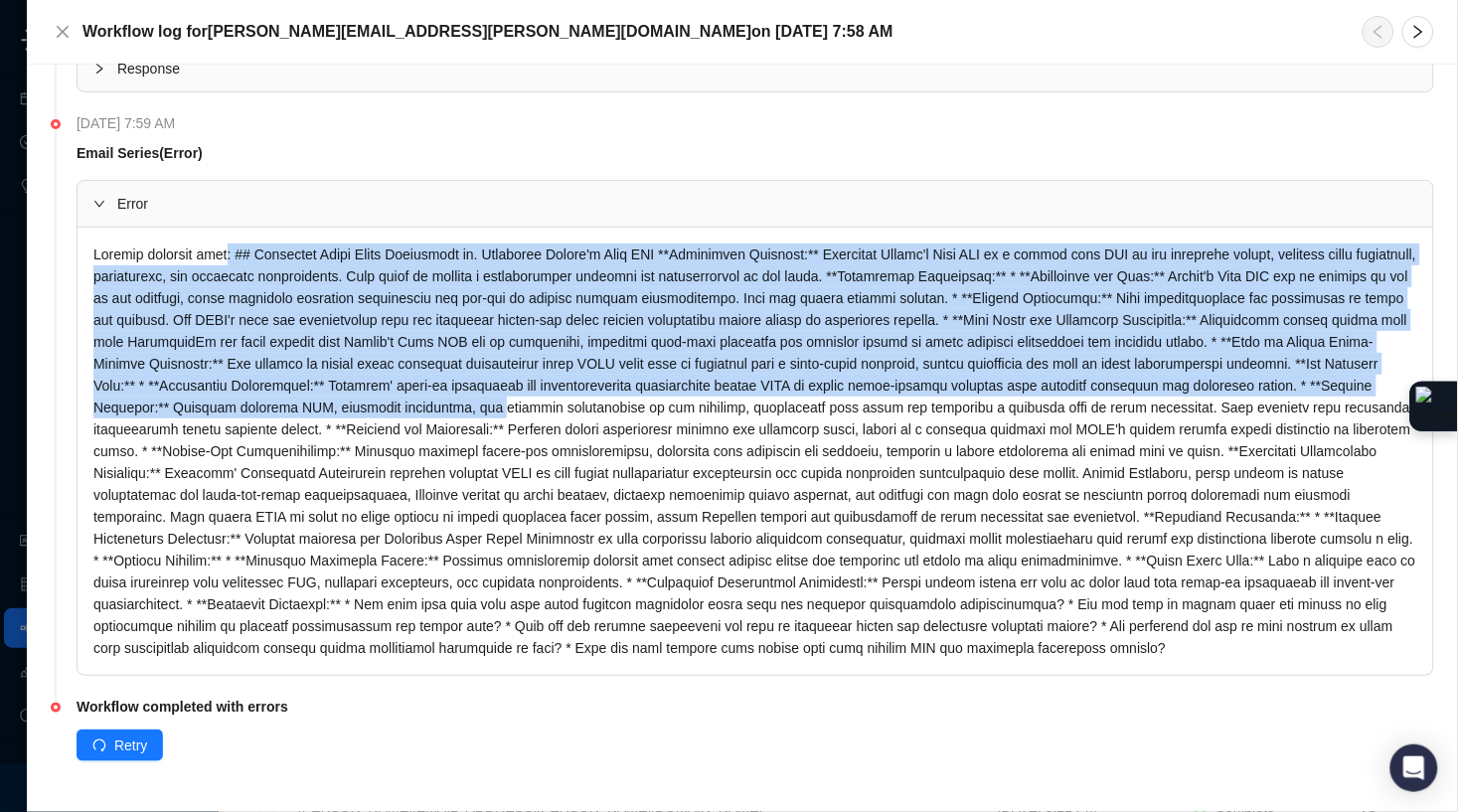 scroll, scrollTop: 1700, scrollLeft: 0, axis: vertical 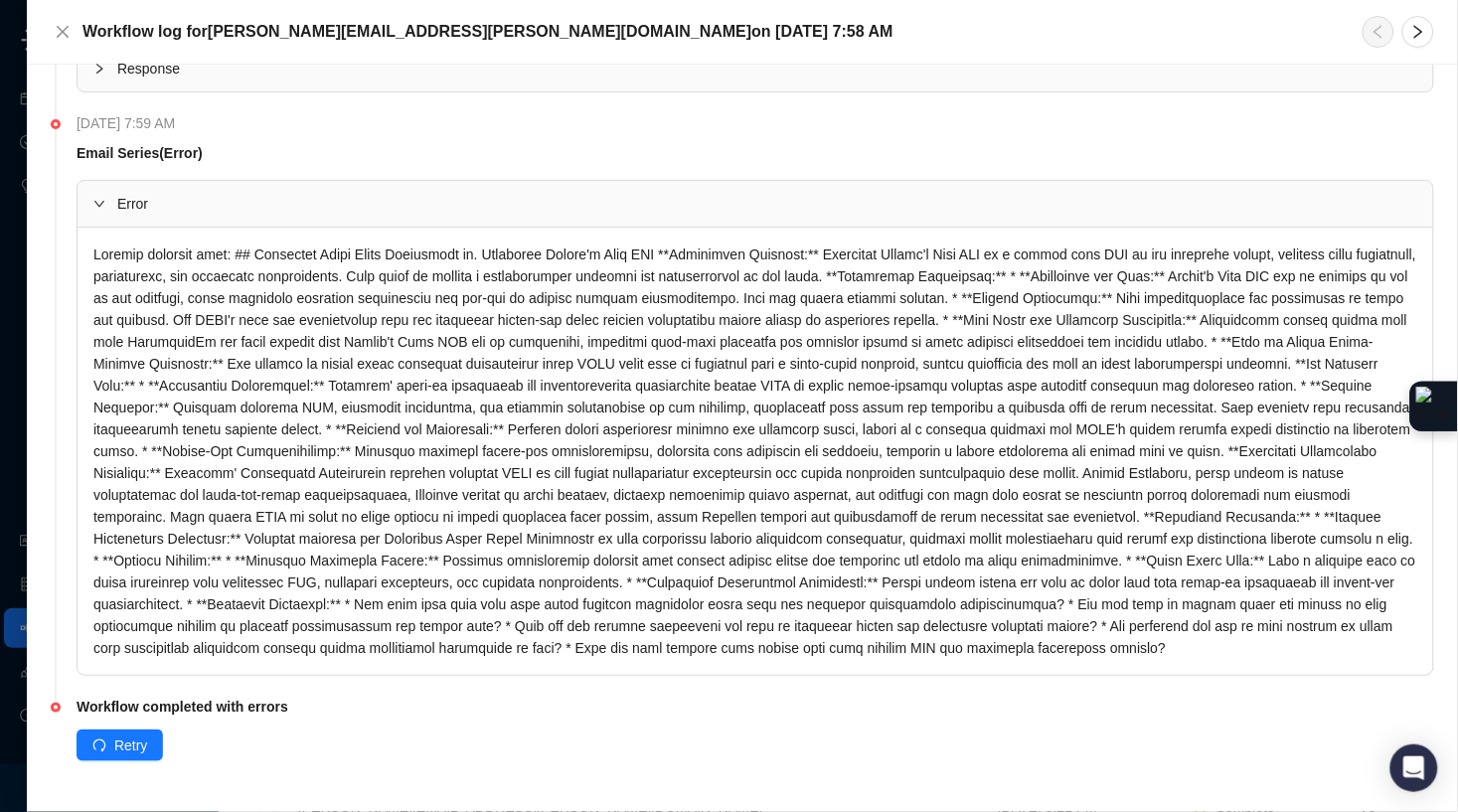 click on "Workflow completed with errors" at bounding box center [182, 707] 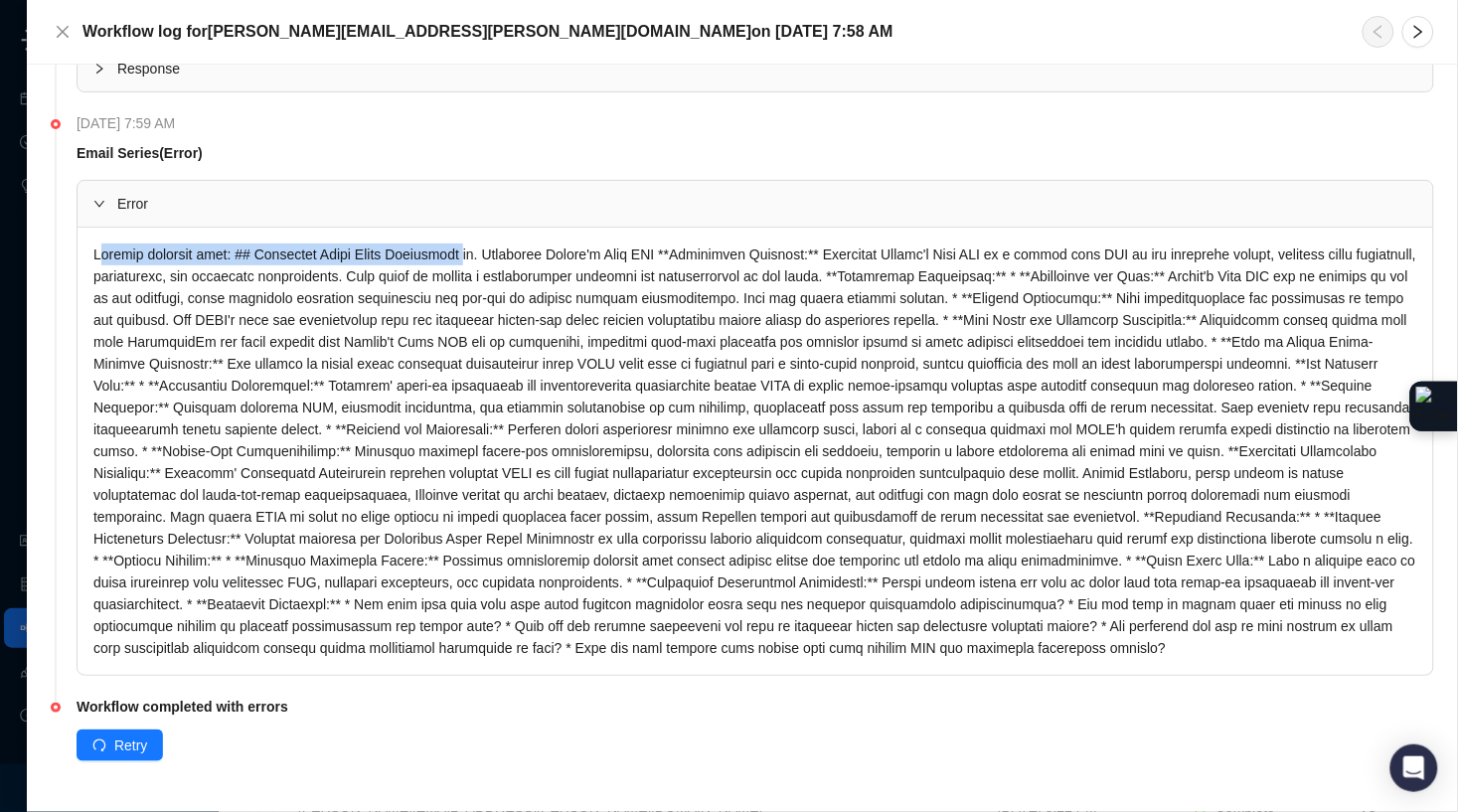 scroll, scrollTop: 1704, scrollLeft: 0, axis: vertical 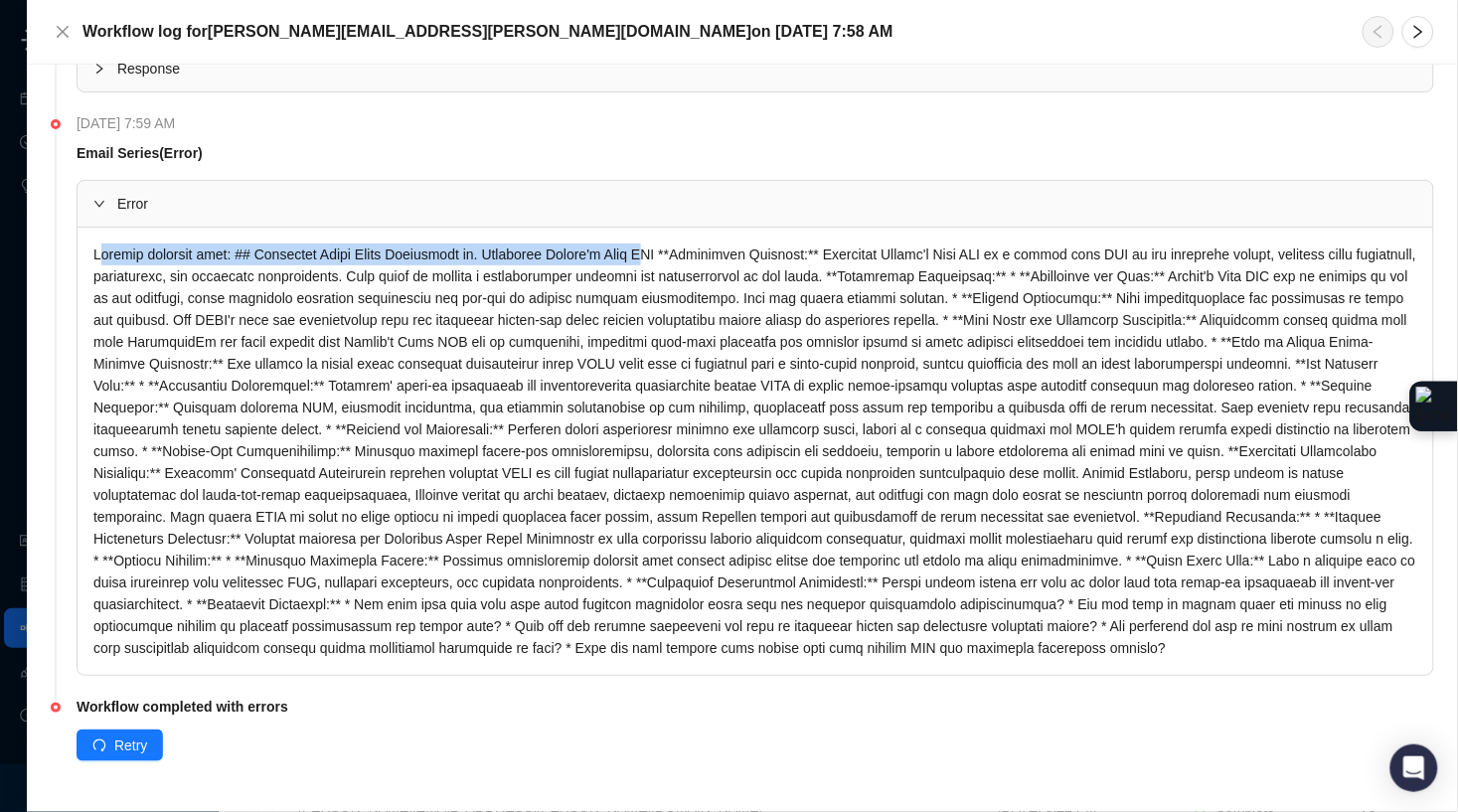 drag, startPoint x: 105, startPoint y: 256, endPoint x: 692, endPoint y: 251, distance: 587.0213 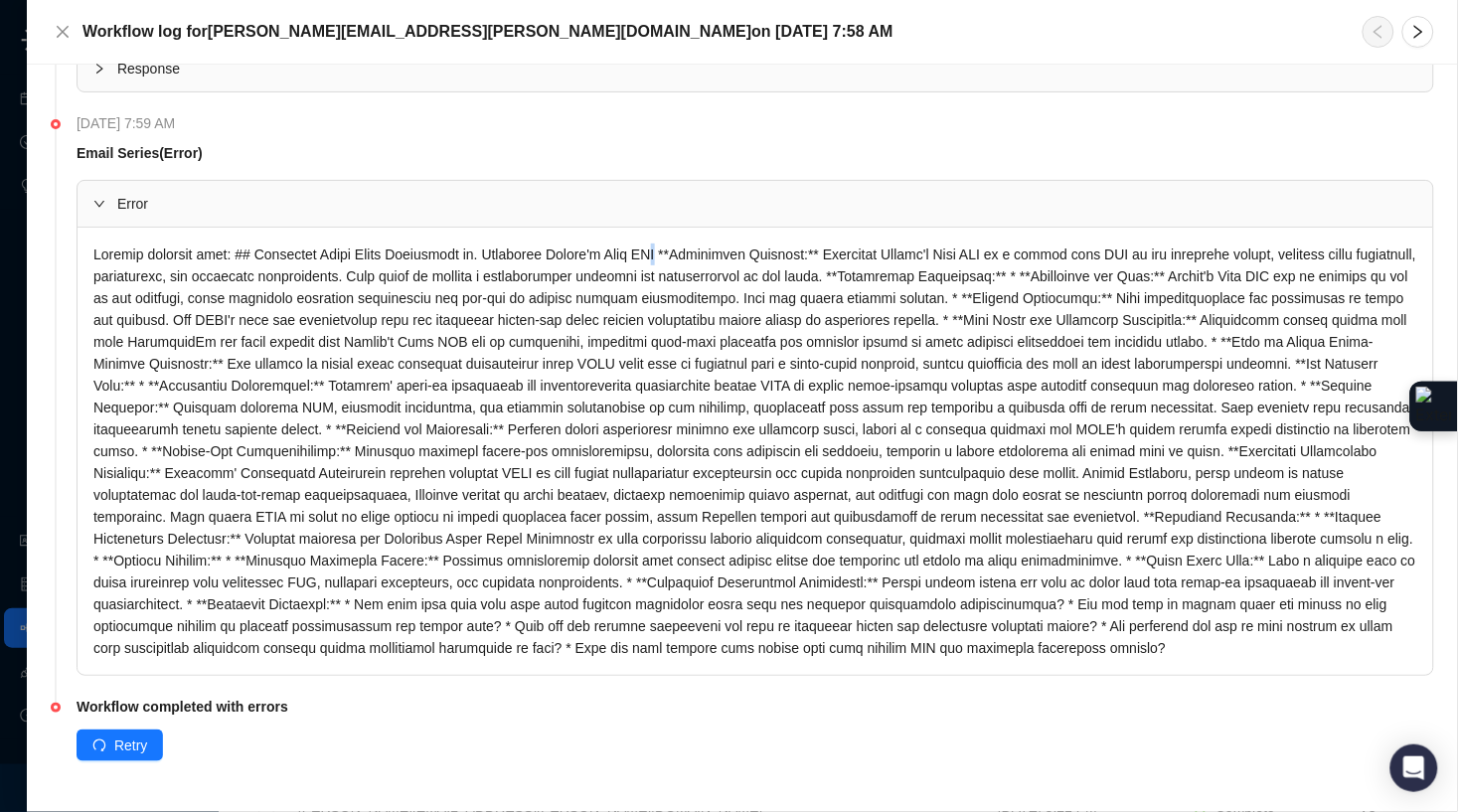 click at bounding box center (755, 451) 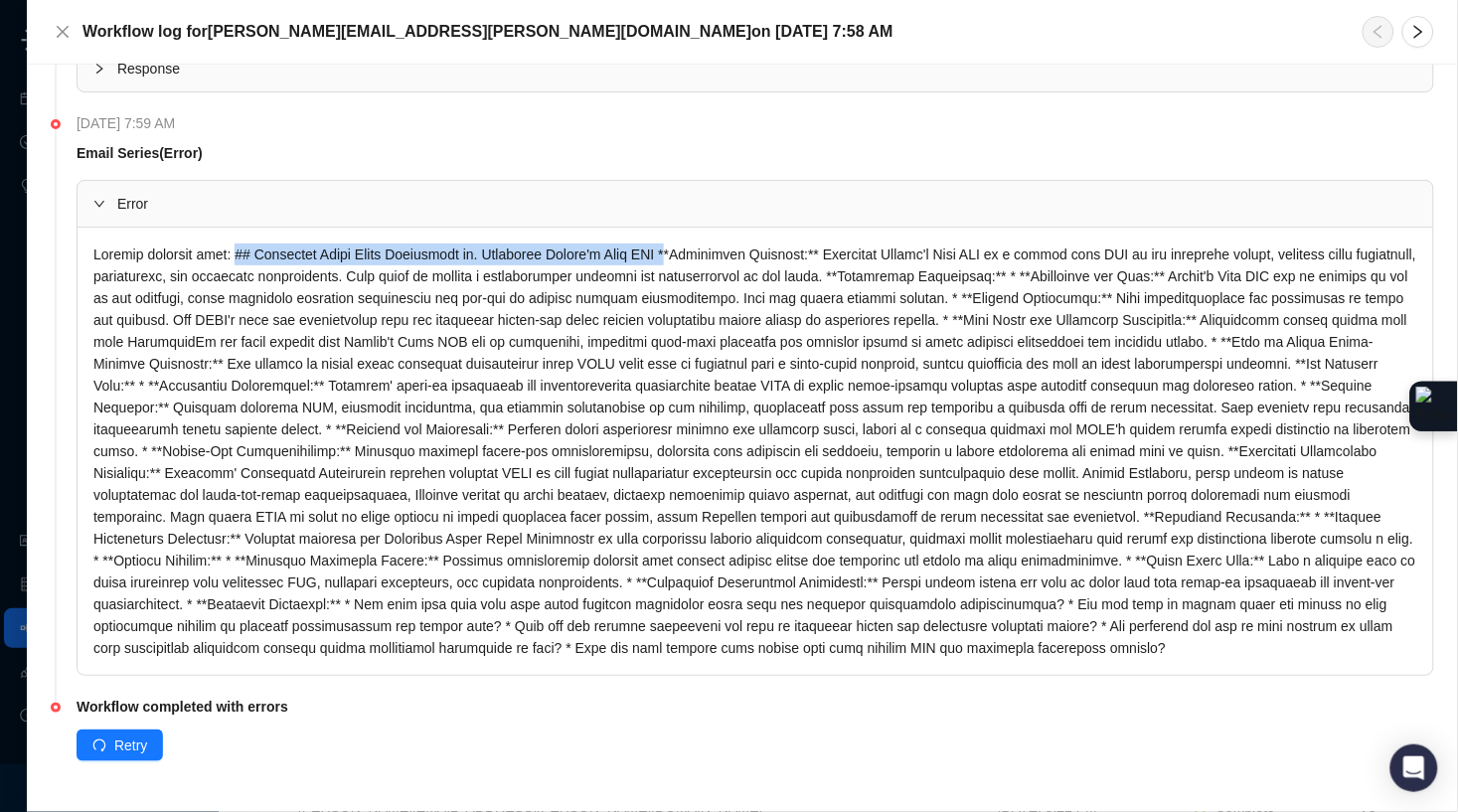 drag, startPoint x: 706, startPoint y: 249, endPoint x: 250, endPoint y: 241, distance: 456.0702 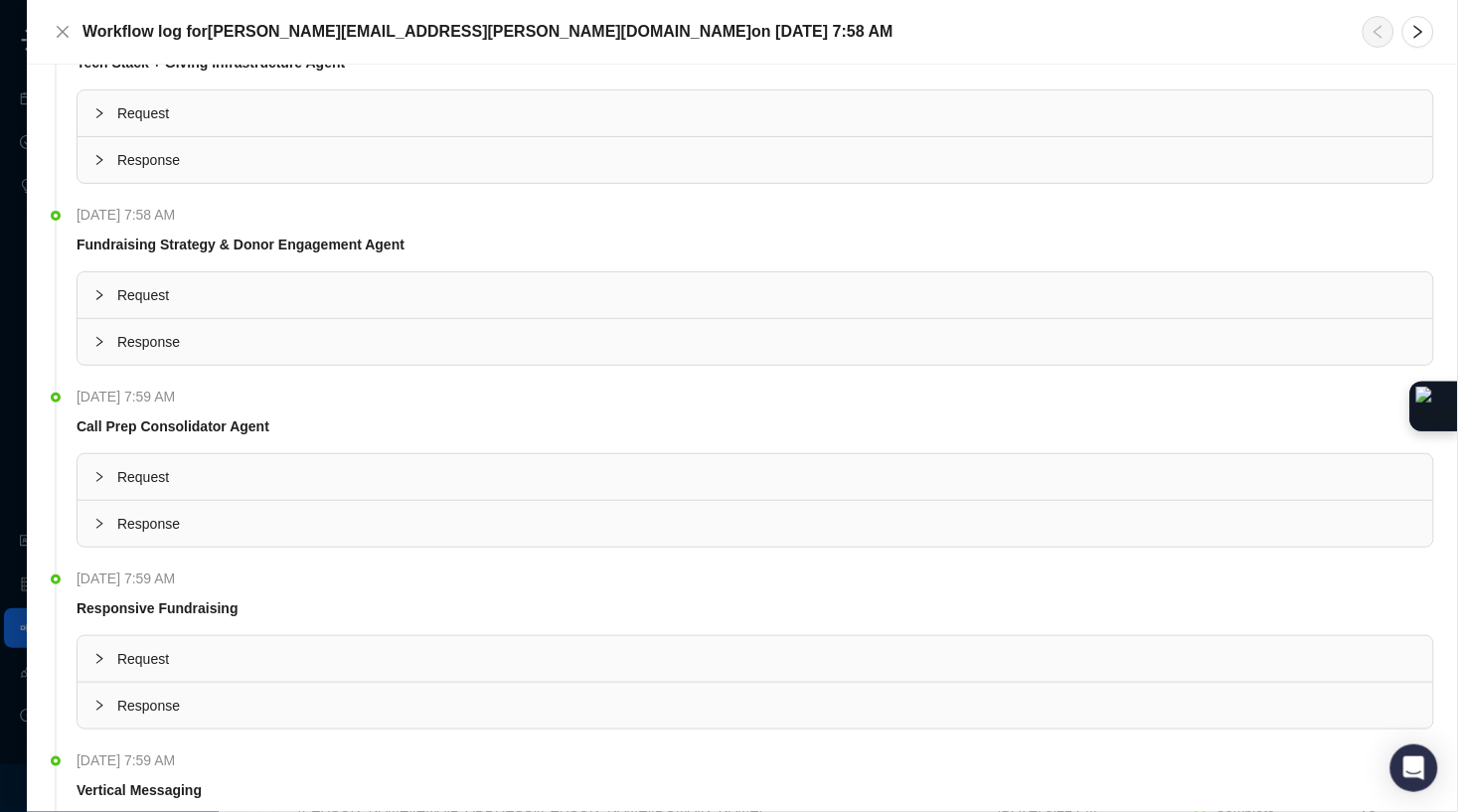 scroll, scrollTop: 0, scrollLeft: 0, axis: both 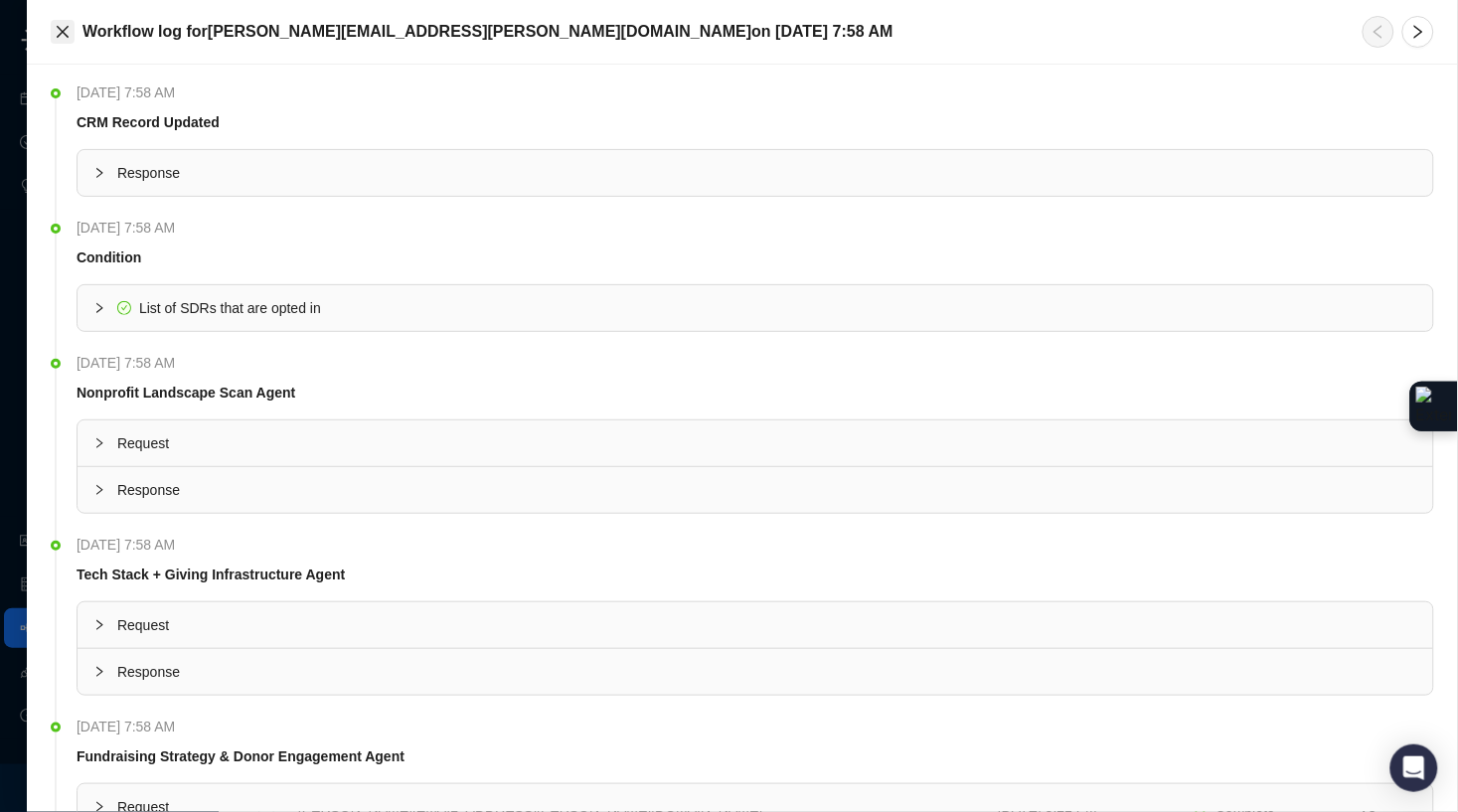click 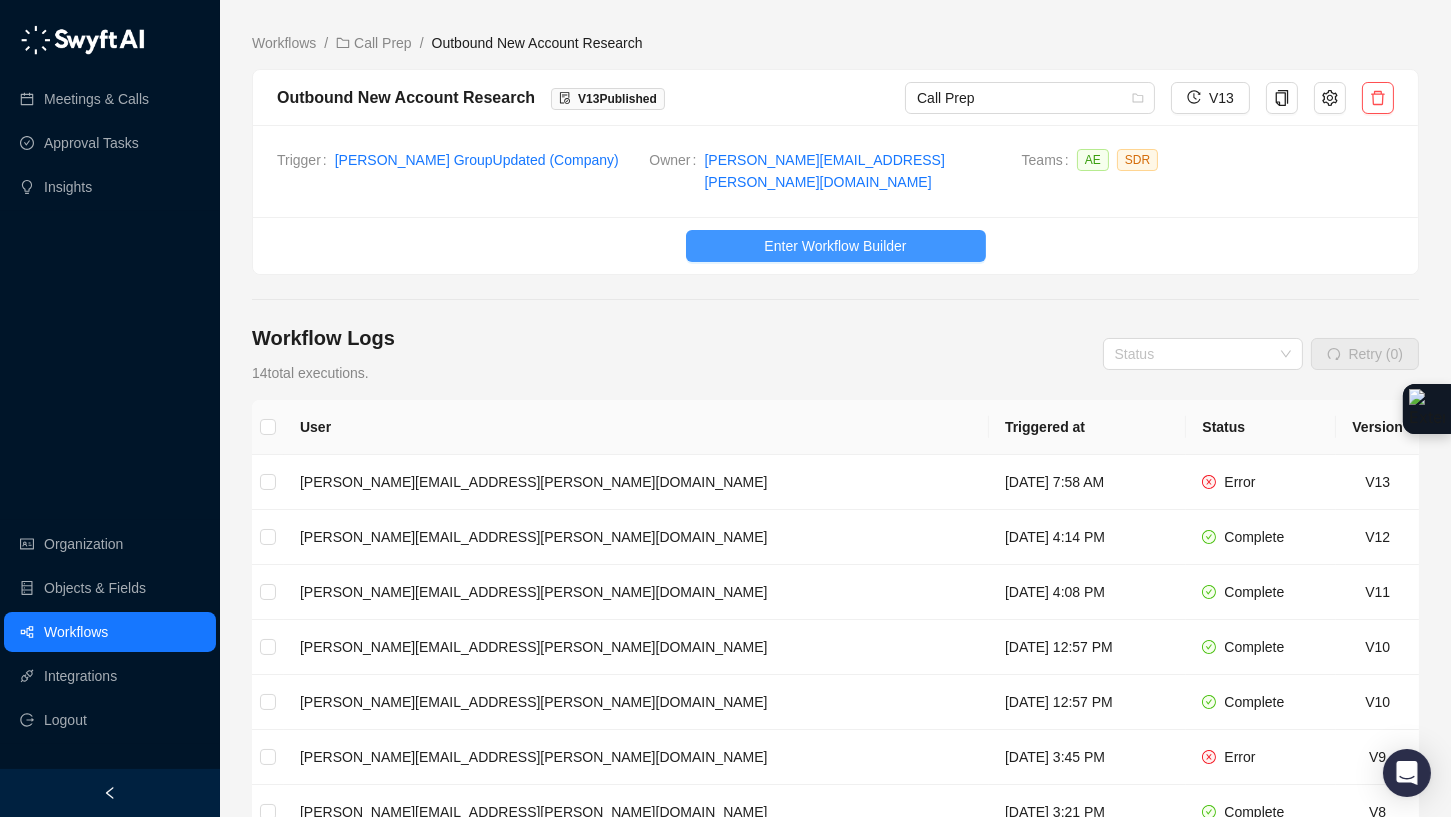 click on "Enter Workflow Builder" at bounding box center [836, 246] 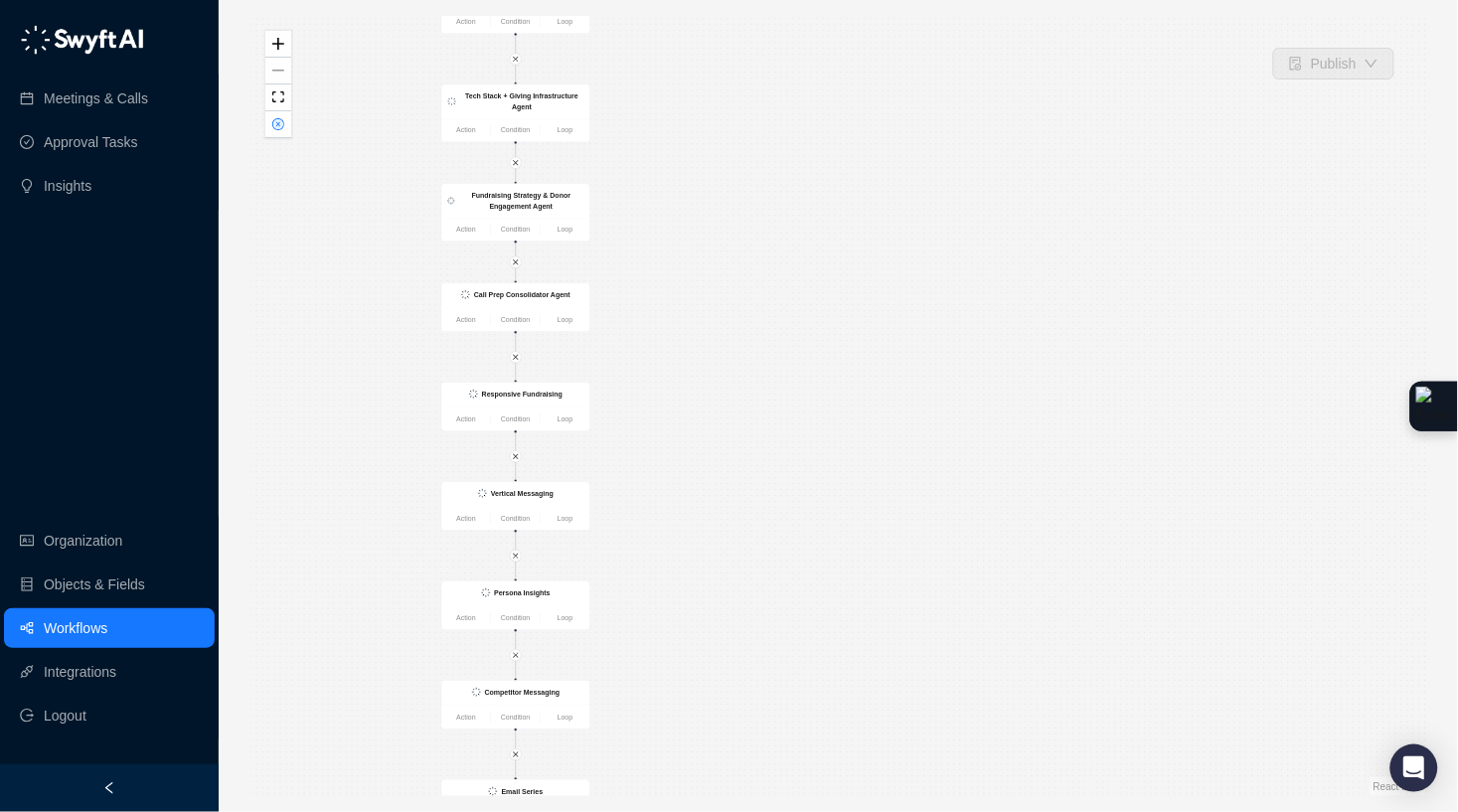 click on "Is True CRM Record Updated Action Condition Loop List of SDRs that are opted in Add False Action Contact Deep Dive Agent Action Condition Loop Tech Stack + Giving Infrastructure Agent Action Condition Loop Fundraising Strategy & Donor Engagement Agent Action Condition Loop Call Prep Consolidator Agent Action Condition Loop Discovery Output Polisher Agent Action Condition Loop Create CRM Record Action Condition Loop Nonprofit Landscape Scan Agent Action Condition Loop Potential Contact Info Action Condition Loop Responsive Fundraising Action Condition Loop Vertical Messaging Action Condition Loop Competitor Messaging Action Condition Loop Persona Insights Action Condition Loop Email Series Action Condition Loop" at bounding box center (838, 406) 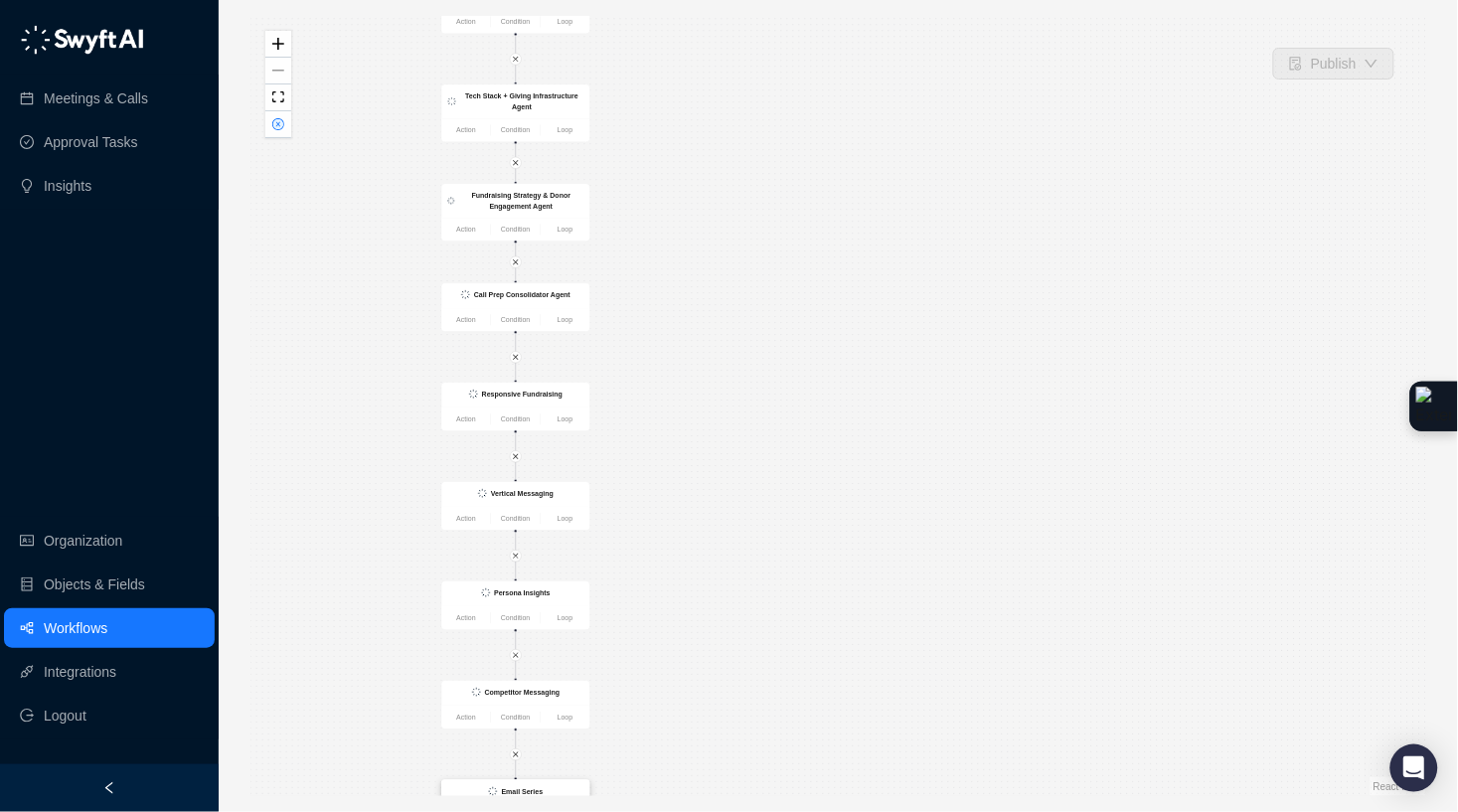 click on "Email Series" at bounding box center (516, 792) 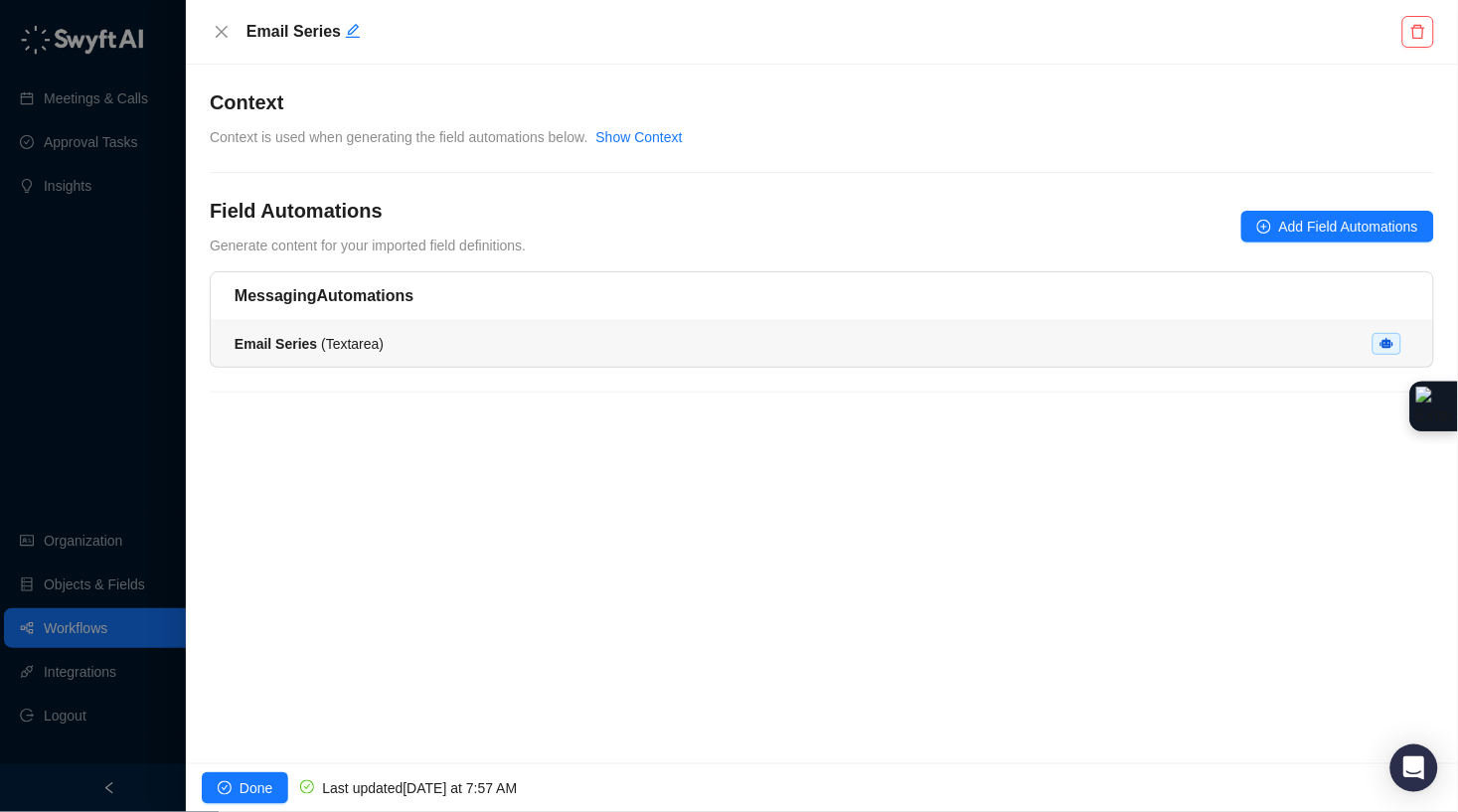 click on "Email Series   ( Textarea )" at bounding box center (822, 344) 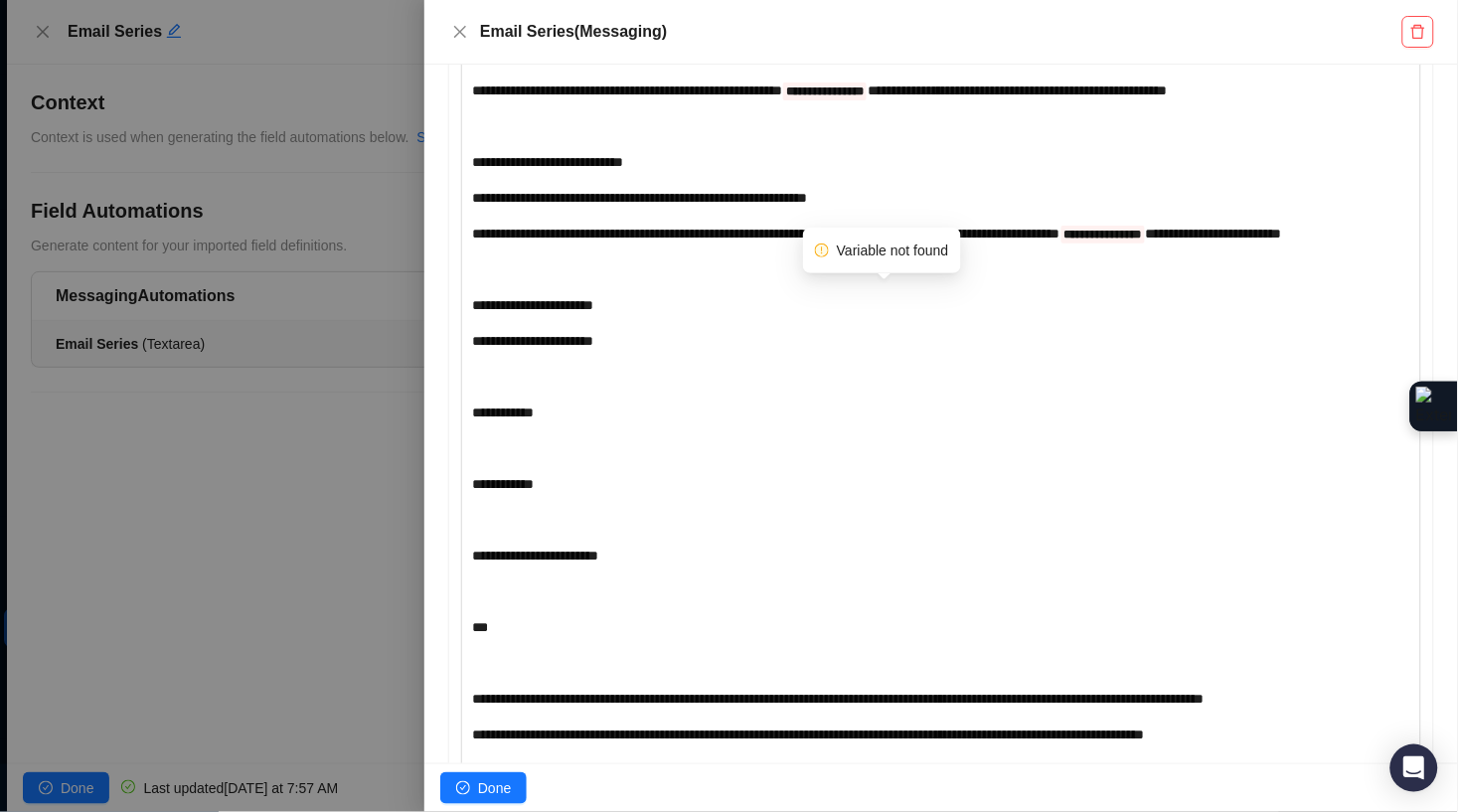 scroll, scrollTop: 3235, scrollLeft: 0, axis: vertical 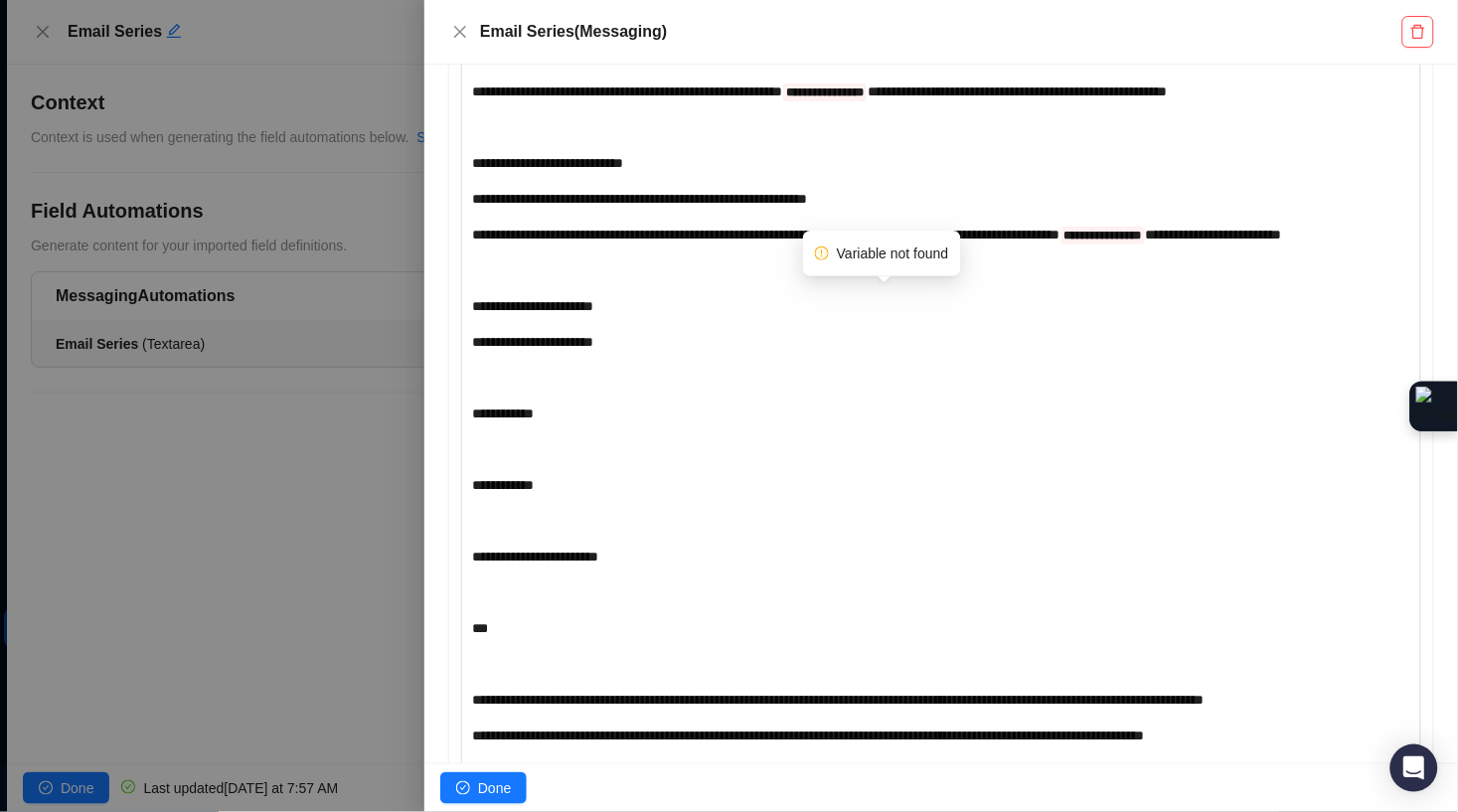 click on "**********" at bounding box center (1103, 236) 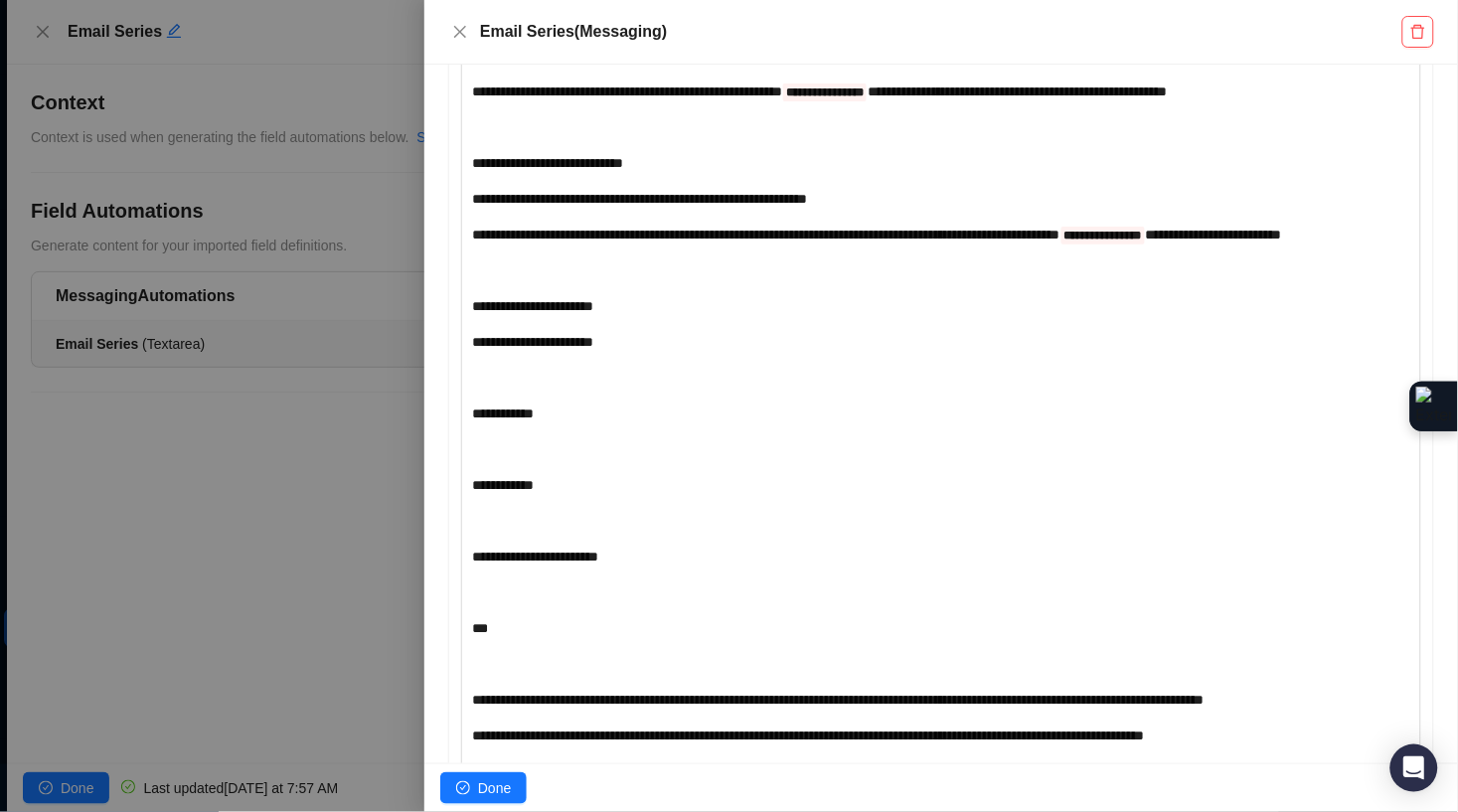 click on "**********" at bounding box center [1214, 235] 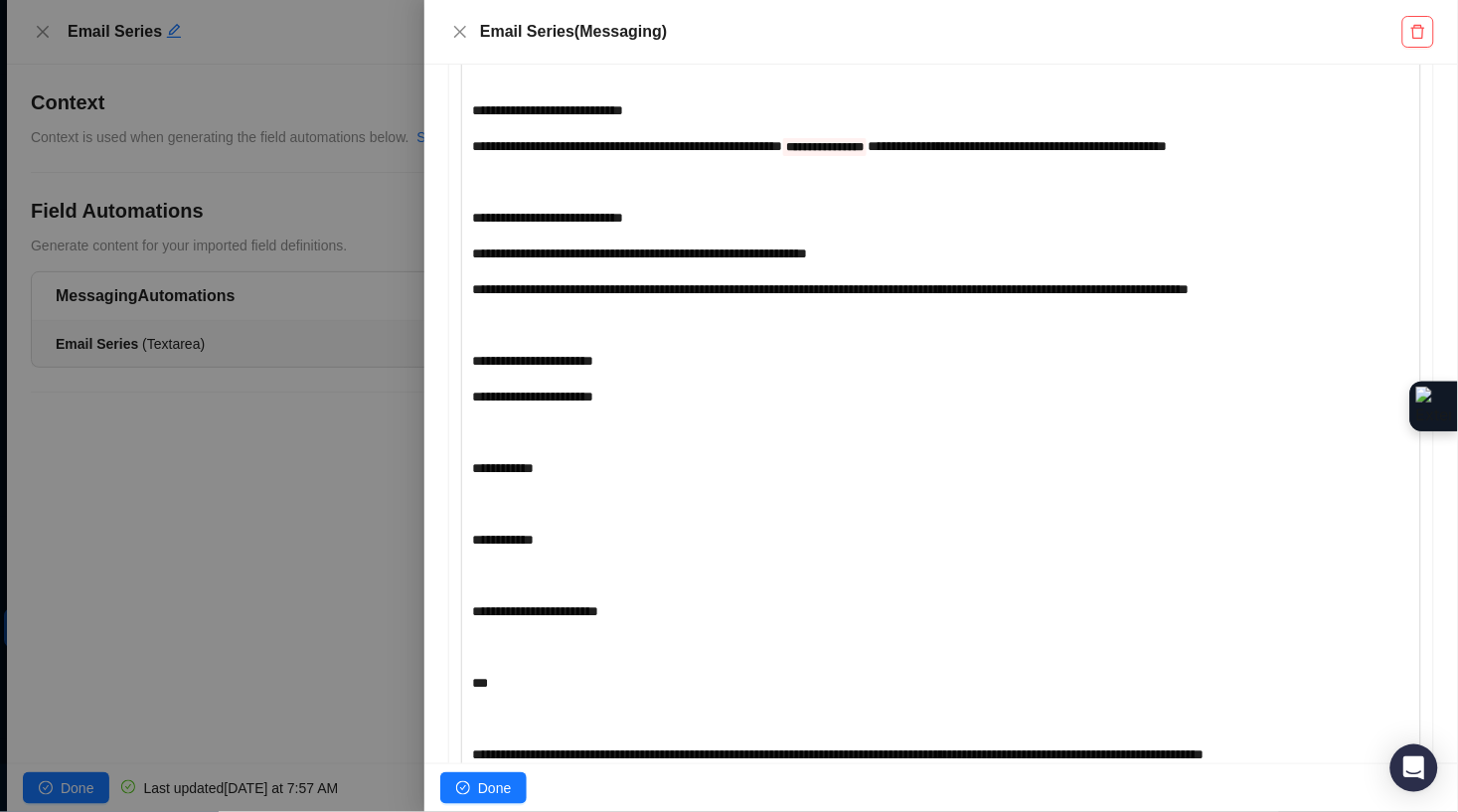 scroll, scrollTop: 3184, scrollLeft: 0, axis: vertical 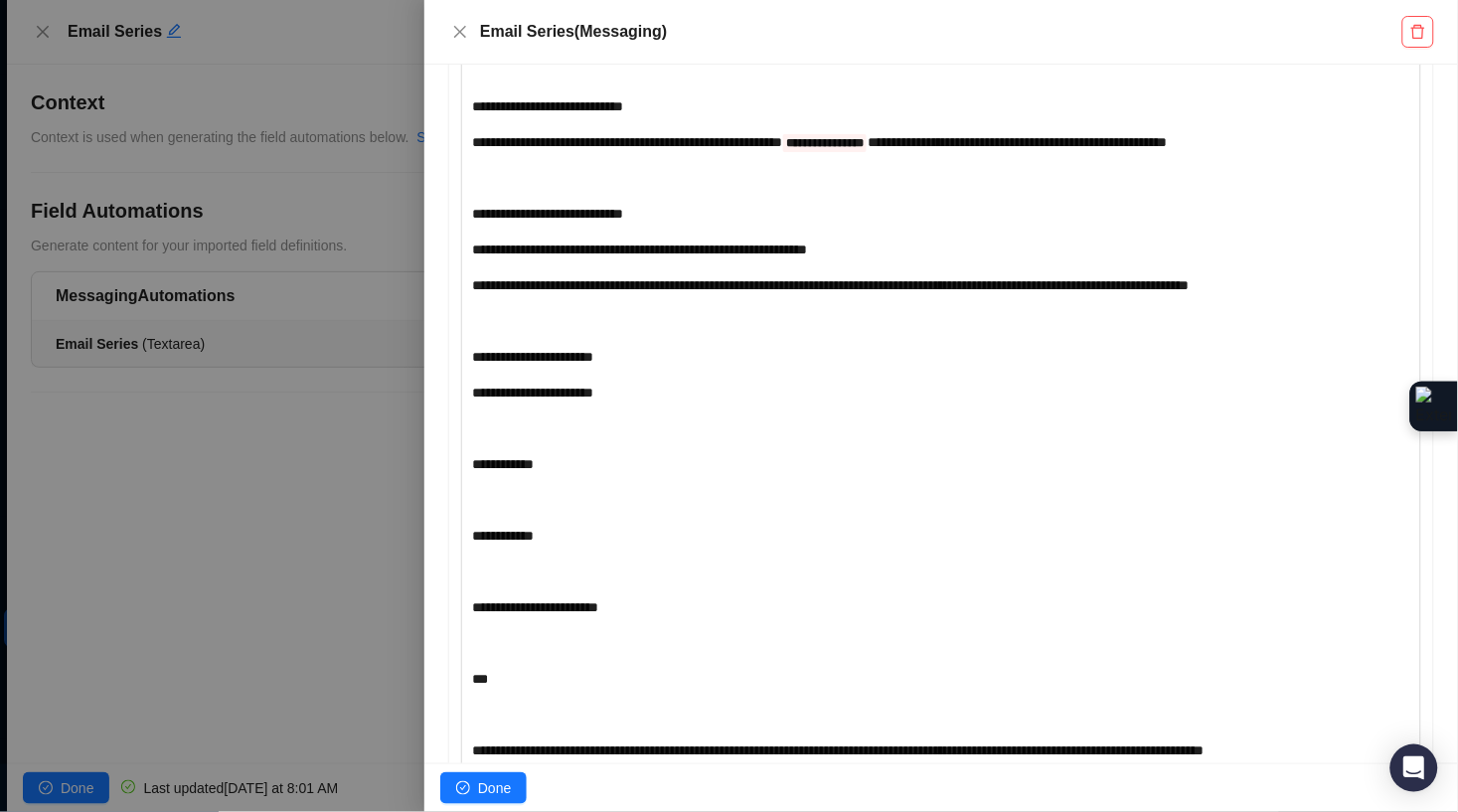 click on "**********" at bounding box center [1018, 142] 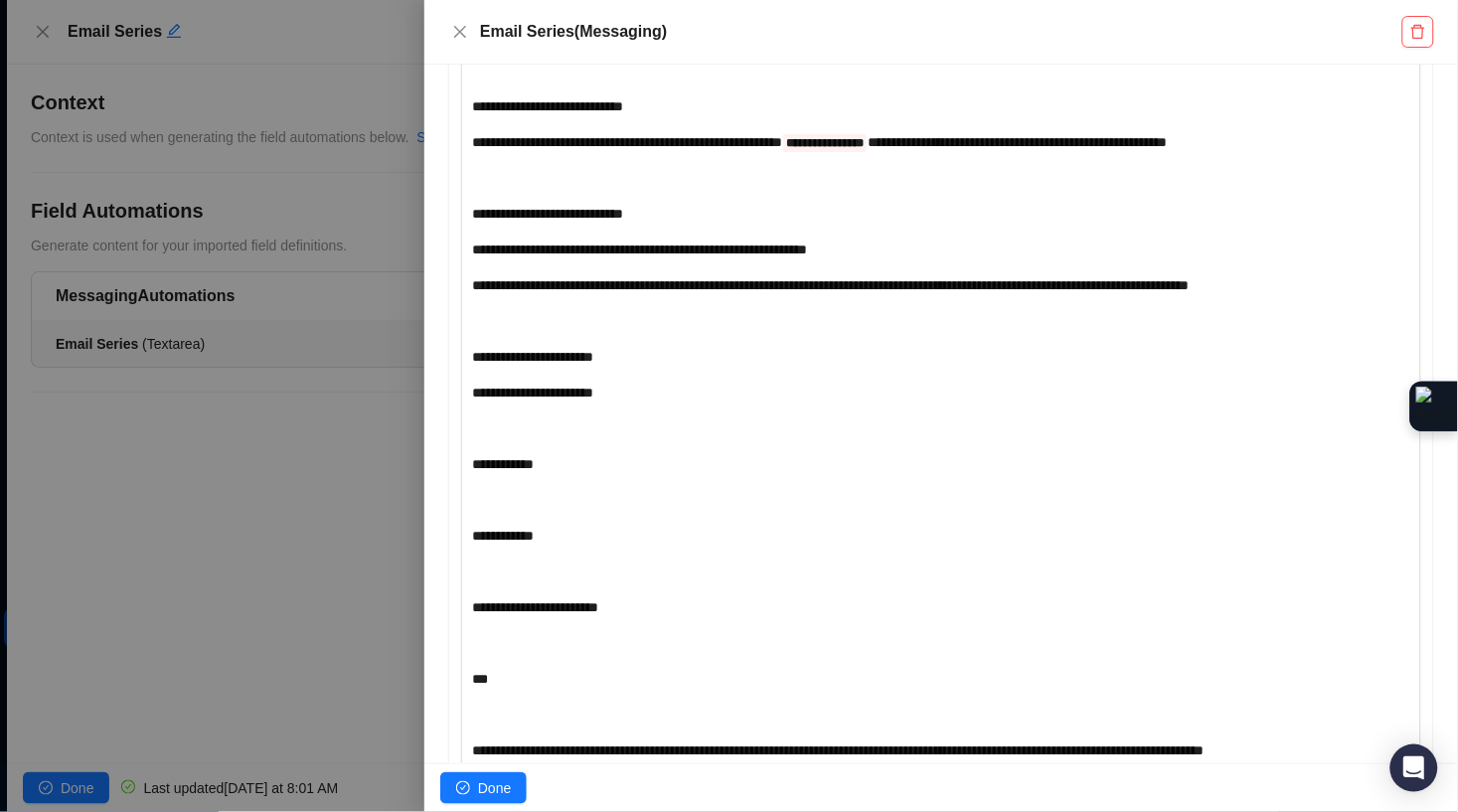 scroll, scrollTop: 3188, scrollLeft: 0, axis: vertical 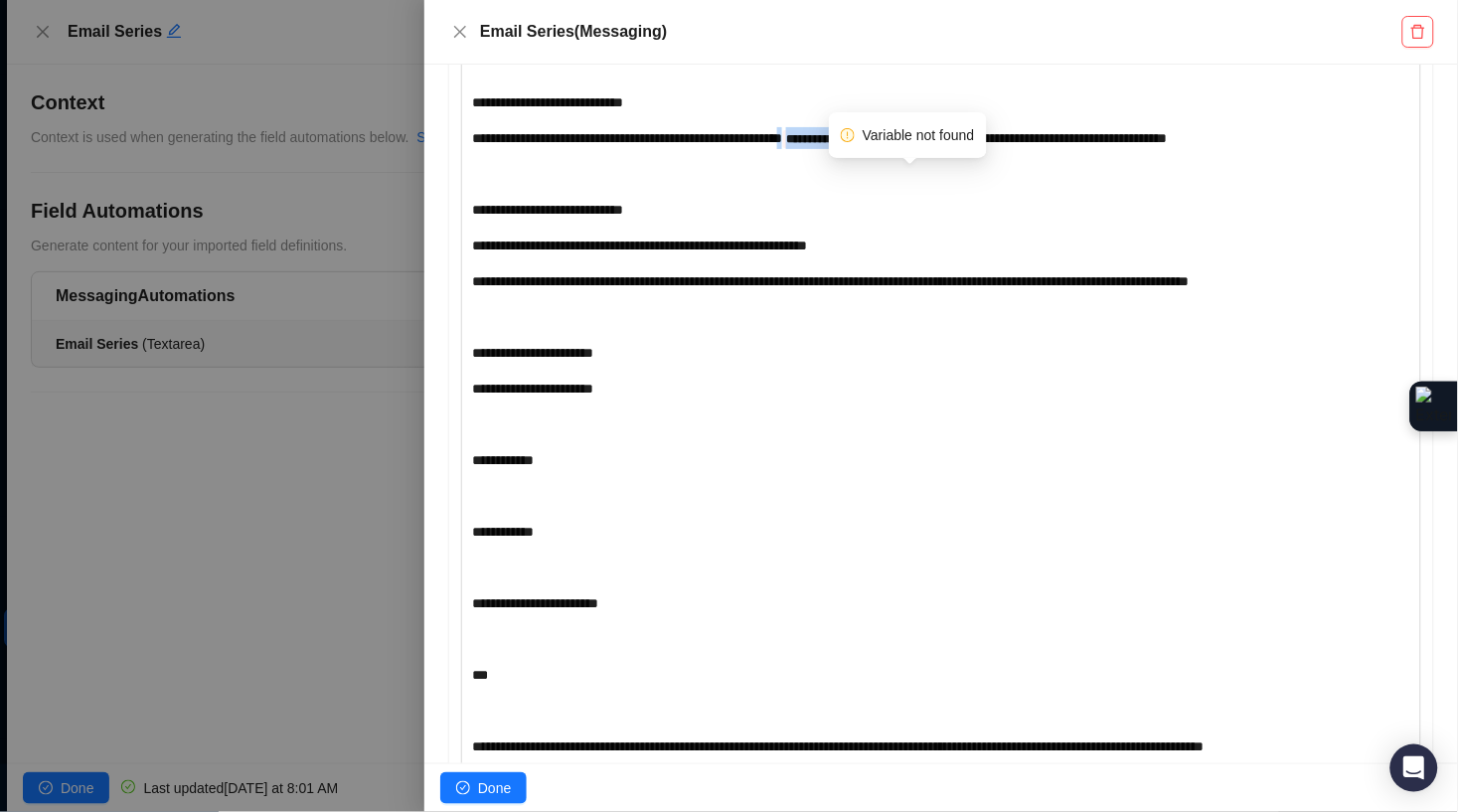 drag, startPoint x: 966, startPoint y: 180, endPoint x: 858, endPoint y: 177, distance: 108.041659 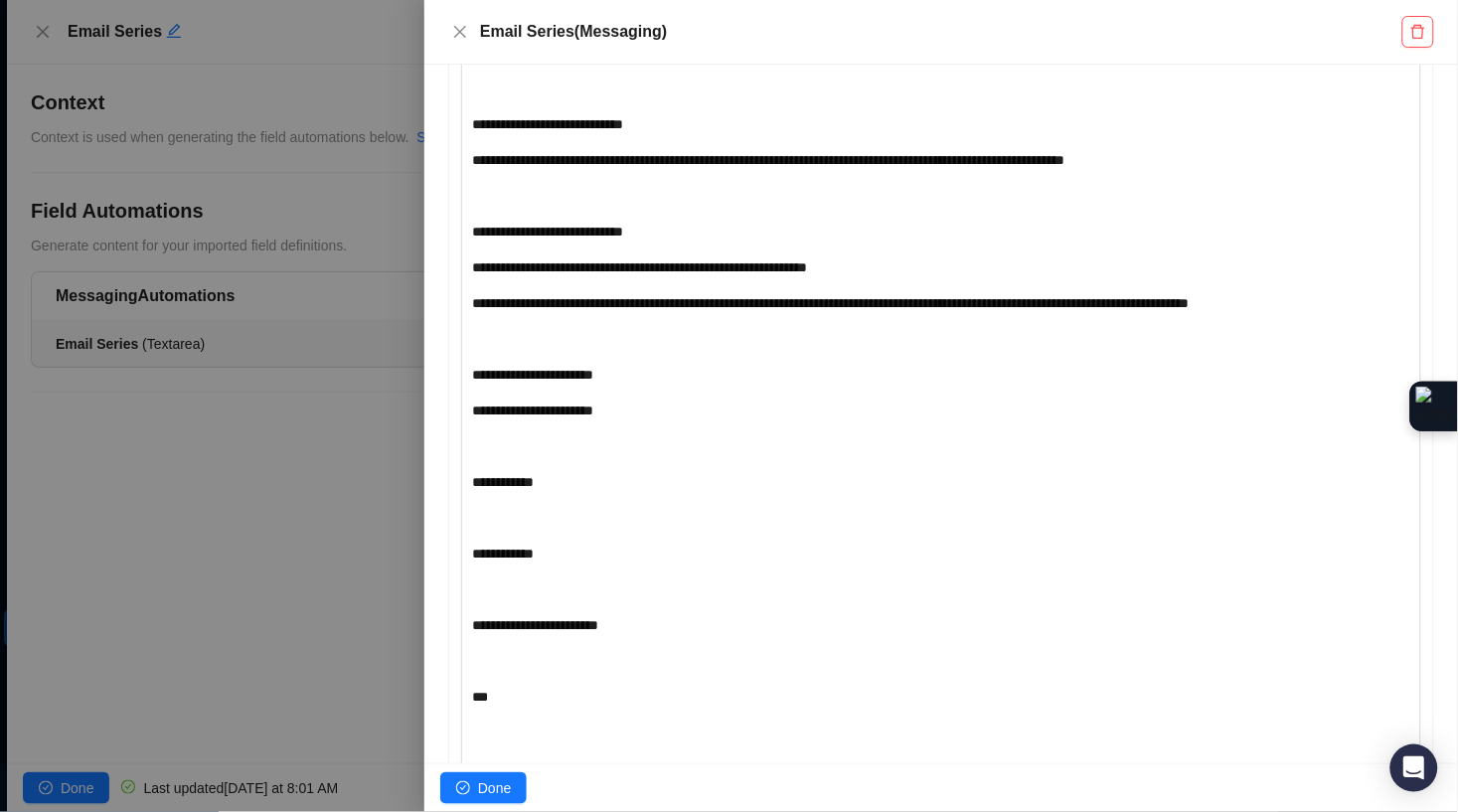 scroll, scrollTop: 3163, scrollLeft: 0, axis: vertical 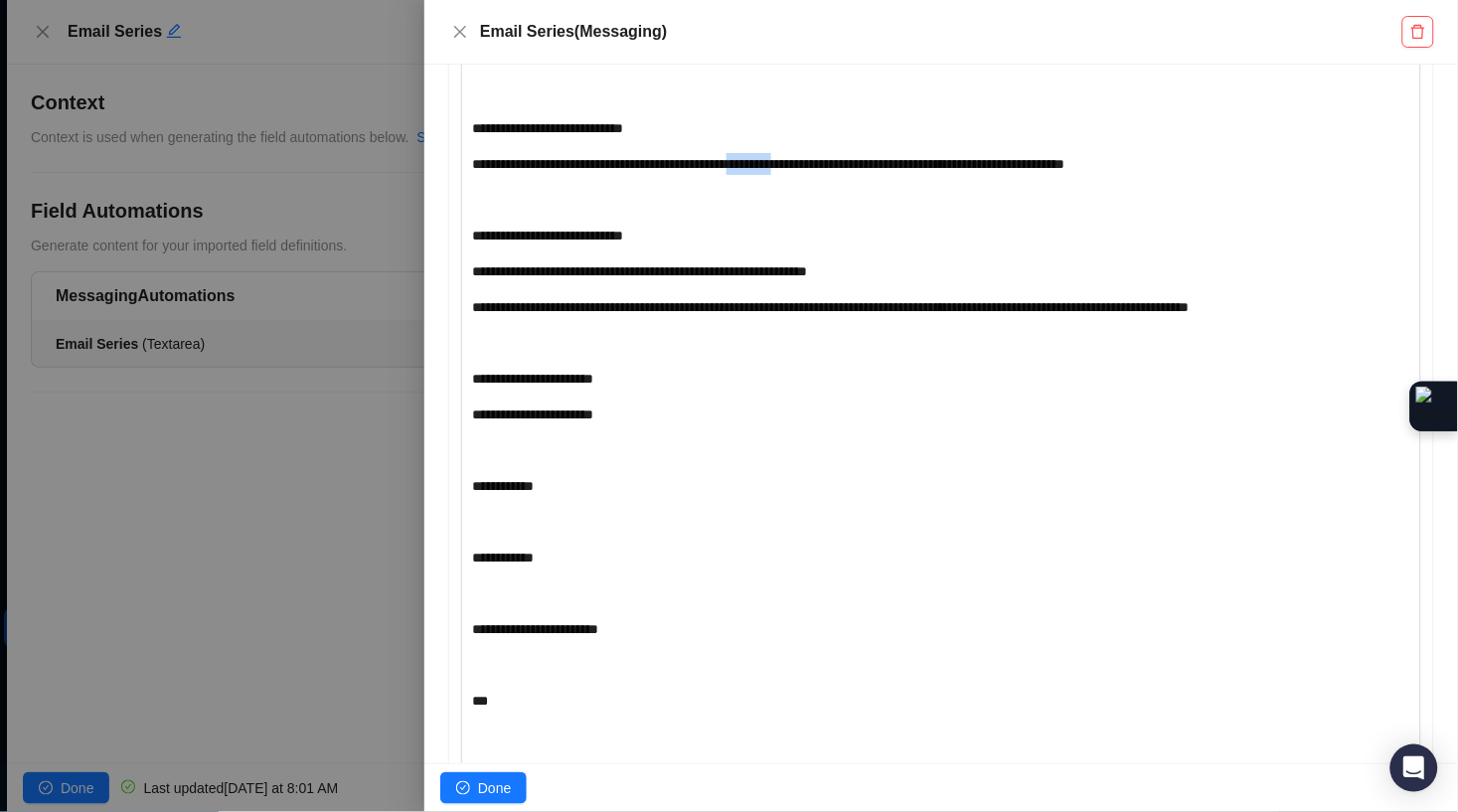 drag, startPoint x: 855, startPoint y: 204, endPoint x: 798, endPoint y: 203, distance: 57.00877 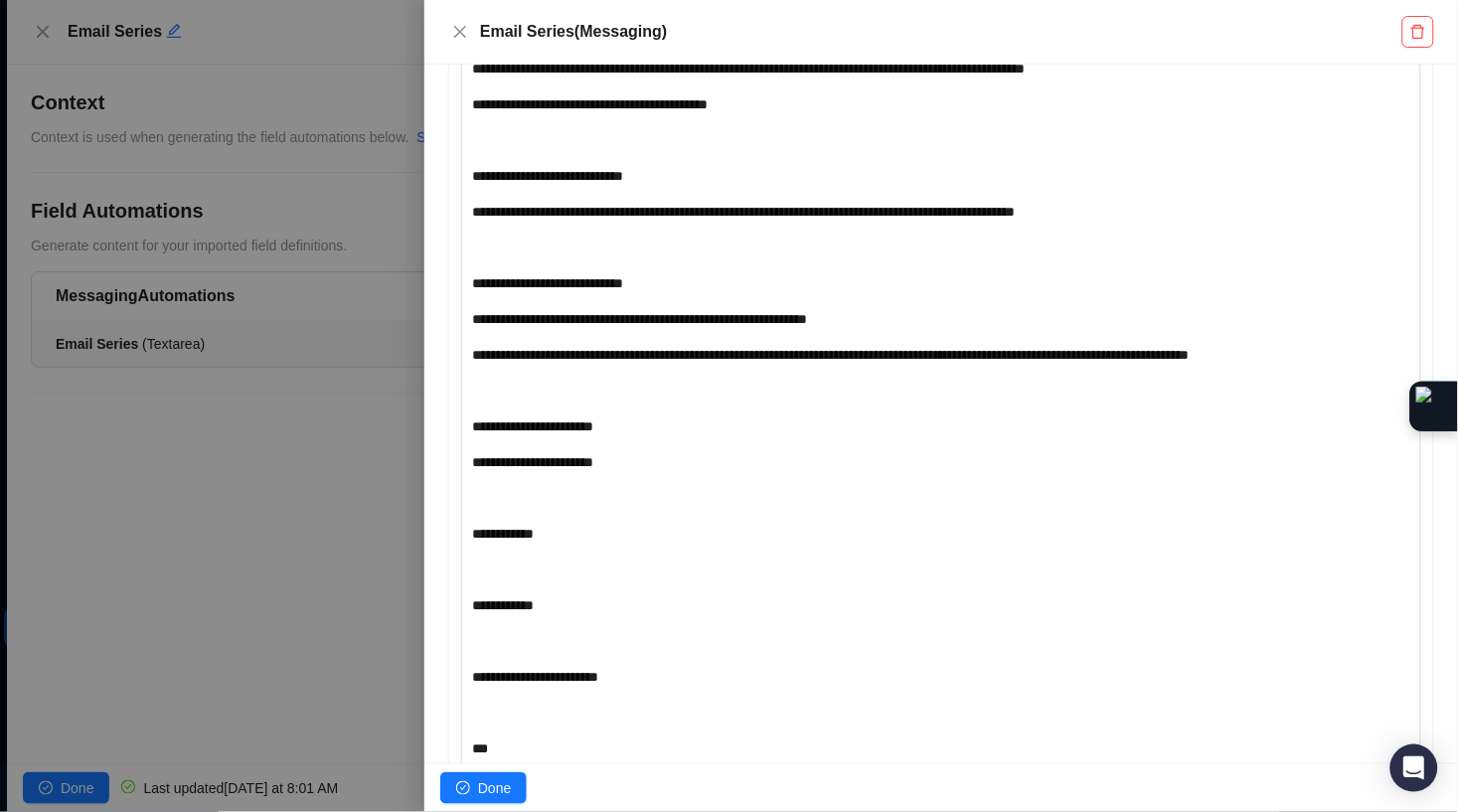 scroll, scrollTop: 3111, scrollLeft: 0, axis: vertical 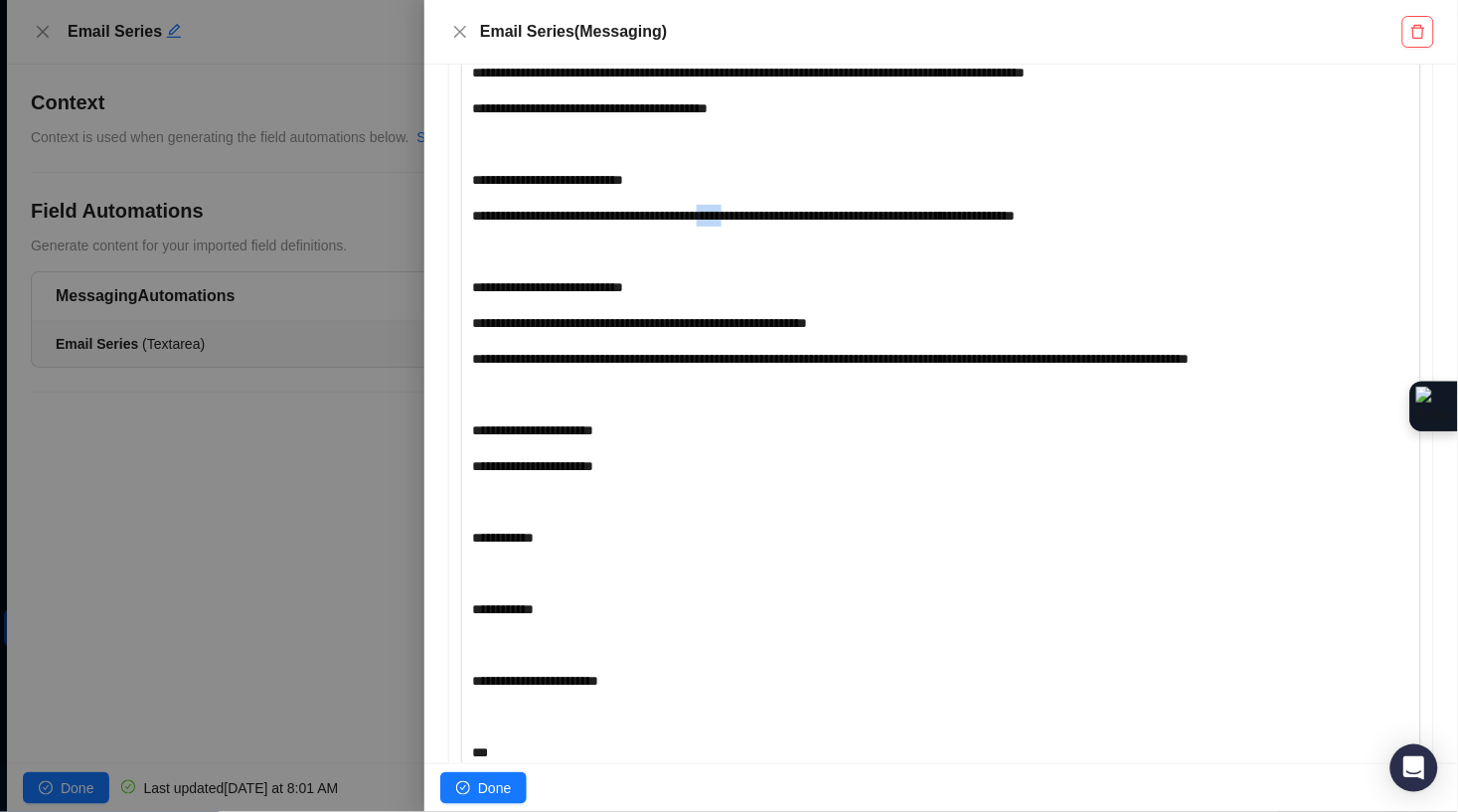 drag, startPoint x: 792, startPoint y: 255, endPoint x: 757, endPoint y: 258, distance: 35.128336 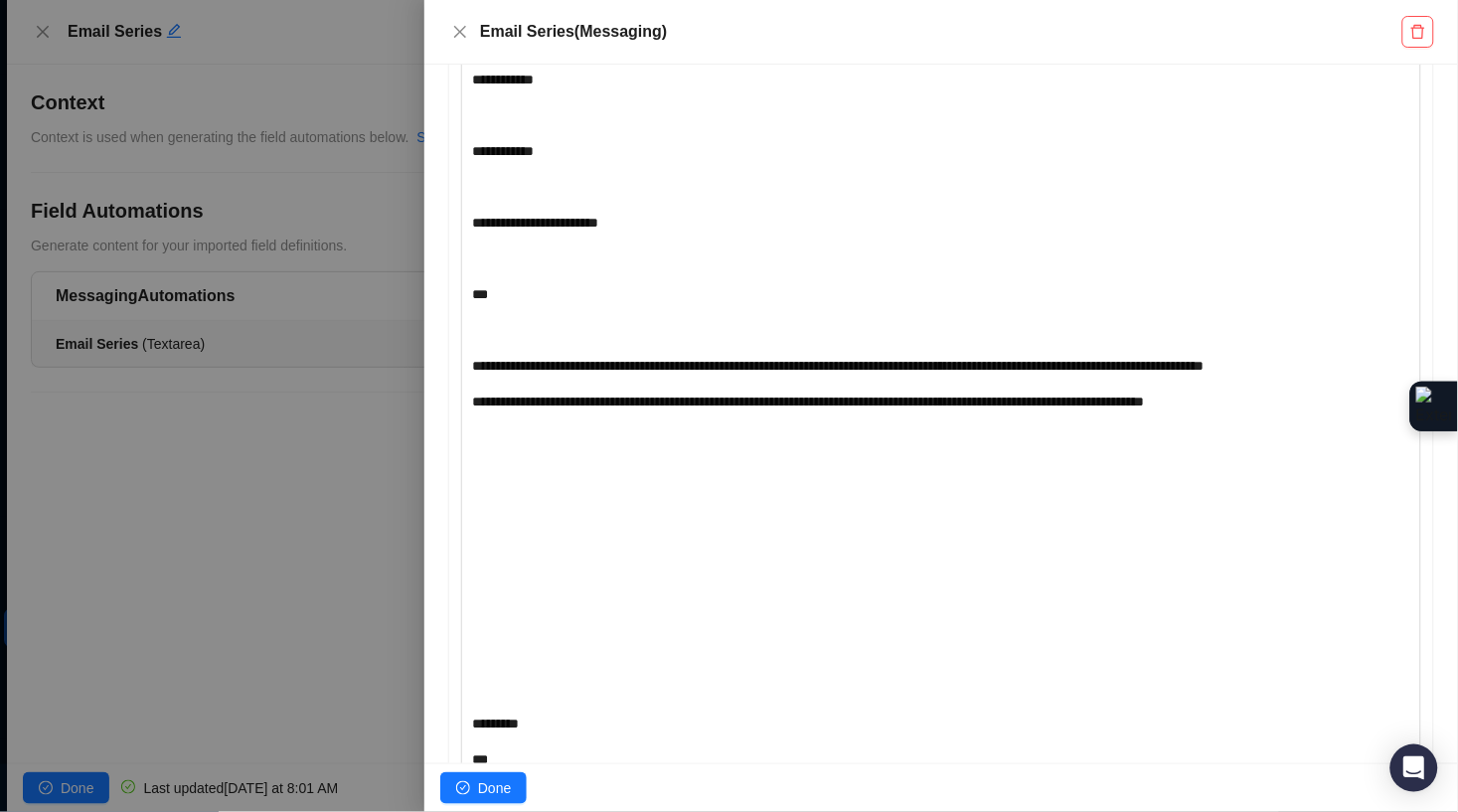 scroll, scrollTop: 3573, scrollLeft: 0, axis: vertical 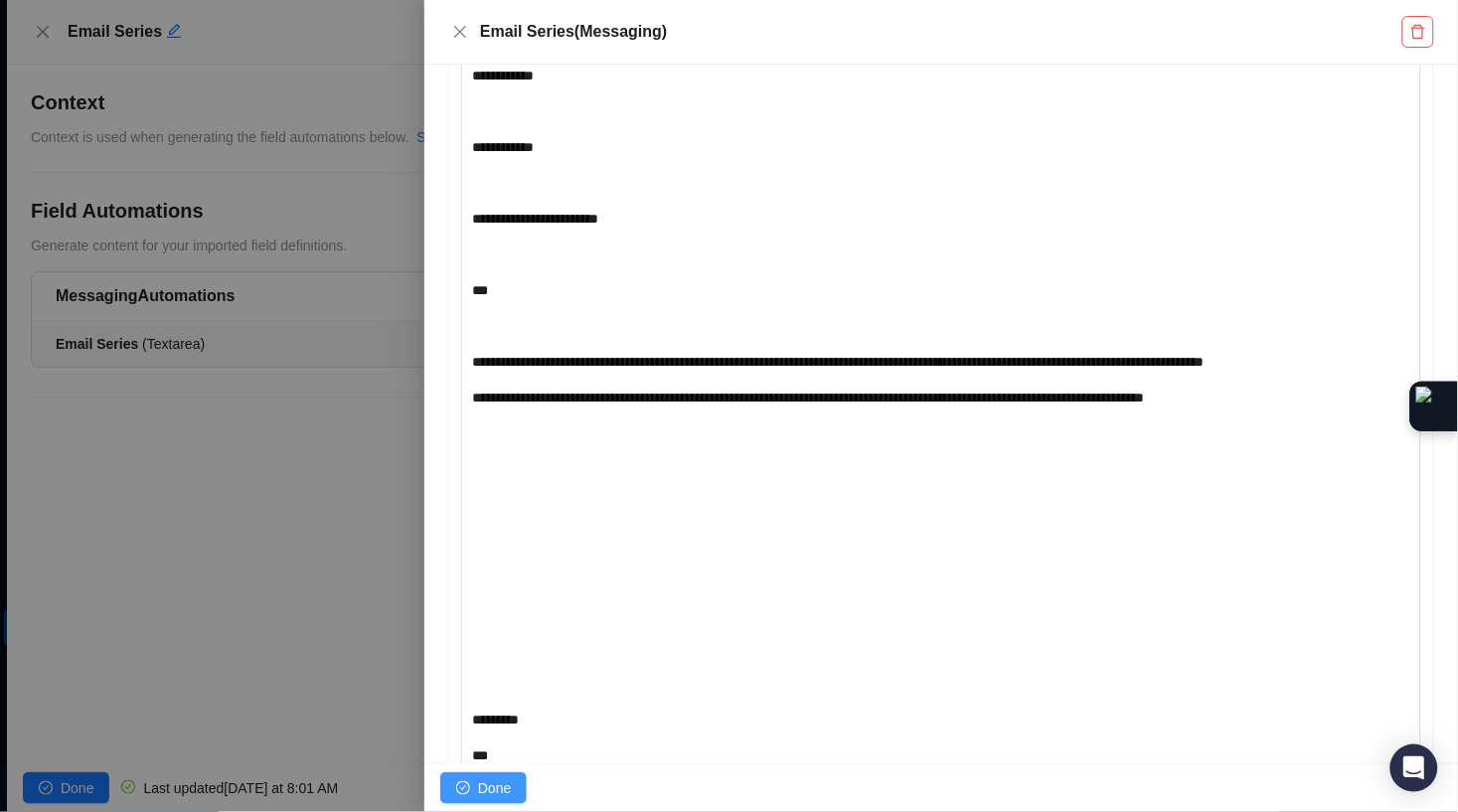 click on "Done" at bounding box center [494, 788] 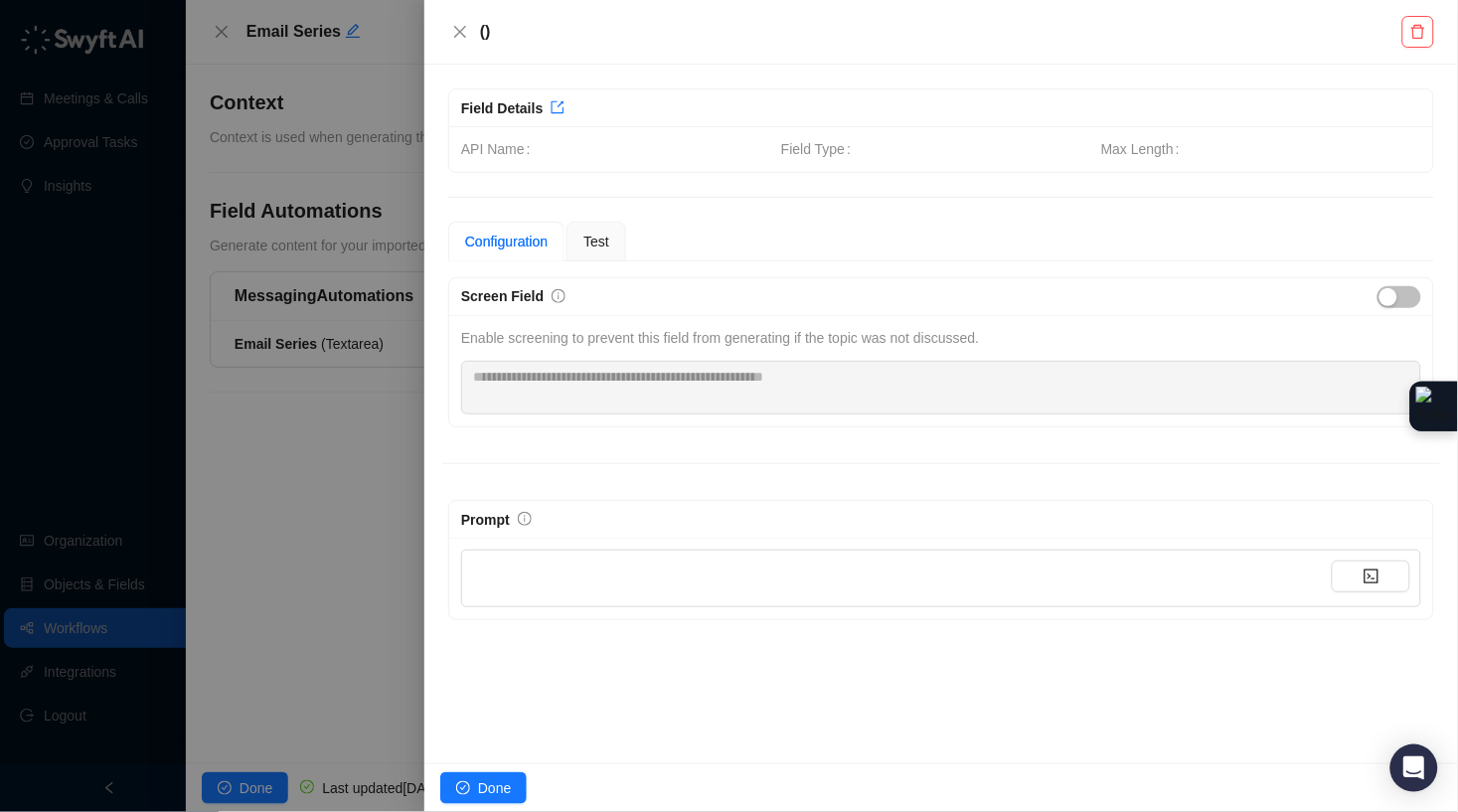 scroll, scrollTop: 0, scrollLeft: 0, axis: both 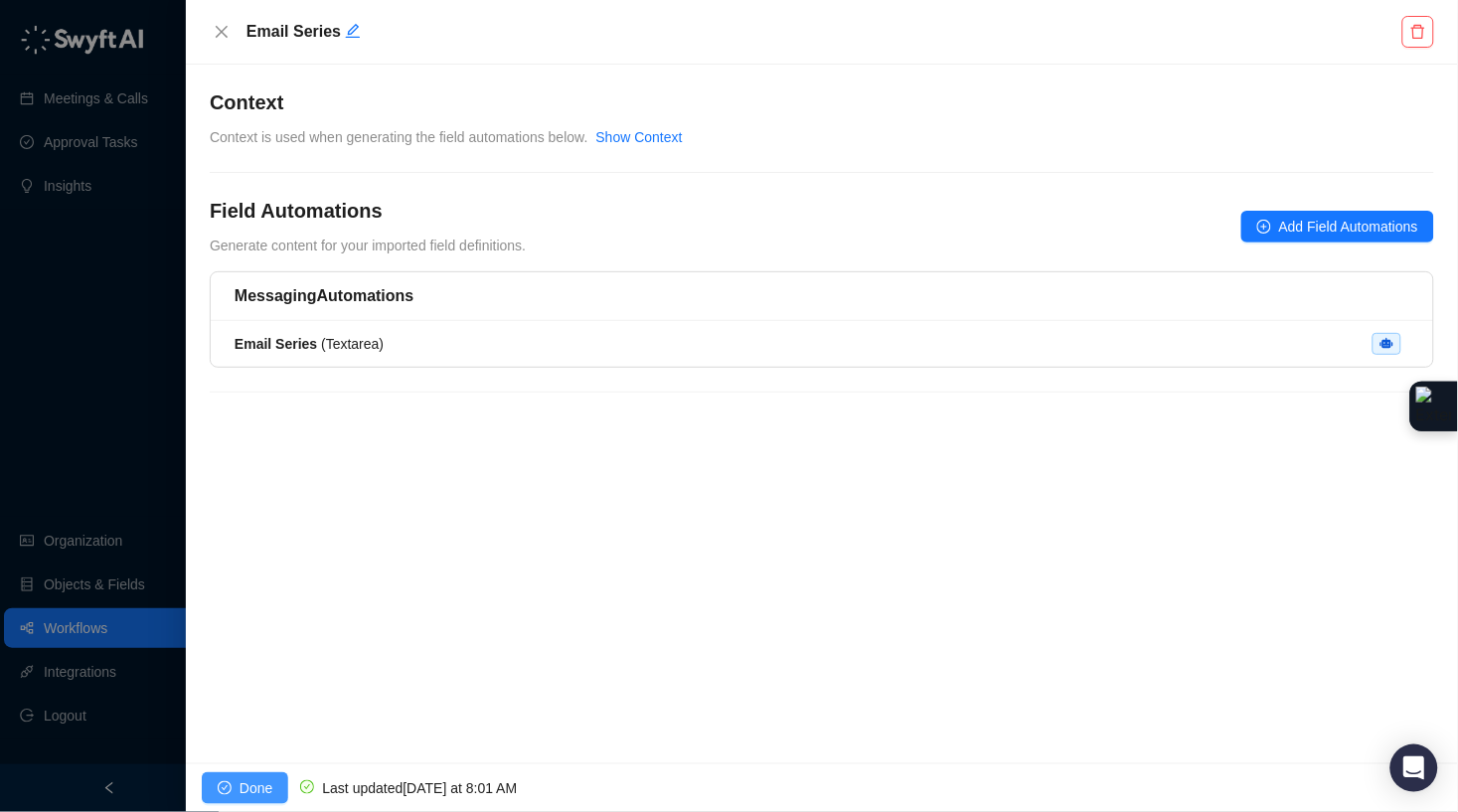 click on "Done" at bounding box center (255, 788) 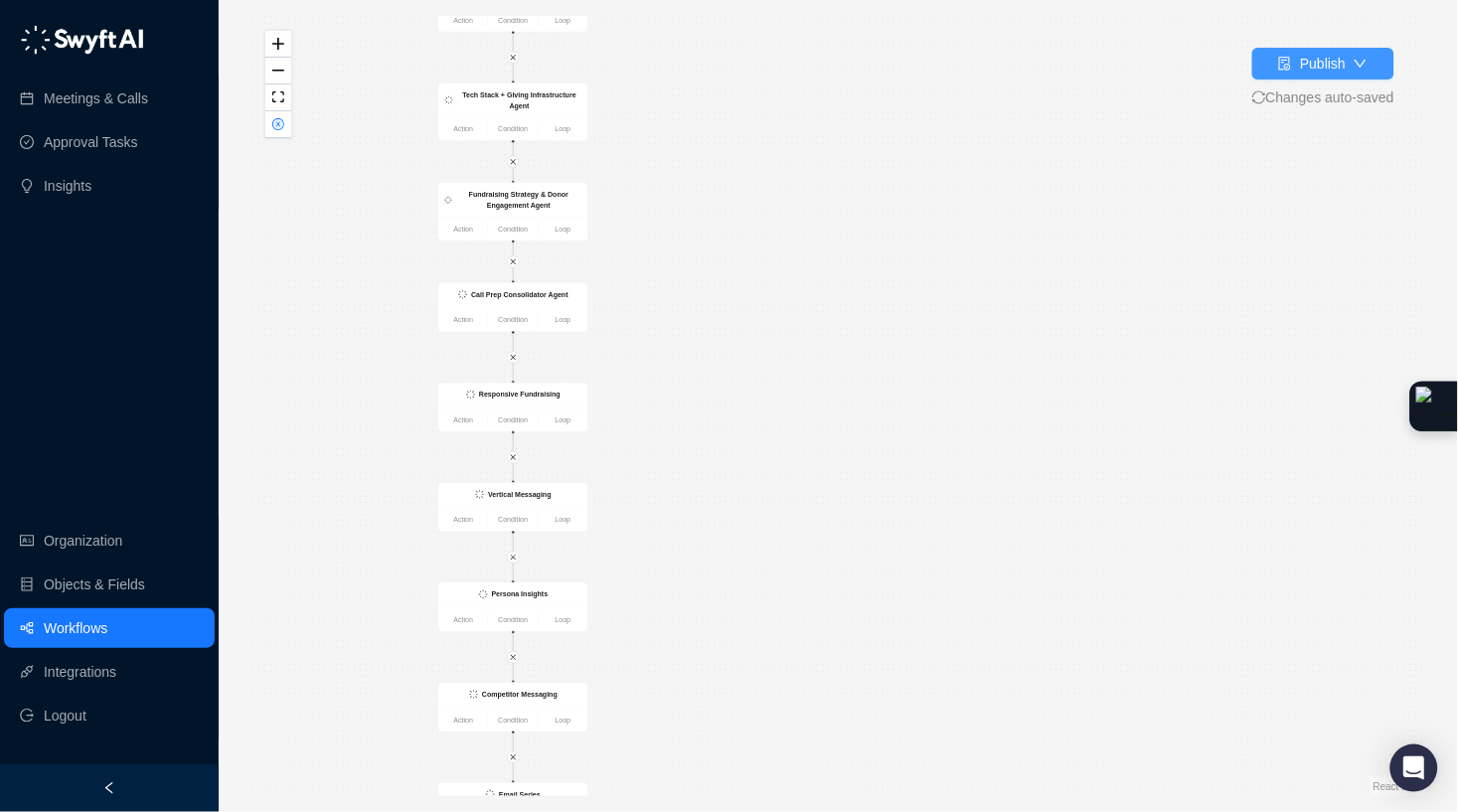 click 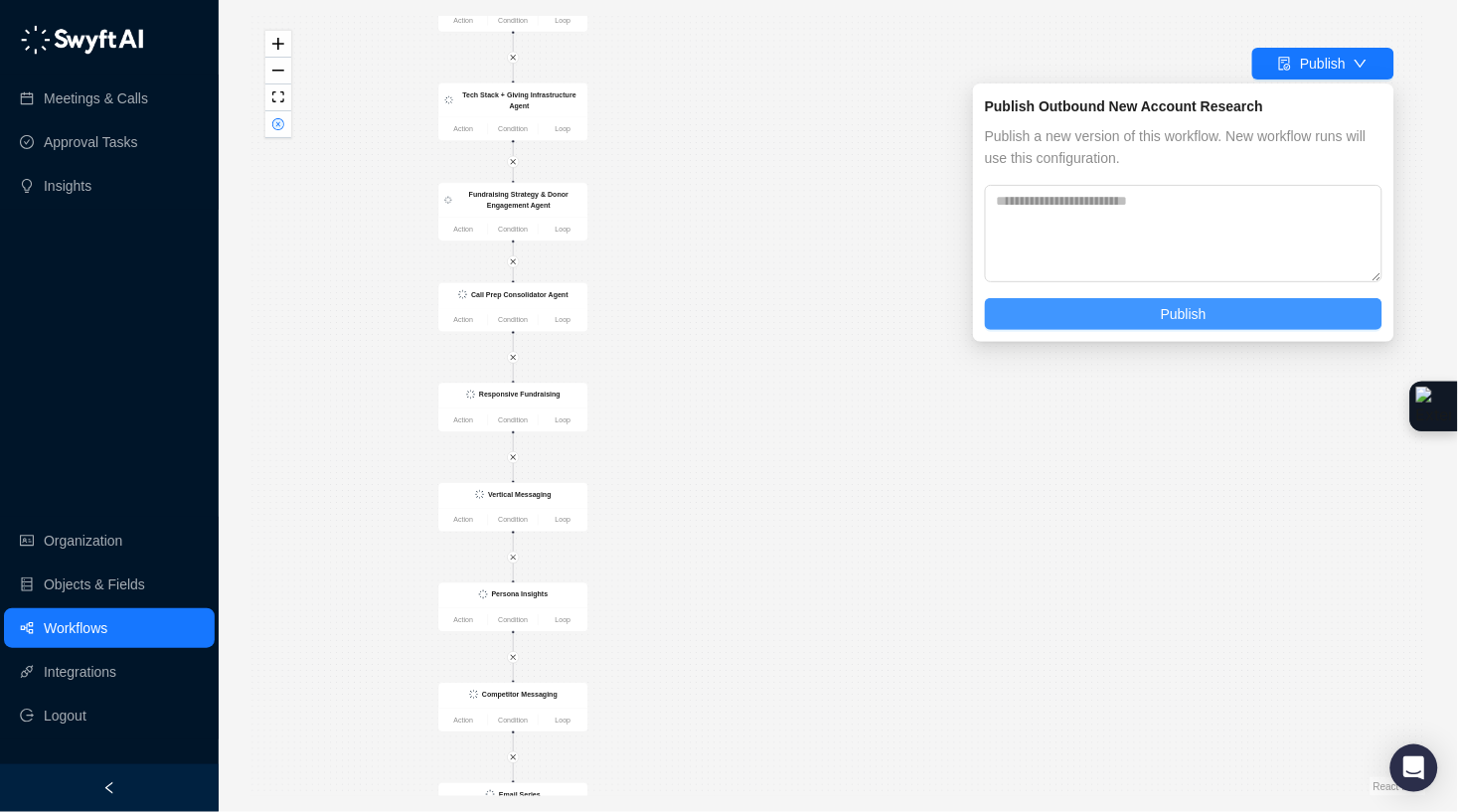 click on "Publish" at bounding box center [1184, 314] 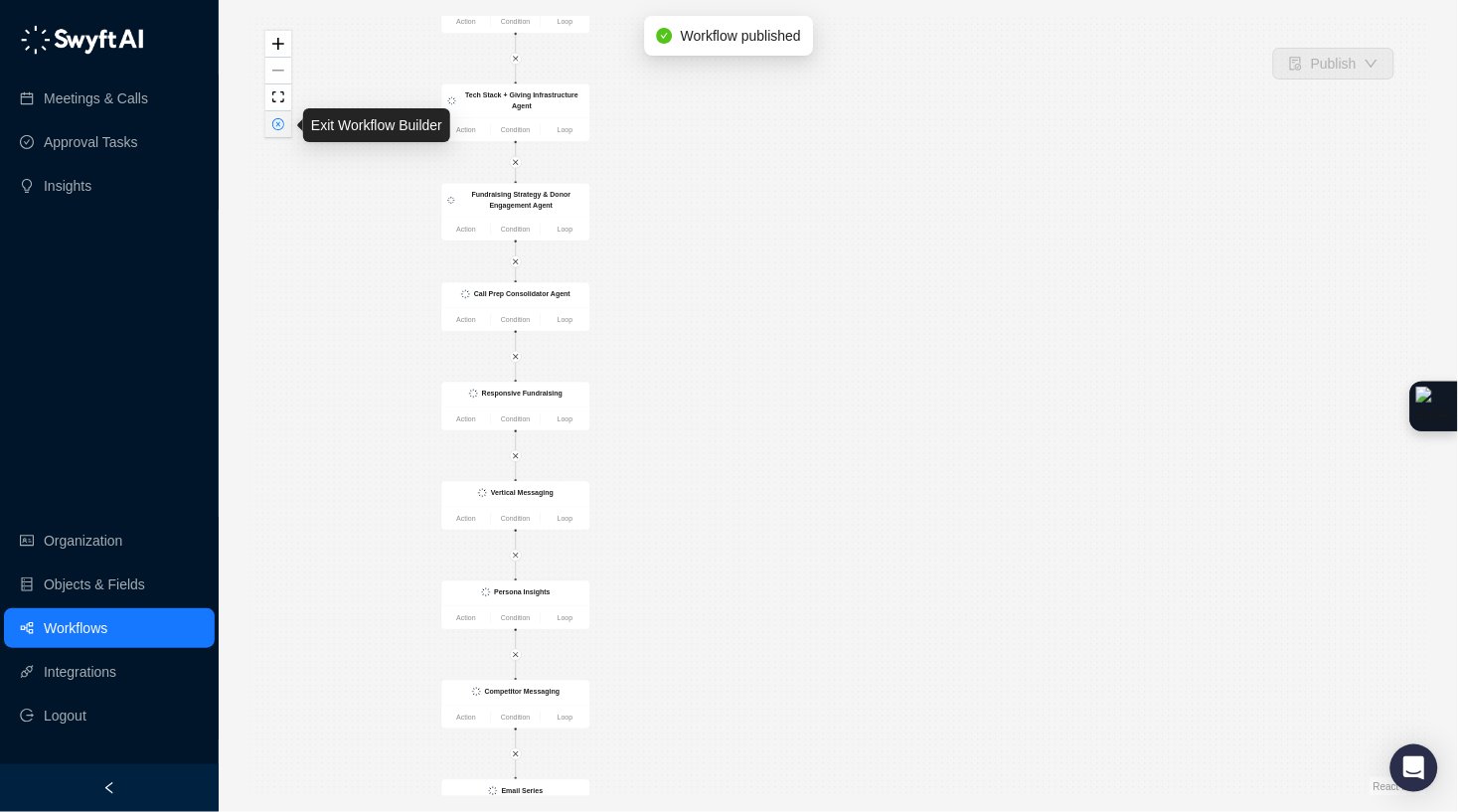 click at bounding box center (278, 124) 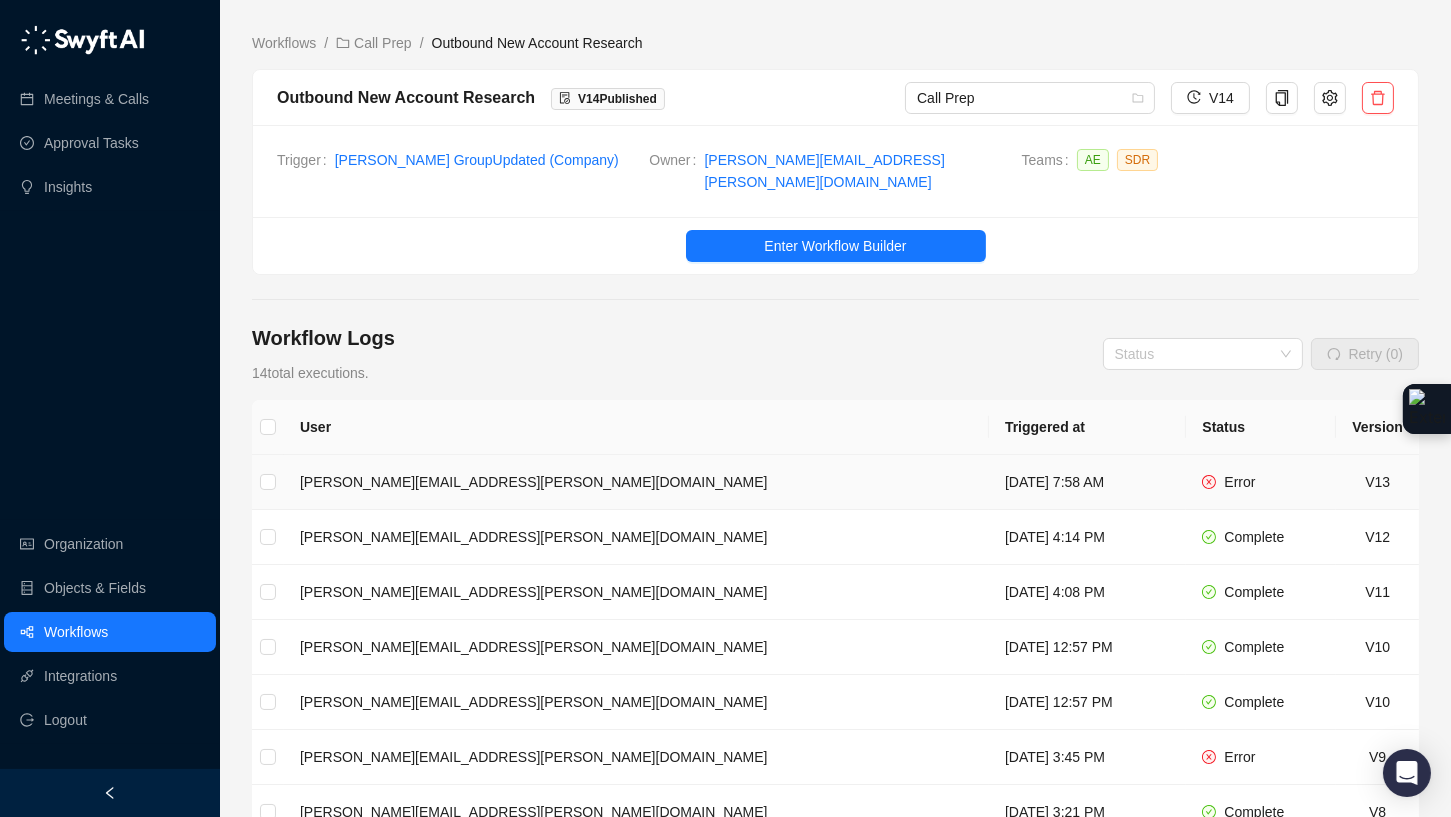 click on "[PERSON_NAME][EMAIL_ADDRESS][PERSON_NAME][DOMAIN_NAME]" at bounding box center (636, 482) 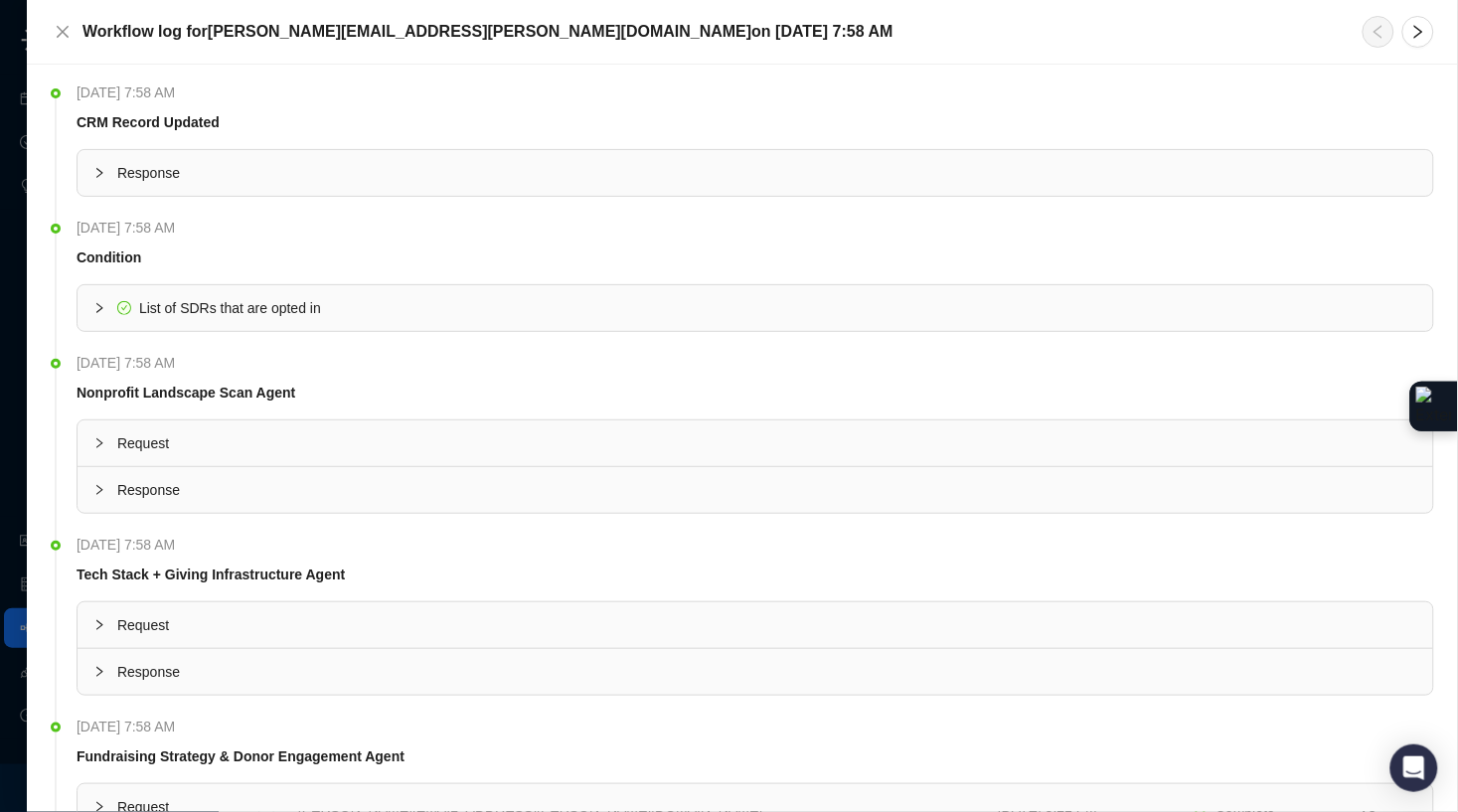 click 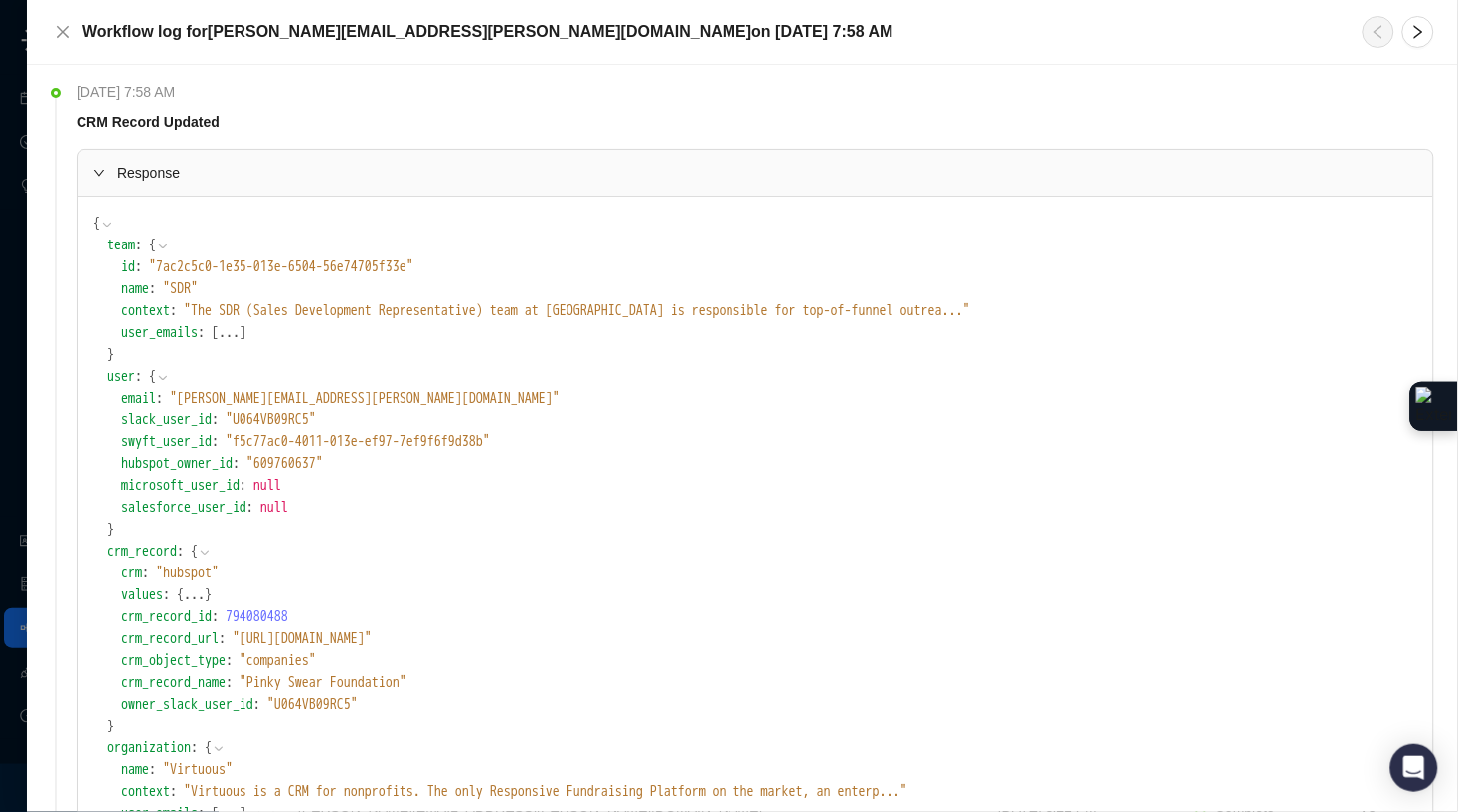 click 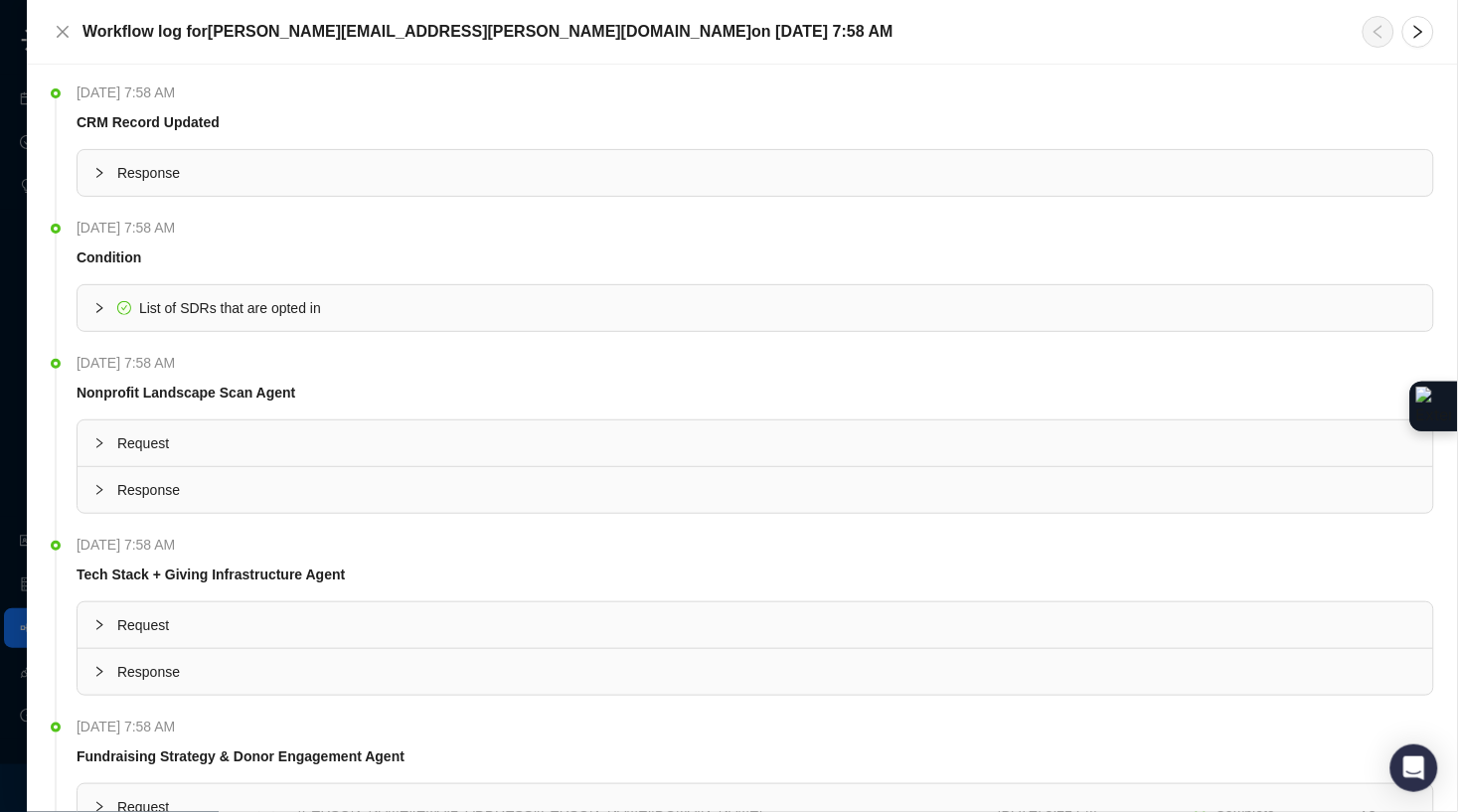 click 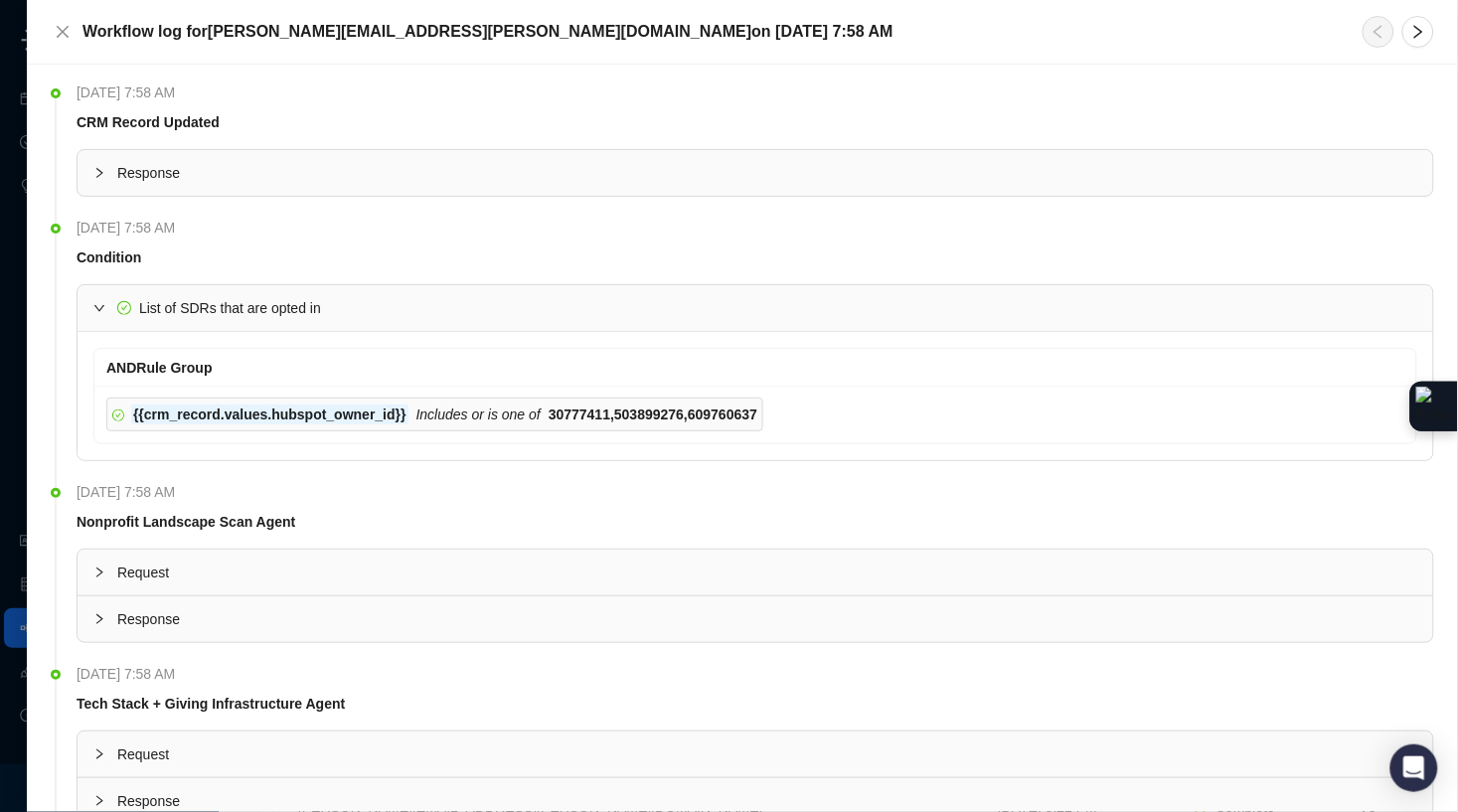 click 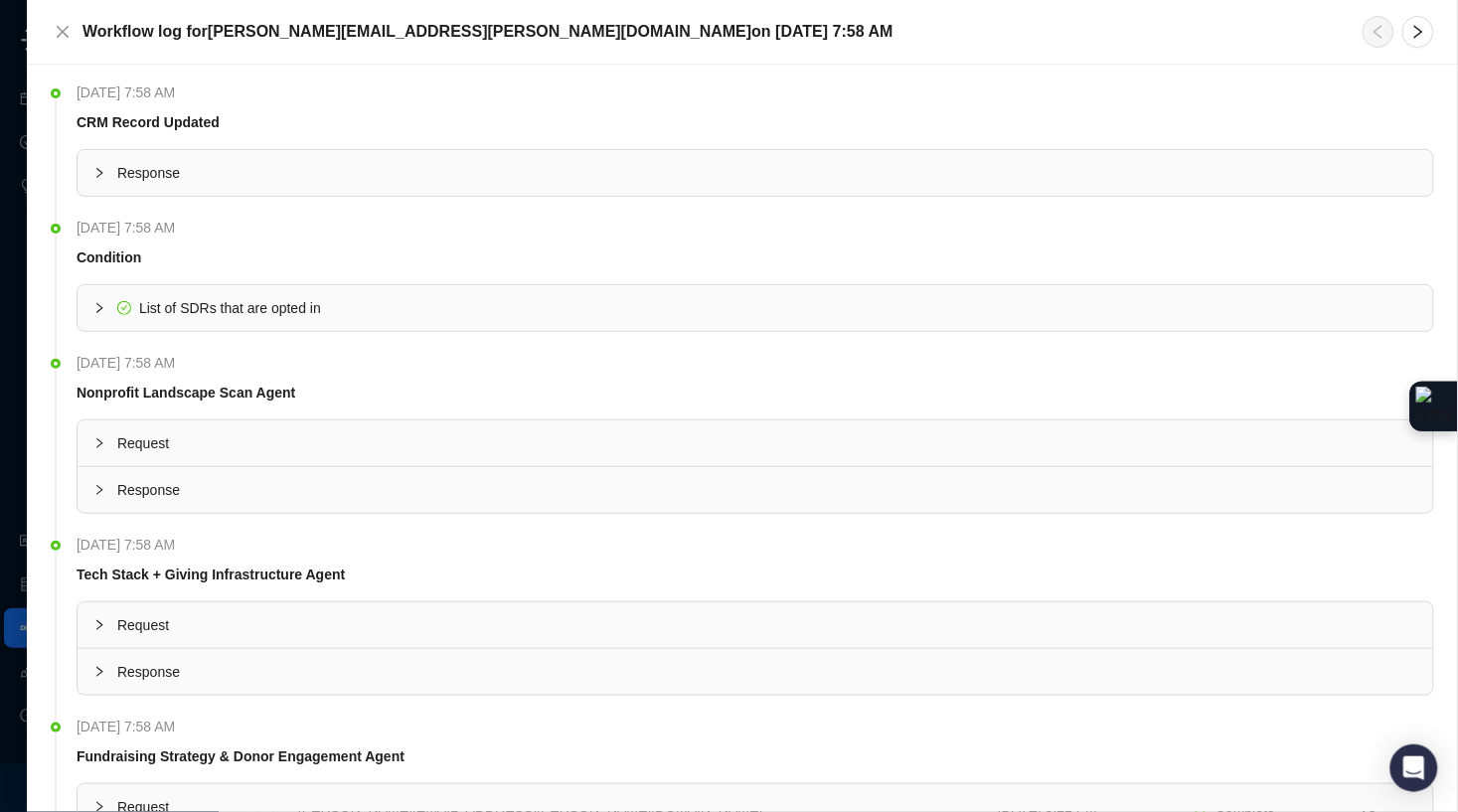 click at bounding box center (105, 490) 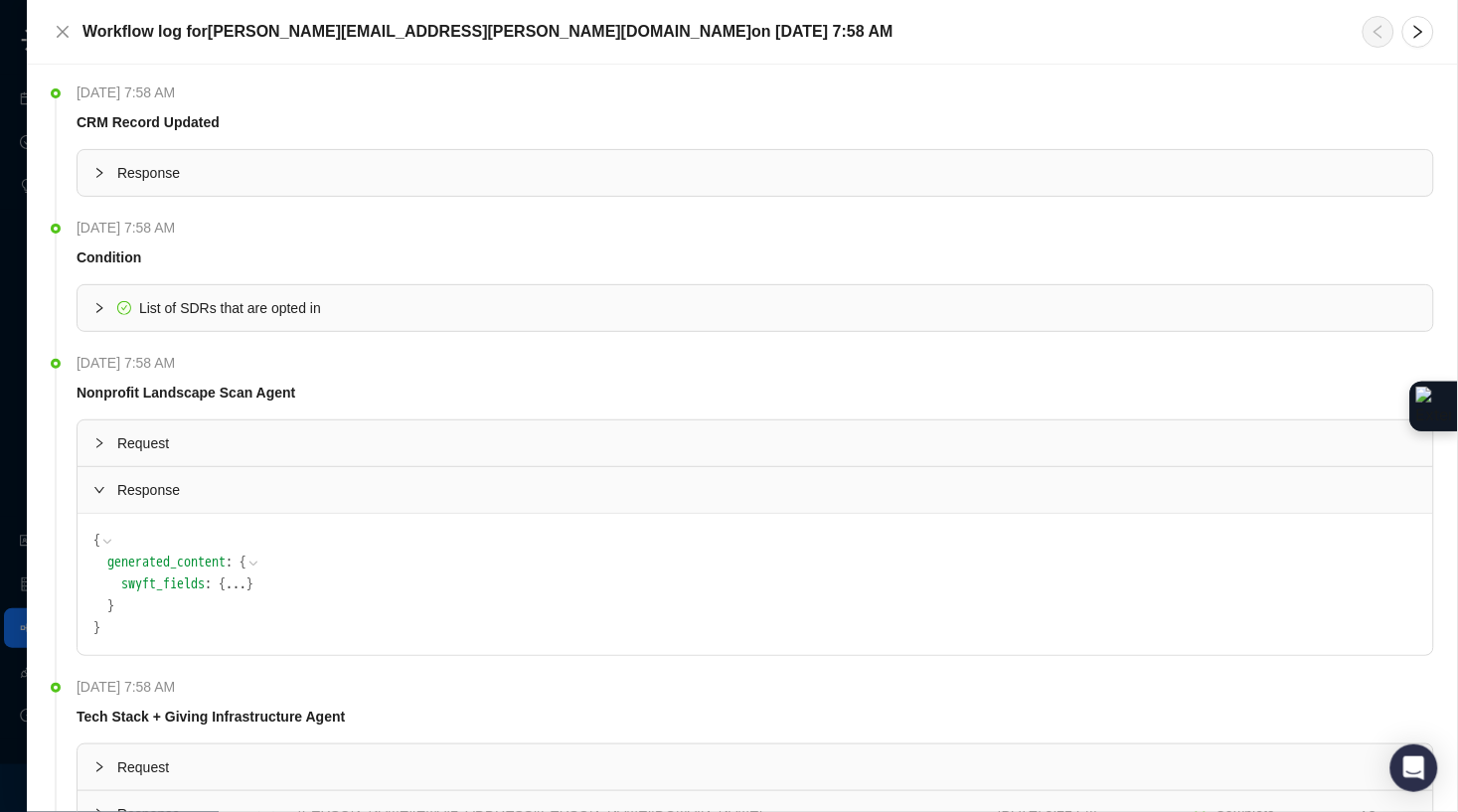 click on "..." at bounding box center (236, 584) 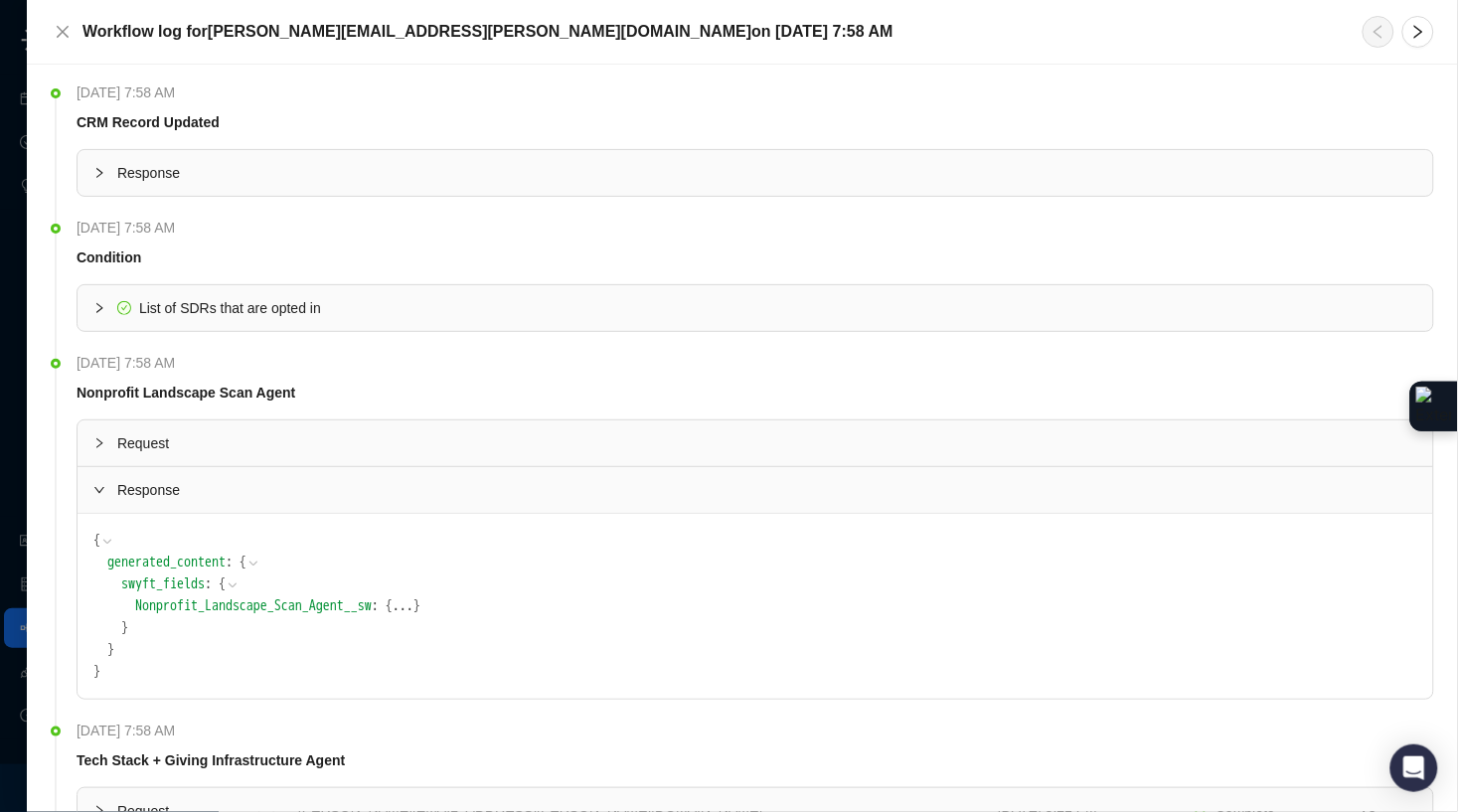 click on "..." at bounding box center [403, 606] 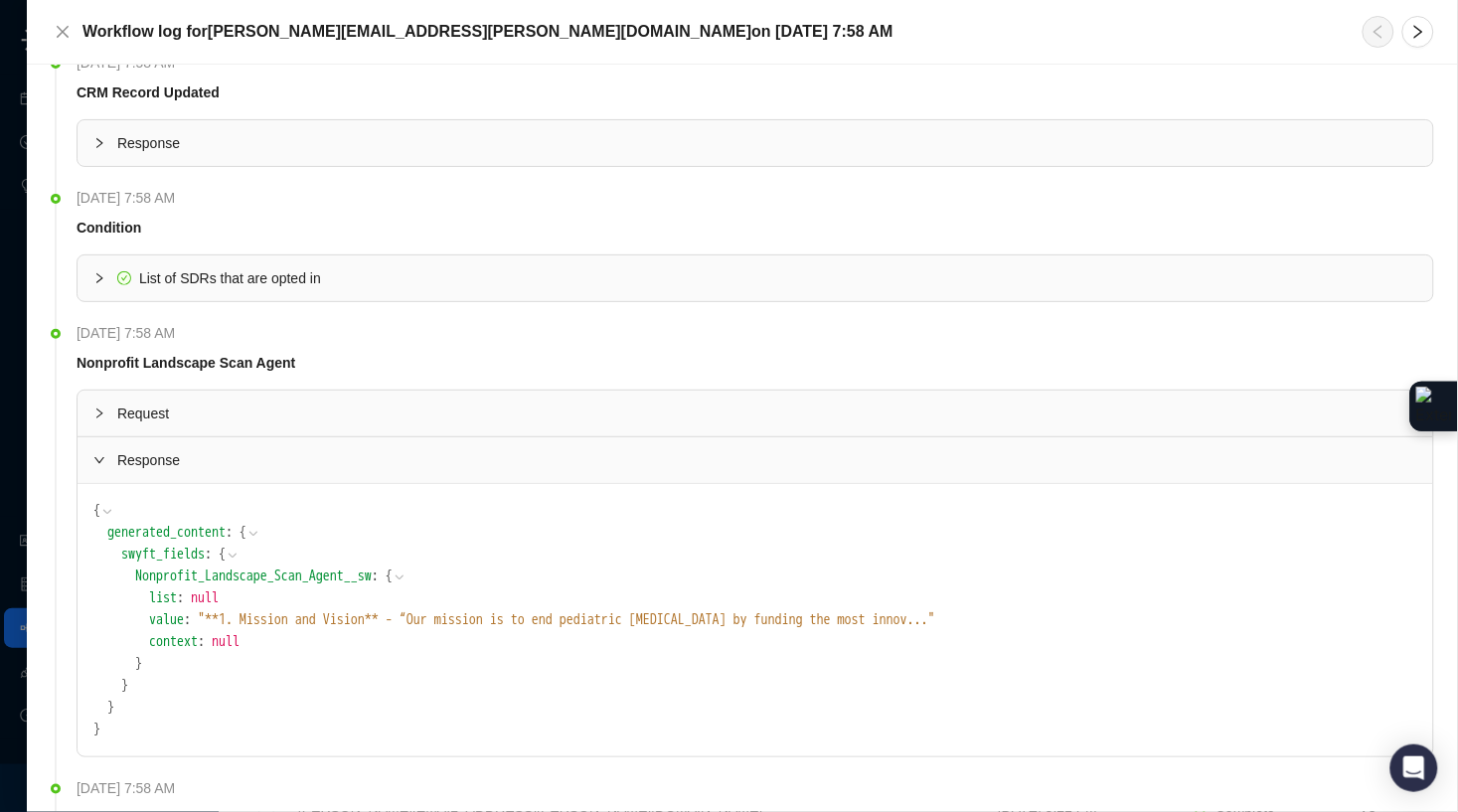 scroll, scrollTop: 28, scrollLeft: 0, axis: vertical 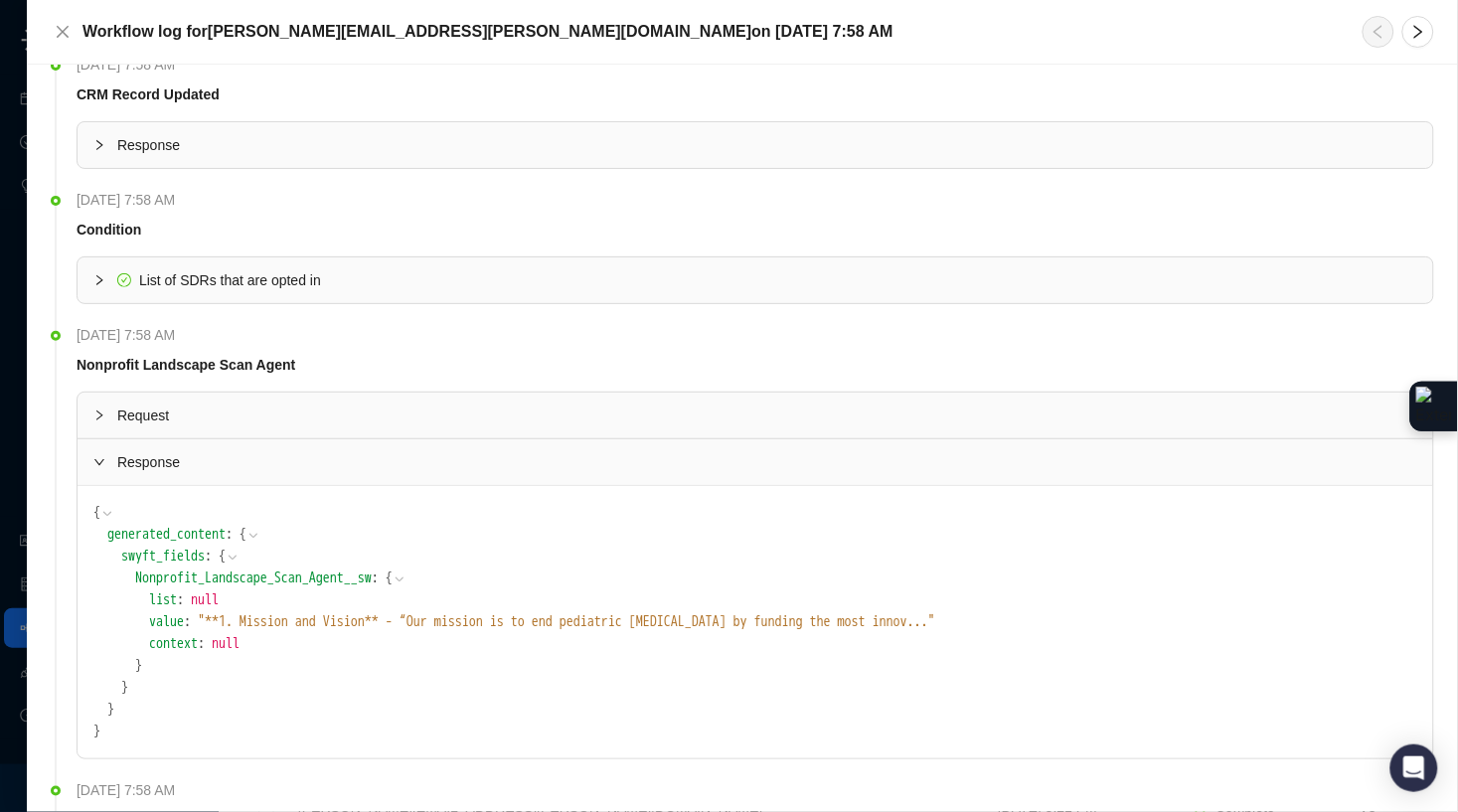 click 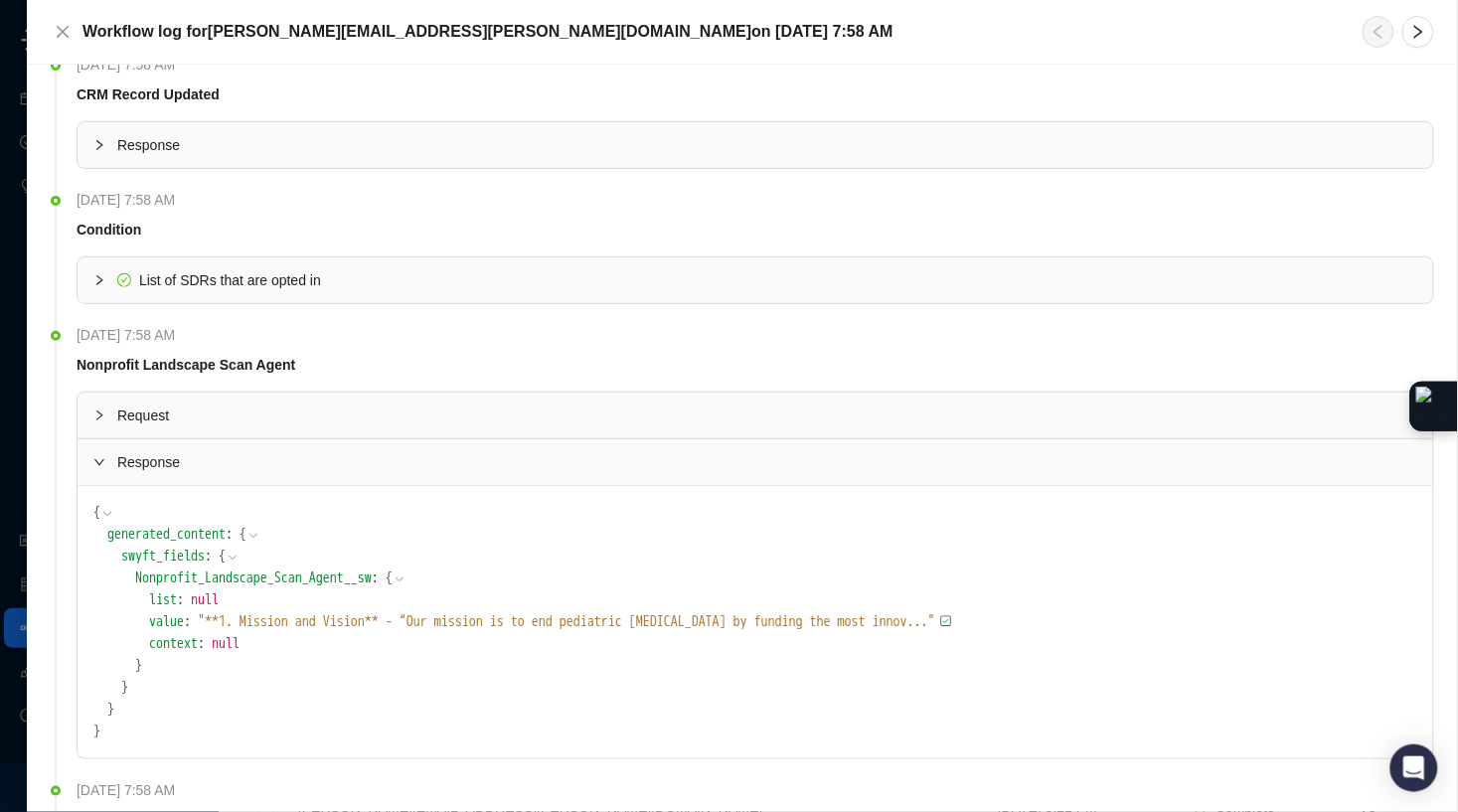 click on "" **1. Mission and Vision** - “Our mission is to end pediatric brain tumors by funding the most innov ... "" at bounding box center (567, 621) 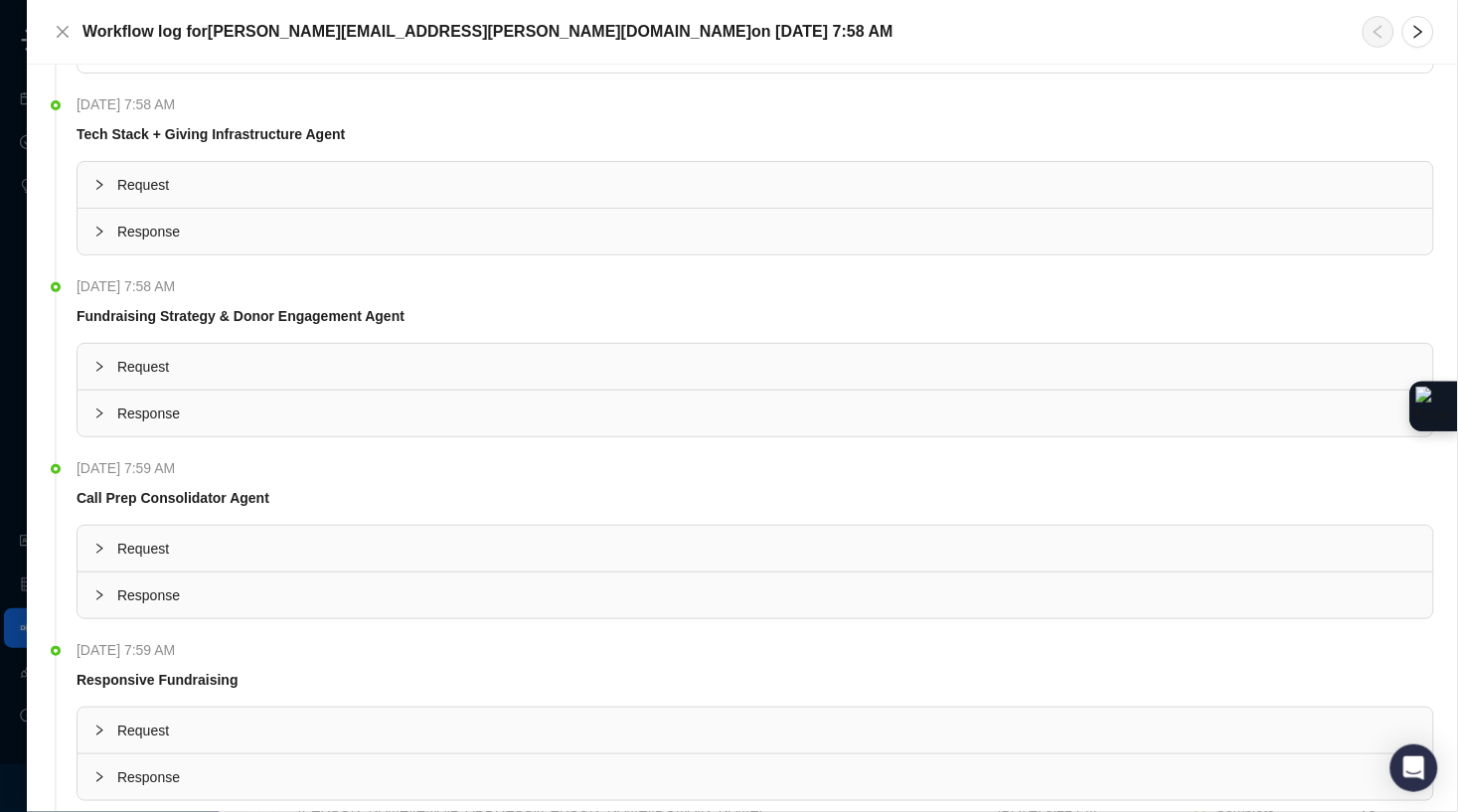 scroll, scrollTop: 1038, scrollLeft: 0, axis: vertical 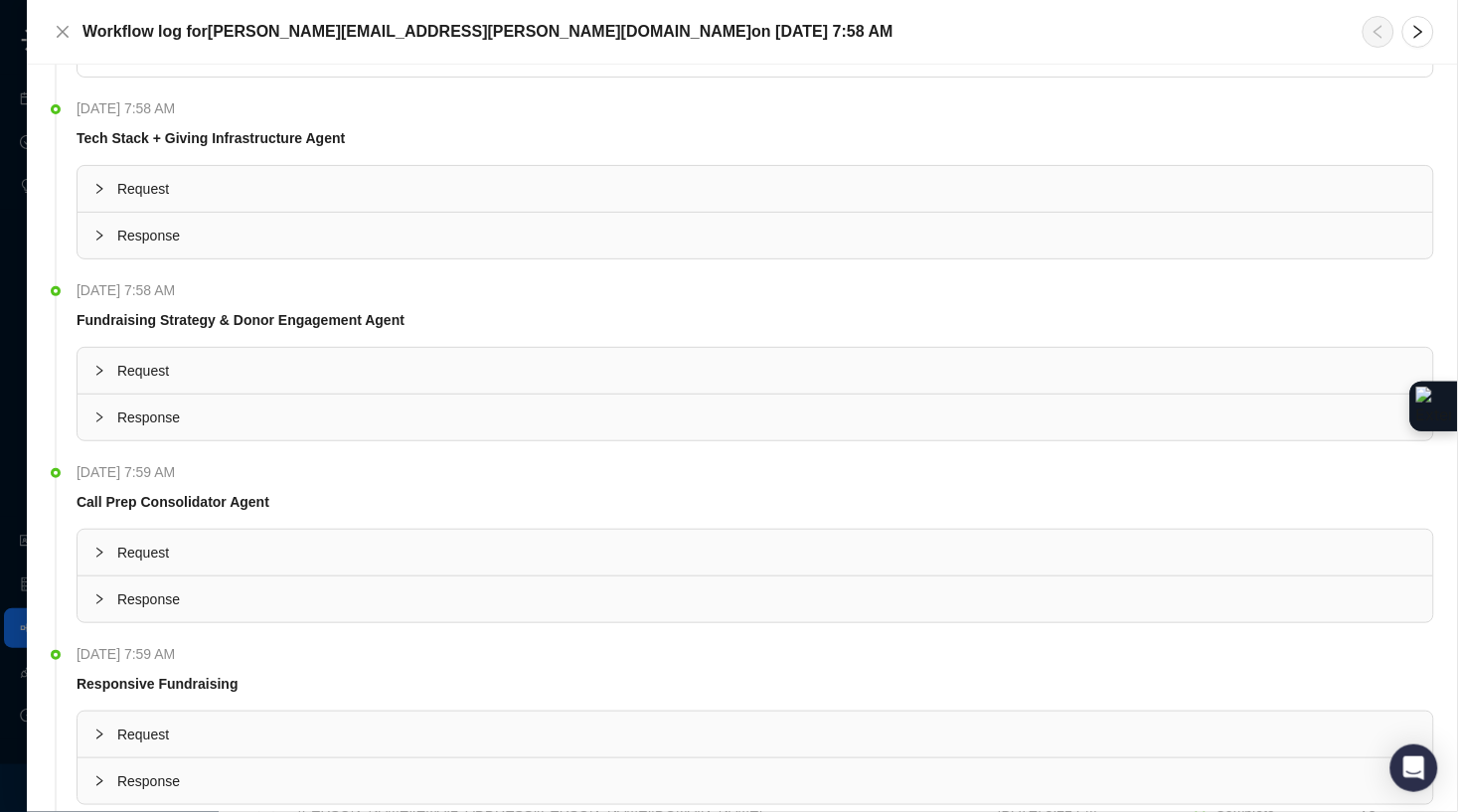 click on "Response" at bounding box center [755, 236] 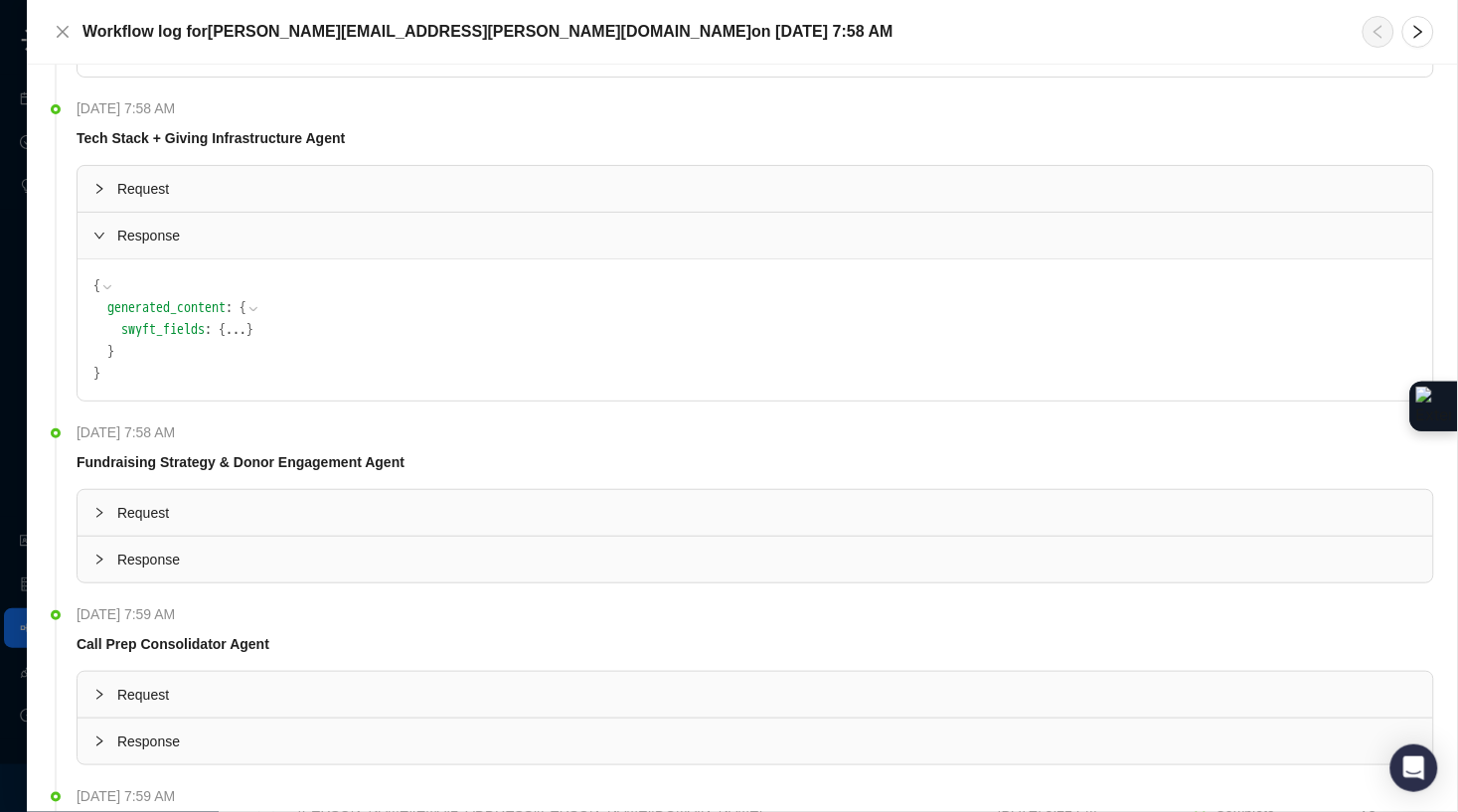 click on "..." at bounding box center (236, 330) 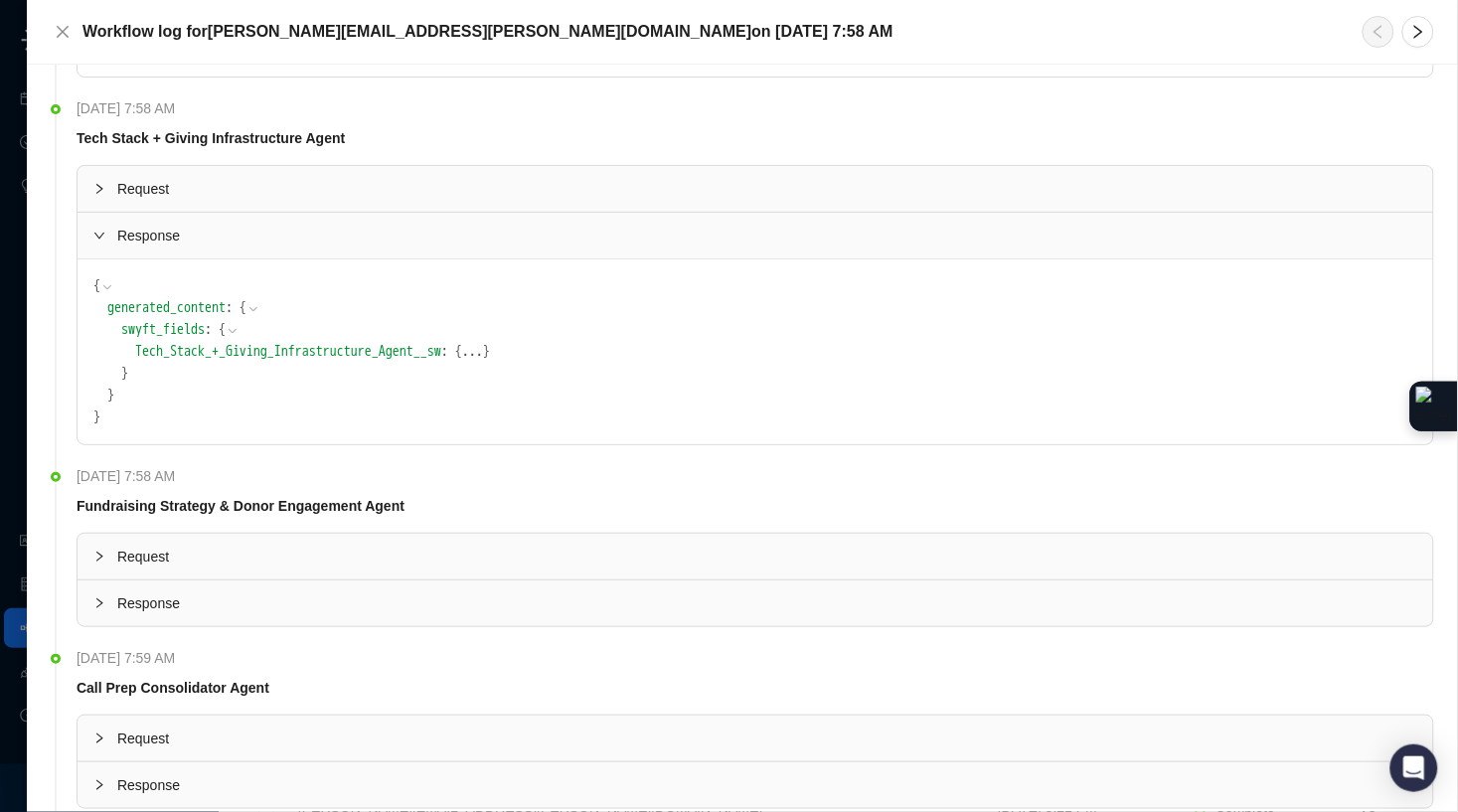 click on "..." at bounding box center [472, 352] 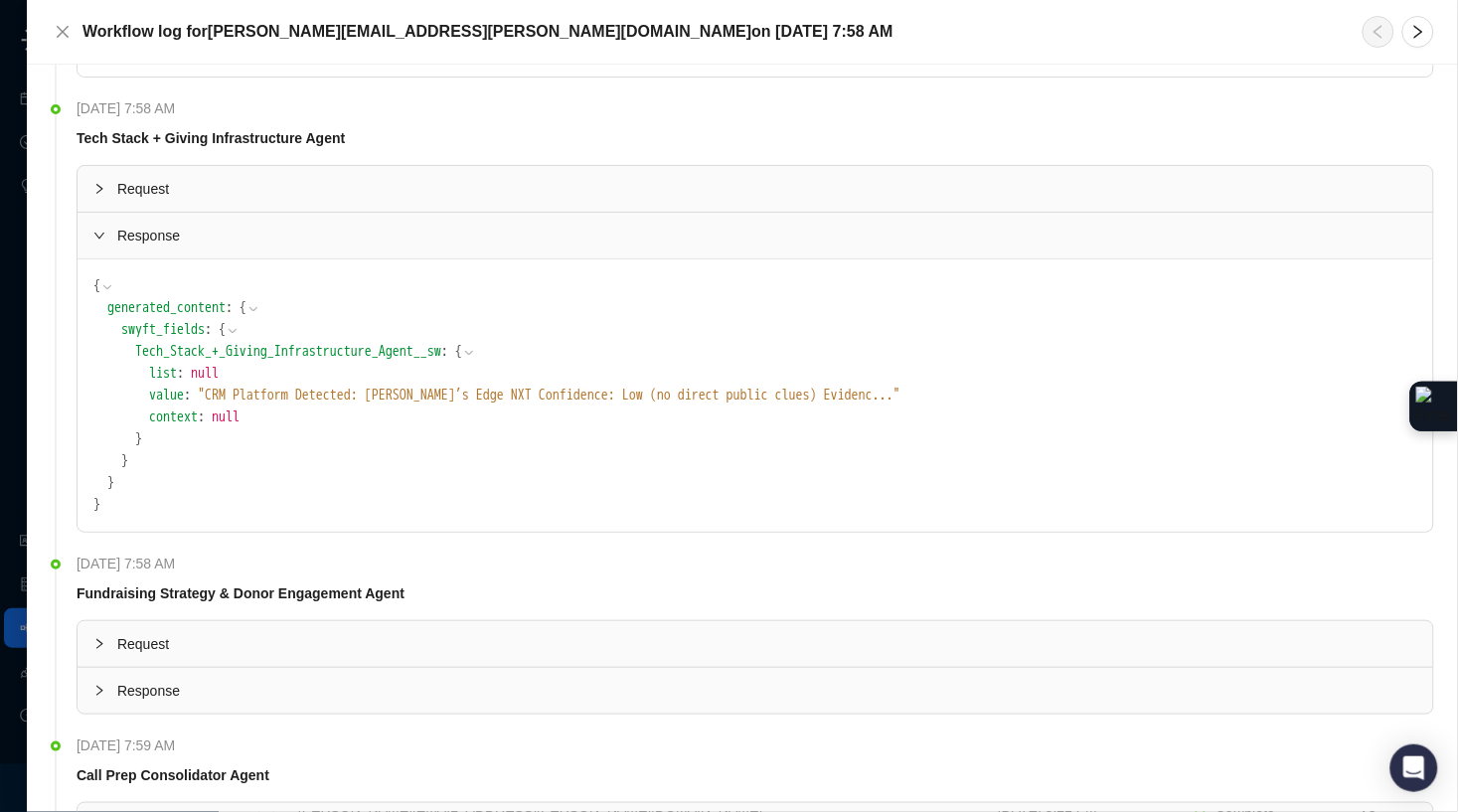 click on "" CRM Platform Detected: Blackbaud Raiser’s Edge NXT Confidence: Low (no direct public clues) Evidenc ... "" at bounding box center (549, 395) 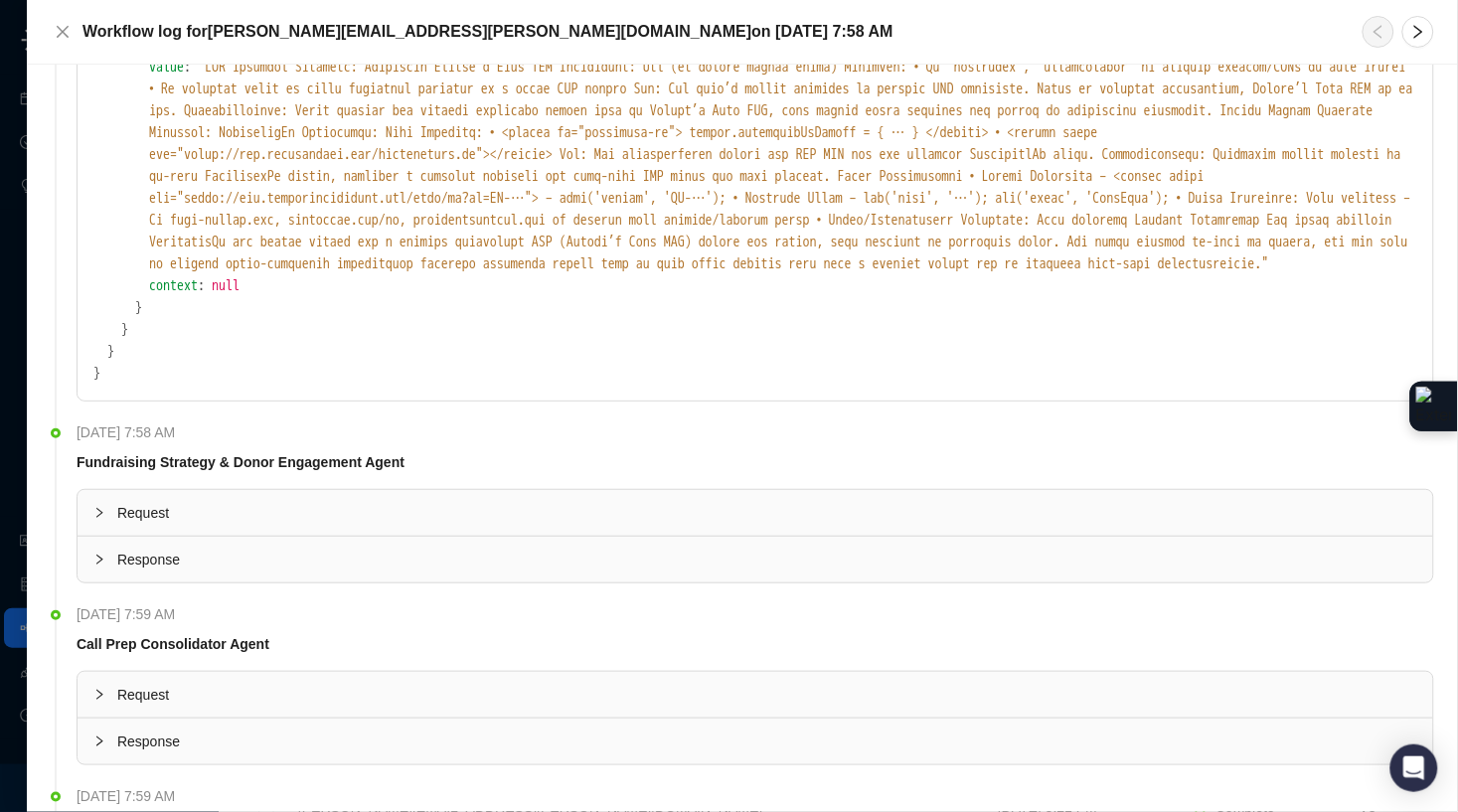 scroll, scrollTop: 1392, scrollLeft: 0, axis: vertical 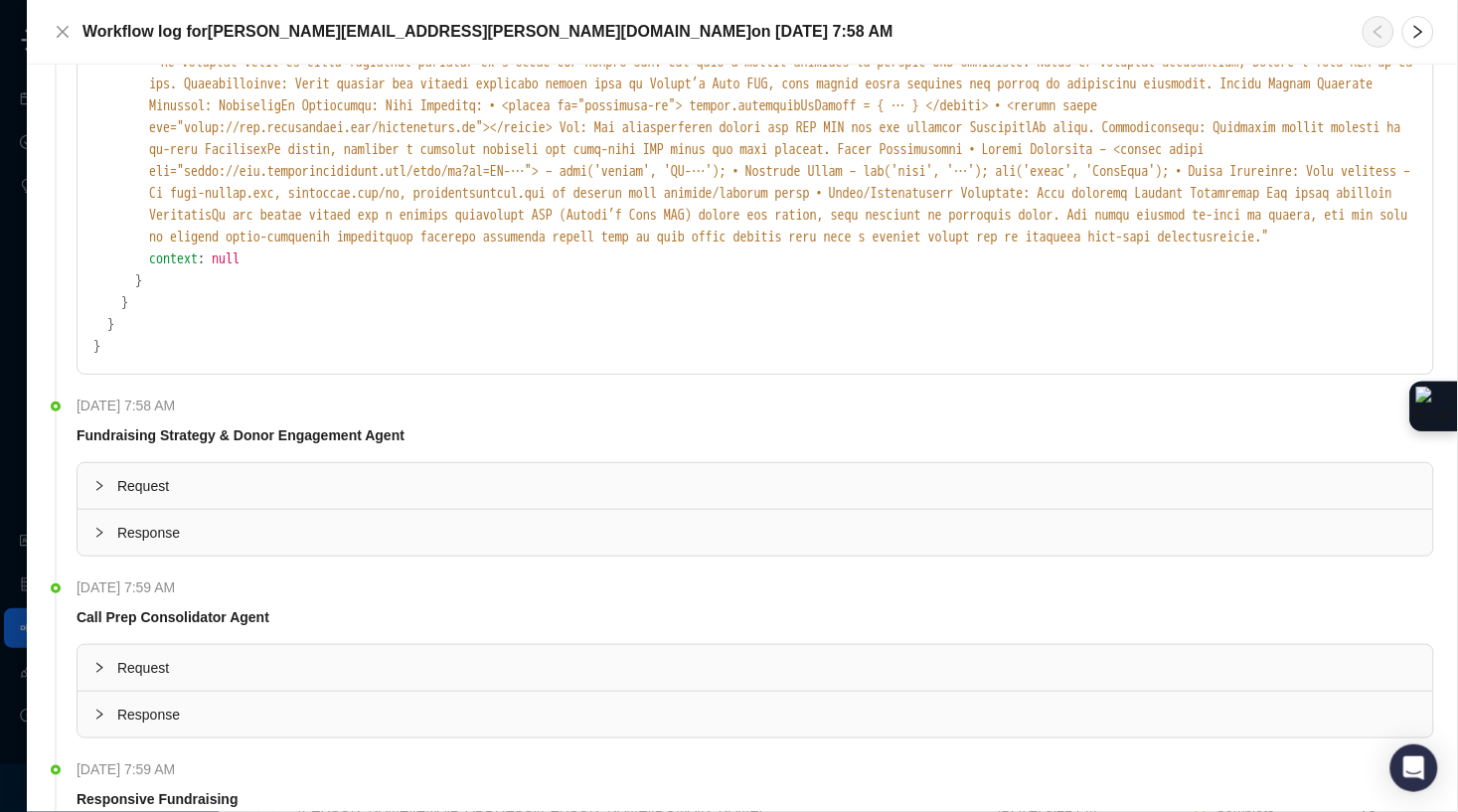click 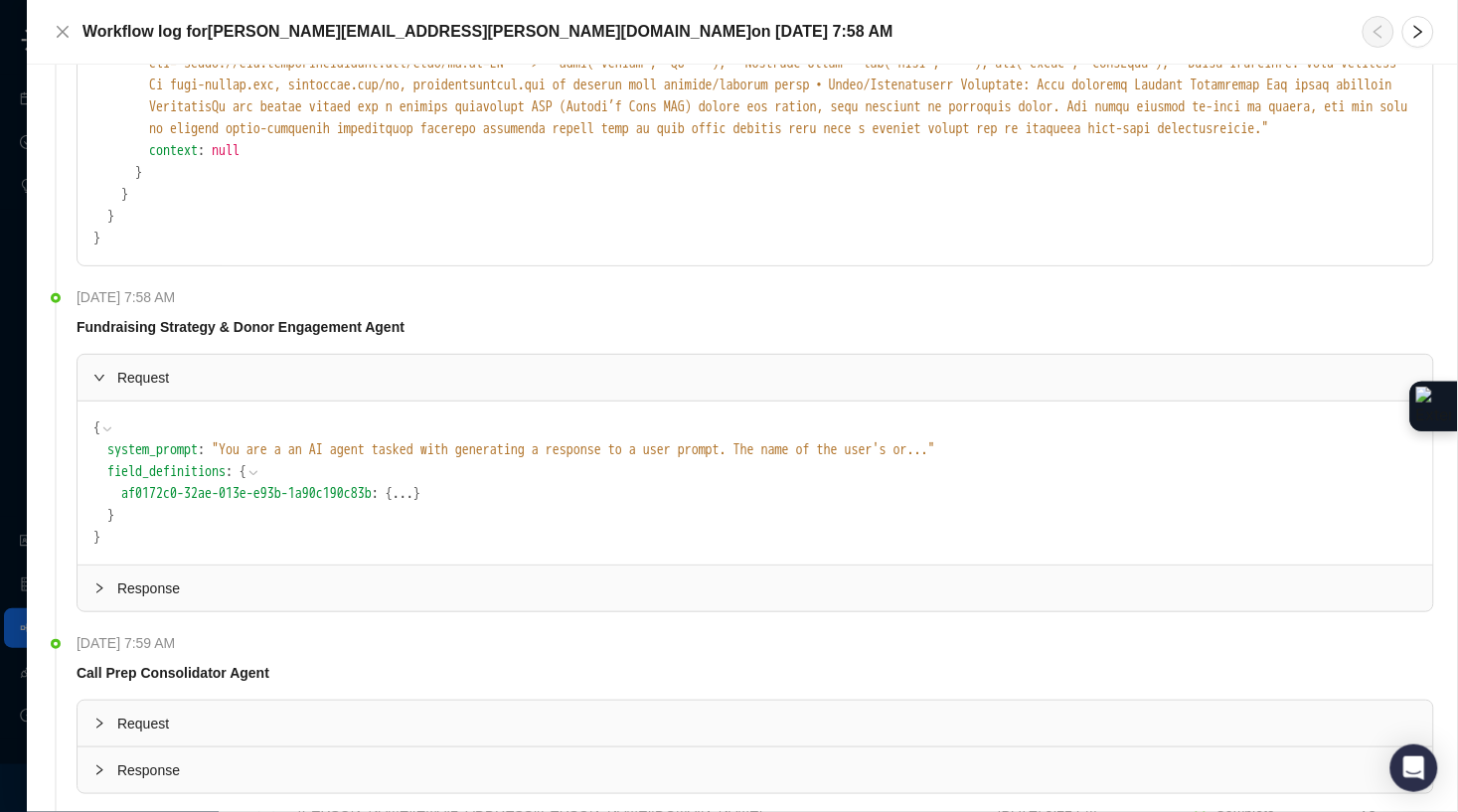 scroll, scrollTop: 1502, scrollLeft: 0, axis: vertical 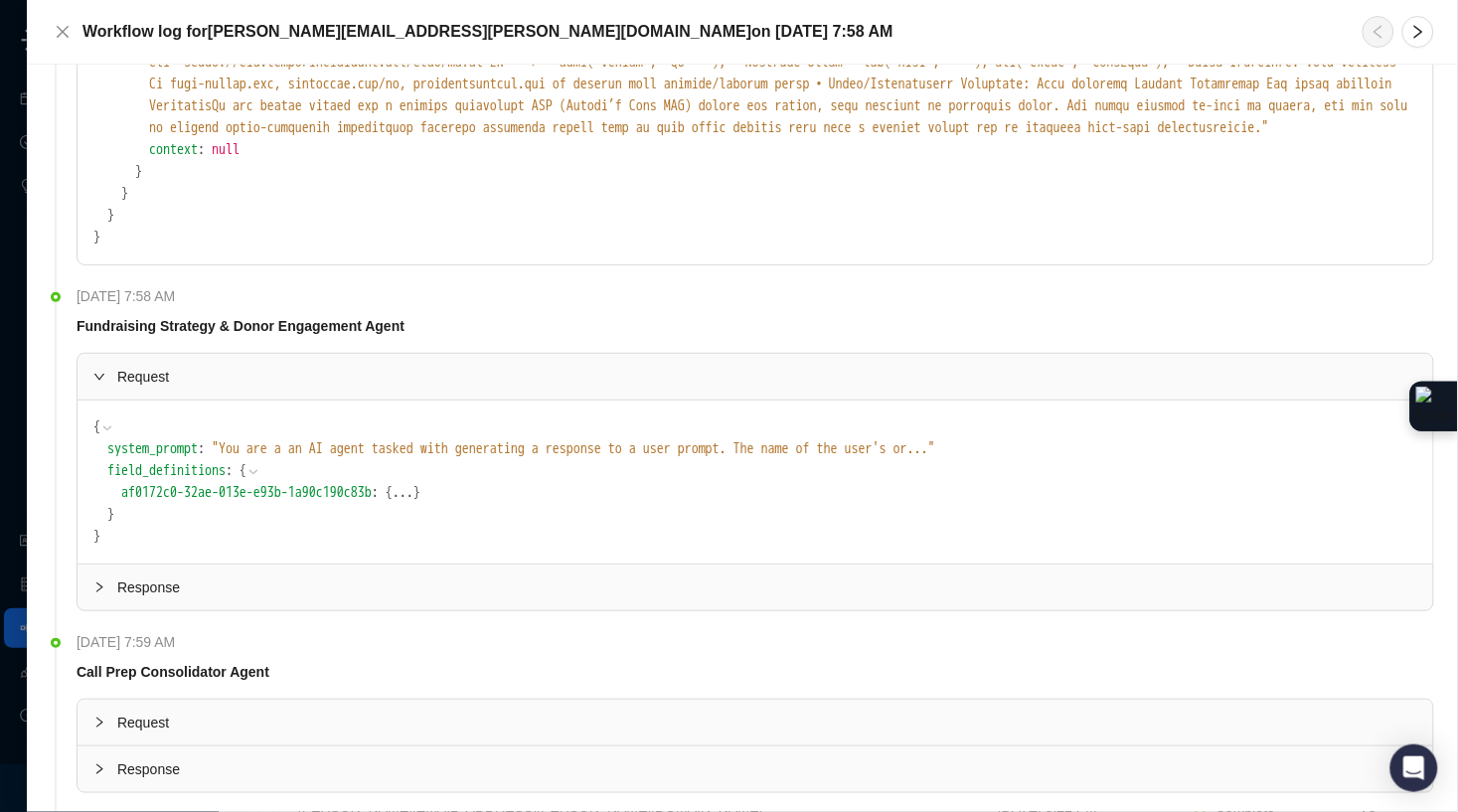 click on "..." at bounding box center [403, 493] 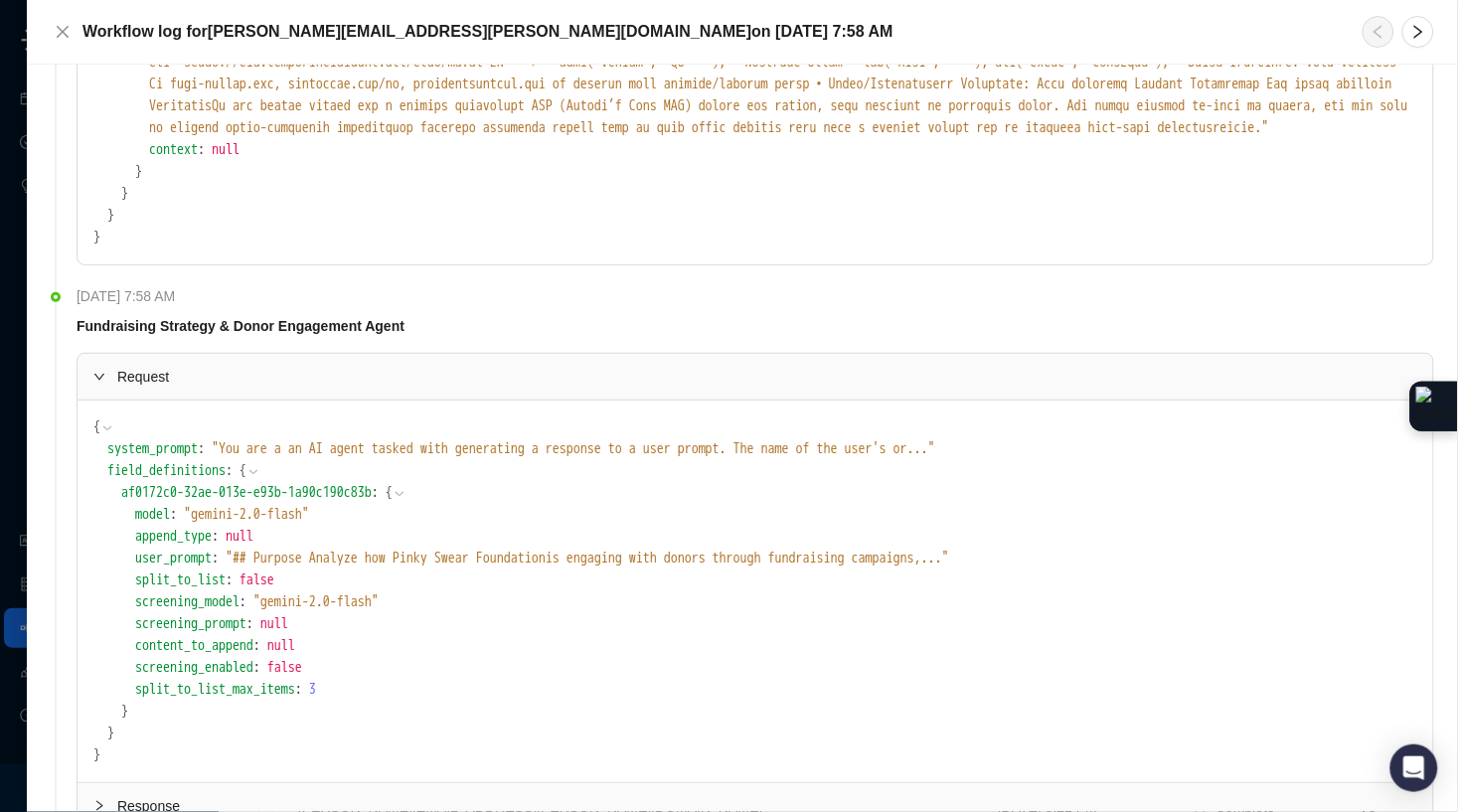 click on "Request" at bounding box center [755, 377] 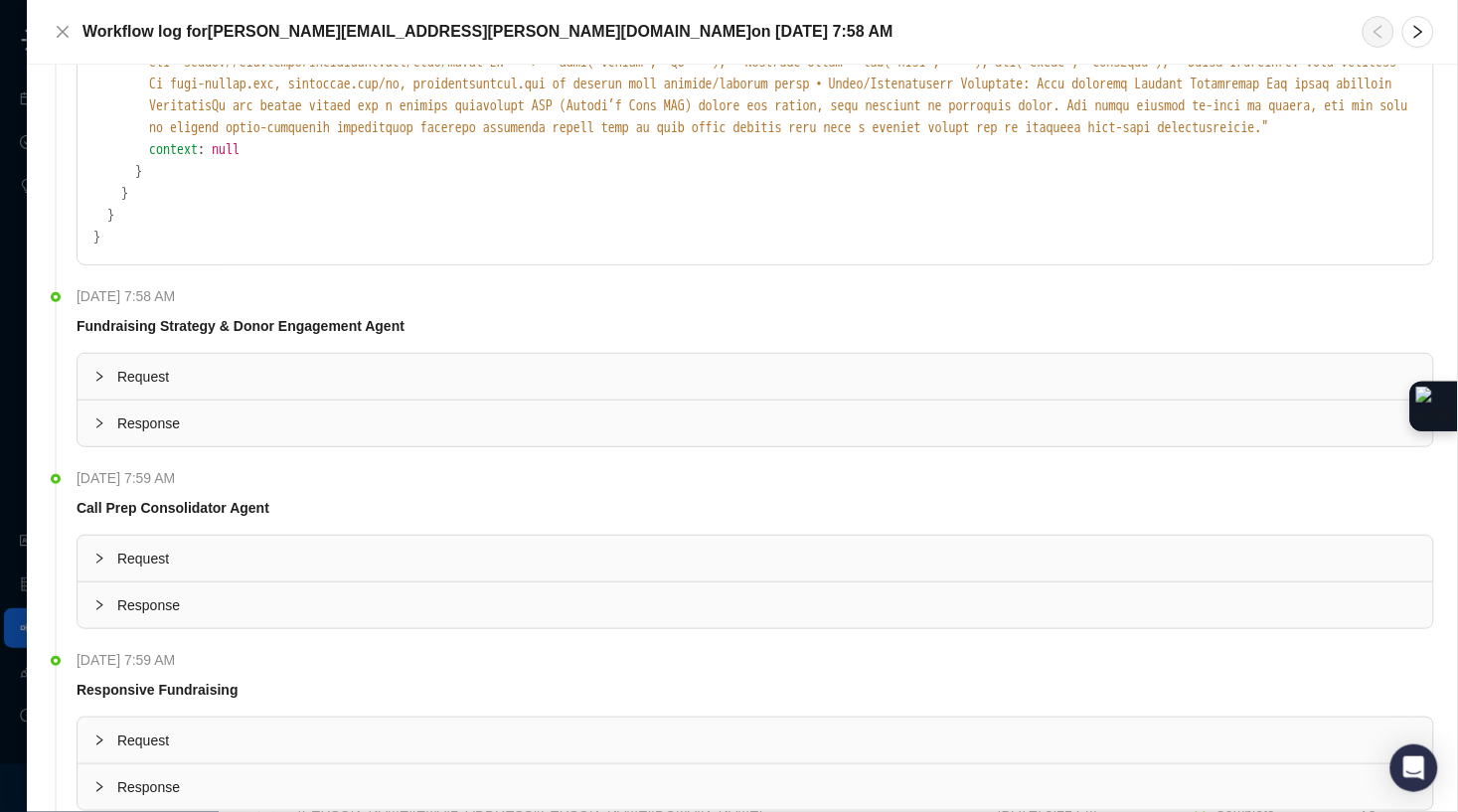 click at bounding box center (105, 423) 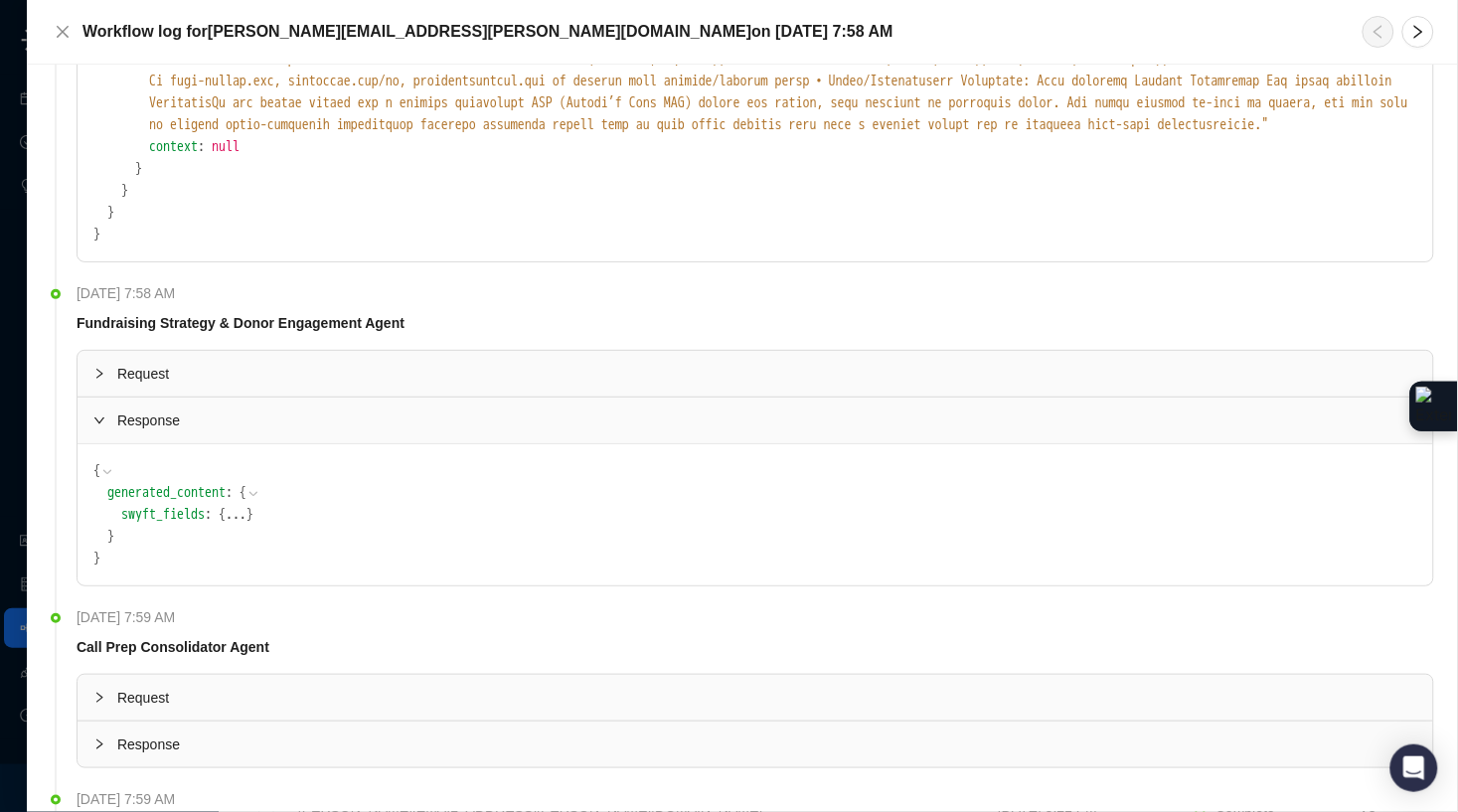 scroll, scrollTop: 1506, scrollLeft: 0, axis: vertical 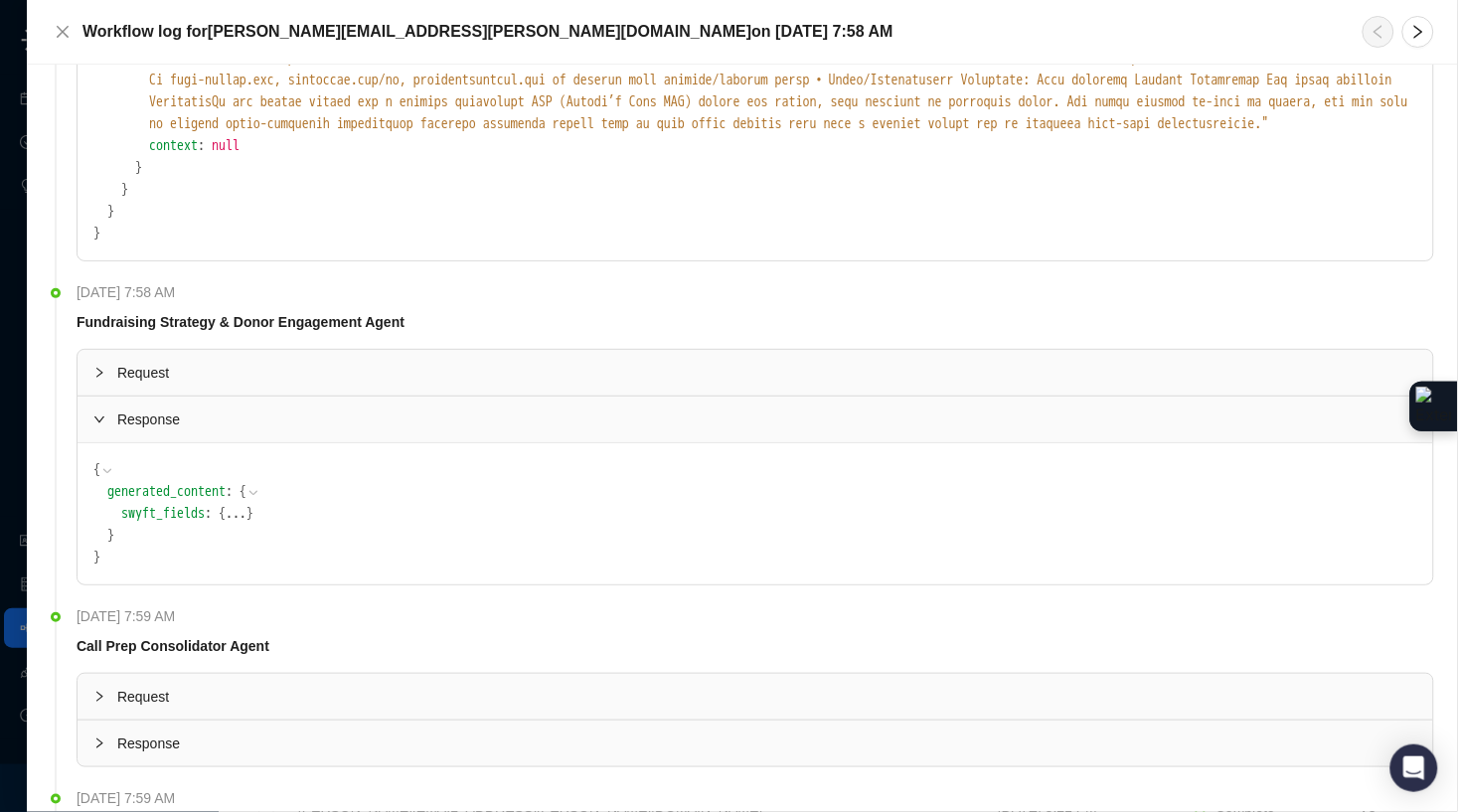 click on "}" at bounding box center (249, 513) 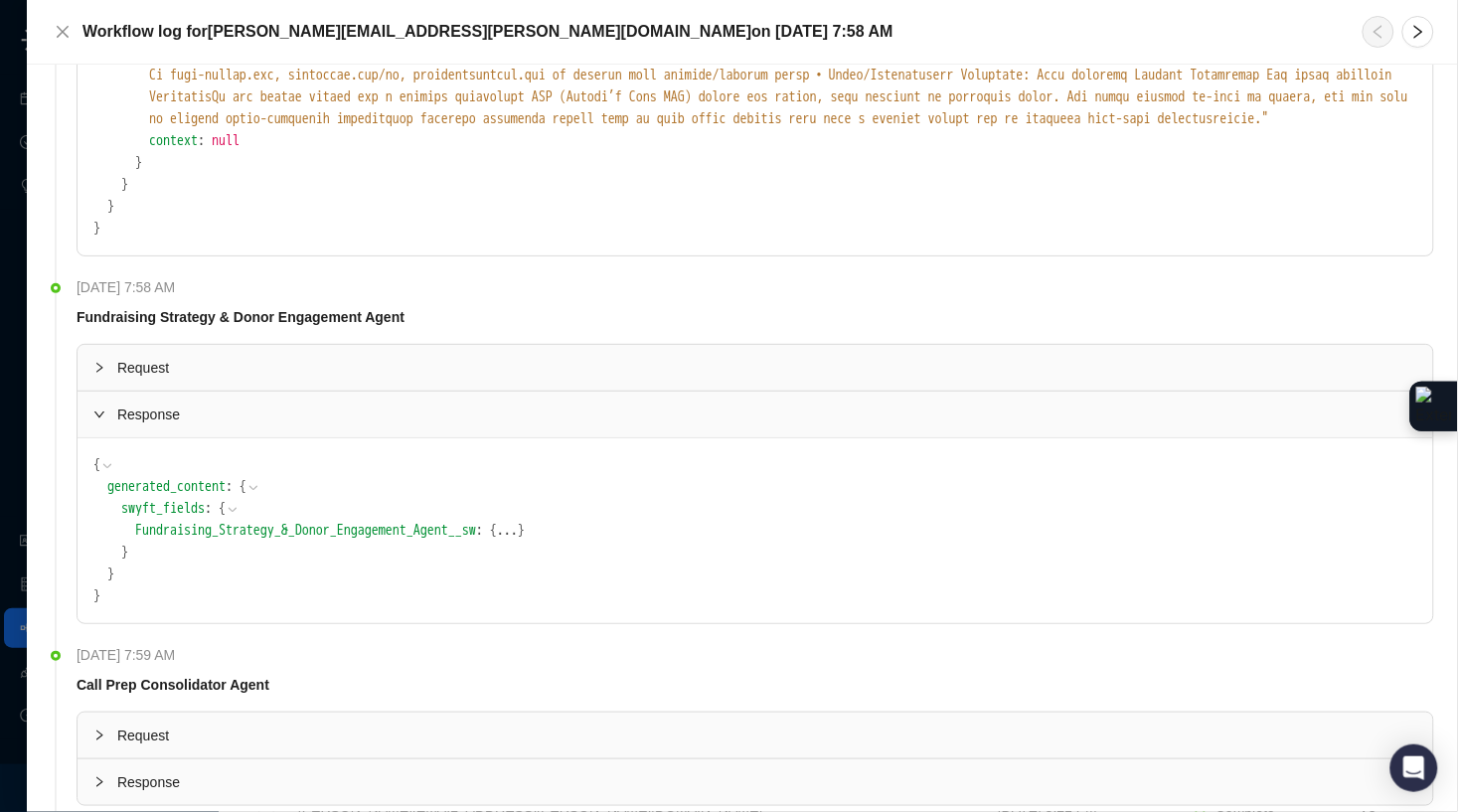 click on "..." at bounding box center [507, 531] 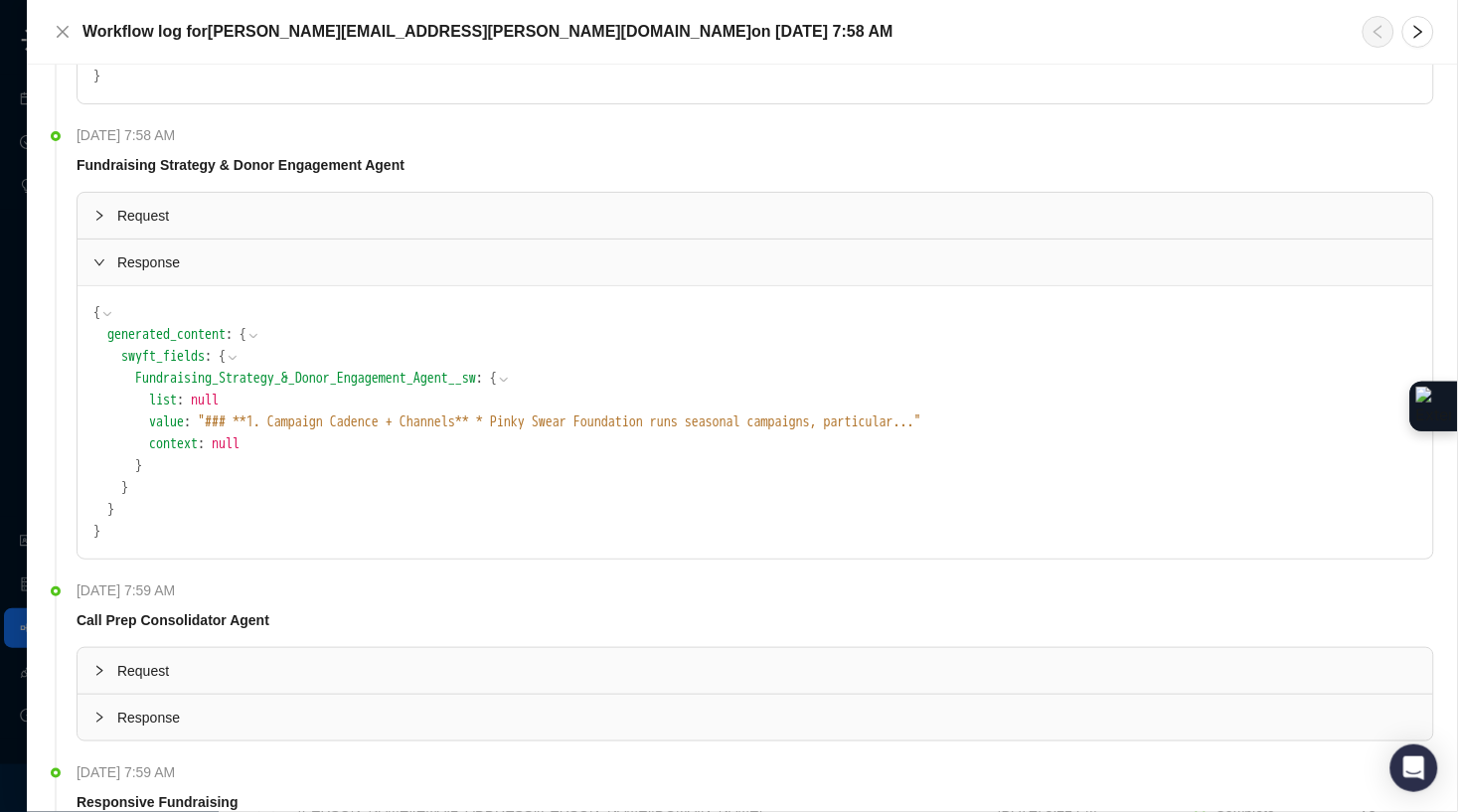 scroll, scrollTop: 1664, scrollLeft: 0, axis: vertical 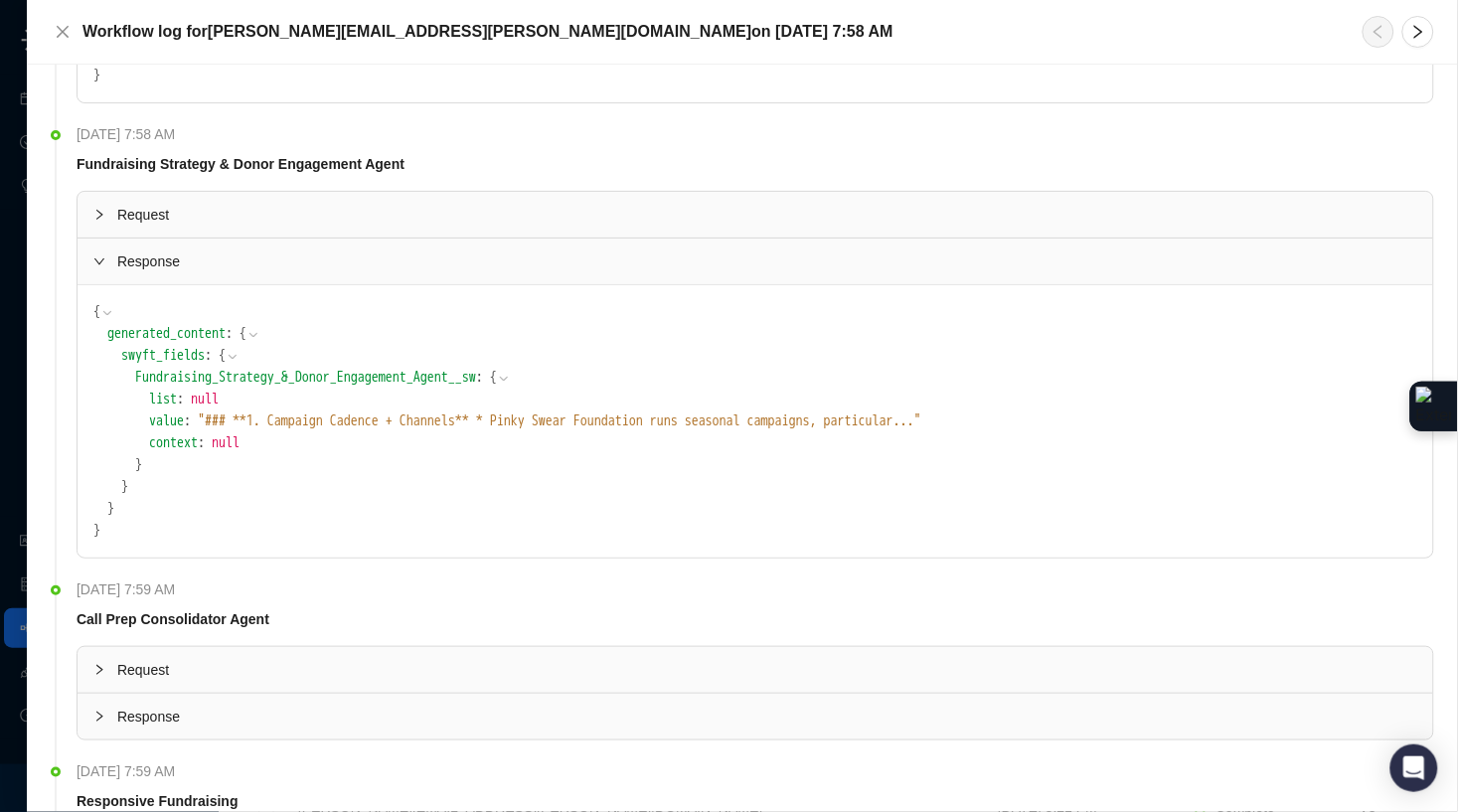 click on "" ### **1. Campaign Cadence + Channels** * Pinky Swear Foundation runs seasonal campaigns, particular ... "" at bounding box center (560, 420) 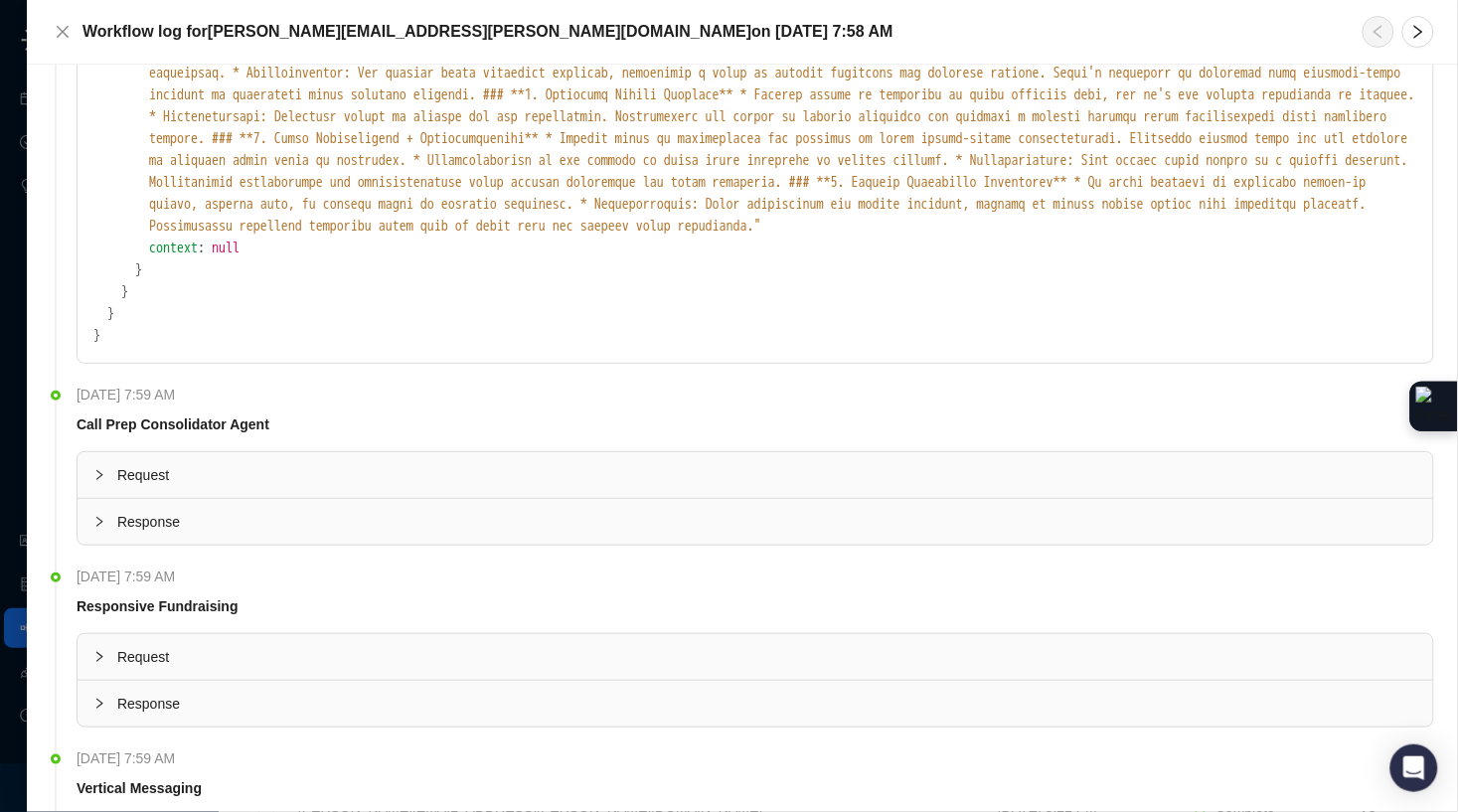 click on "Response" at bounding box center [767, 522] 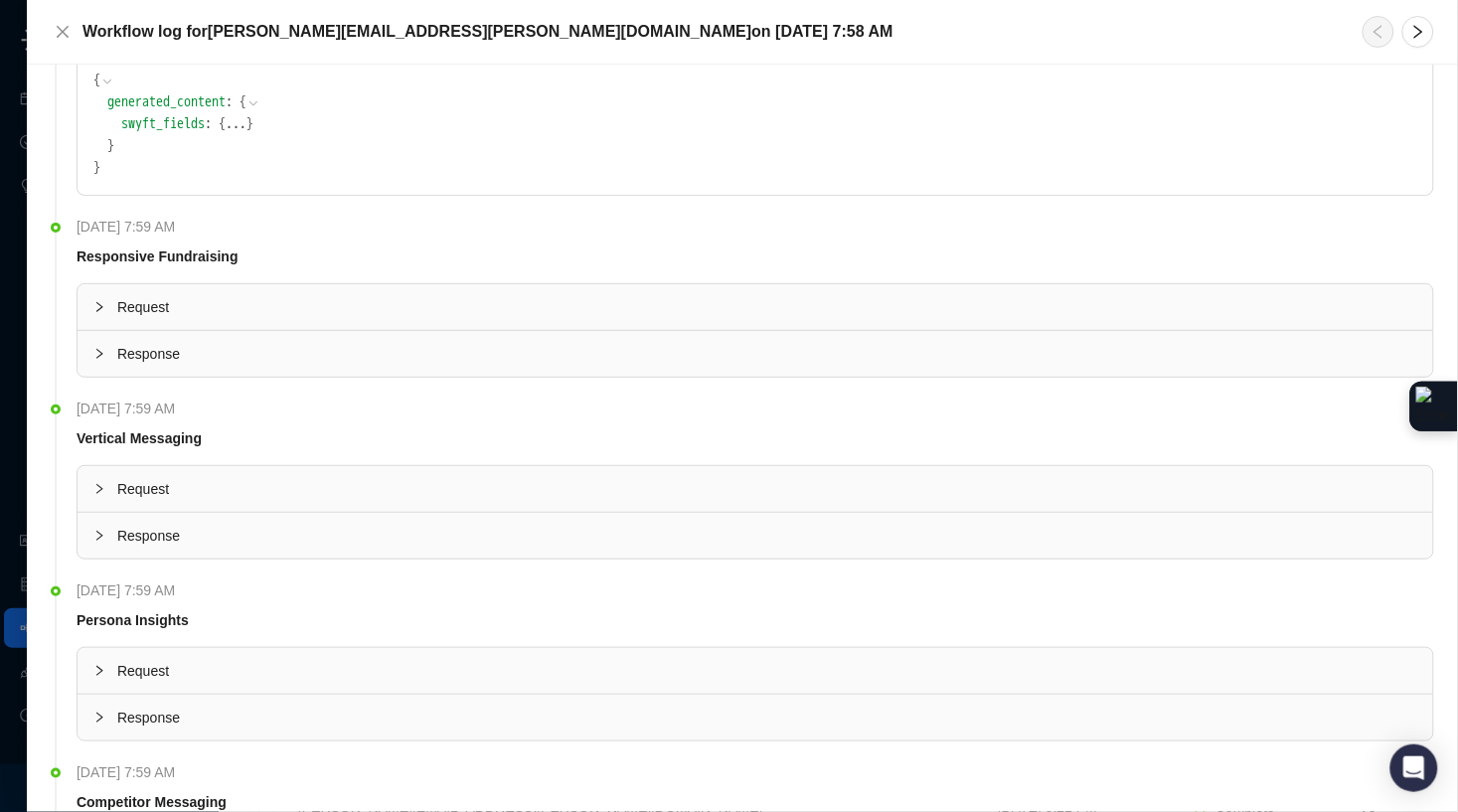 click on "..." at bounding box center [236, 124] 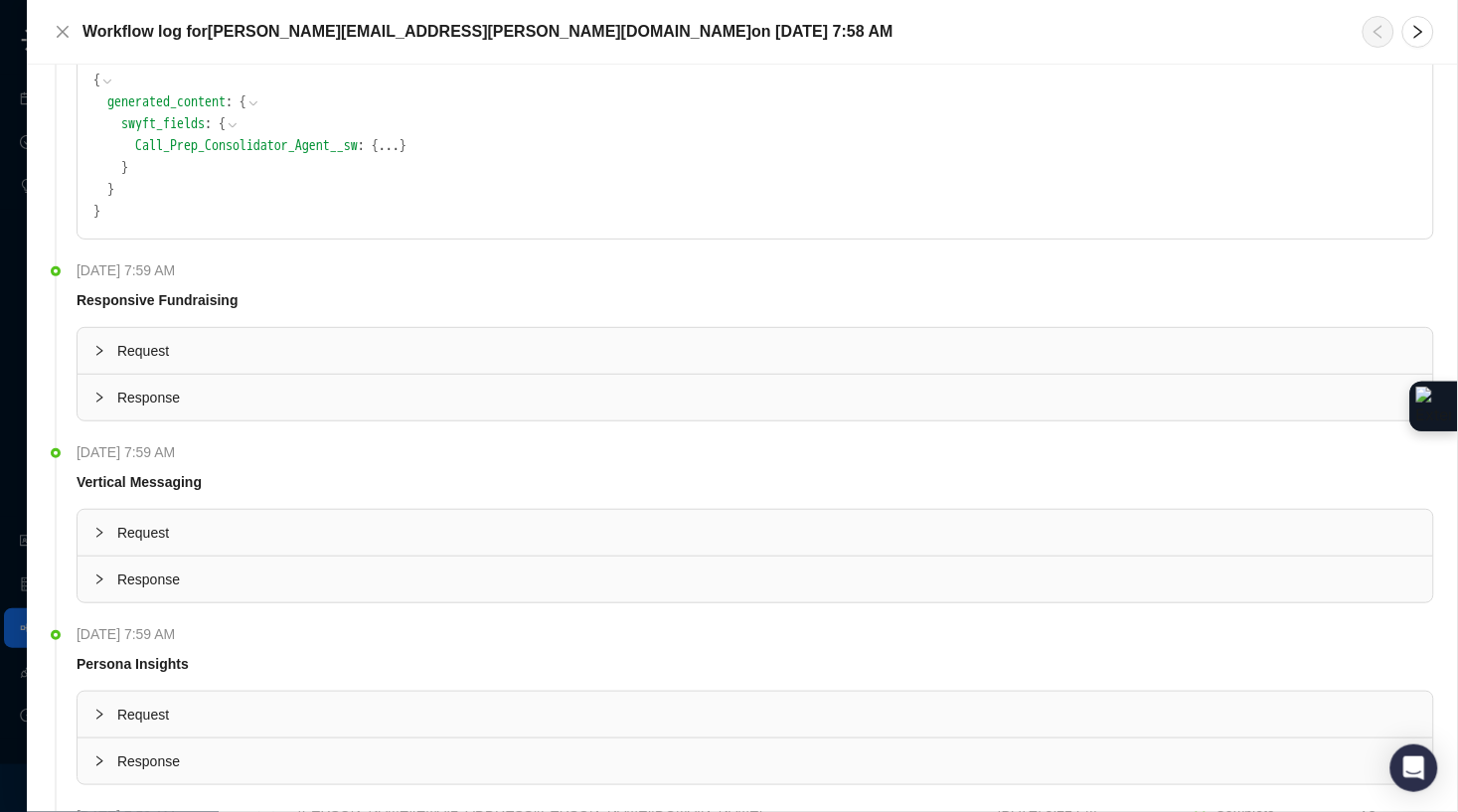 scroll, scrollTop: 2551, scrollLeft: 0, axis: vertical 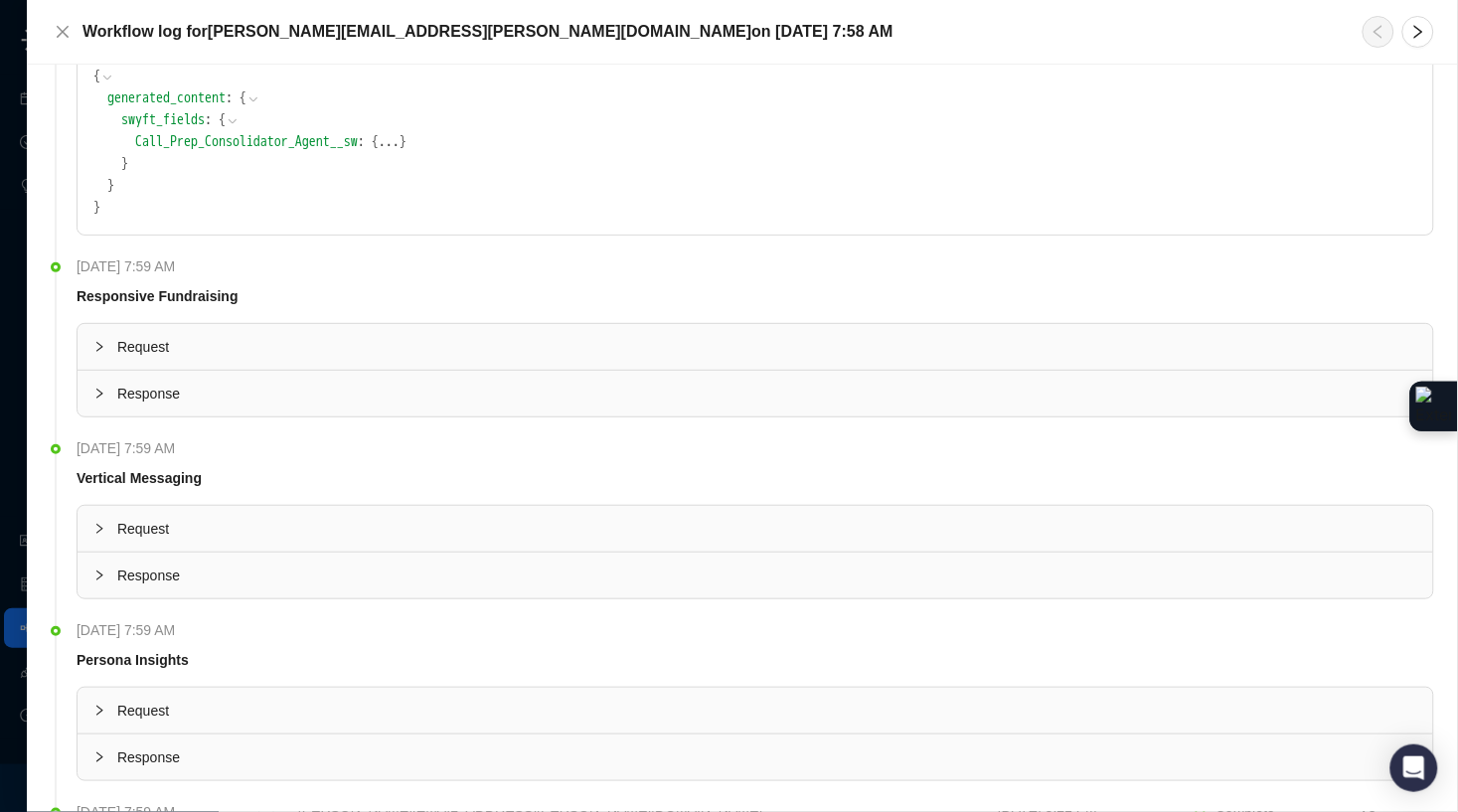 click on "..." at bounding box center [389, 142] 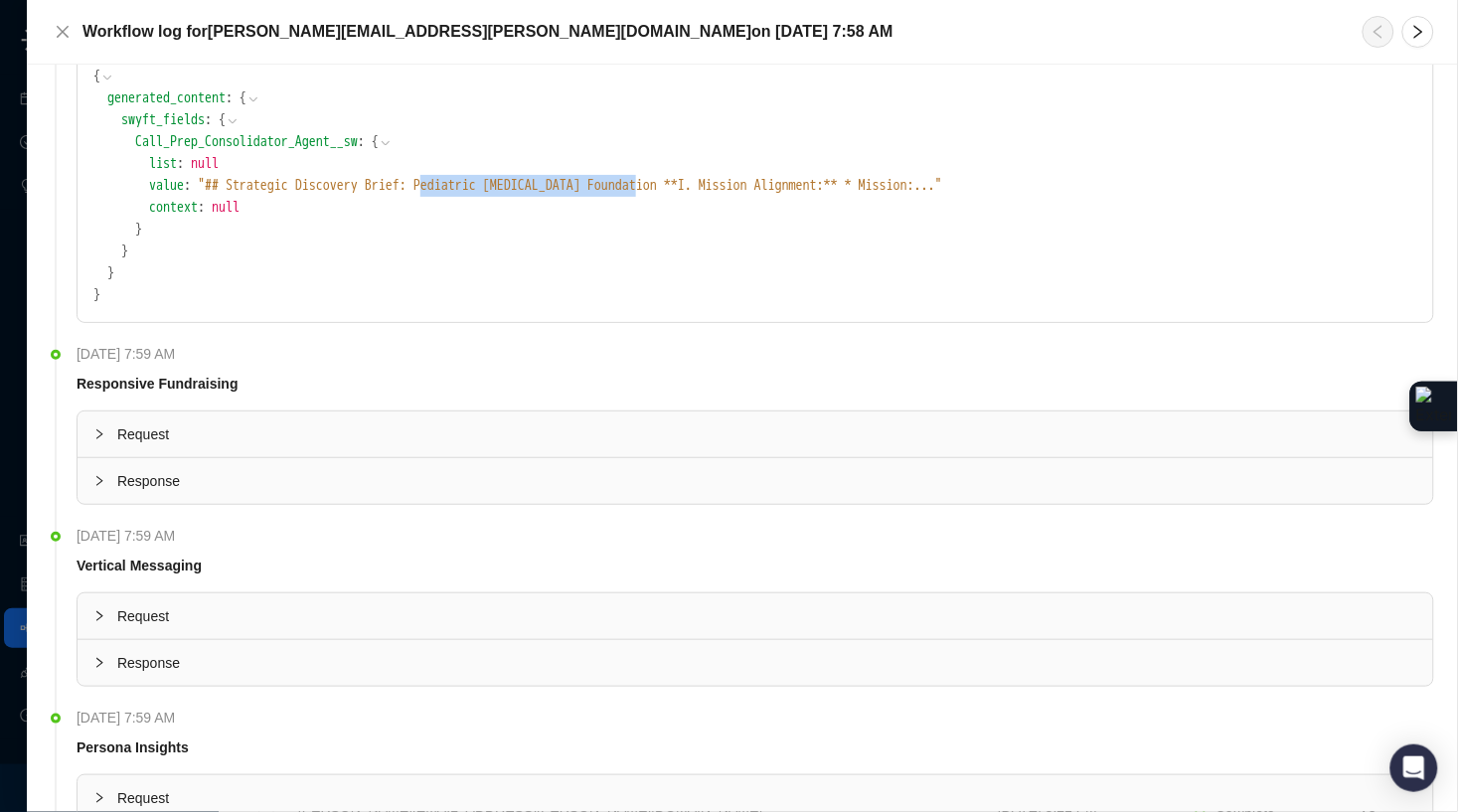 drag, startPoint x: 473, startPoint y: 335, endPoint x: 738, endPoint y: 340, distance: 265.0472 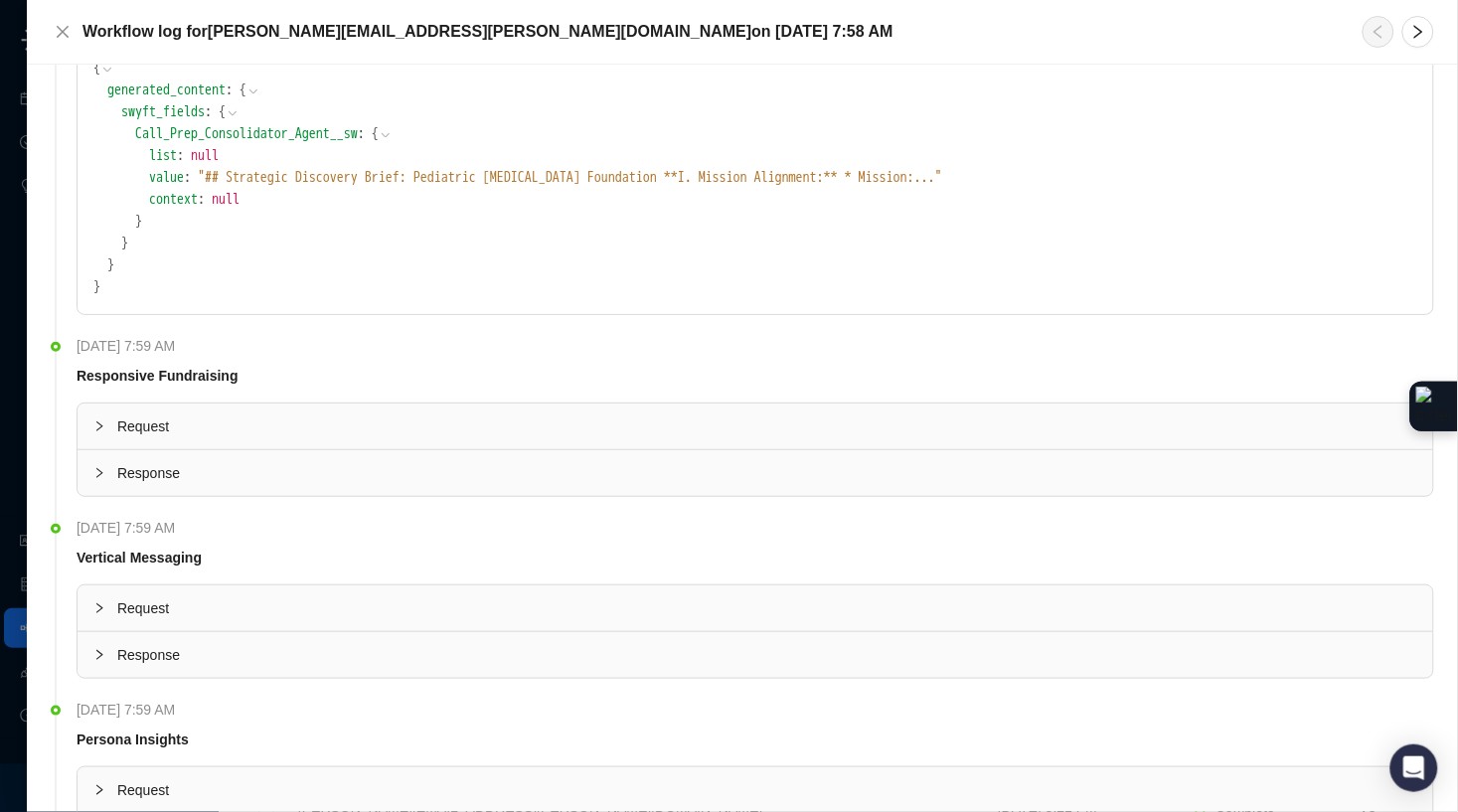 scroll, scrollTop: 2560, scrollLeft: 0, axis: vertical 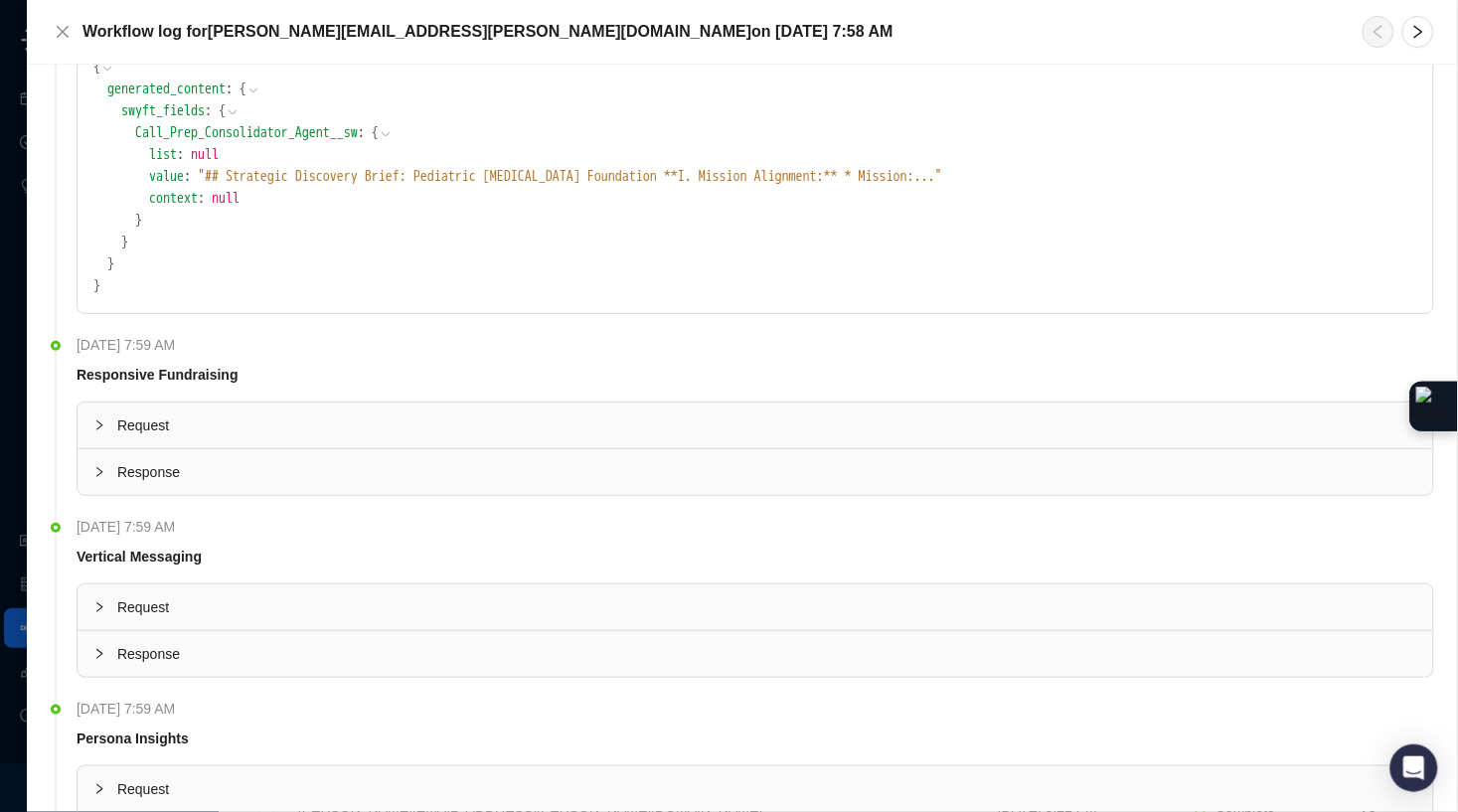 click 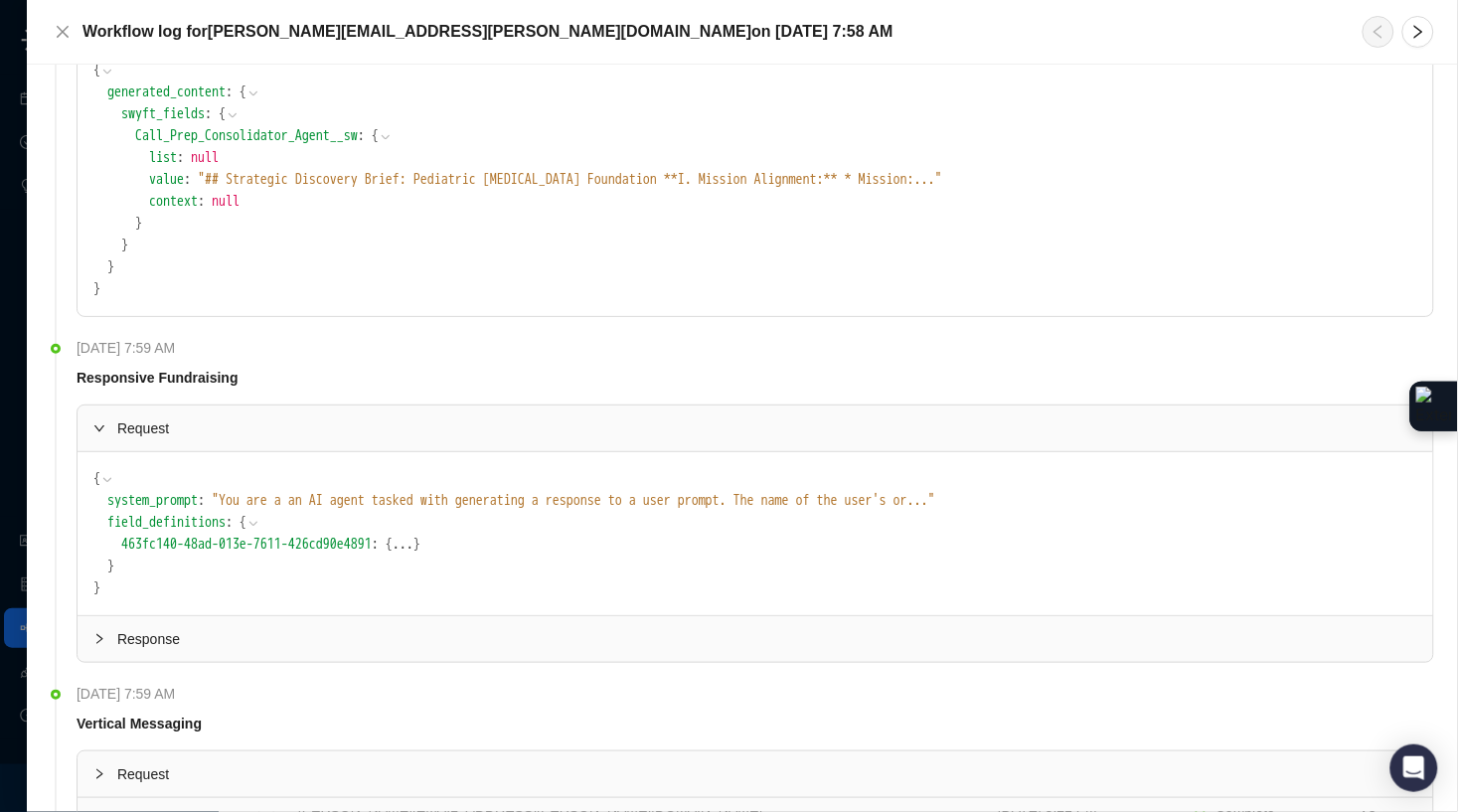 scroll, scrollTop: 2556, scrollLeft: 0, axis: vertical 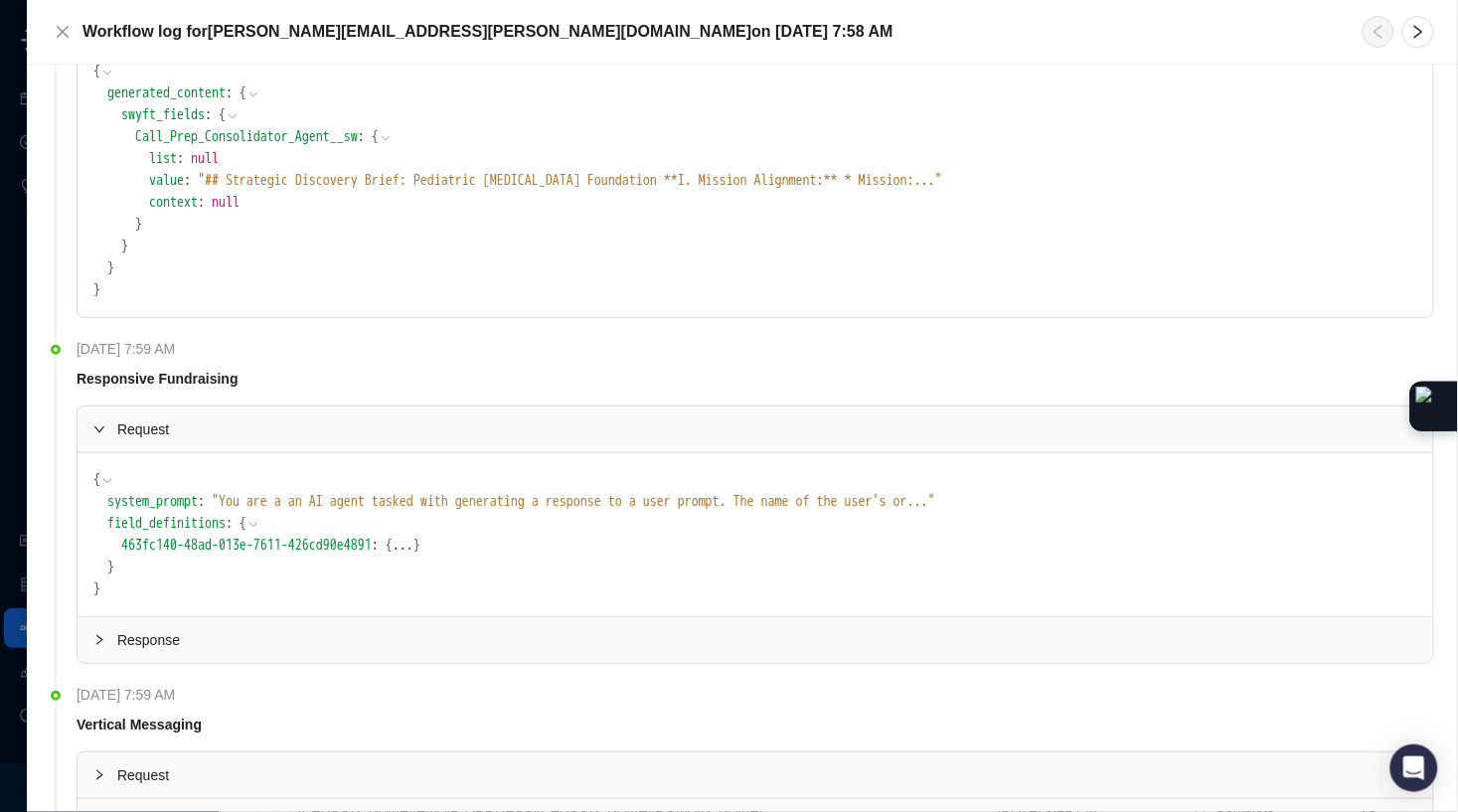 click at bounding box center (105, -26) 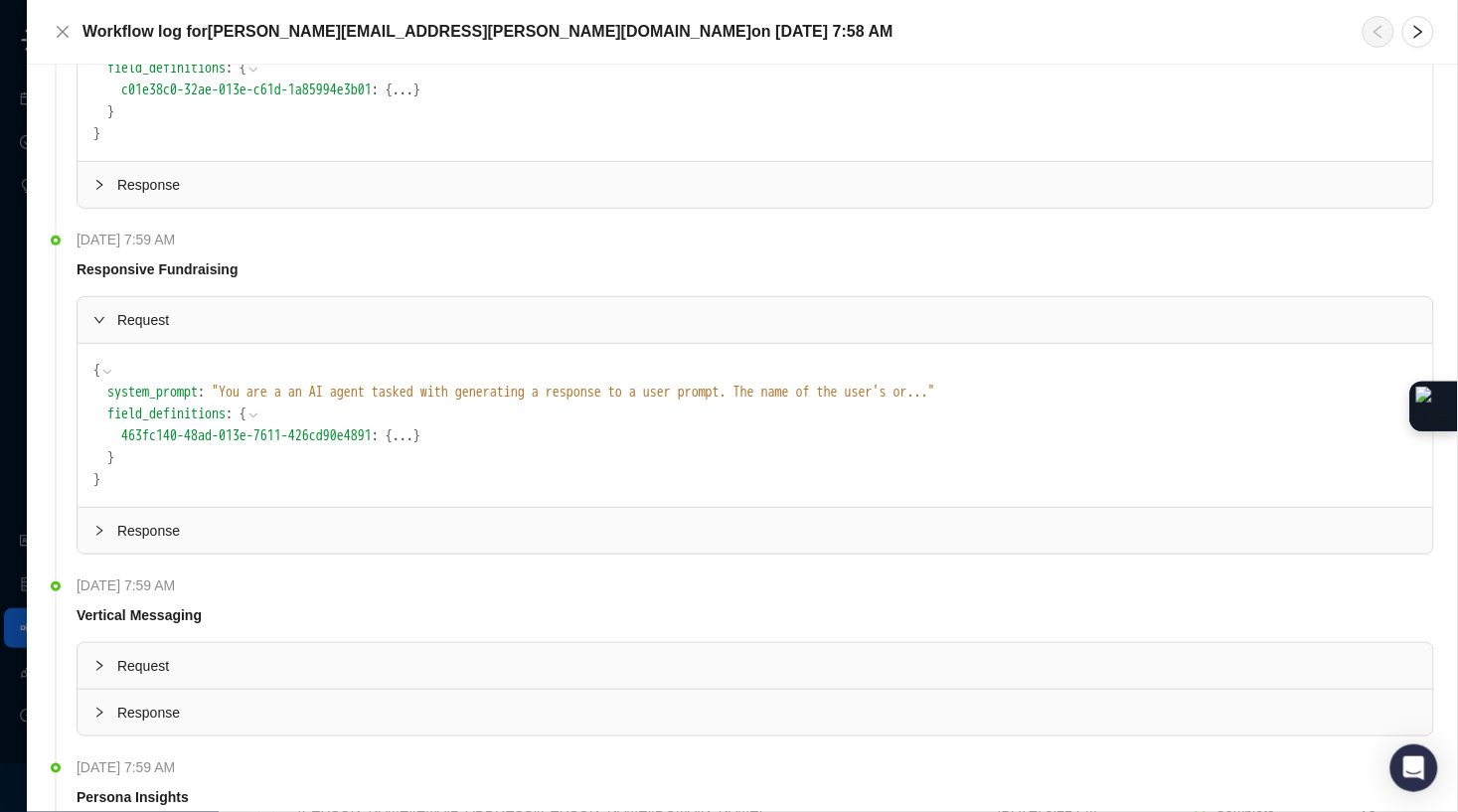 click on "" You are a an AI agent tasked with generating a response to a user prompt. The name of the user's or ... "" at bounding box center [573, 46] 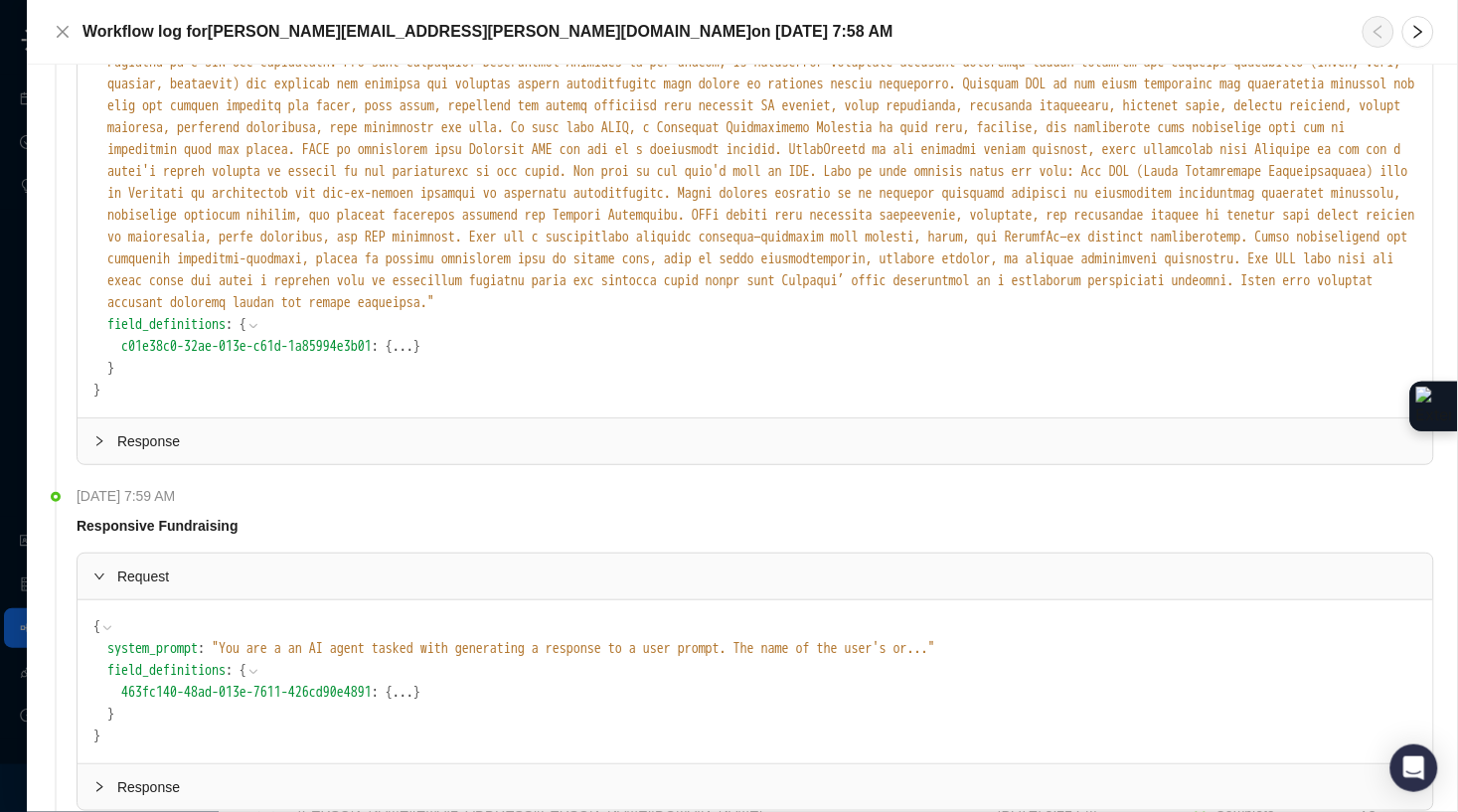 scroll, scrollTop: 2565, scrollLeft: 0, axis: vertical 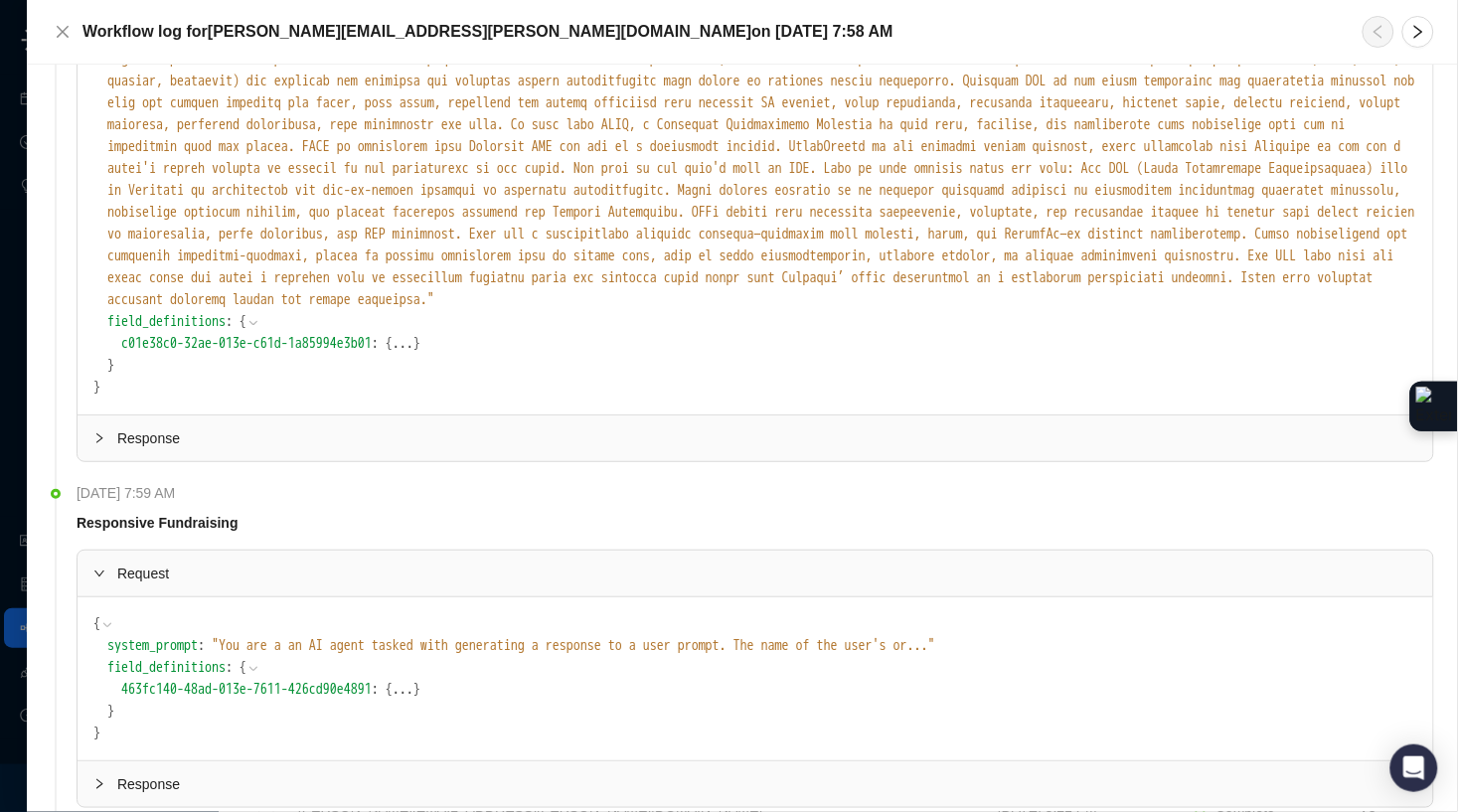 click on "c01e38c0-32ae-013e-c61d-1a85994e3b01" at bounding box center [246, 343] 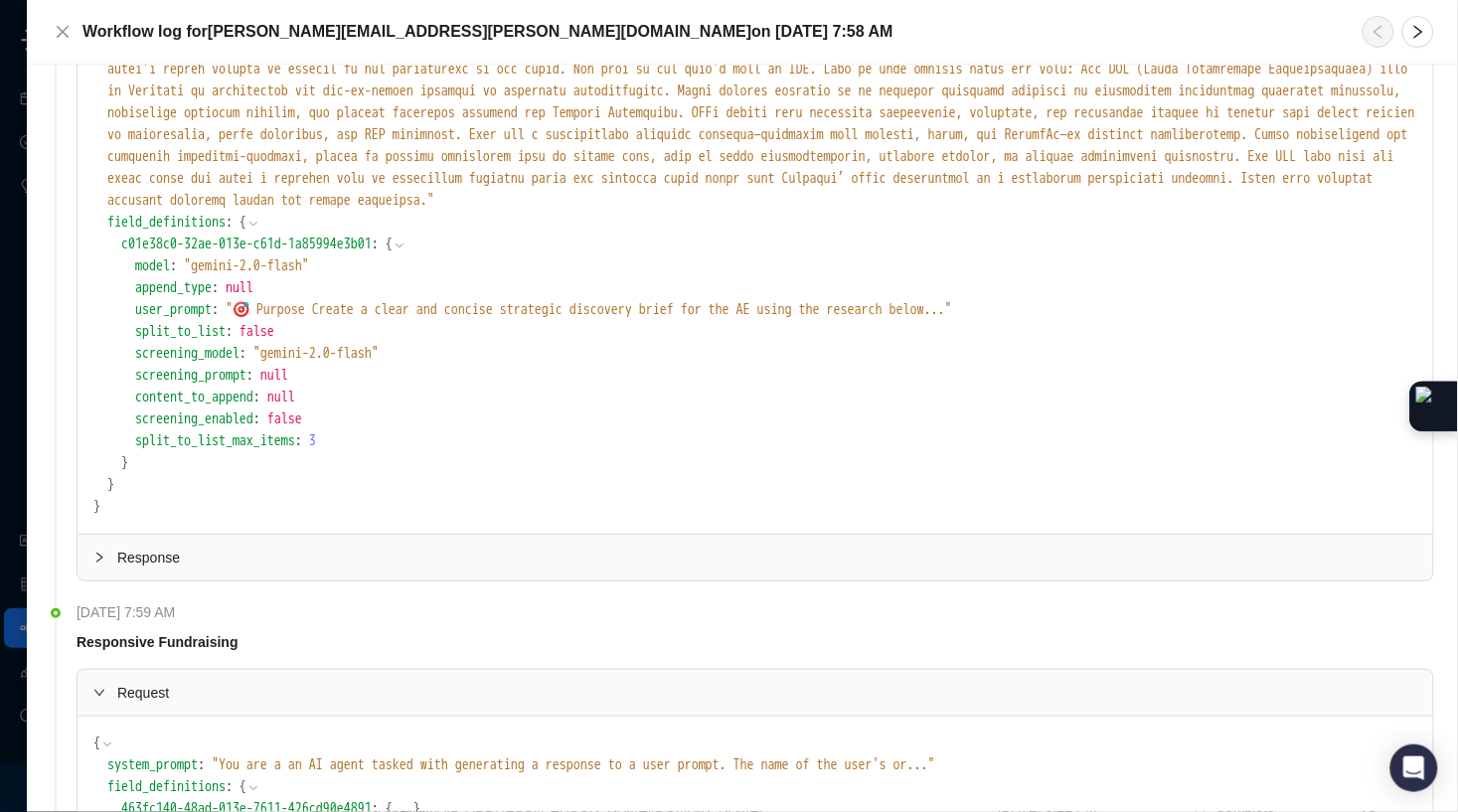 scroll, scrollTop: 2668, scrollLeft: 0, axis: vertical 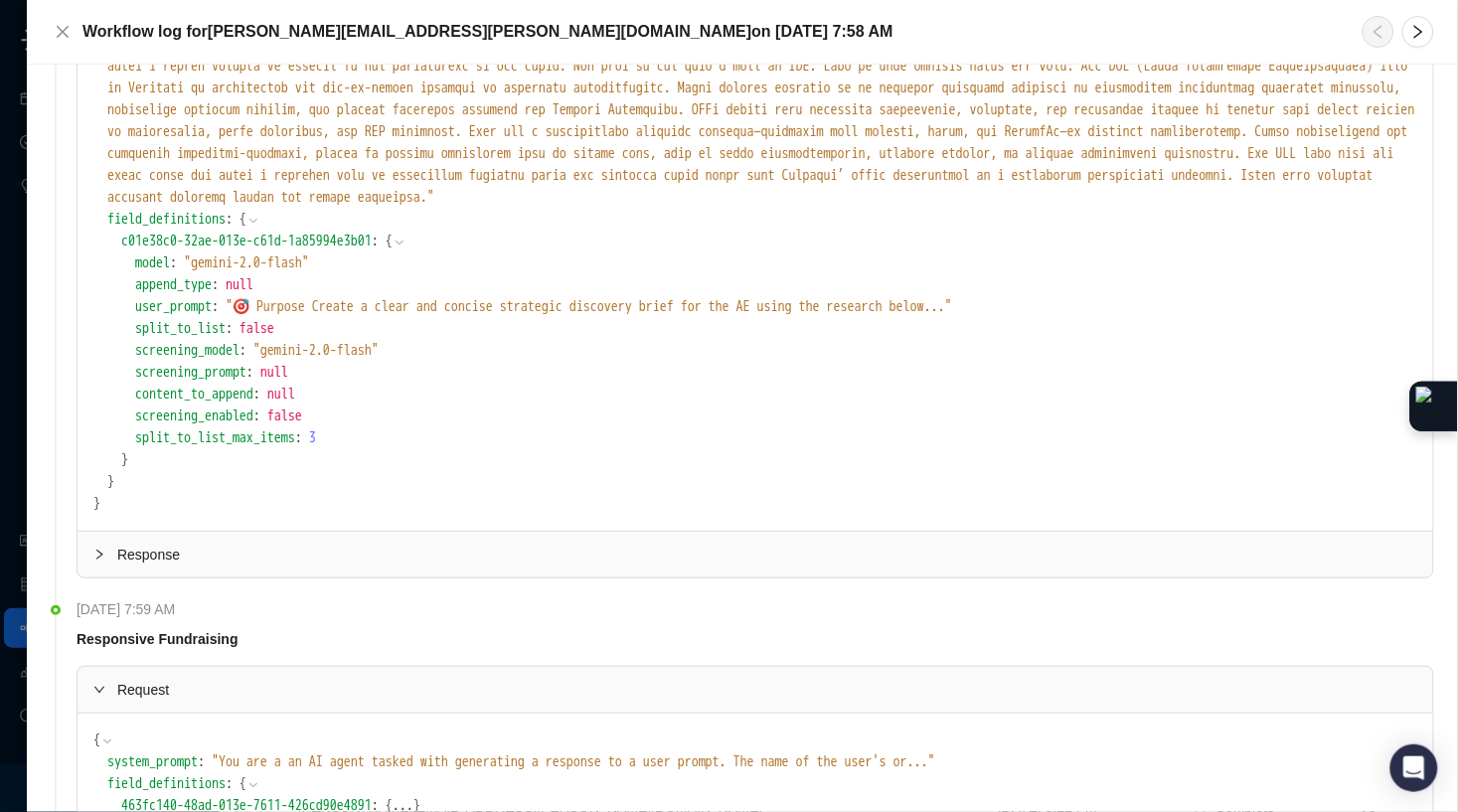 click on "" 🎯 Purpose Create a clear and concise strategic discovery brief for the AE using the research below ... "" at bounding box center [588, 306] 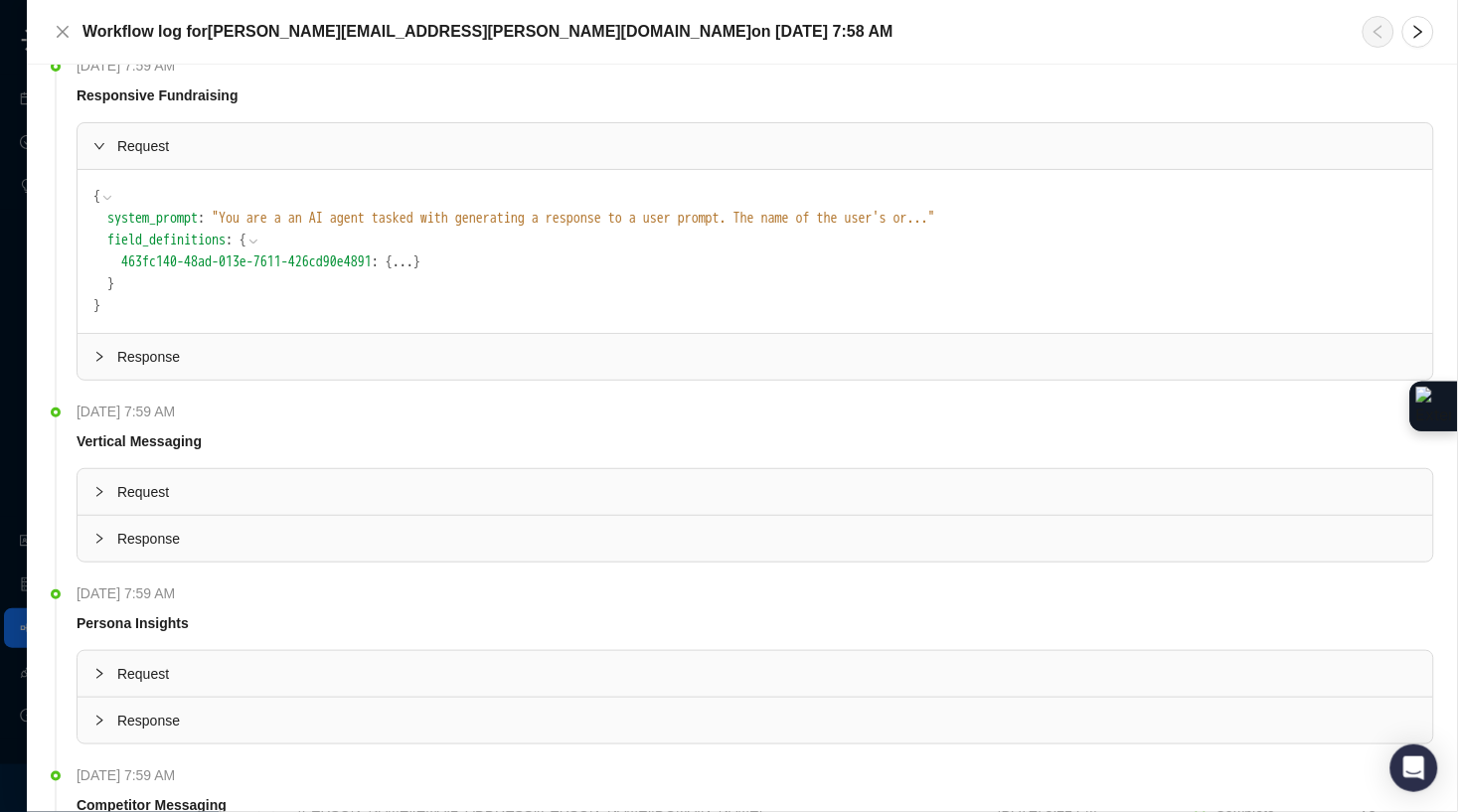scroll, scrollTop: 4003, scrollLeft: 0, axis: vertical 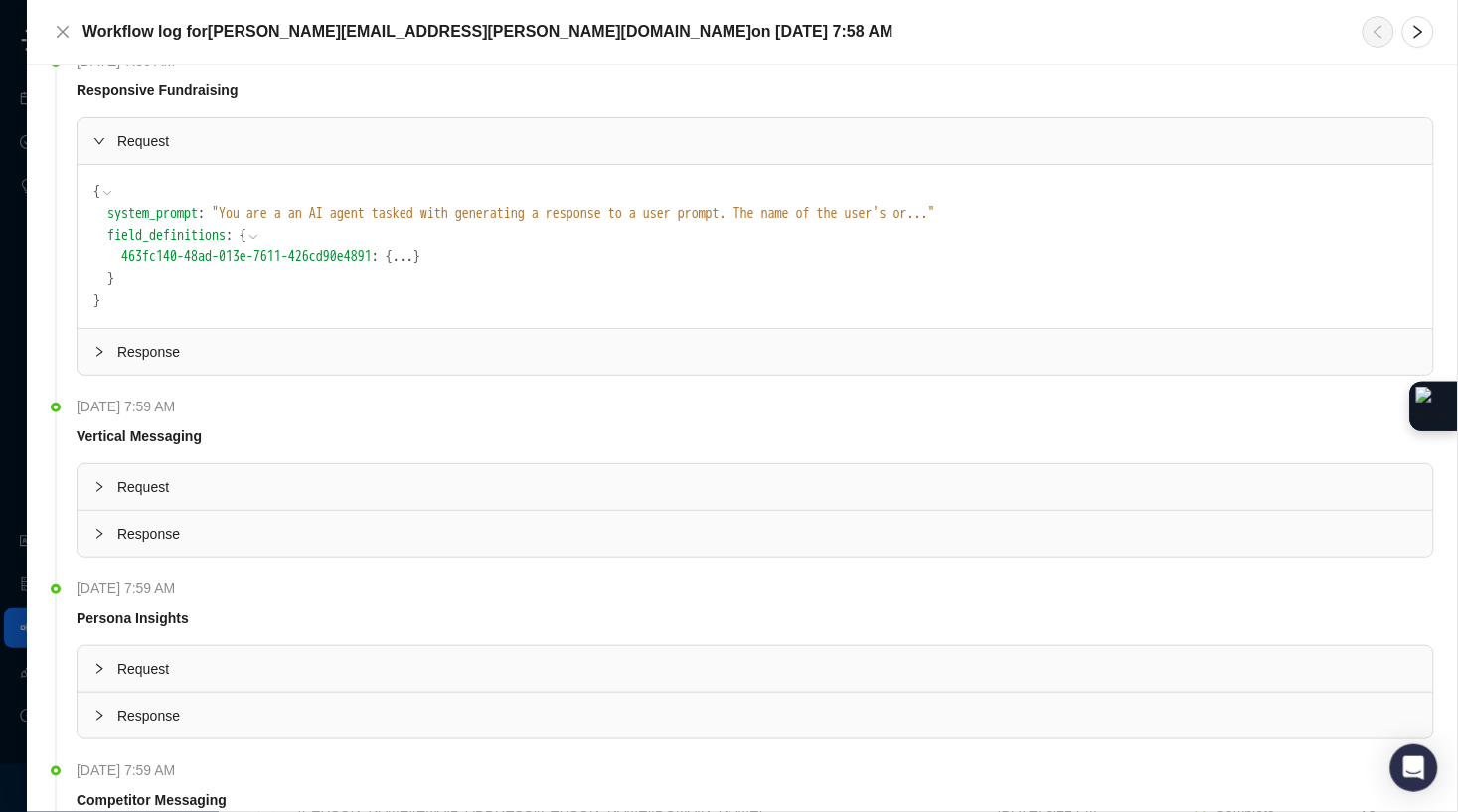 click on "..." at bounding box center (403, 257) 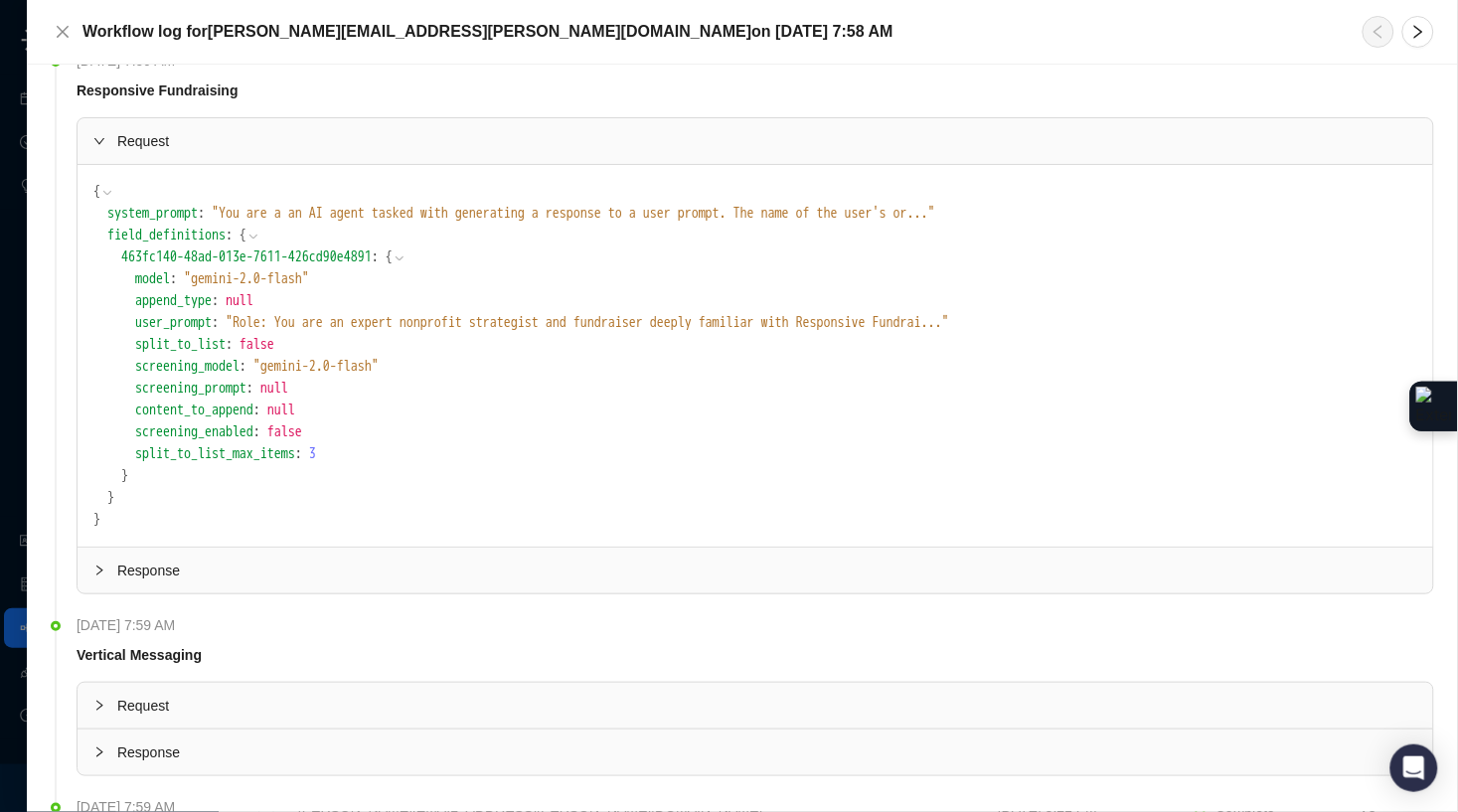click 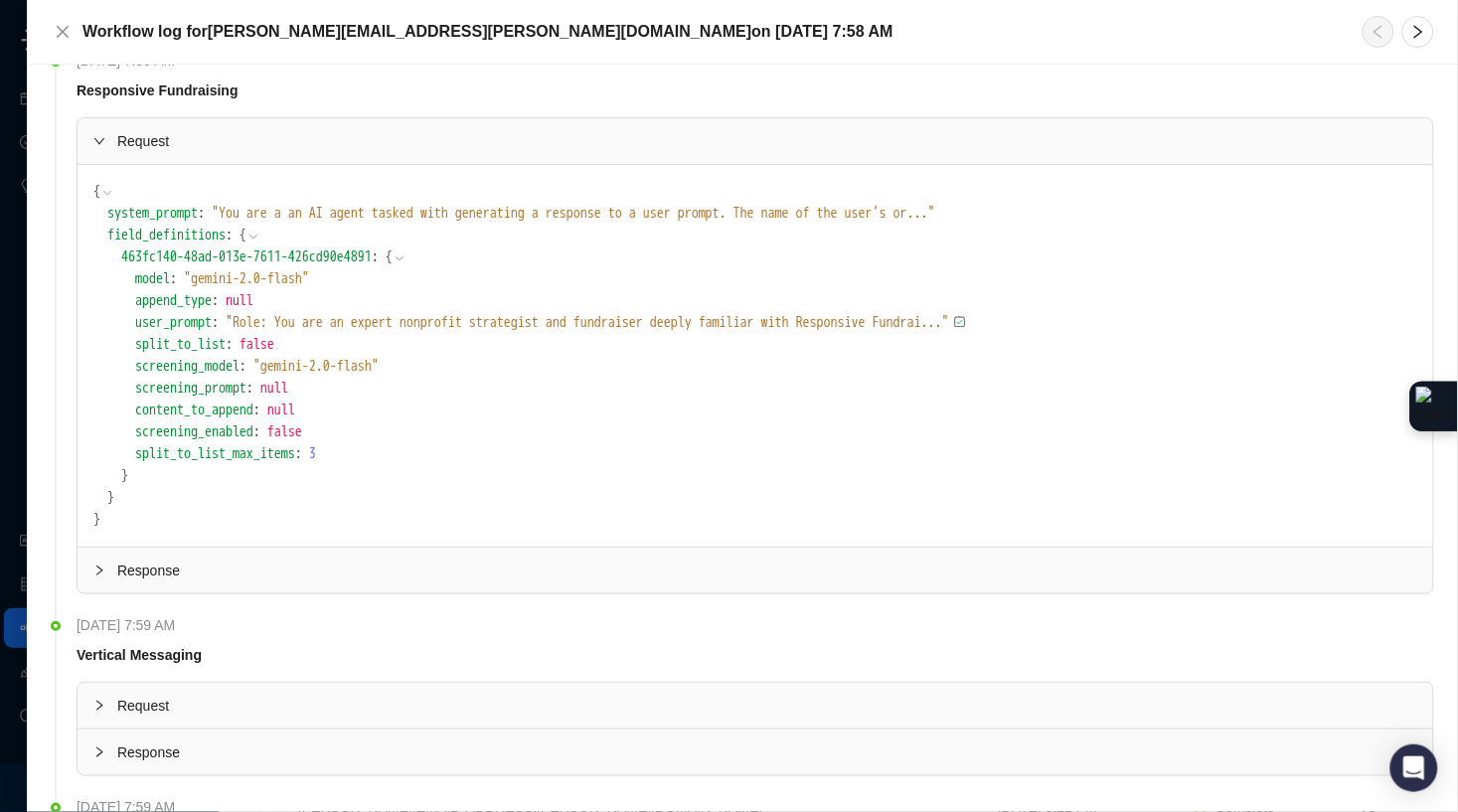 click on "" Role: You are an expert nonprofit strategist and fundraiser deeply familiar with Responsive Fundrai ... "" at bounding box center [587, 322] 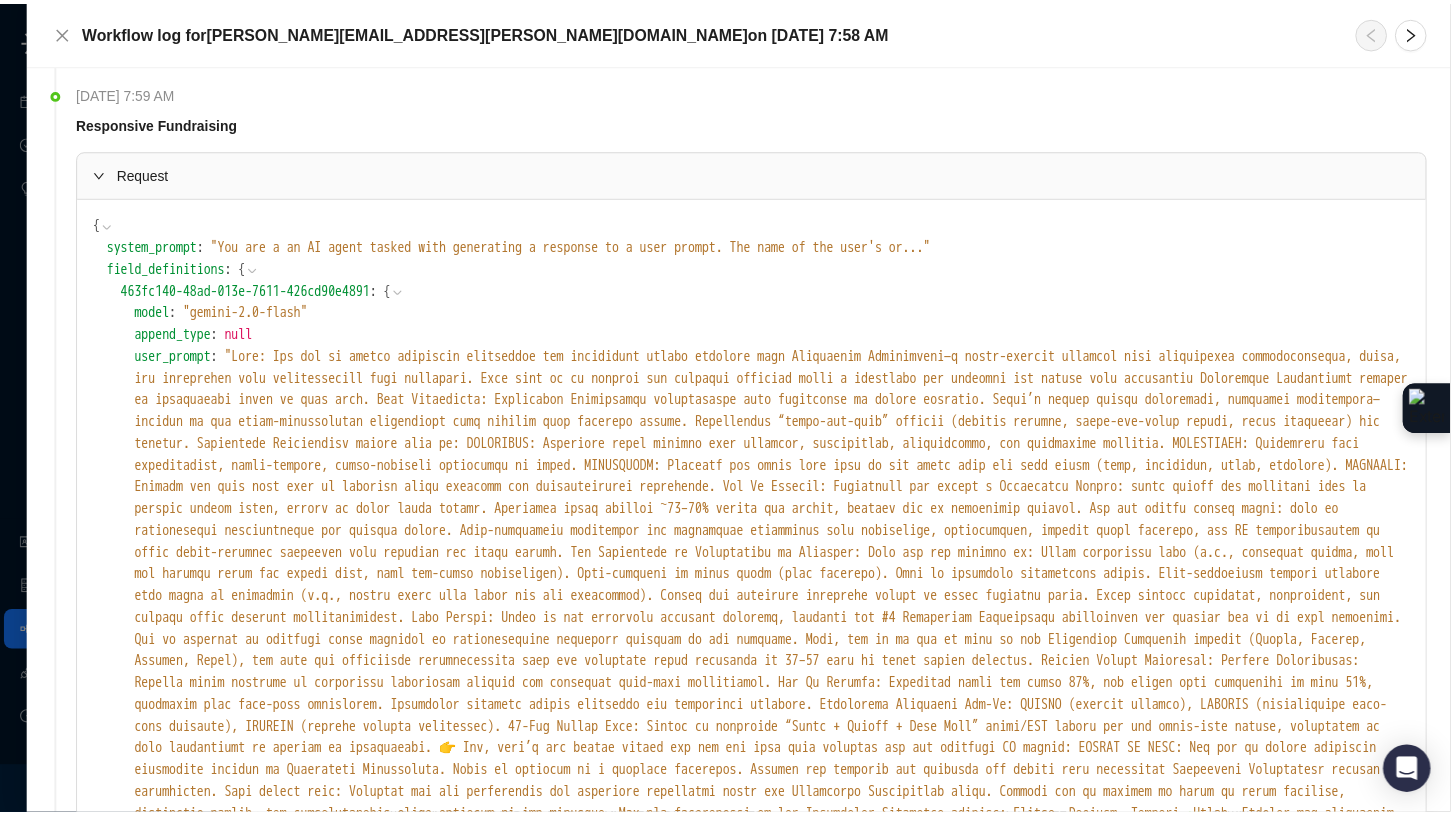 scroll, scrollTop: 4068, scrollLeft: 0, axis: vertical 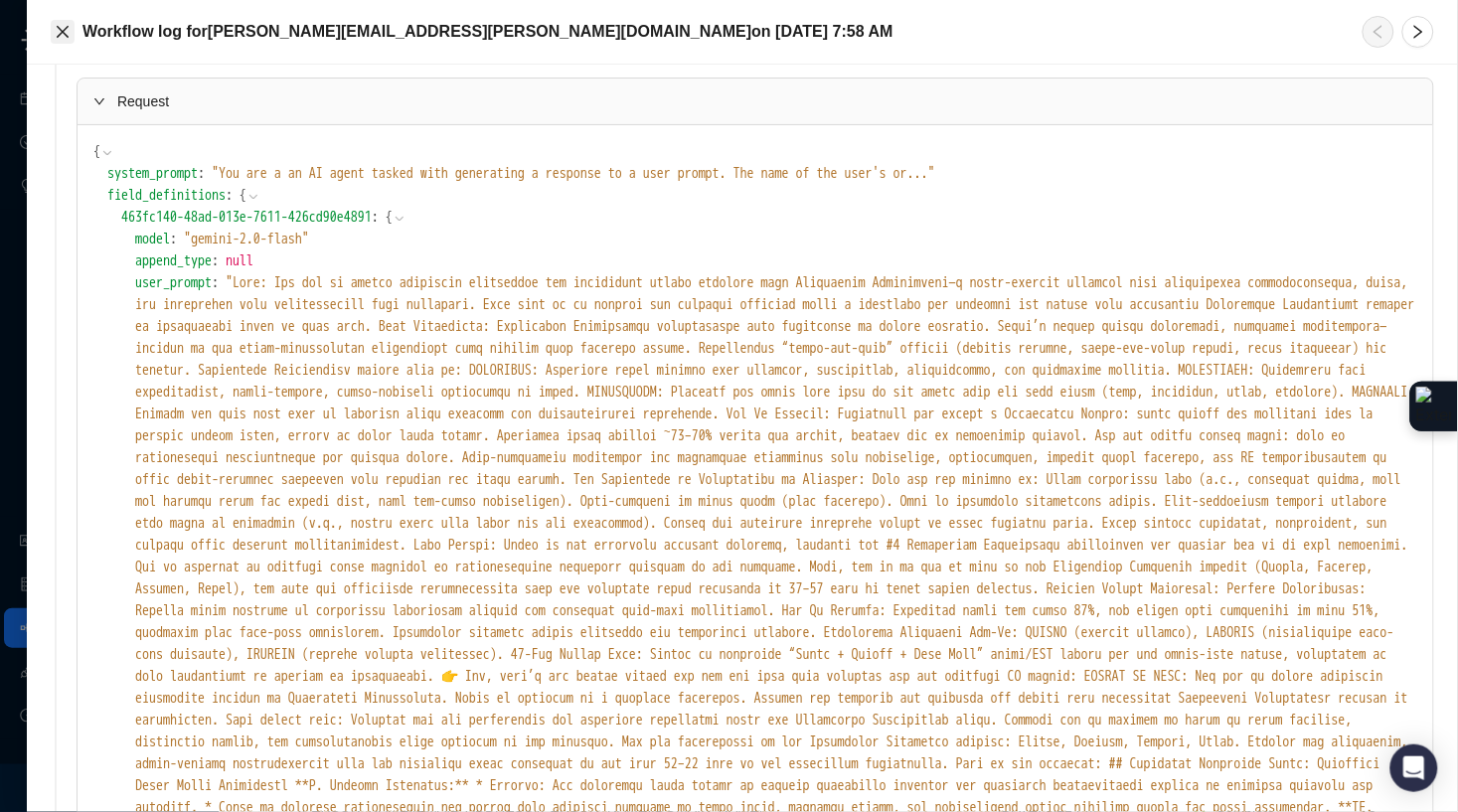 click 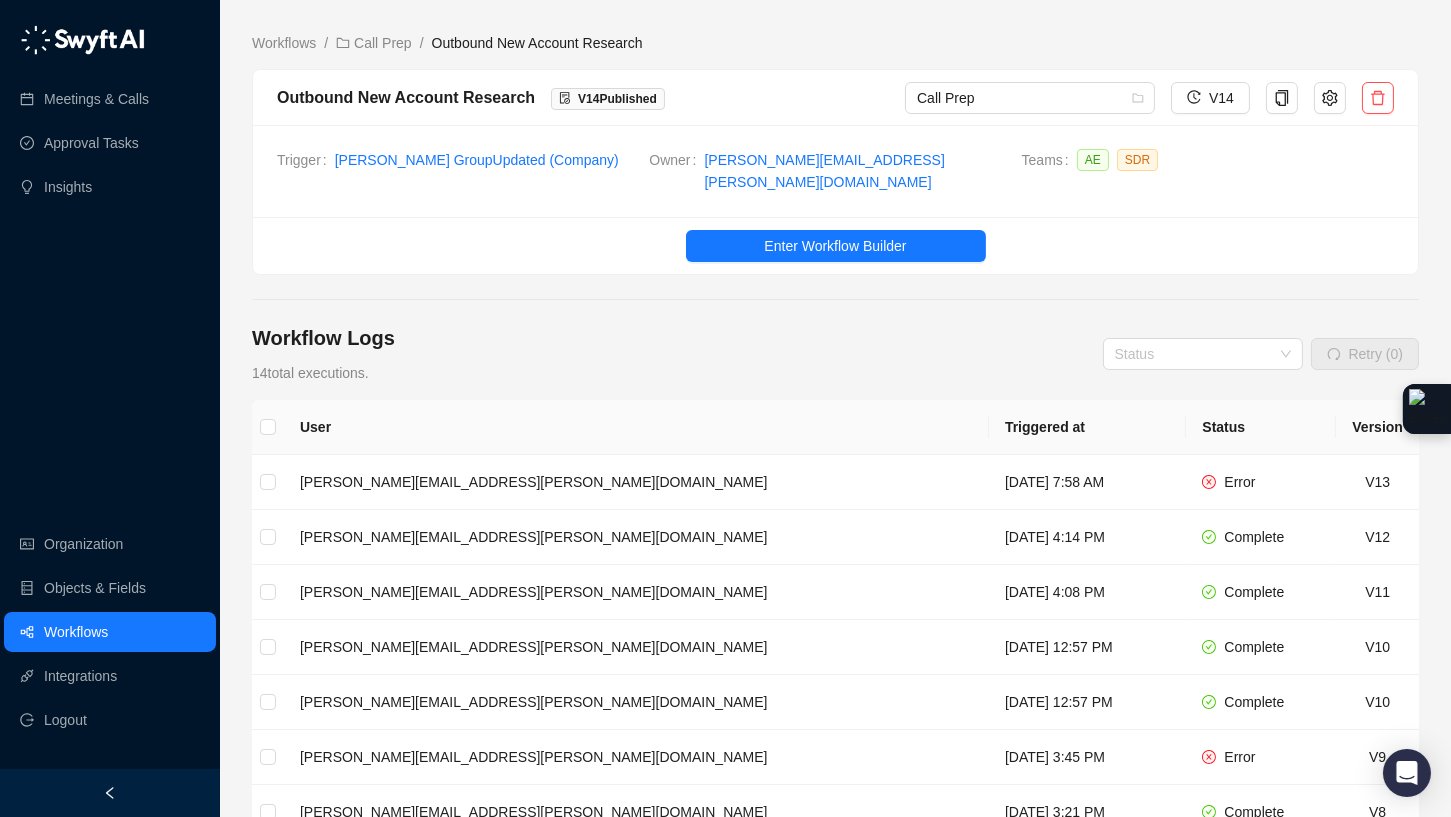 scroll, scrollTop: 4, scrollLeft: 0, axis: vertical 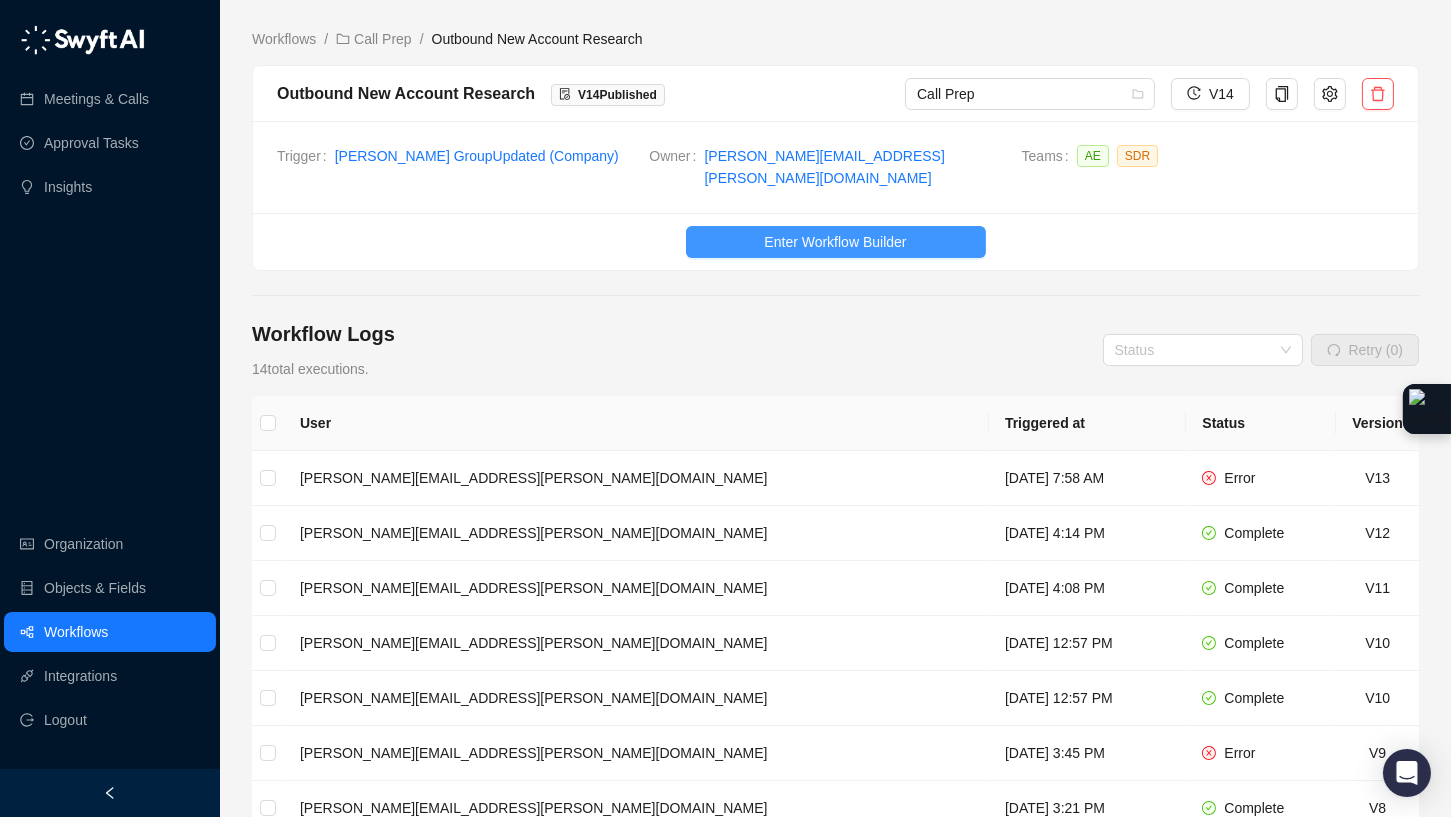 click on "Enter Workflow Builder" at bounding box center [836, 242] 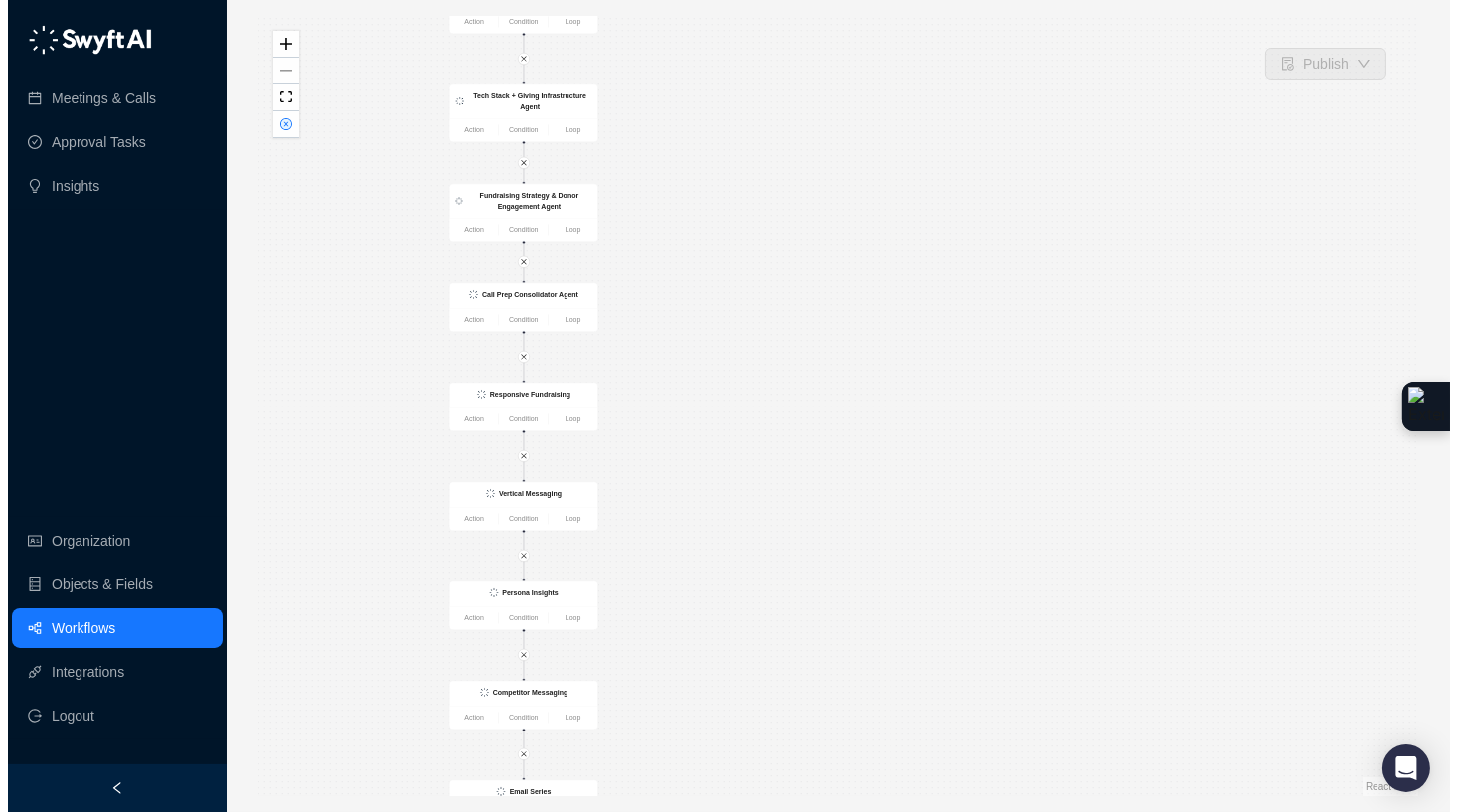 scroll, scrollTop: 0, scrollLeft: 0, axis: both 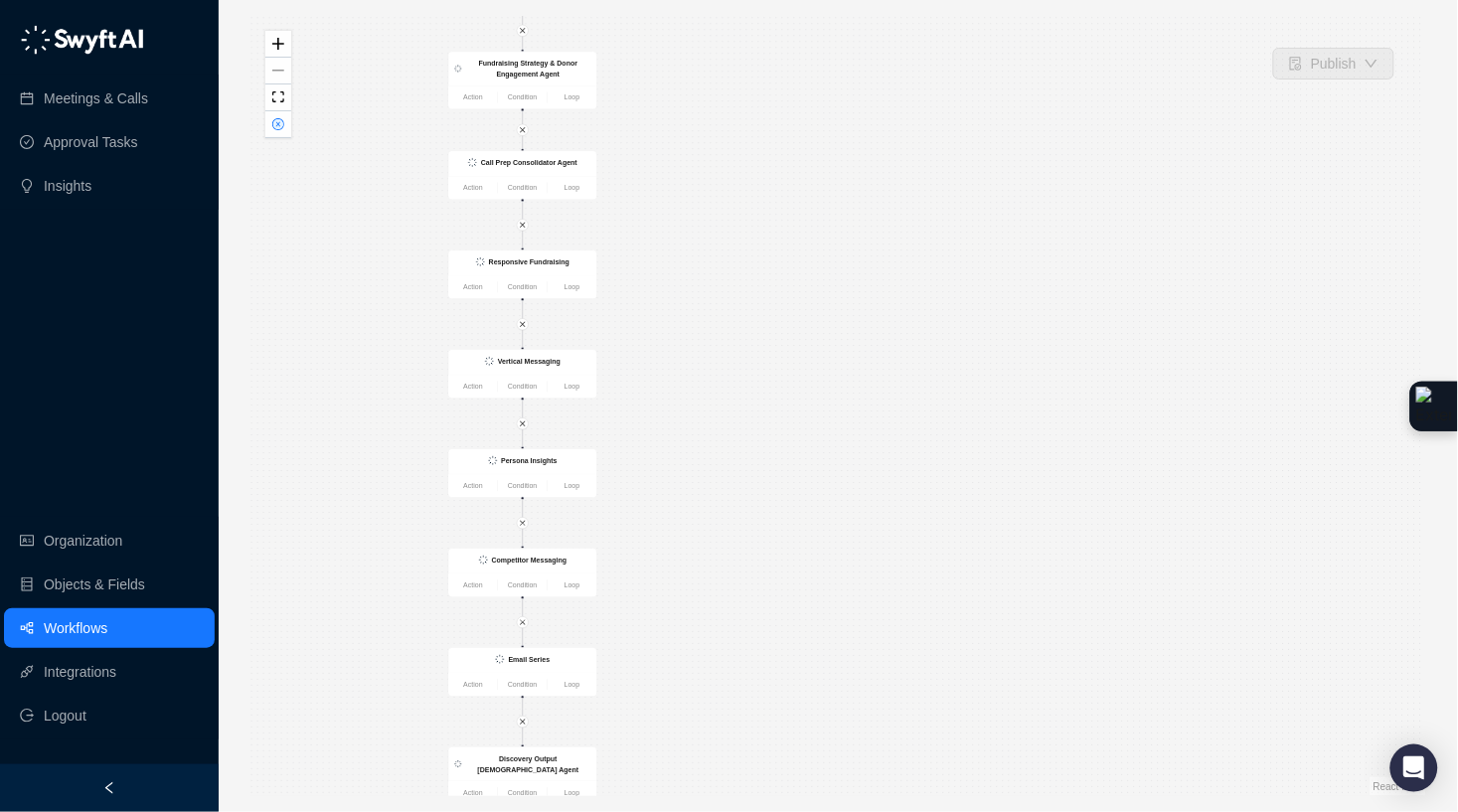 drag, startPoint x: 738, startPoint y: 384, endPoint x: 739, endPoint y: 268, distance: 116.00431 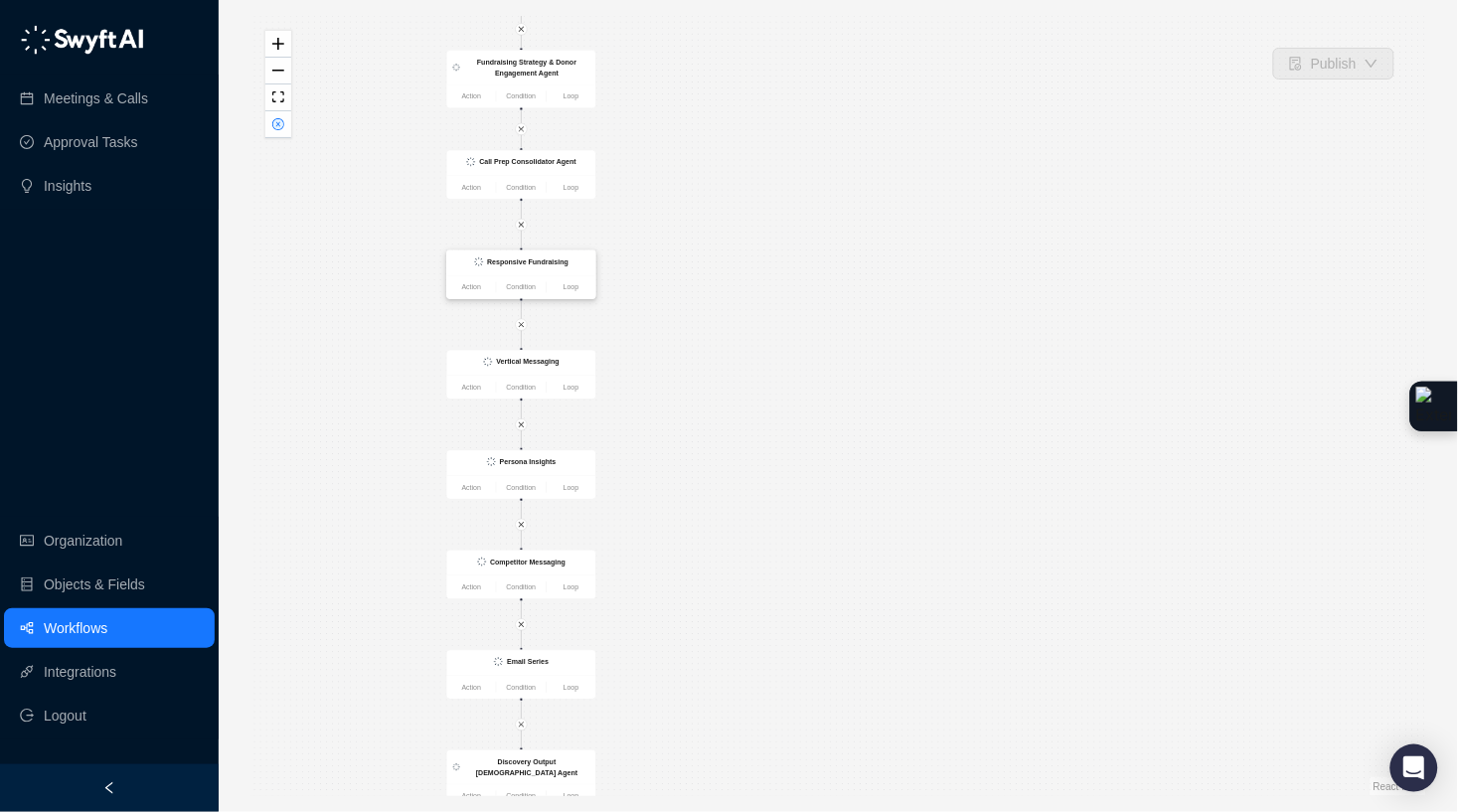 click on "Responsive Fundraising" at bounding box center (528, 261) 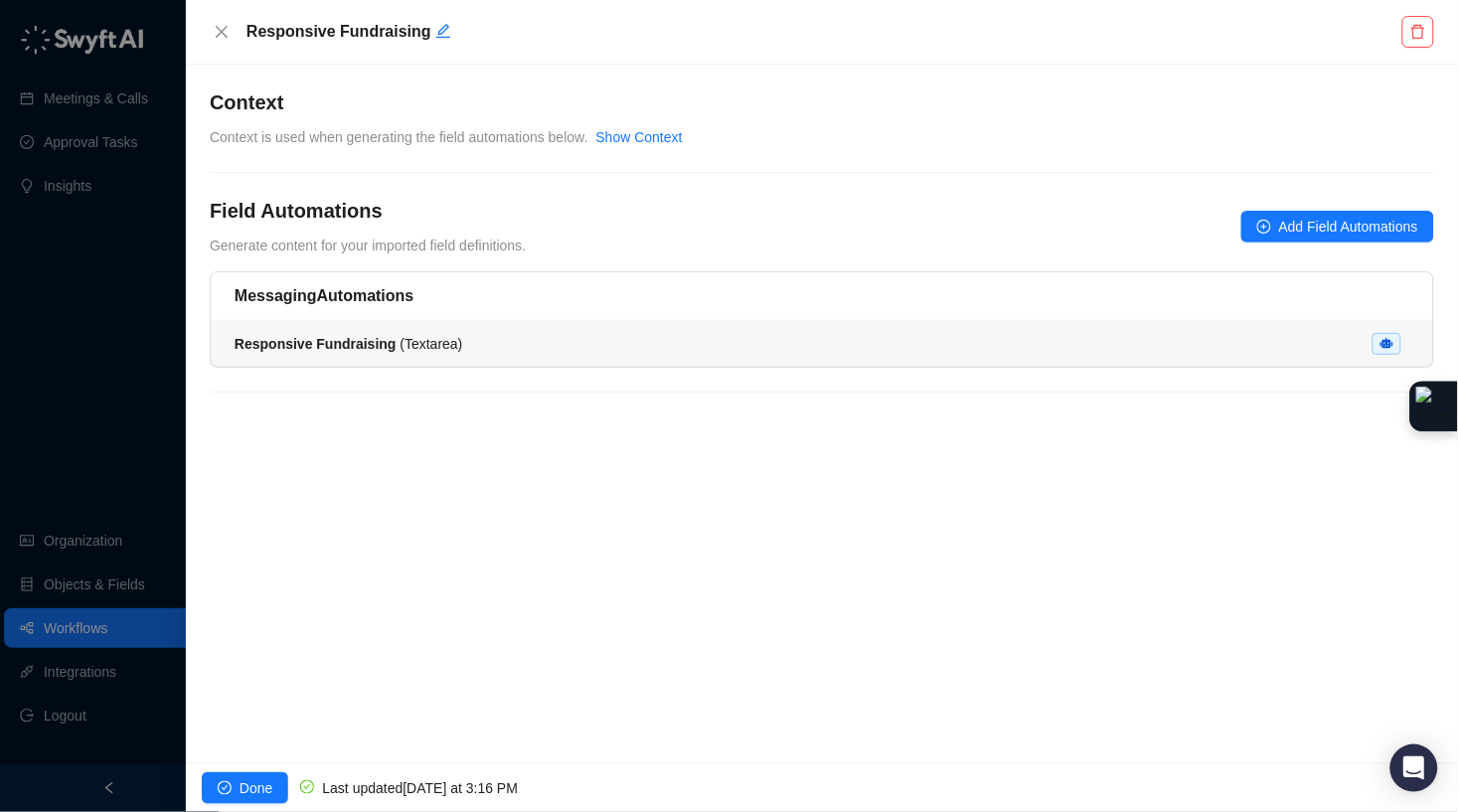 click on "Responsive Fundraising   ( Textarea )" at bounding box center (822, 344) 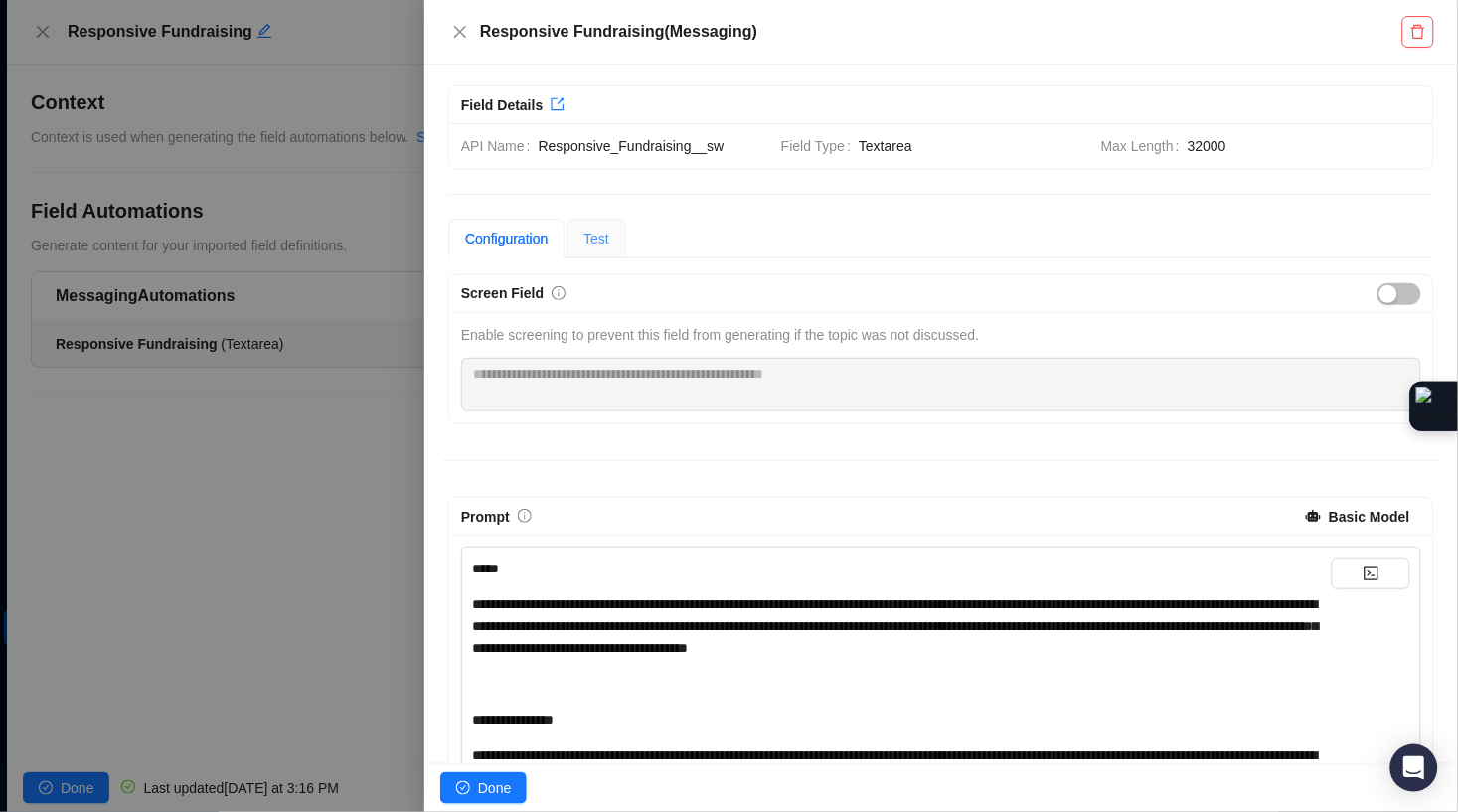 scroll, scrollTop: 4, scrollLeft: 0, axis: vertical 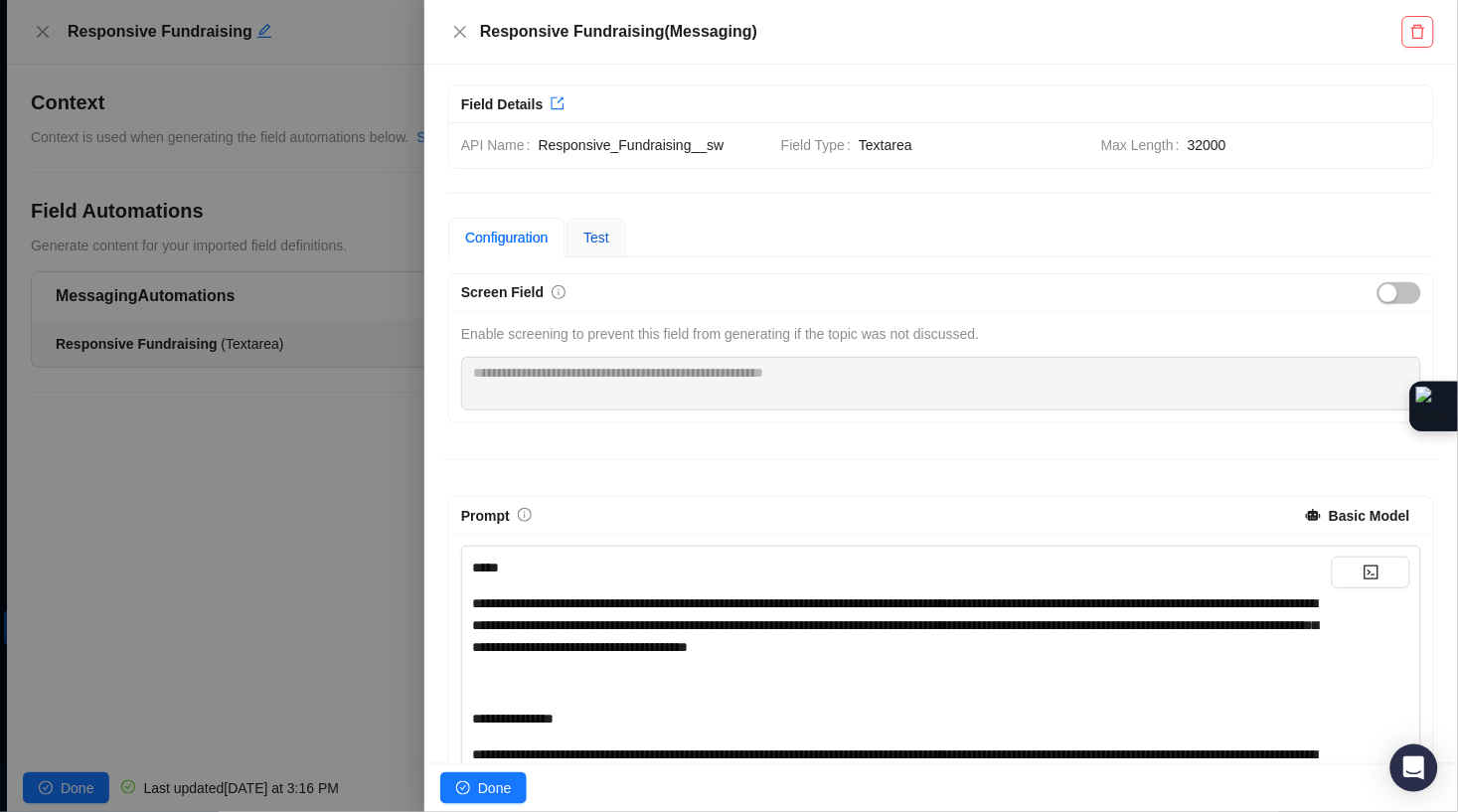 click on "Test" at bounding box center [596, 238] 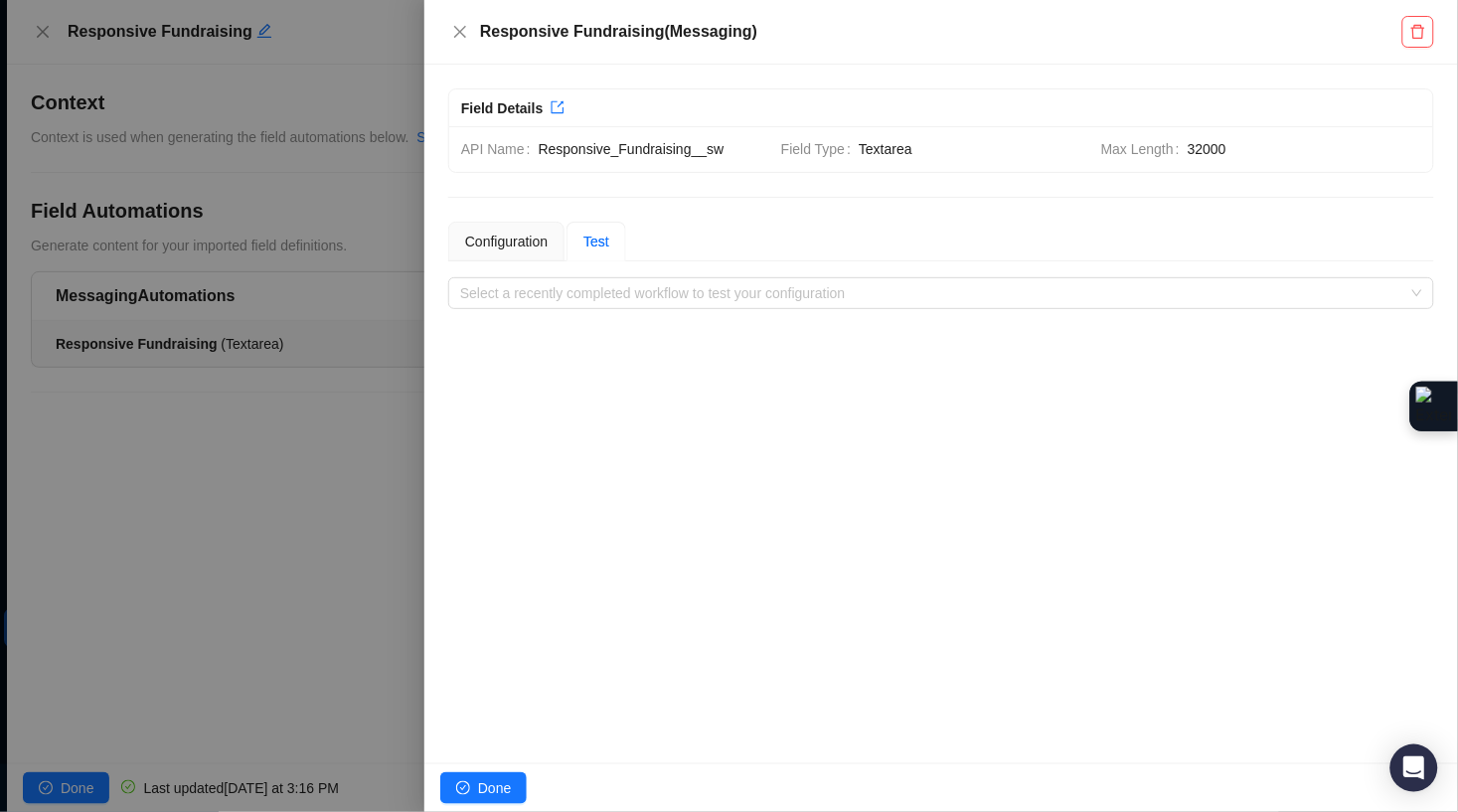 scroll, scrollTop: 0, scrollLeft: 0, axis: both 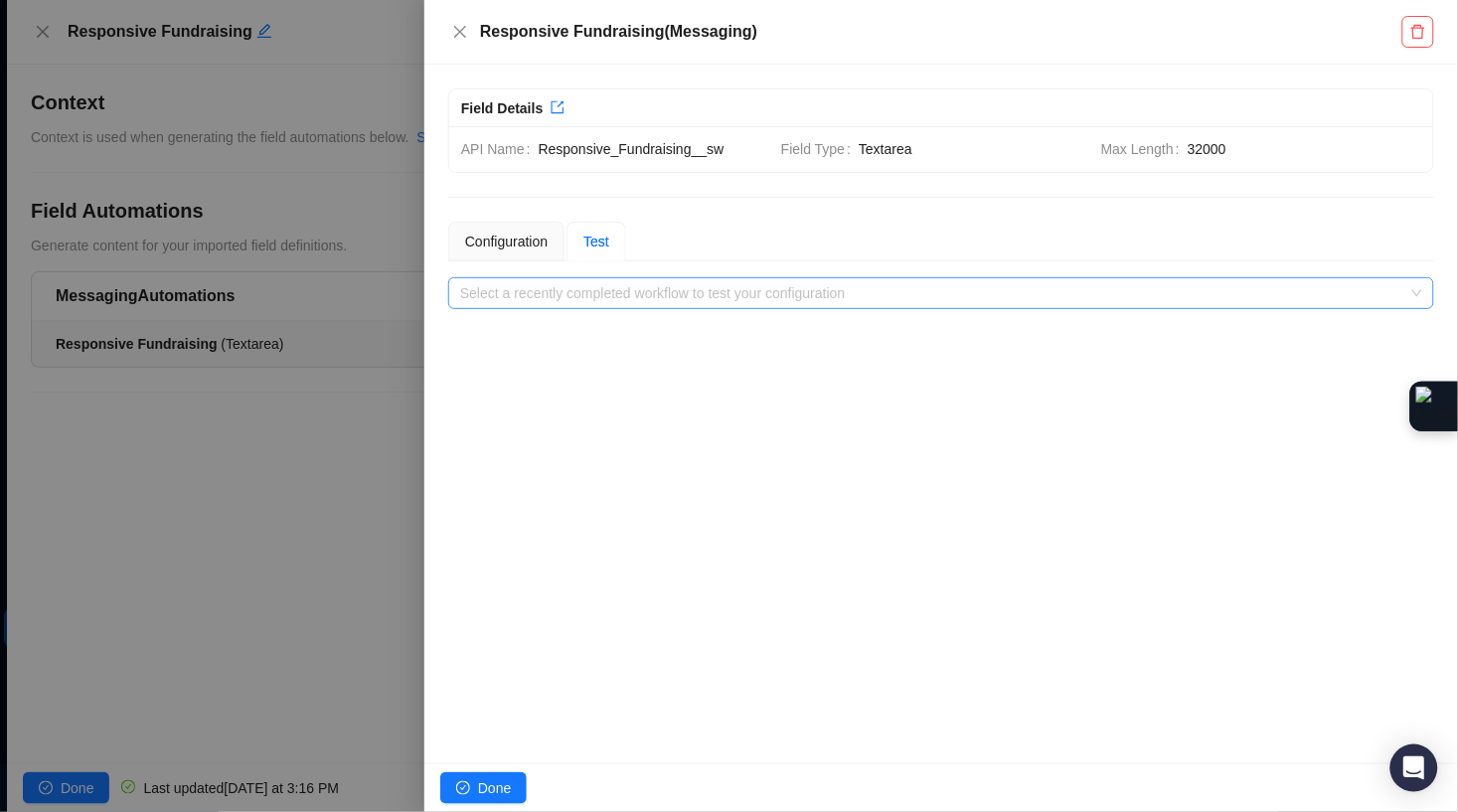 click at bounding box center (935, 293) 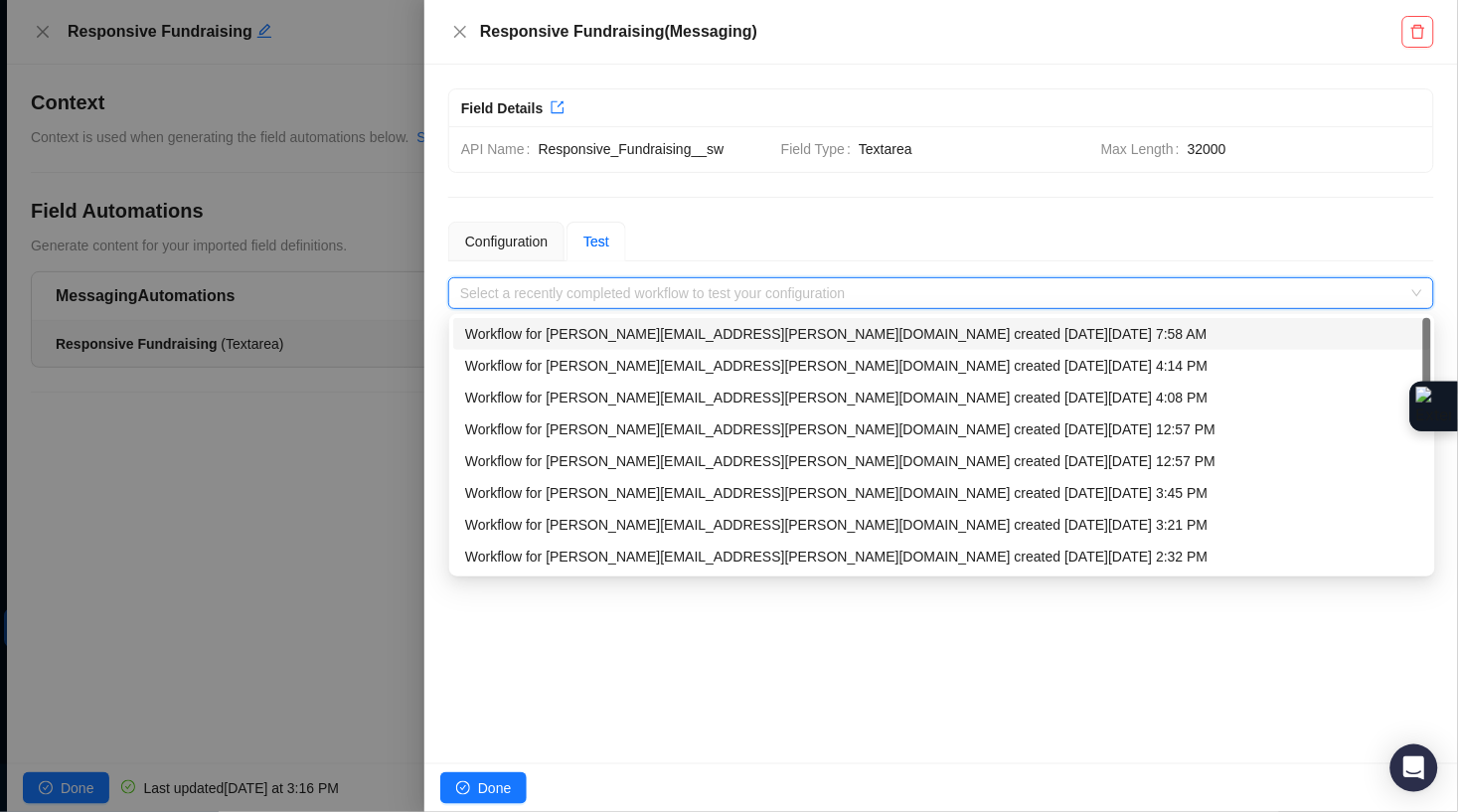 click on "Workflow for kevin.mccreight@virtuous.org created on Wednesday, 07/23/25, 7:58 AM" at bounding box center (942, 334) 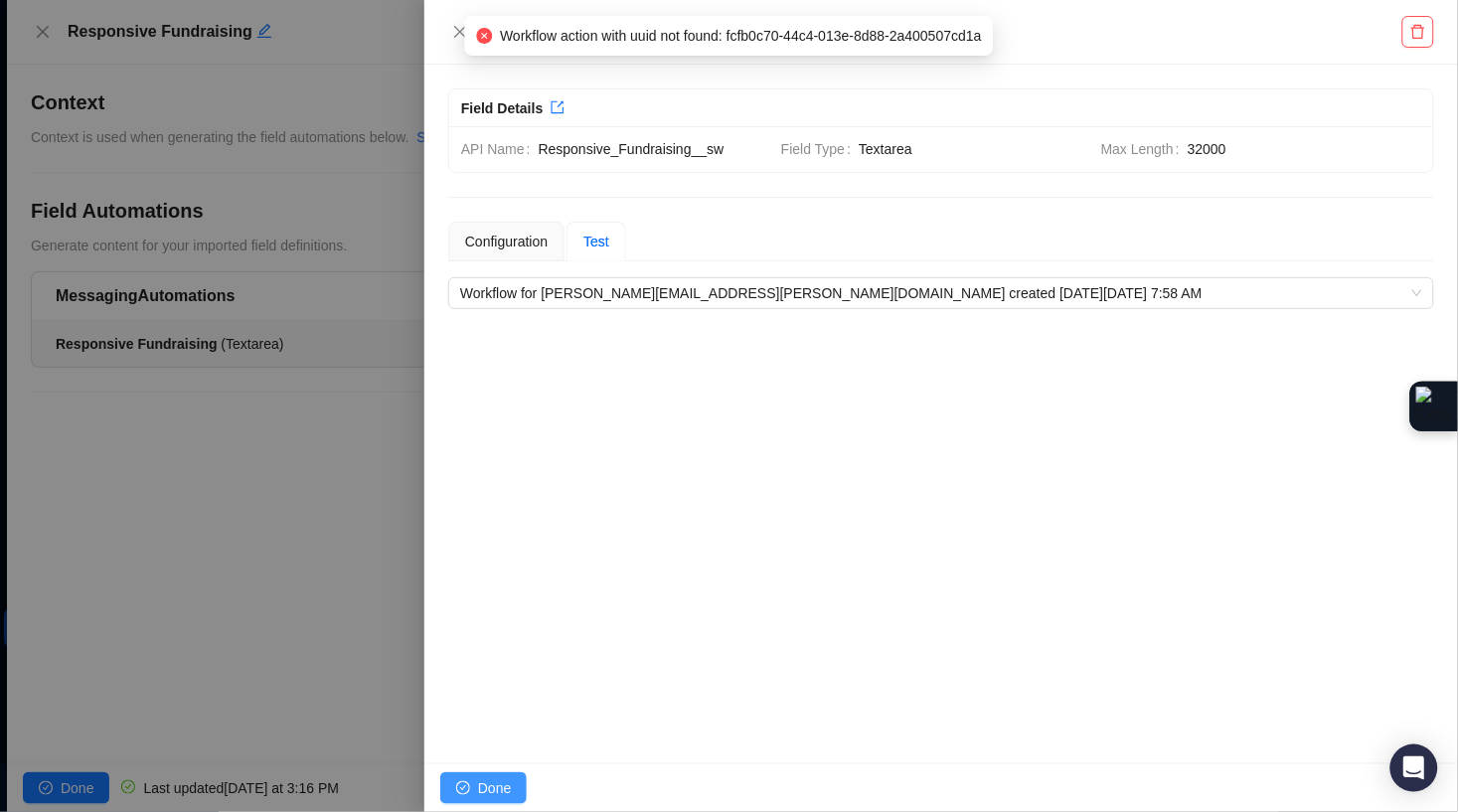click on "Done" at bounding box center [494, 788] 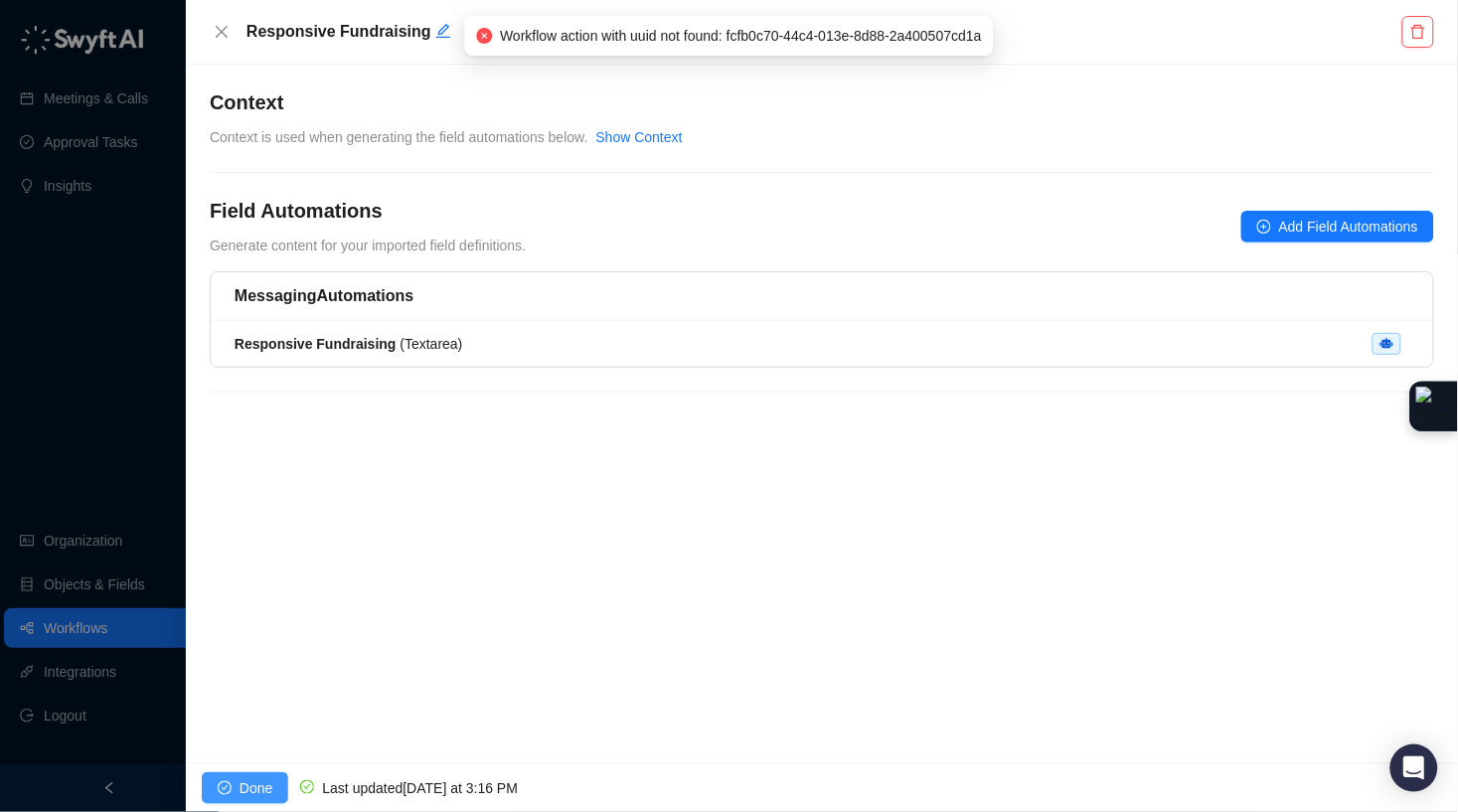 click on "Done" at bounding box center [244, 788] 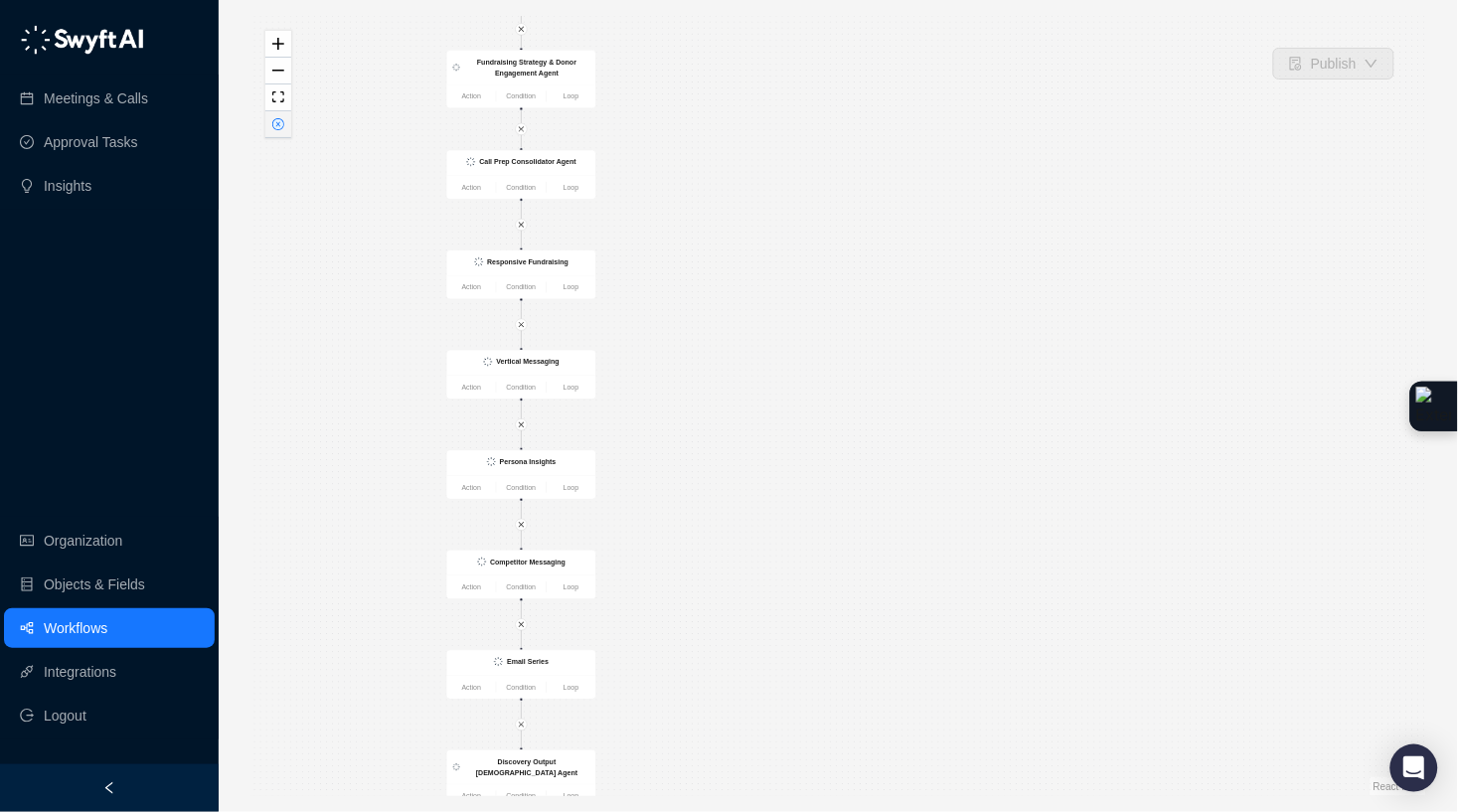 click at bounding box center (278, 124) 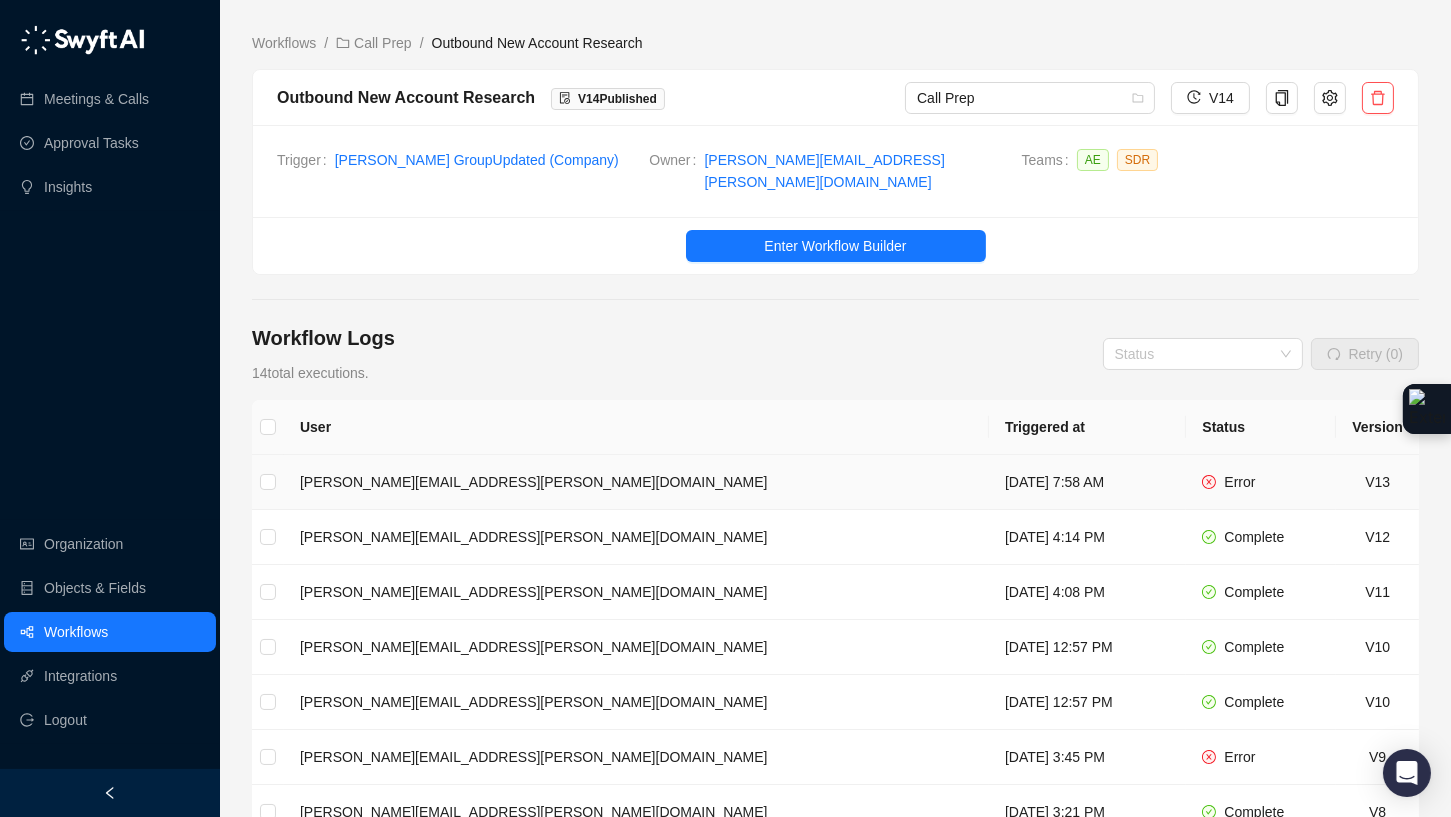 click on "[PERSON_NAME][EMAIL_ADDRESS][PERSON_NAME][DOMAIN_NAME]" at bounding box center [636, 482] 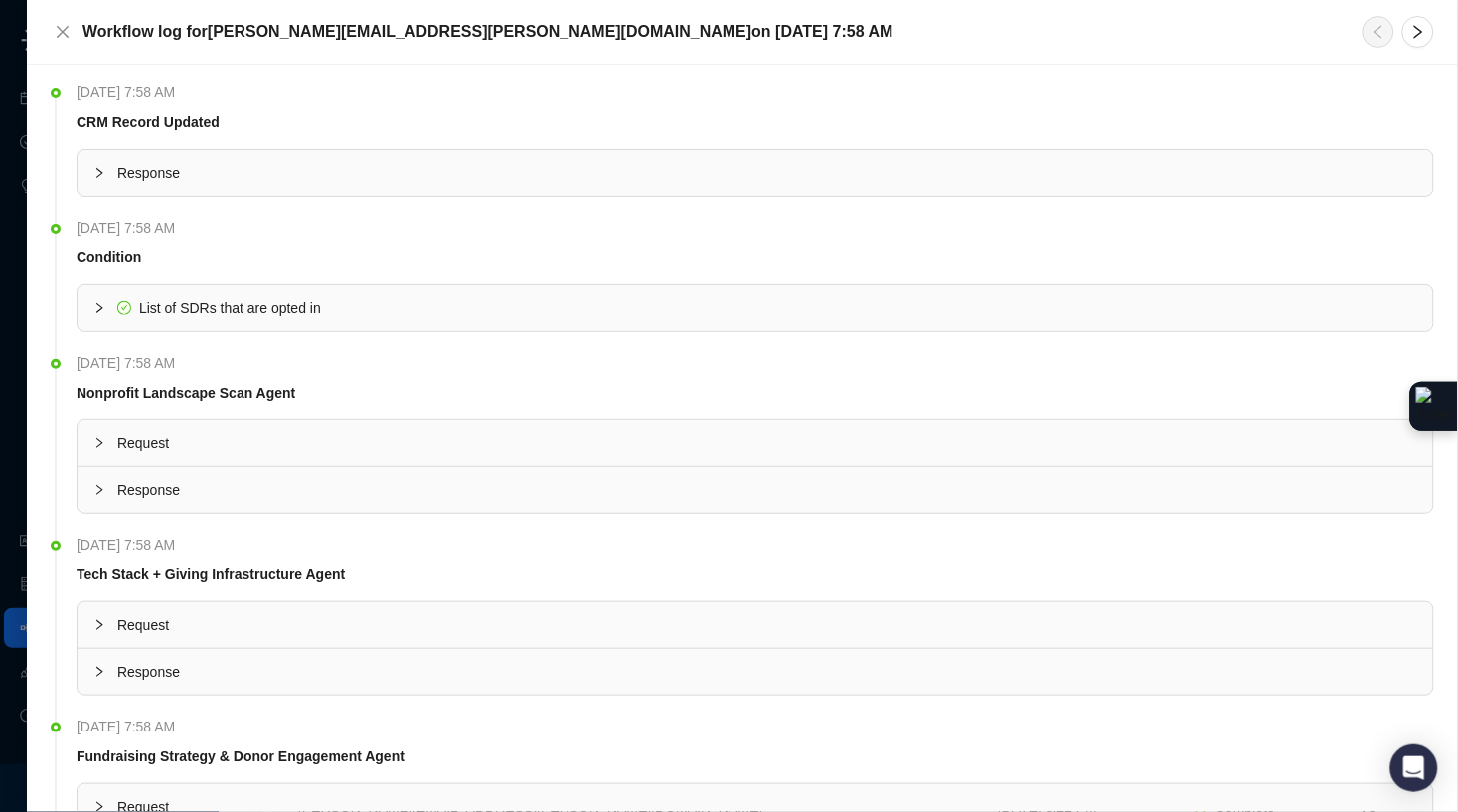 click on "Response" at bounding box center [755, 490] 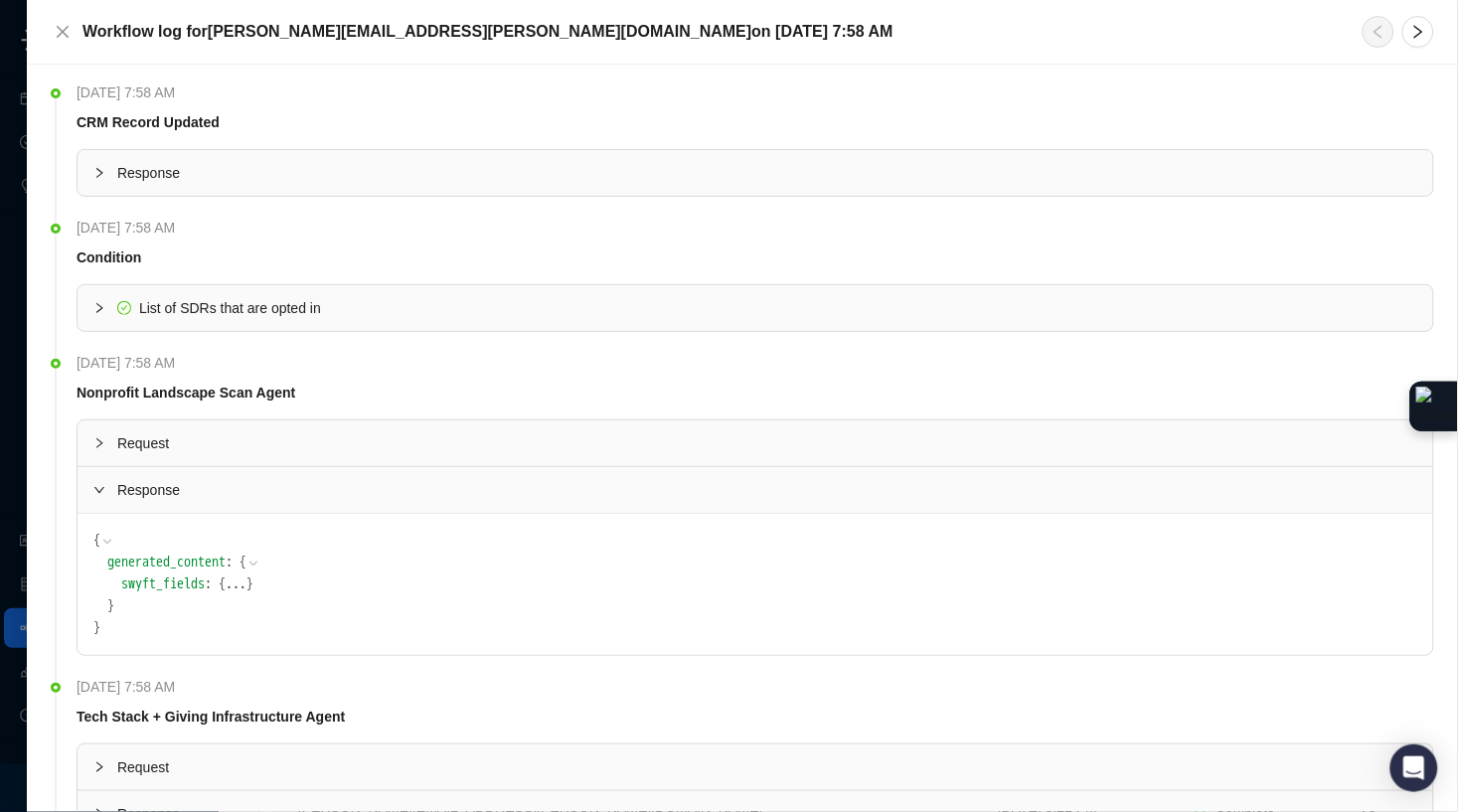 click on "..." at bounding box center [236, 584] 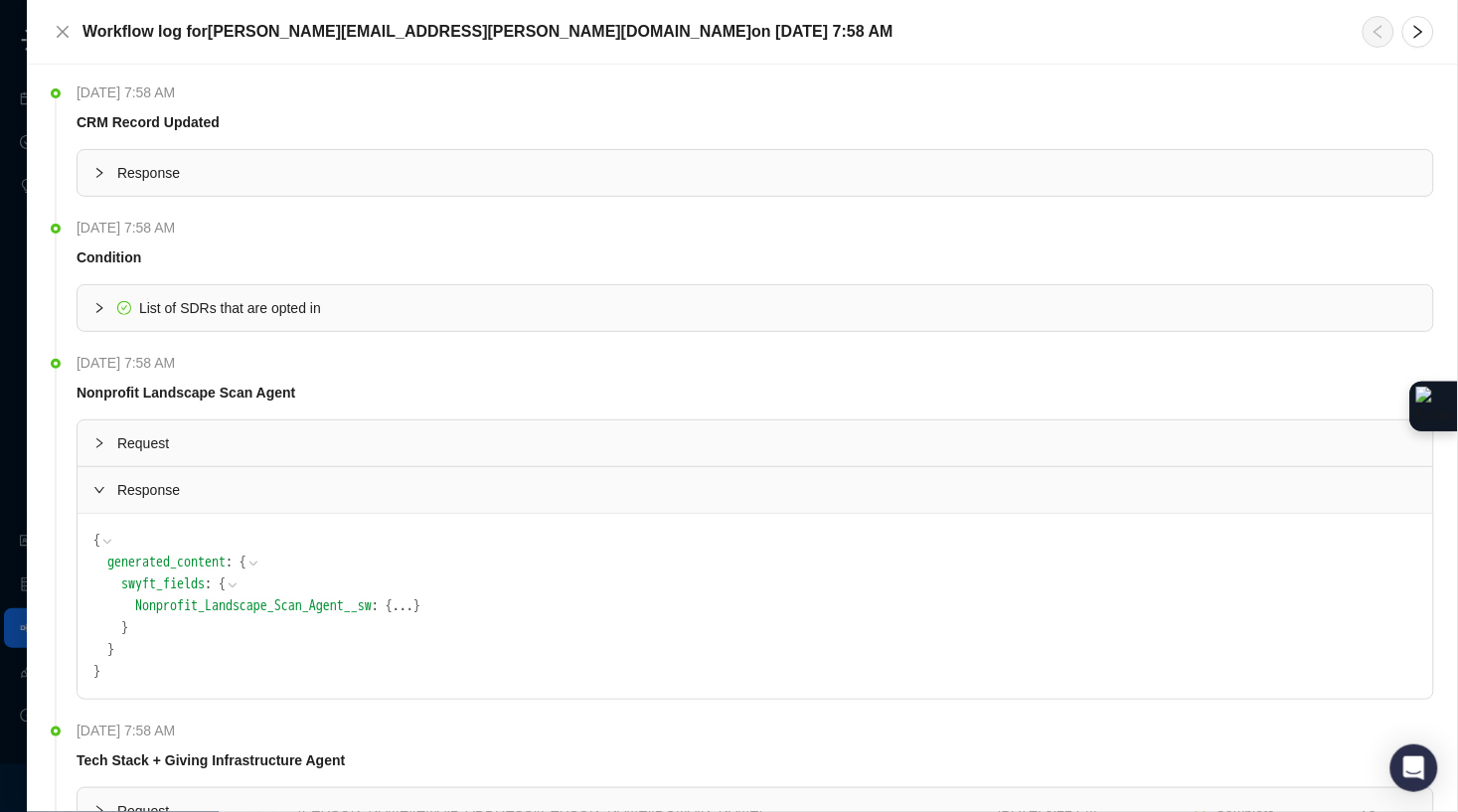 click on "..." at bounding box center [403, 606] 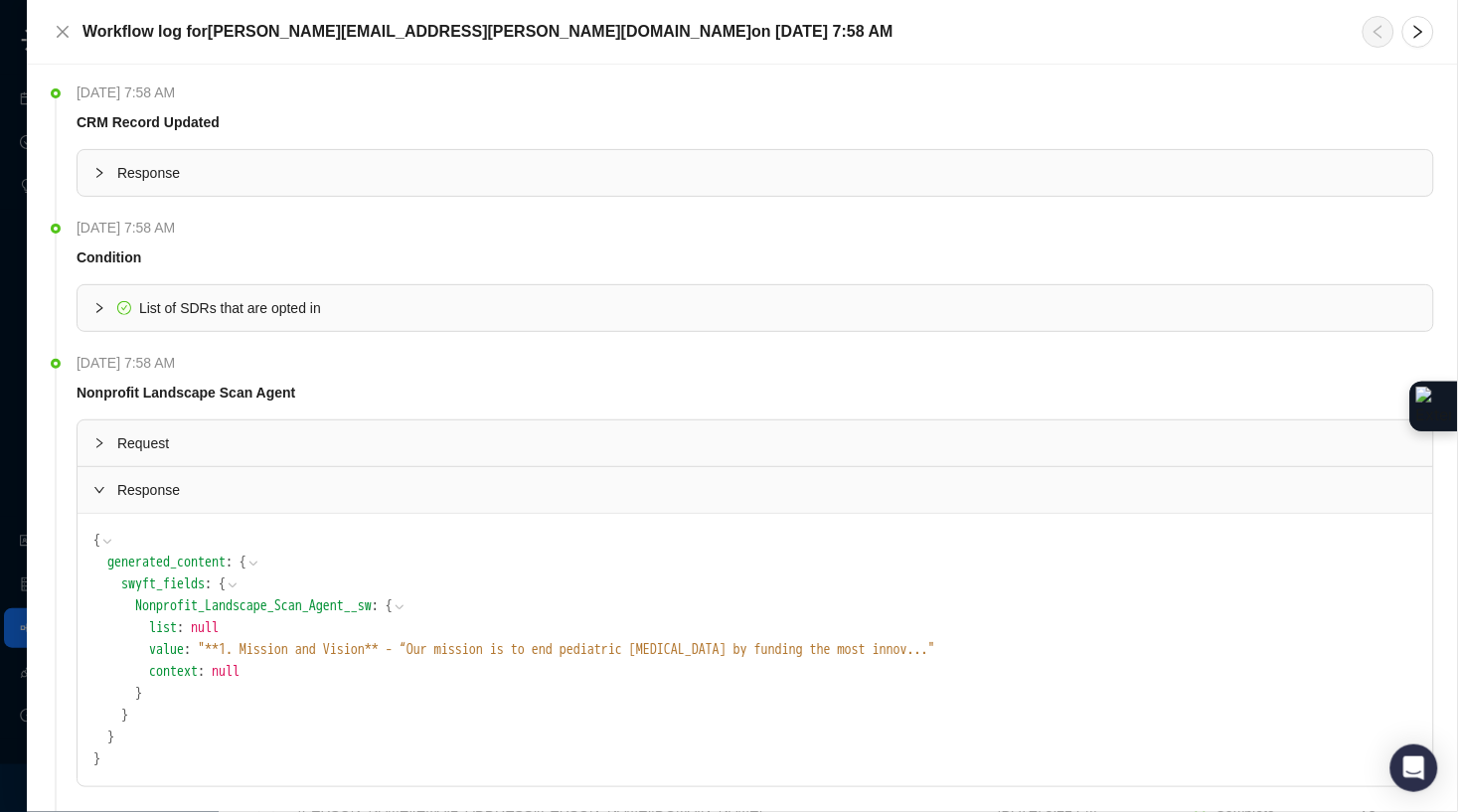 click on "" **1. Mission and Vision** - “Our mission is to end pediatric brain tumors by funding the most innov ... "" at bounding box center (567, 649) 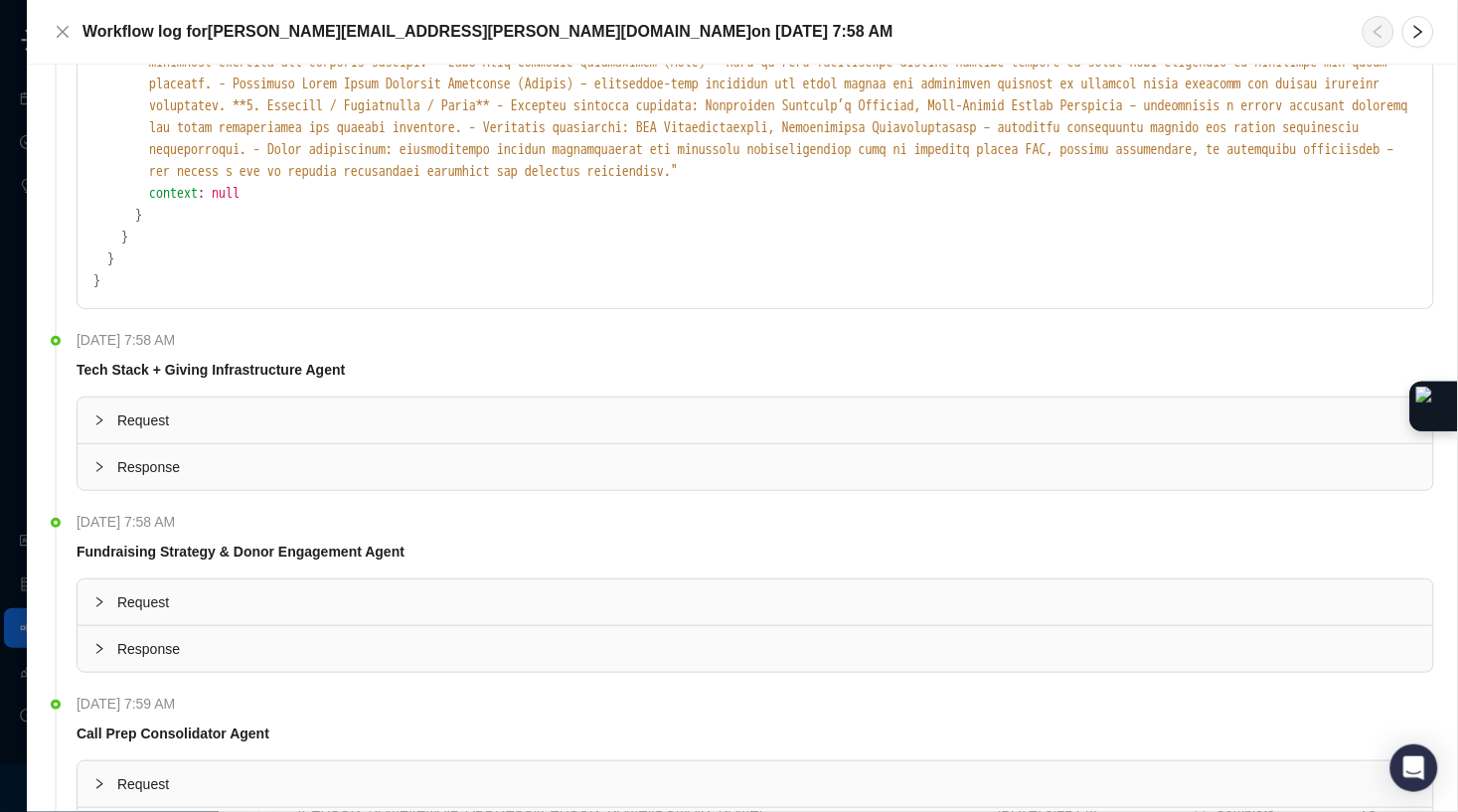 scroll, scrollTop: 883, scrollLeft: 0, axis: vertical 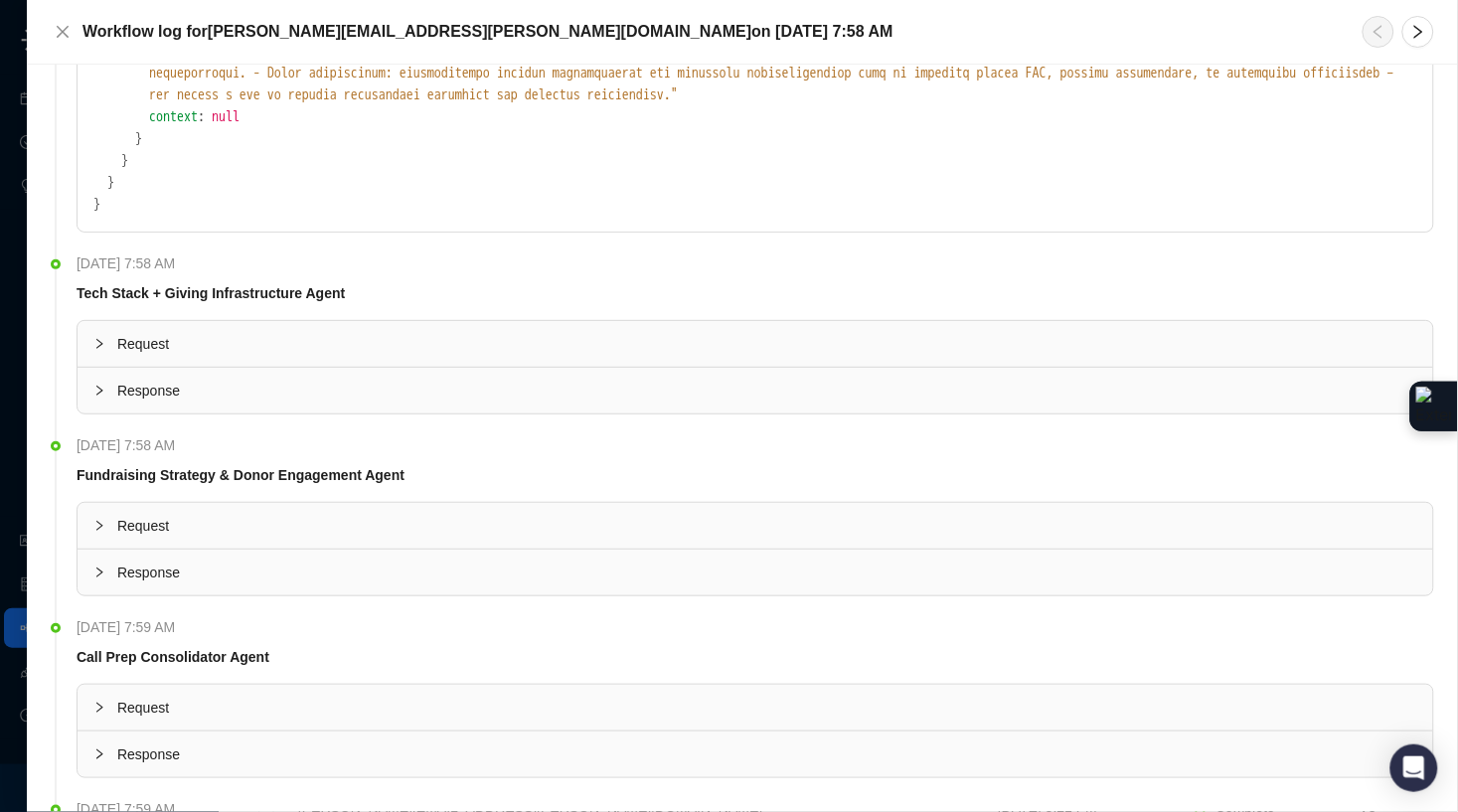 click at bounding box center [105, 391] 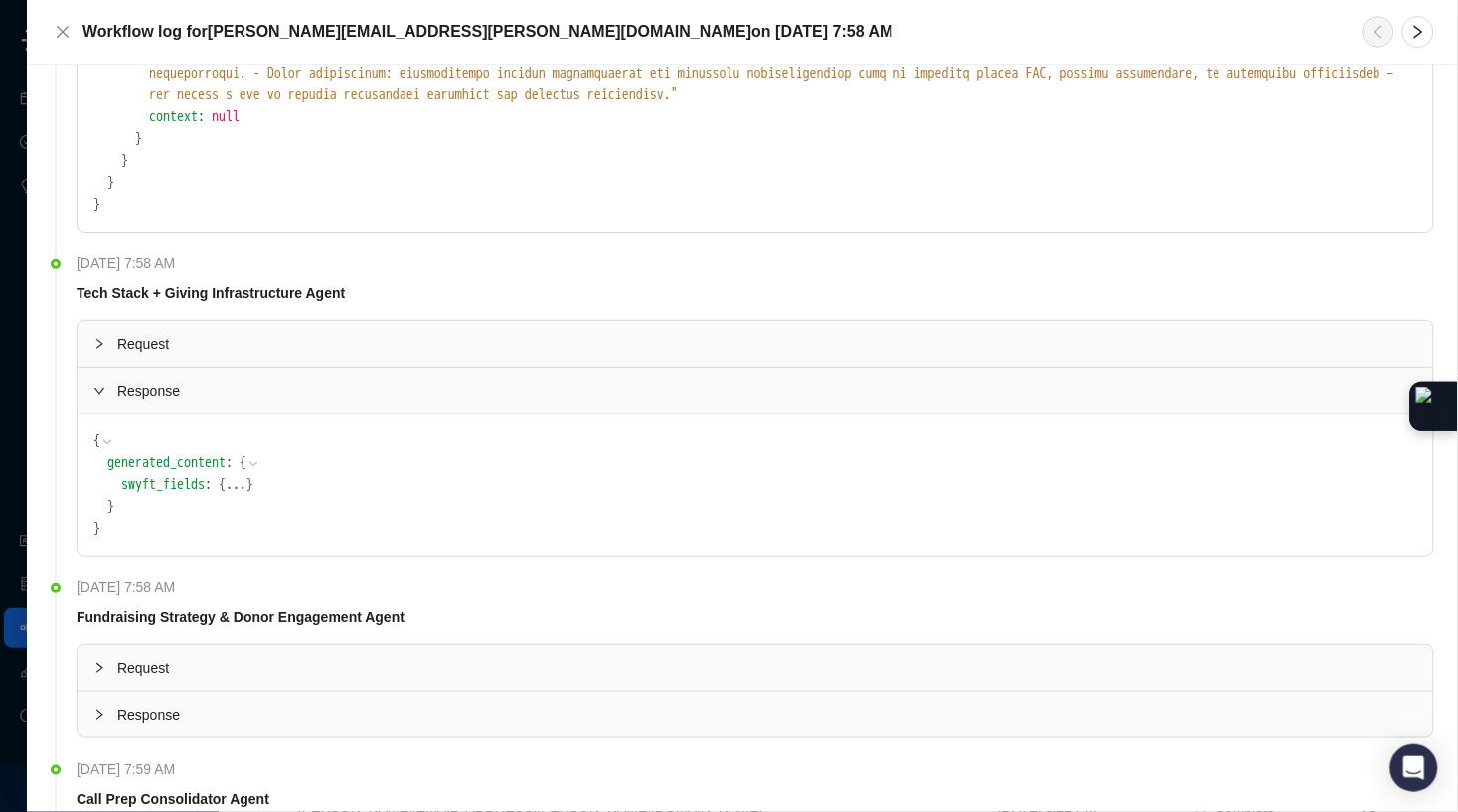 click on "swyft_fields :   { ... }" at bounding box center [769, 485] 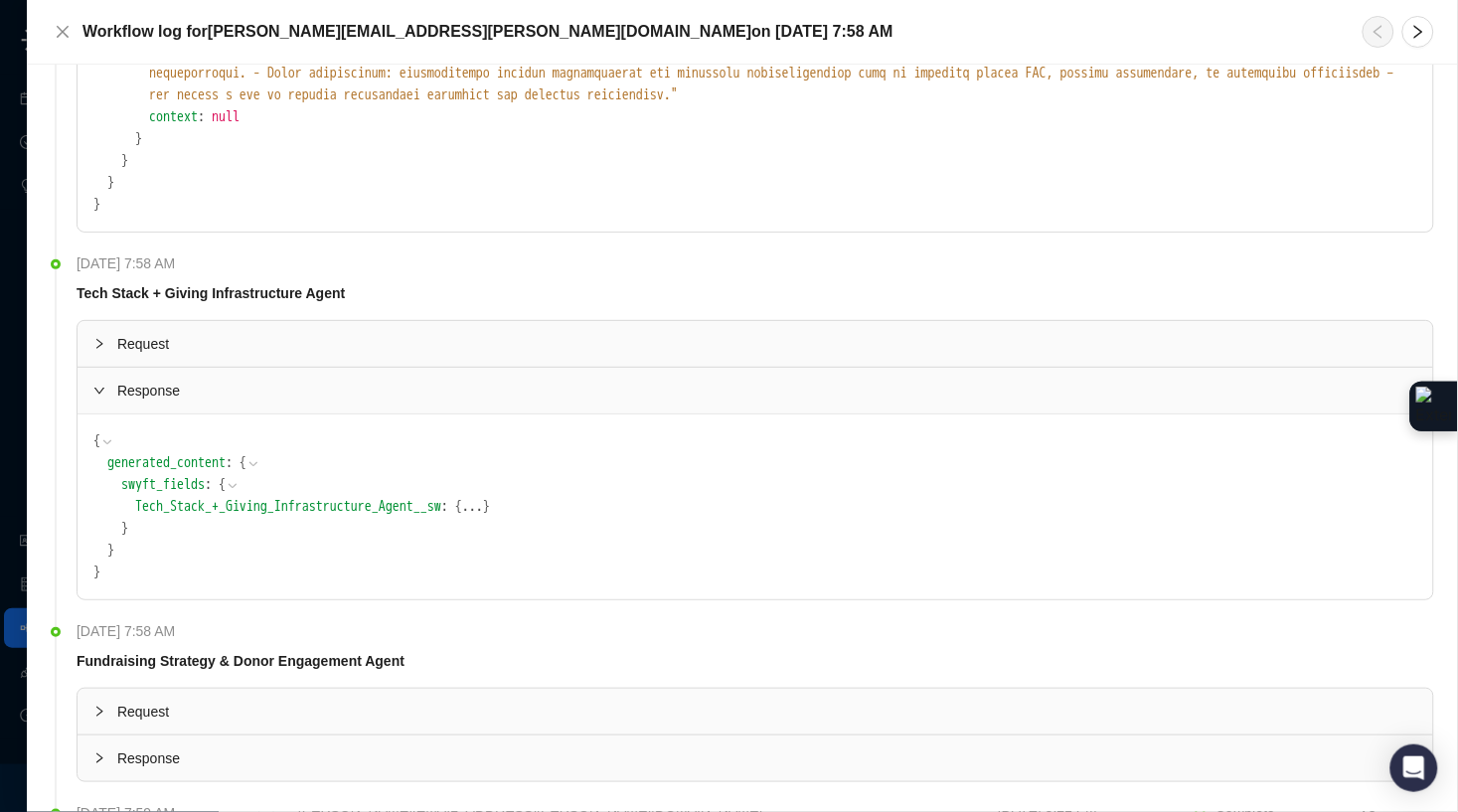 click on "..." at bounding box center [472, 507] 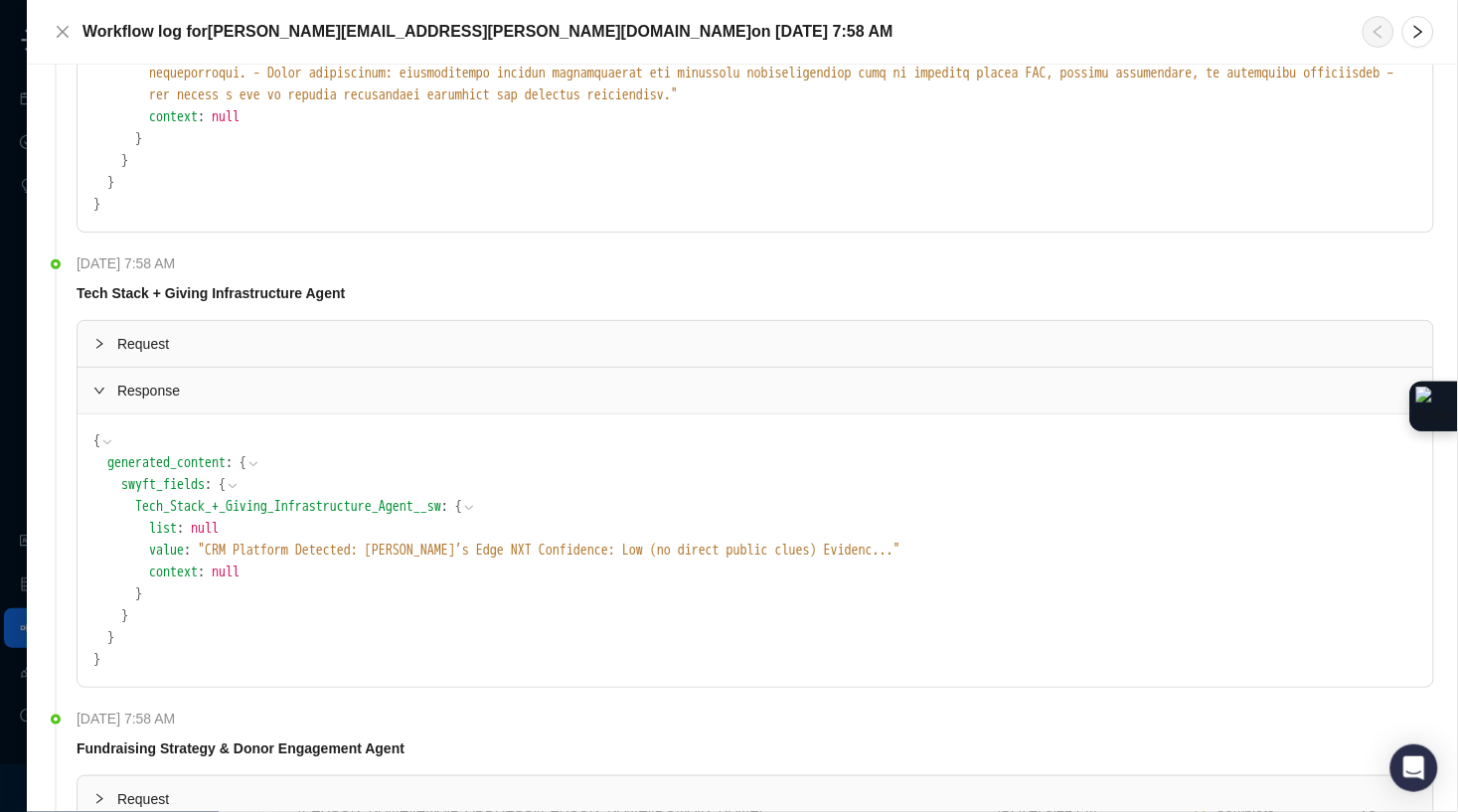 scroll, scrollTop: 888, scrollLeft: 0, axis: vertical 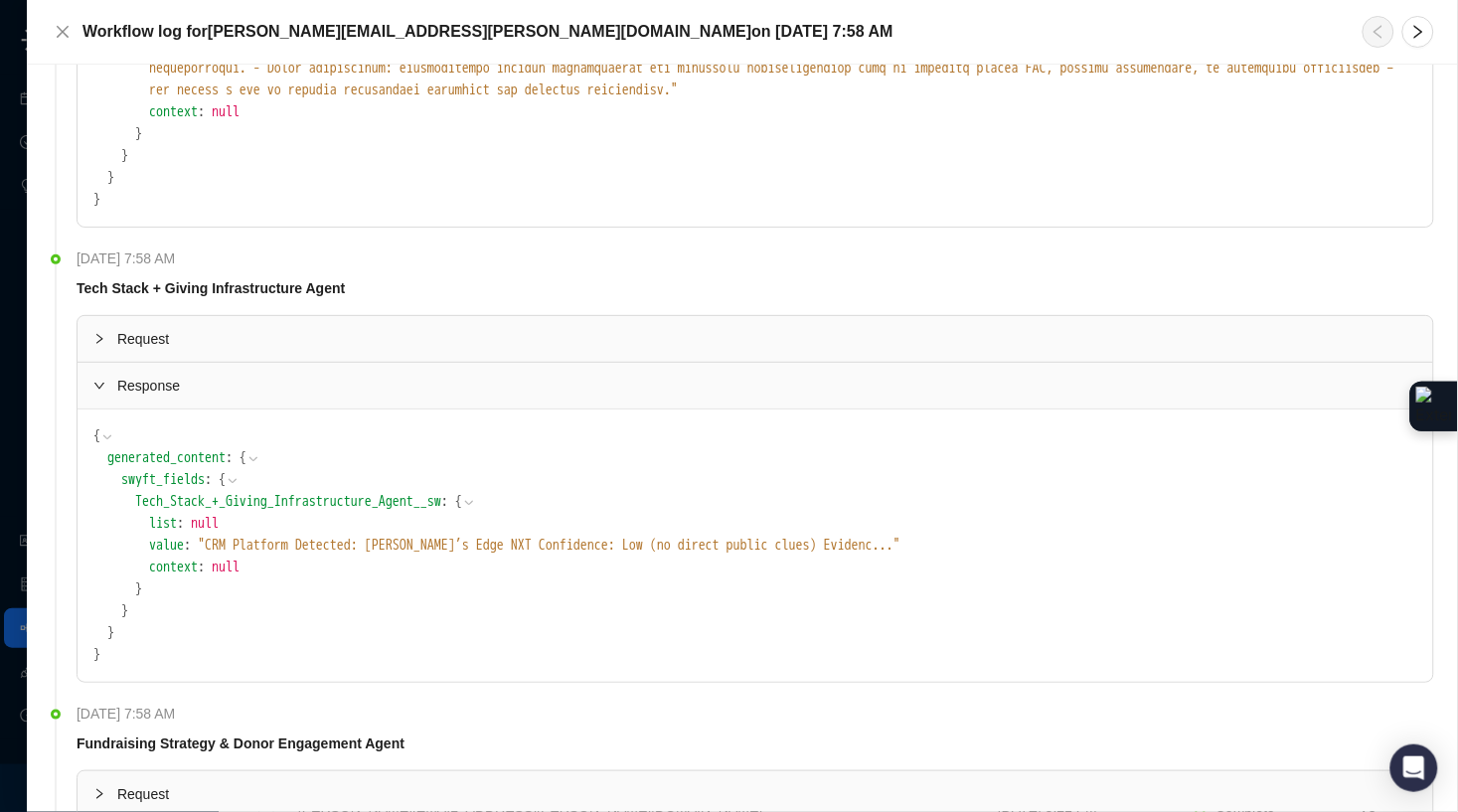 click on "" CRM Platform Detected: Blackbaud Raiser’s Edge NXT Confidence: Low (no direct public clues) Evidenc ... "" at bounding box center (549, 545) 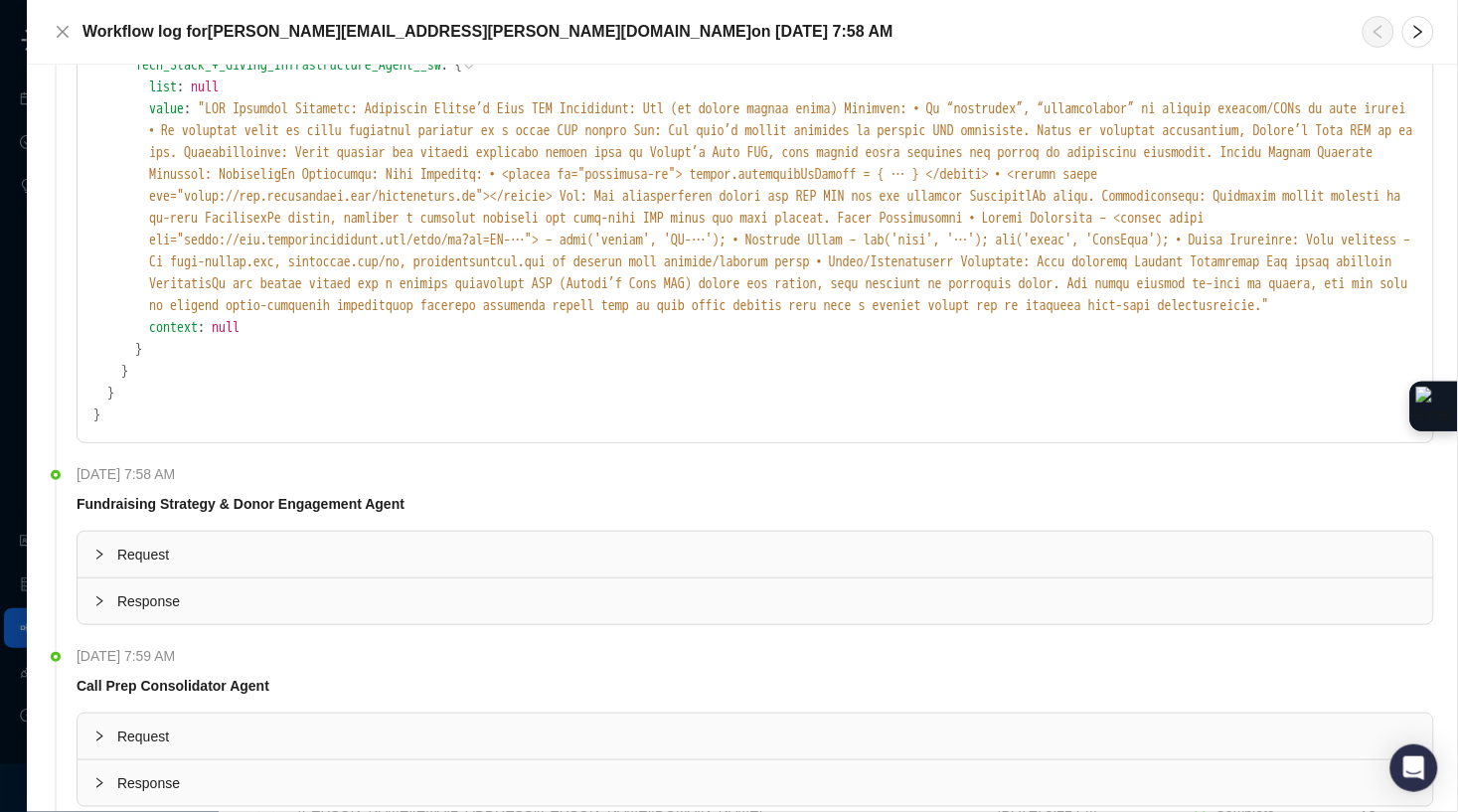 scroll, scrollTop: 1330, scrollLeft: 0, axis: vertical 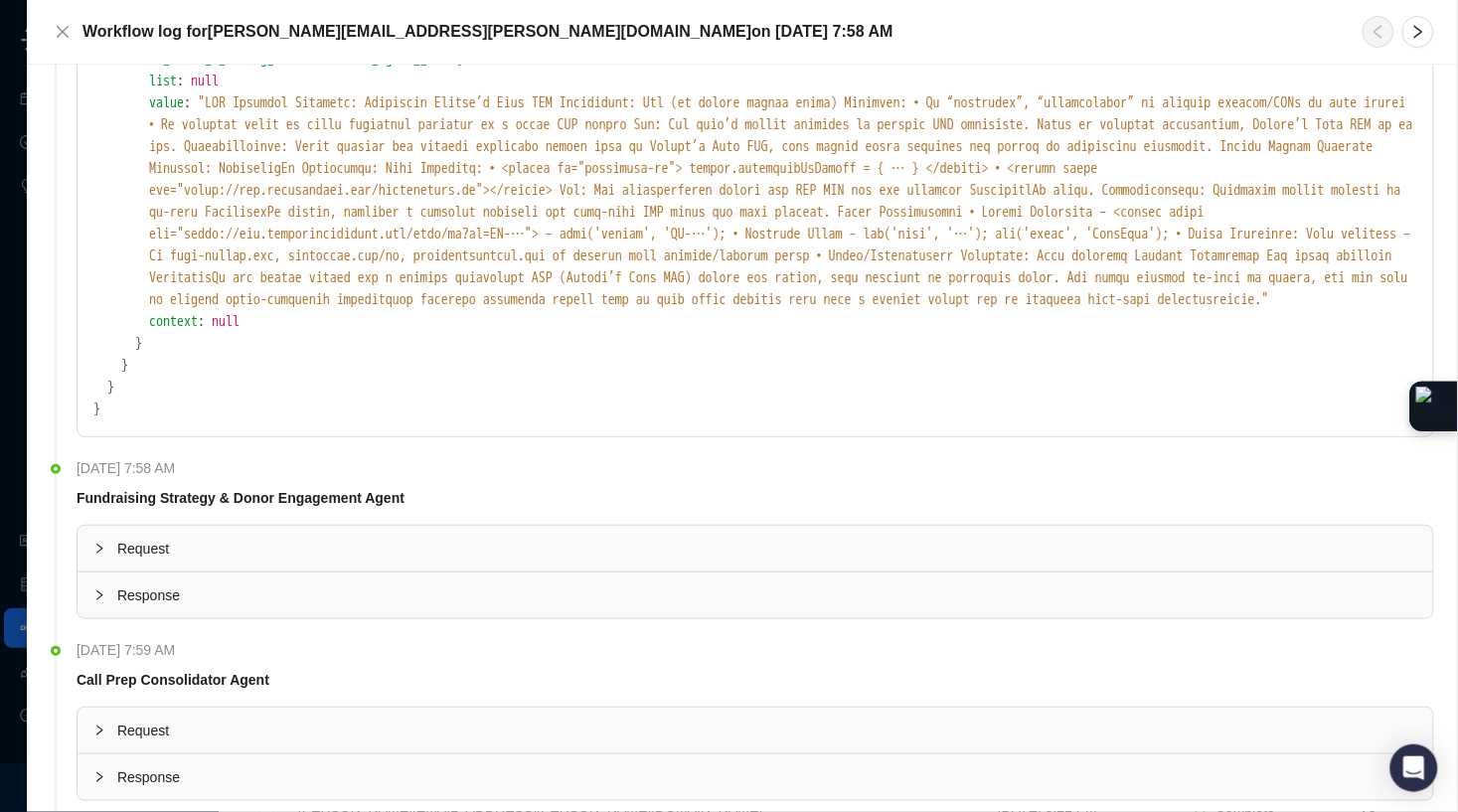 click on "Response" at bounding box center (767, 595) 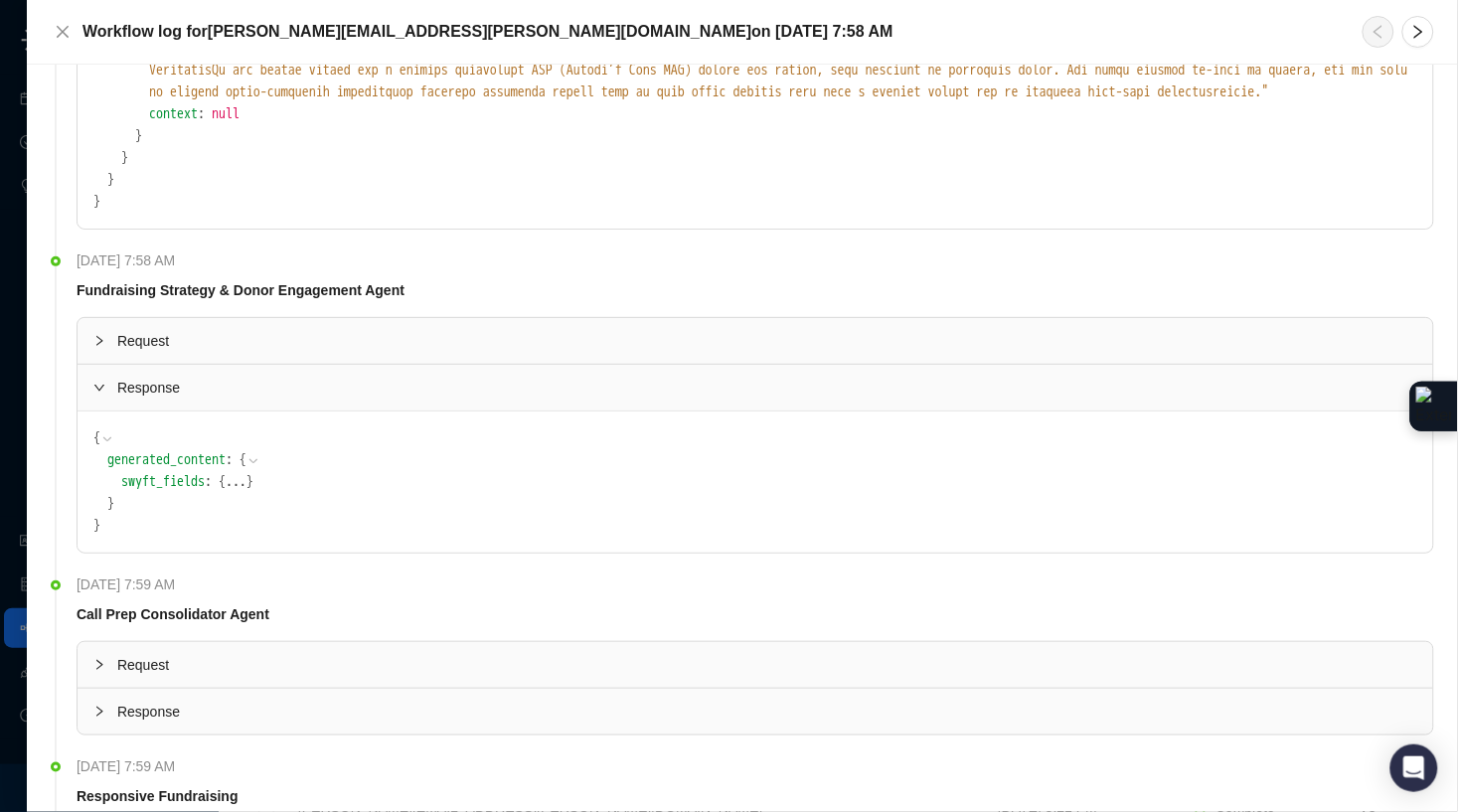 scroll, scrollTop: 1543, scrollLeft: 0, axis: vertical 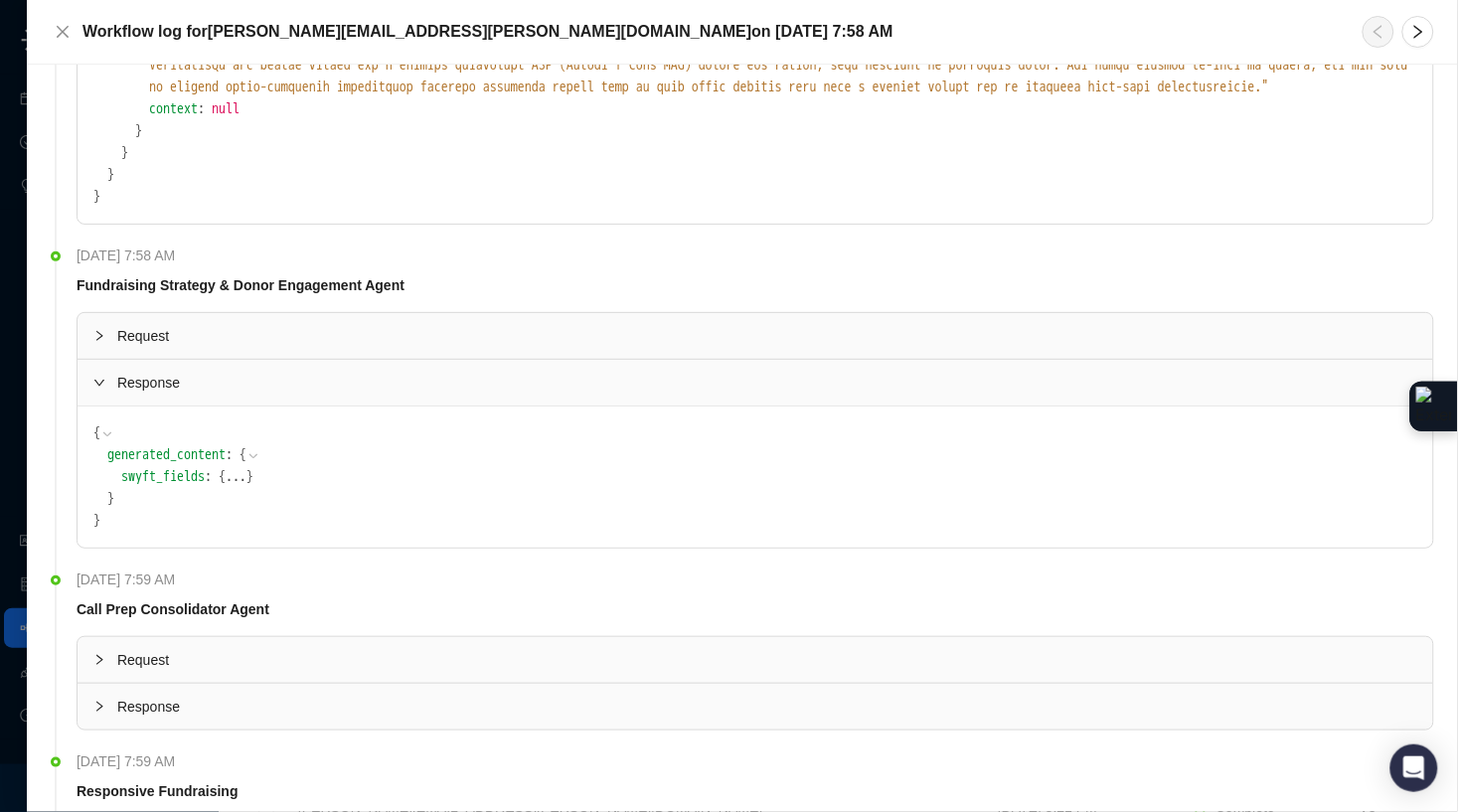 click on "..." at bounding box center [236, 477] 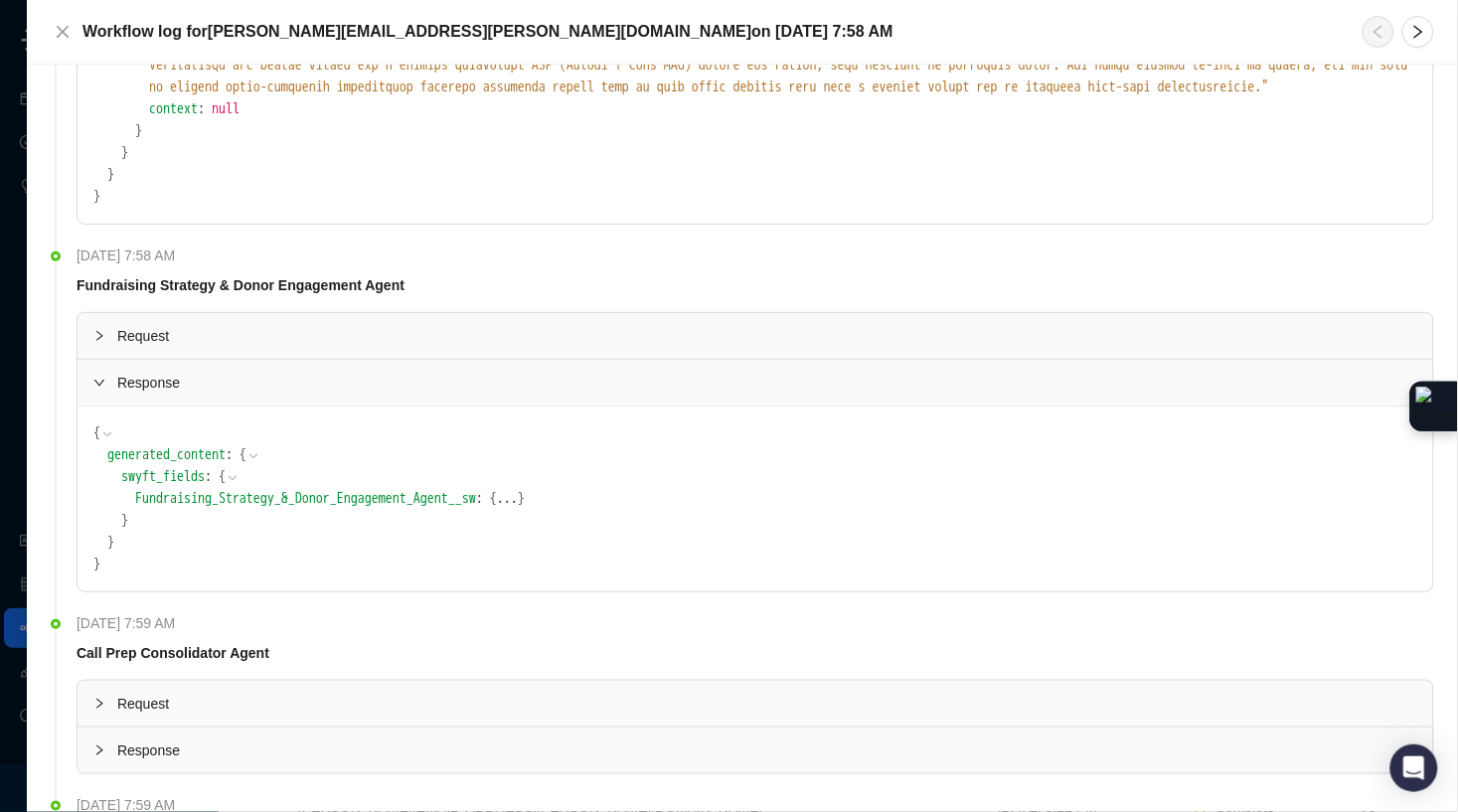 click on "..." at bounding box center (507, 499) 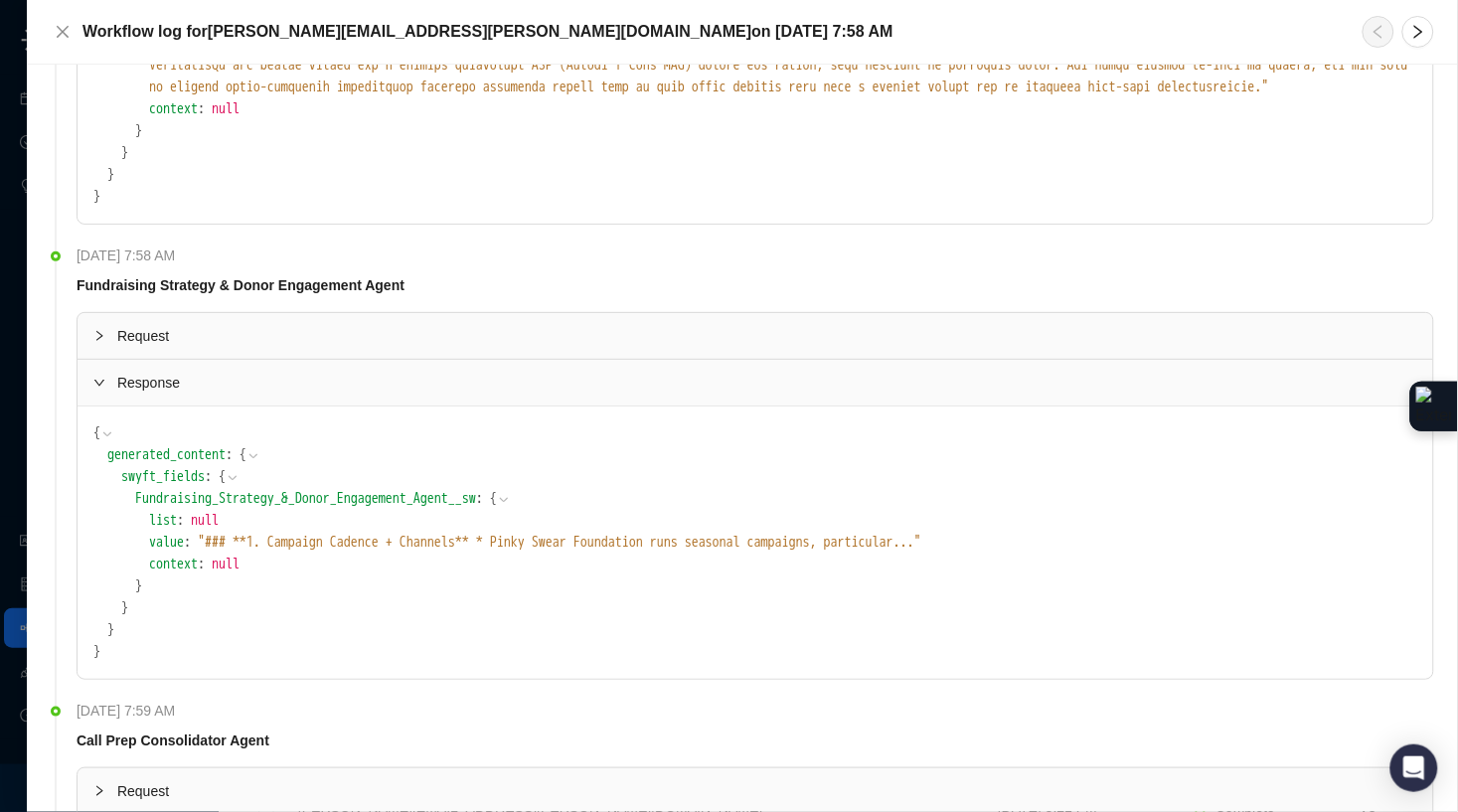 click on "" ### **1. Campaign Cadence + Channels** * Pinky Swear Foundation runs seasonal campaigns, particular ... "" at bounding box center [560, 542] 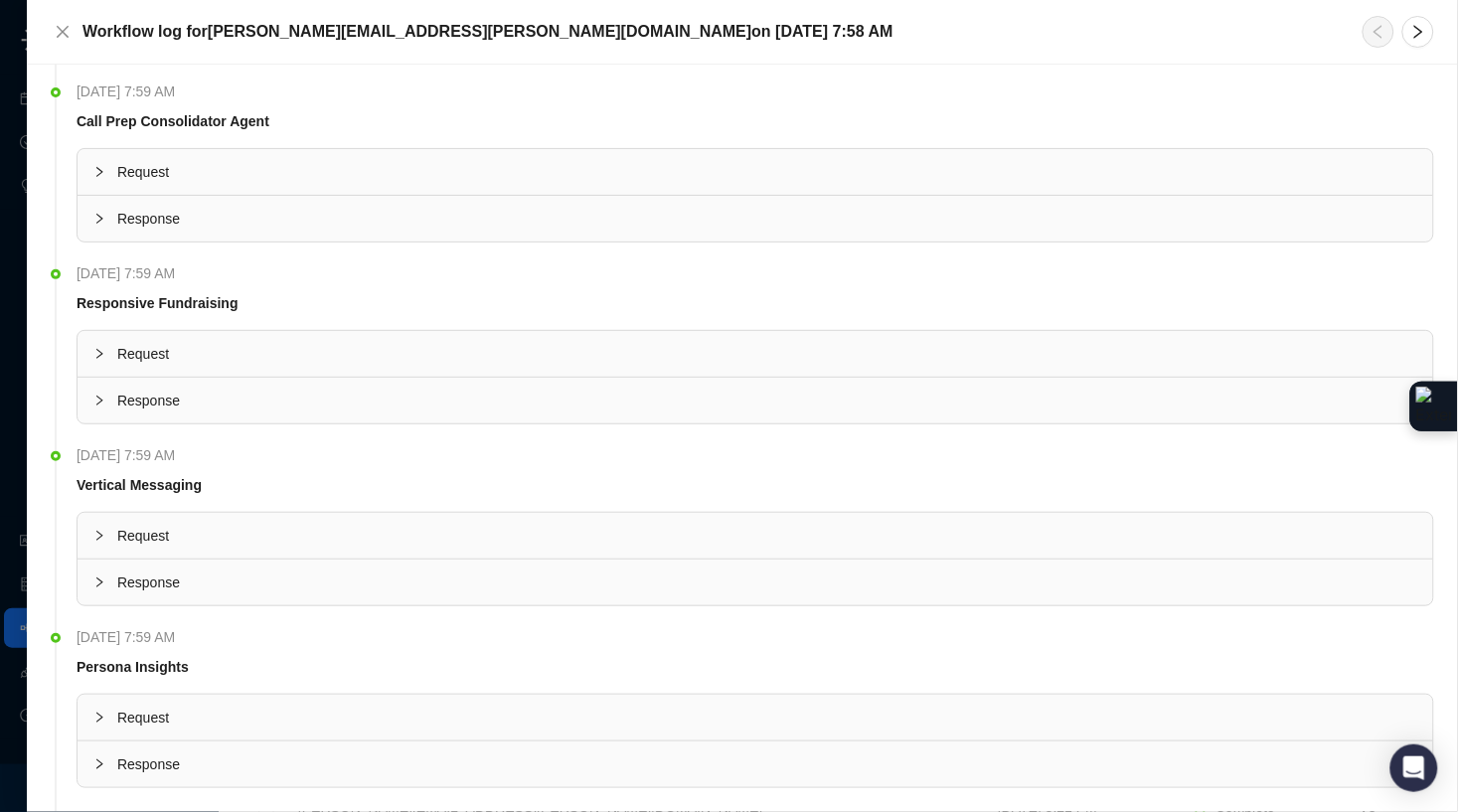 scroll, scrollTop: 2359, scrollLeft: 0, axis: vertical 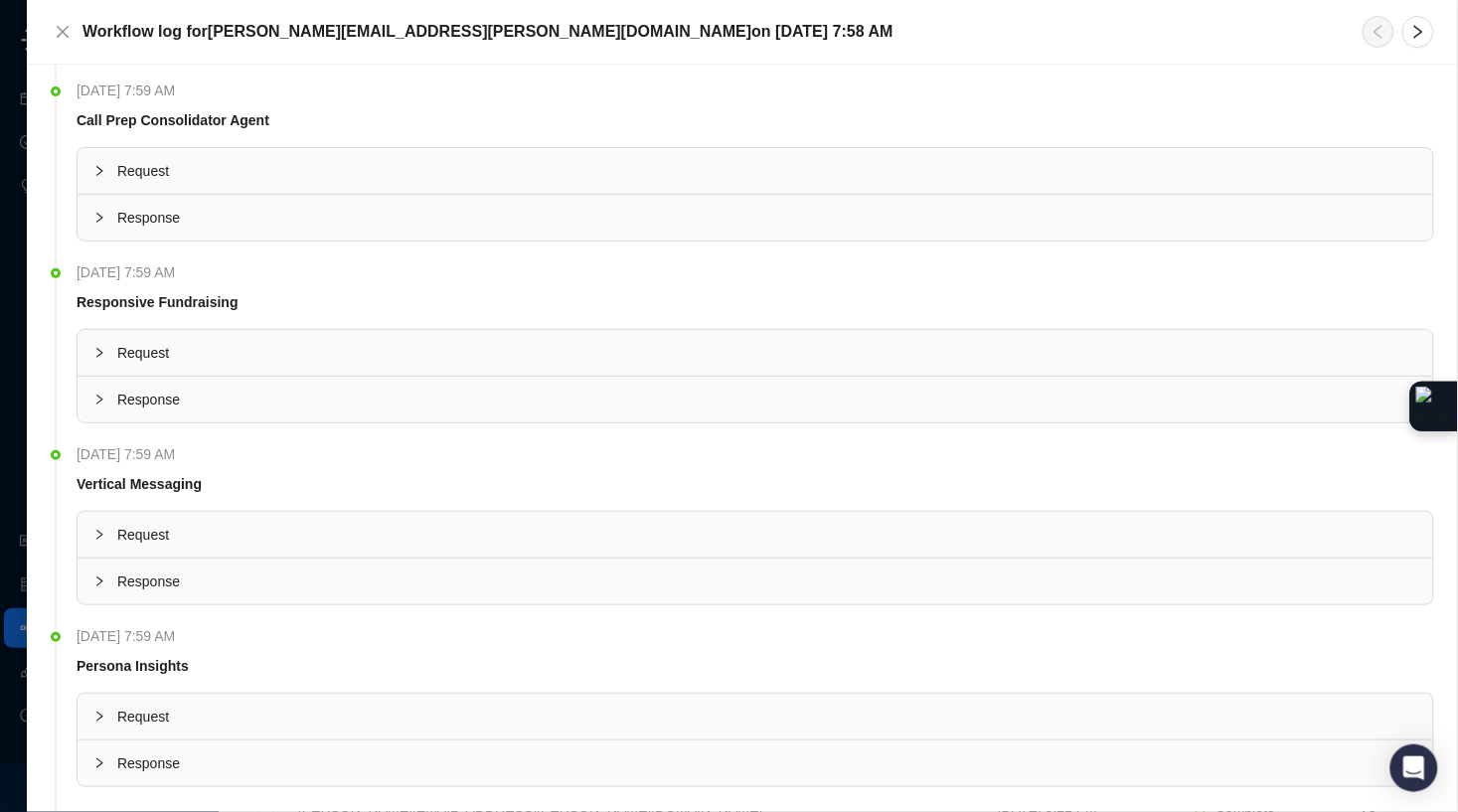 click at bounding box center (105, 218) 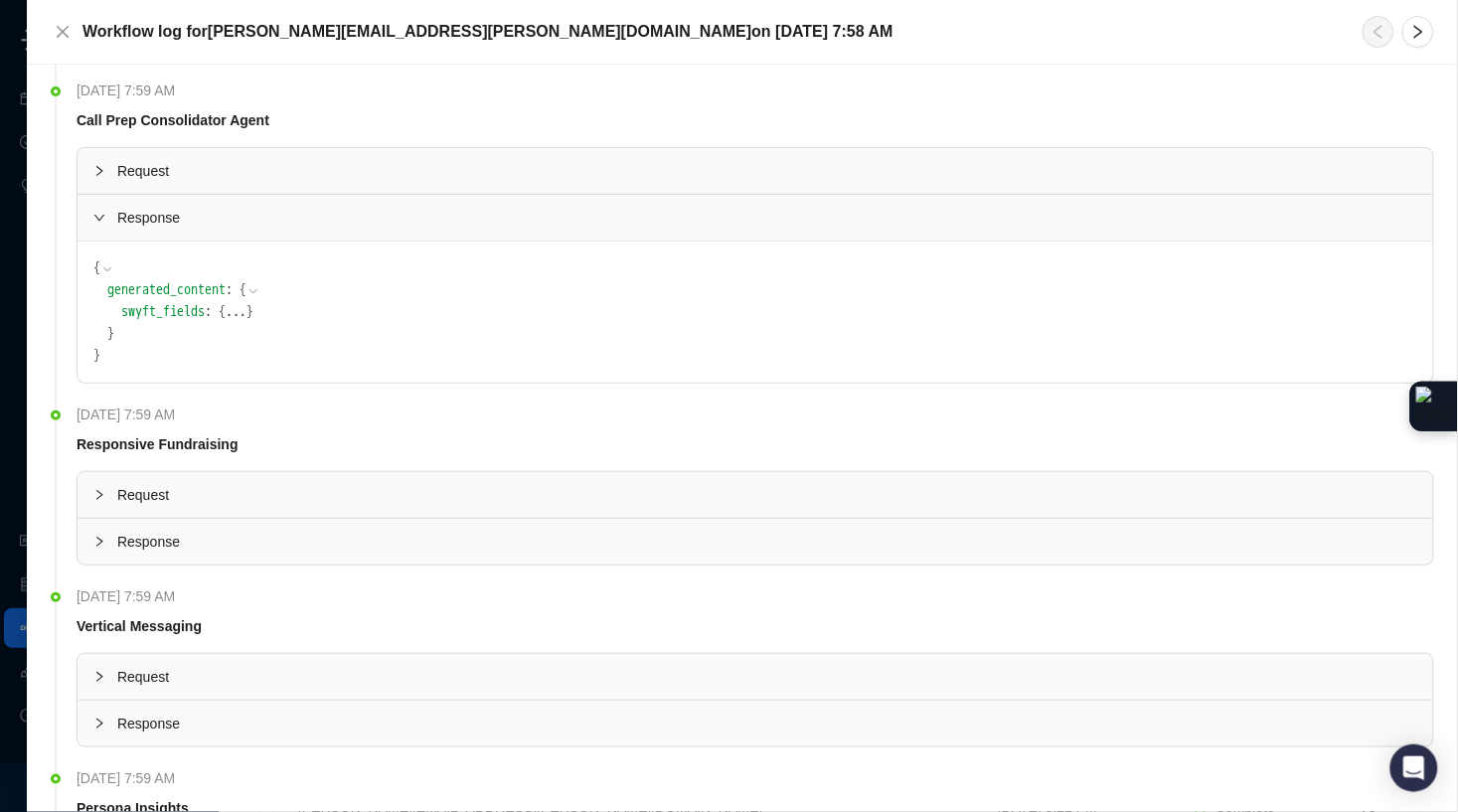 click on "{" at bounding box center [222, 311] 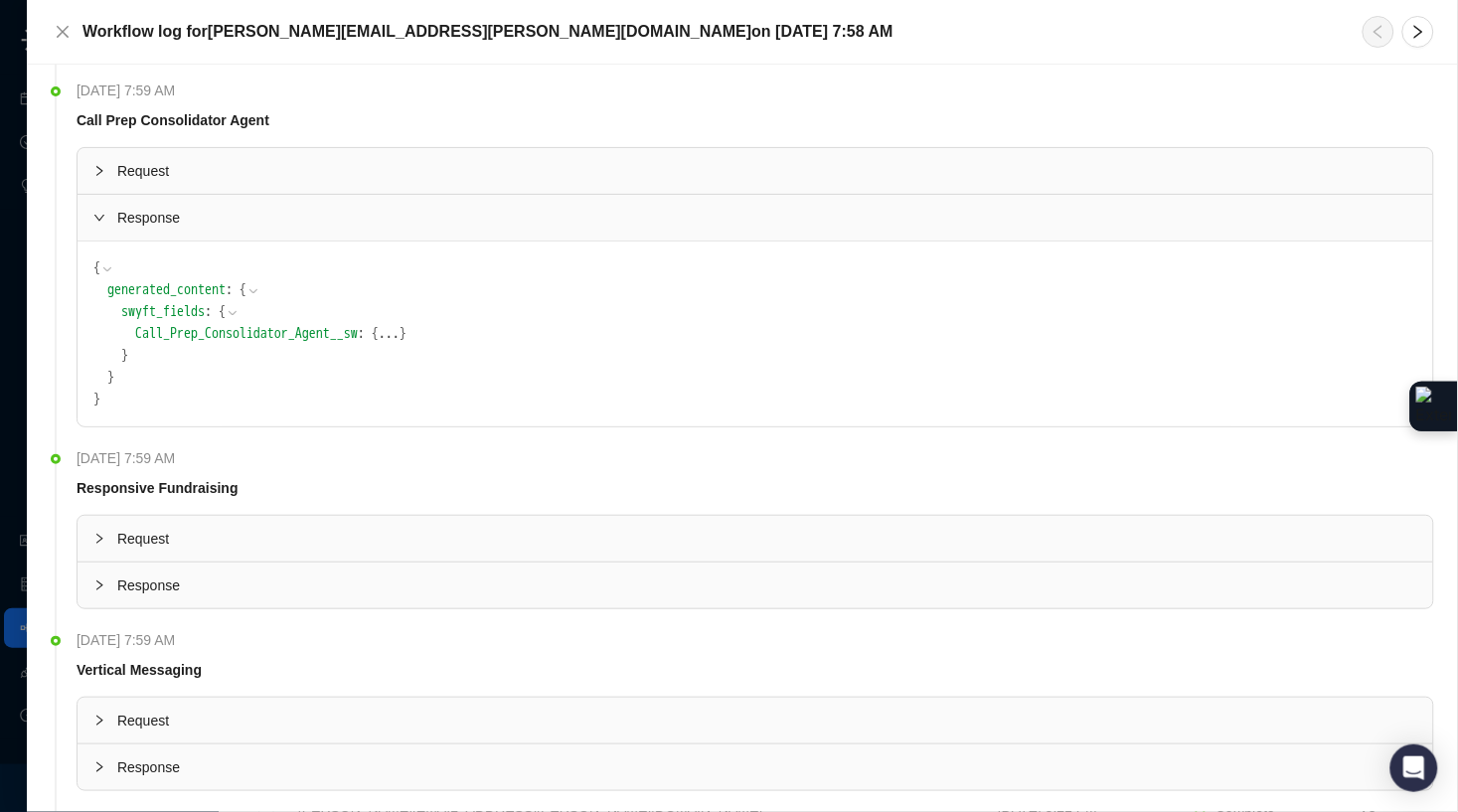 click on "..." at bounding box center (389, 334) 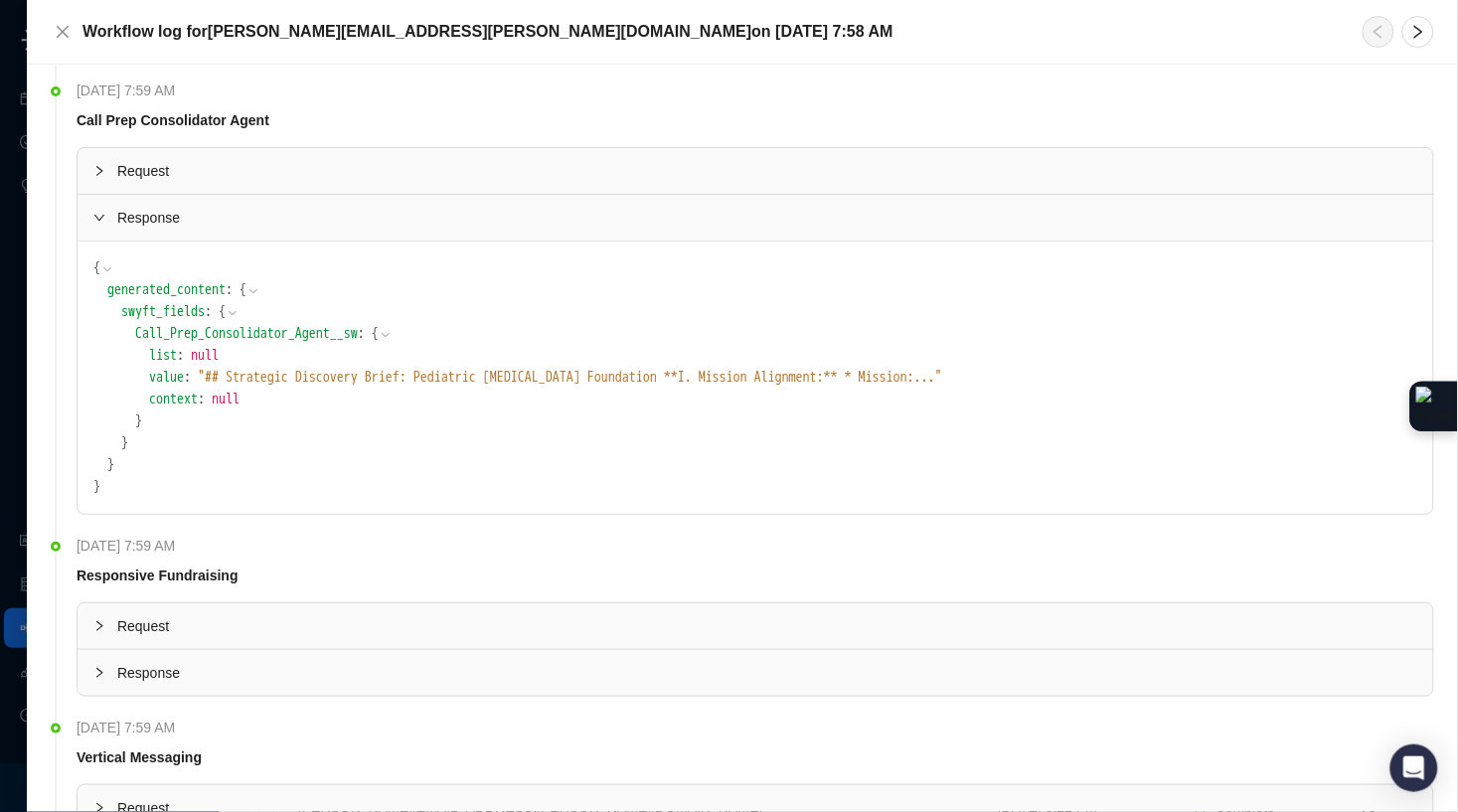 click on "" ## Strategic Discovery Brief: Pediatric Brain Tumor Foundation **I. Mission Alignment:** * Mission: ... "" at bounding box center [569, 377] 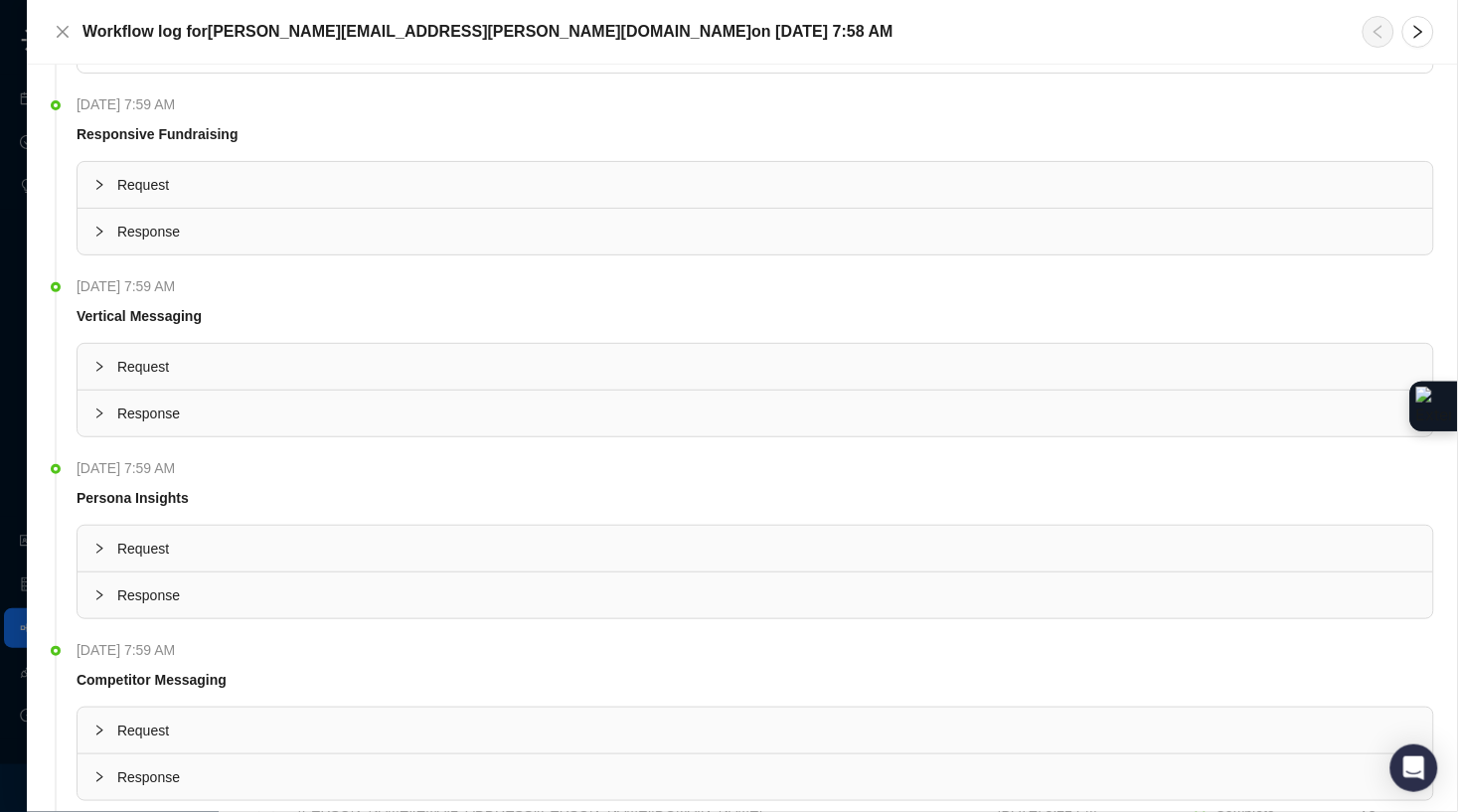 scroll, scrollTop: 3316, scrollLeft: 0, axis: vertical 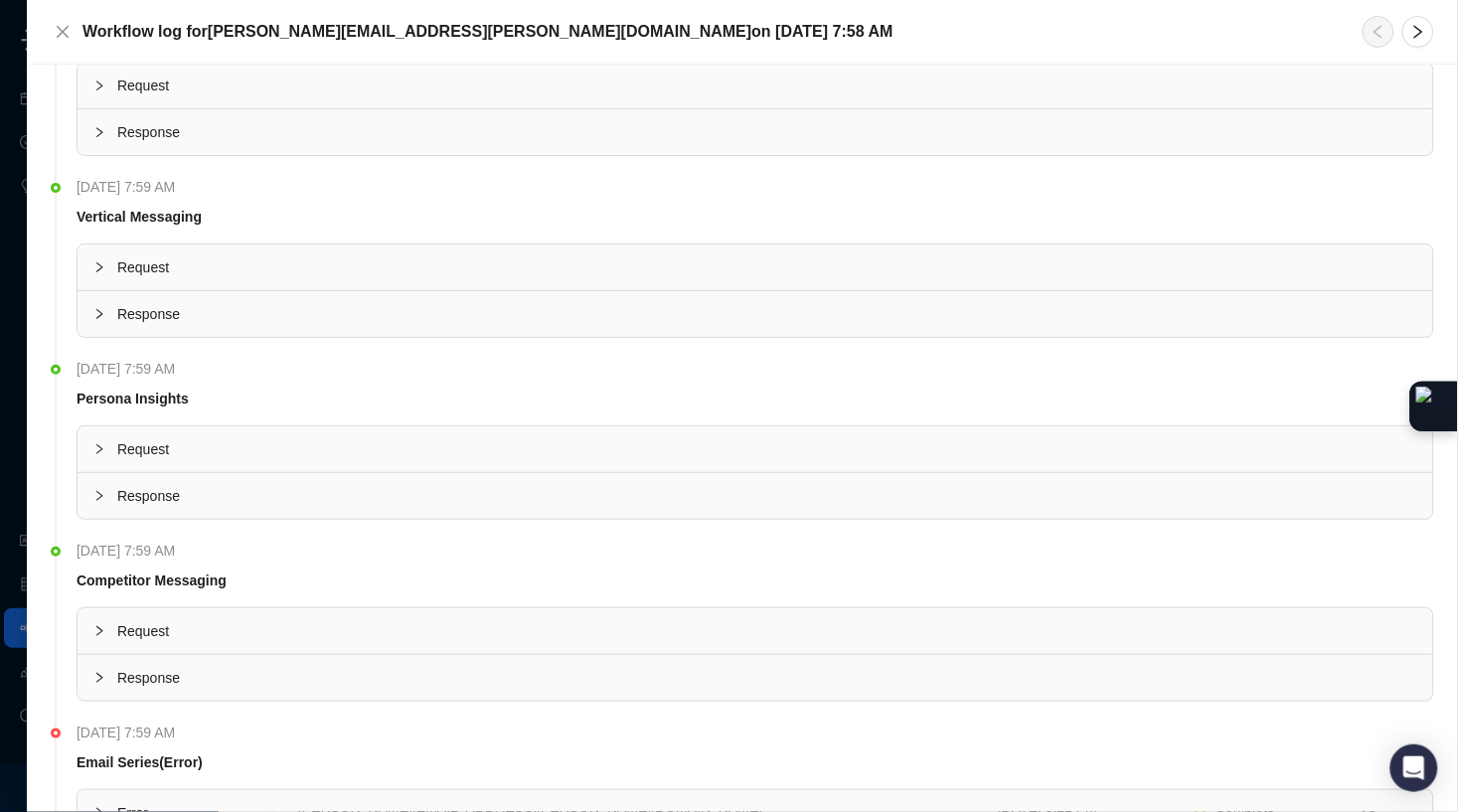 click on "Response" at bounding box center (755, 132) 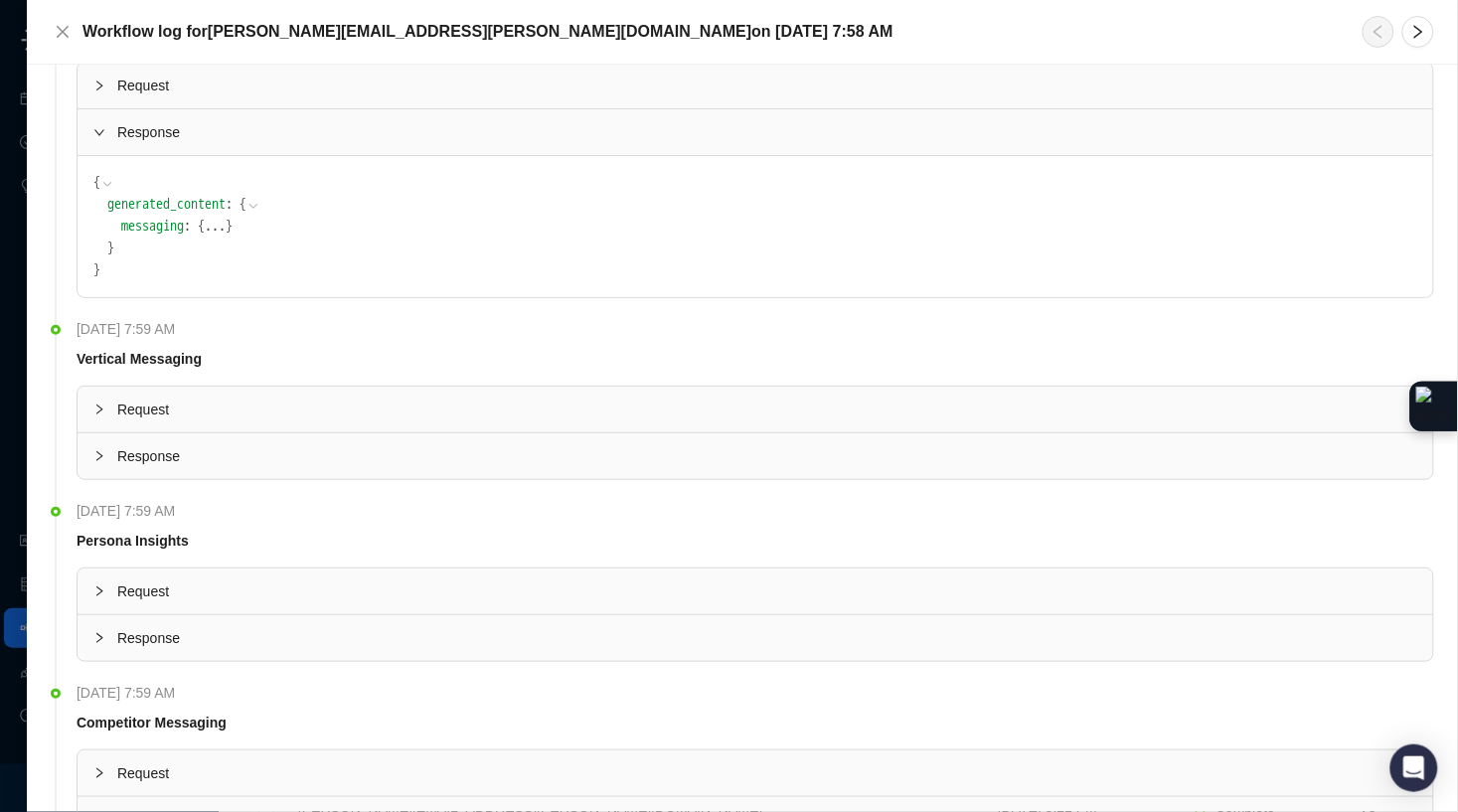 click on "..." at bounding box center (215, 227) 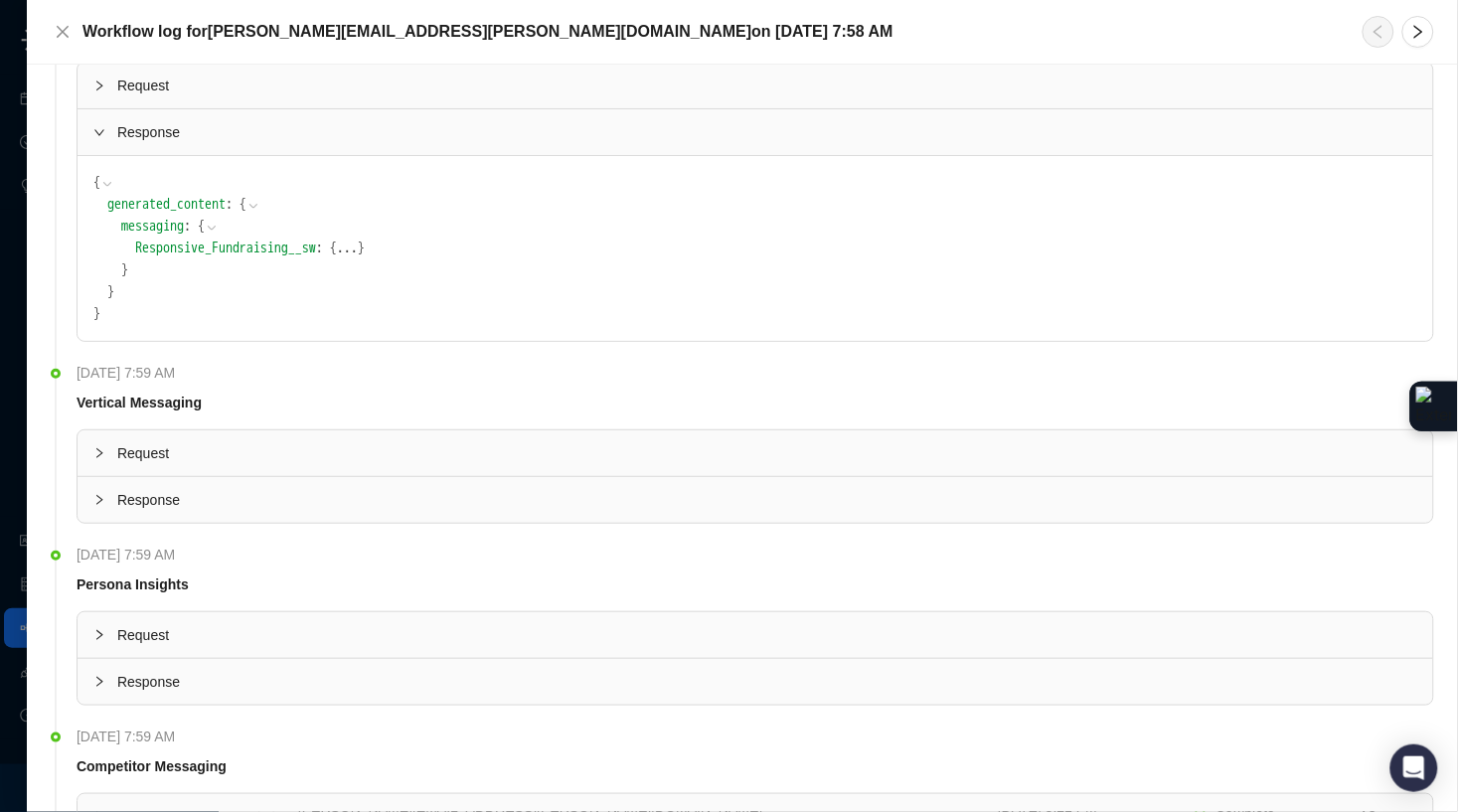 click on "..." at bounding box center (347, 248) 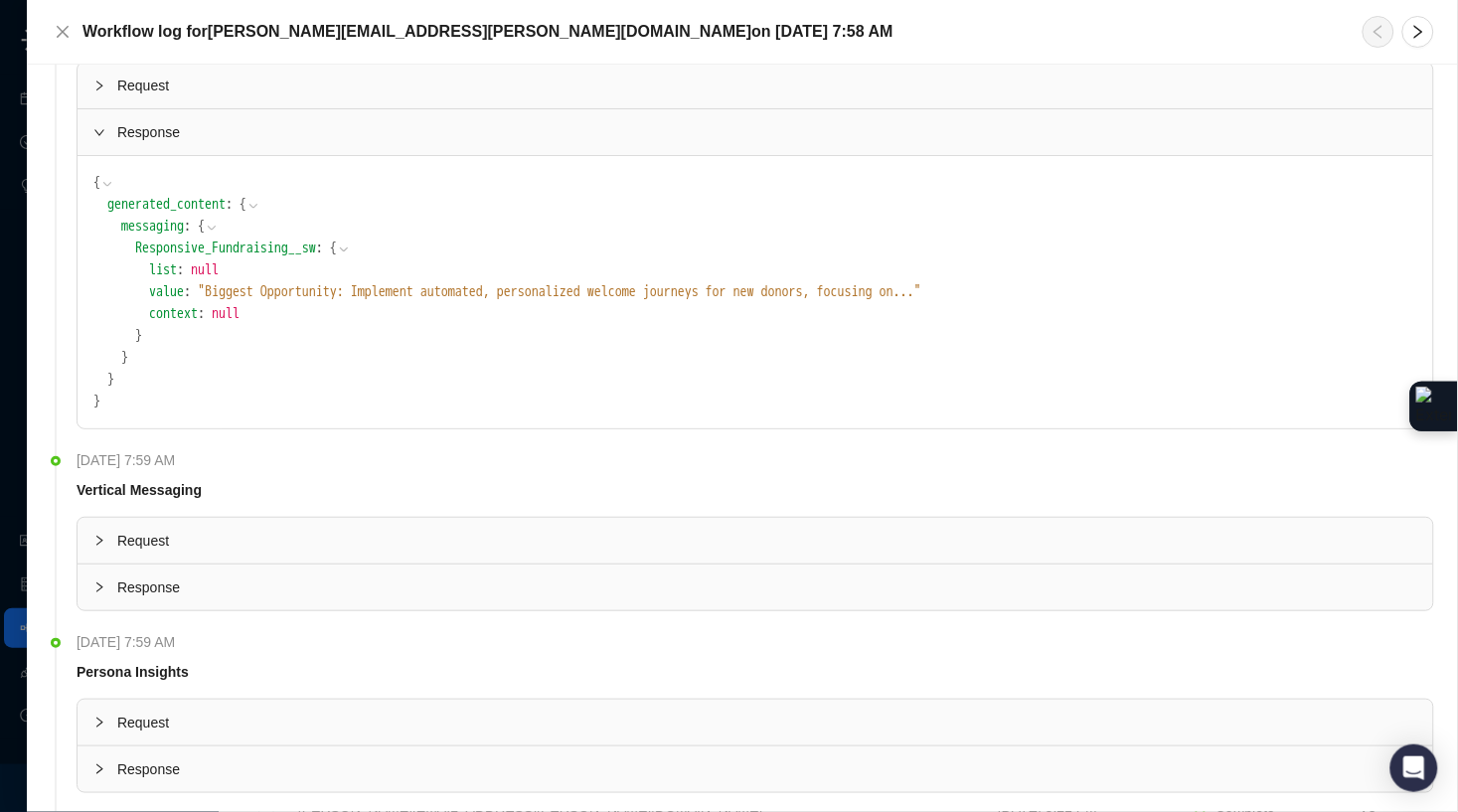 click on "" Biggest Opportunity: Implement automated, personalized welcome journeys for new donors, focusing on ... "" at bounding box center (560, 291) 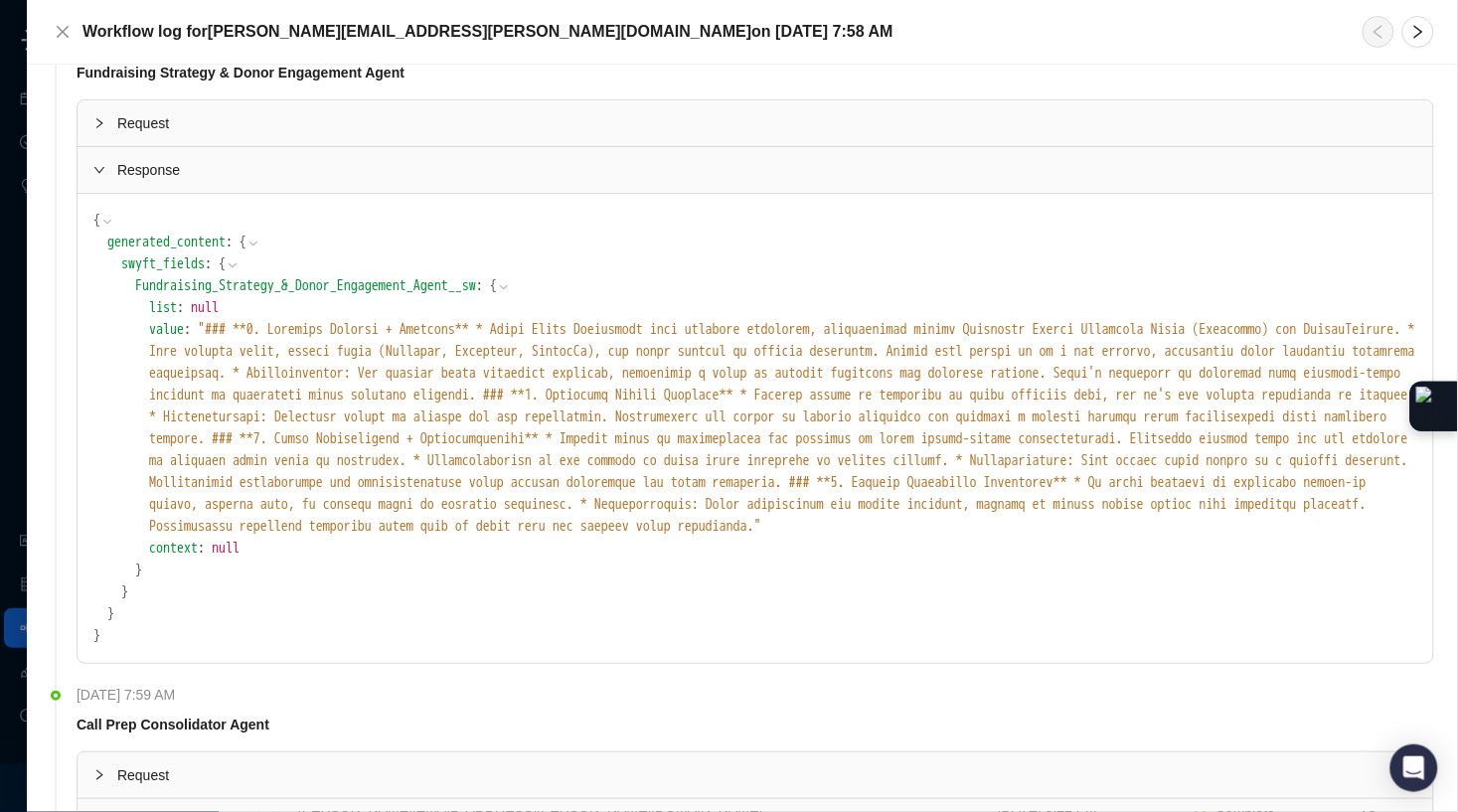 scroll, scrollTop: 2451, scrollLeft: 0, axis: vertical 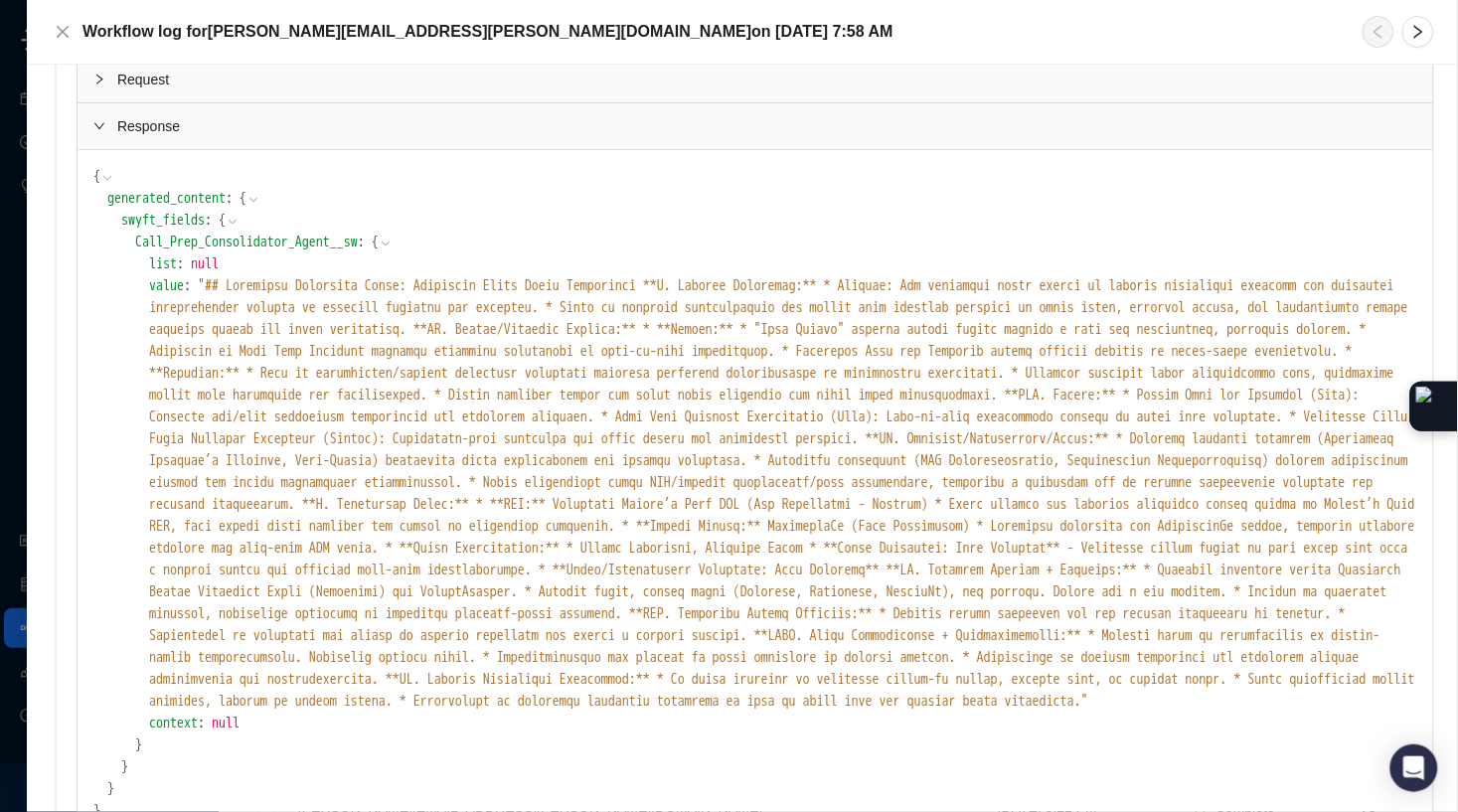 drag, startPoint x: 109, startPoint y: 234, endPoint x: 223, endPoint y: 172, distance: 129.76903 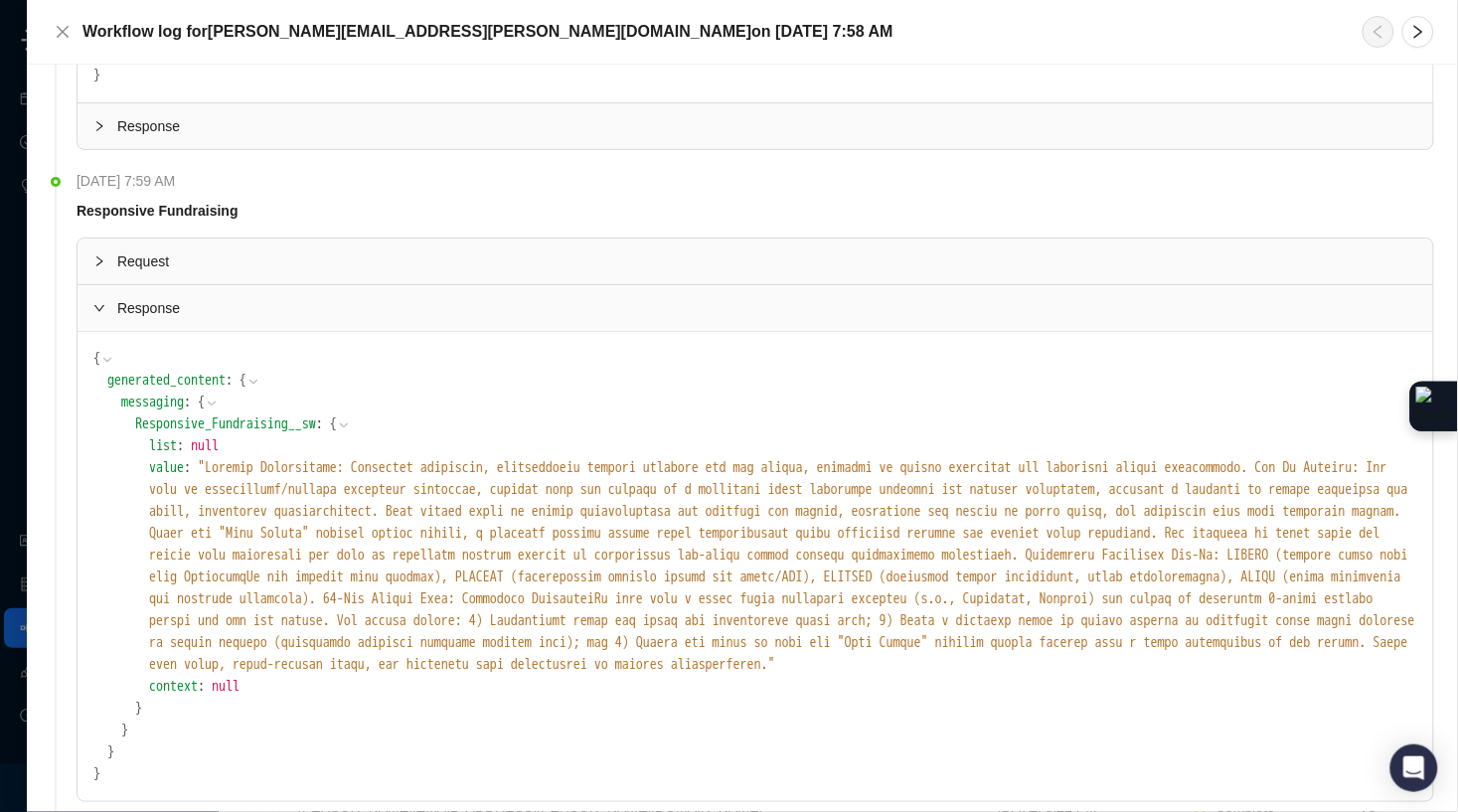 click 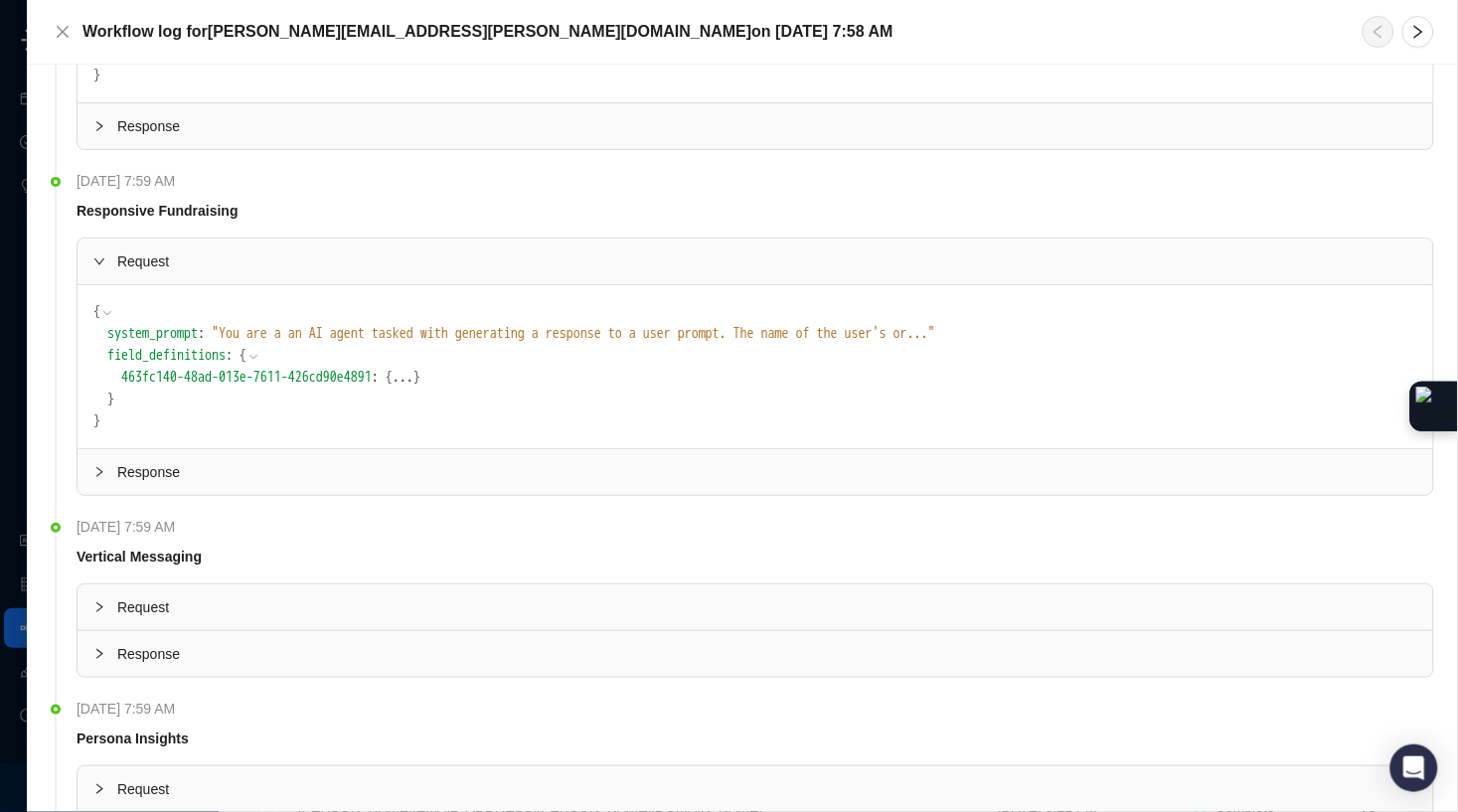 click on "..." at bounding box center (403, 378) 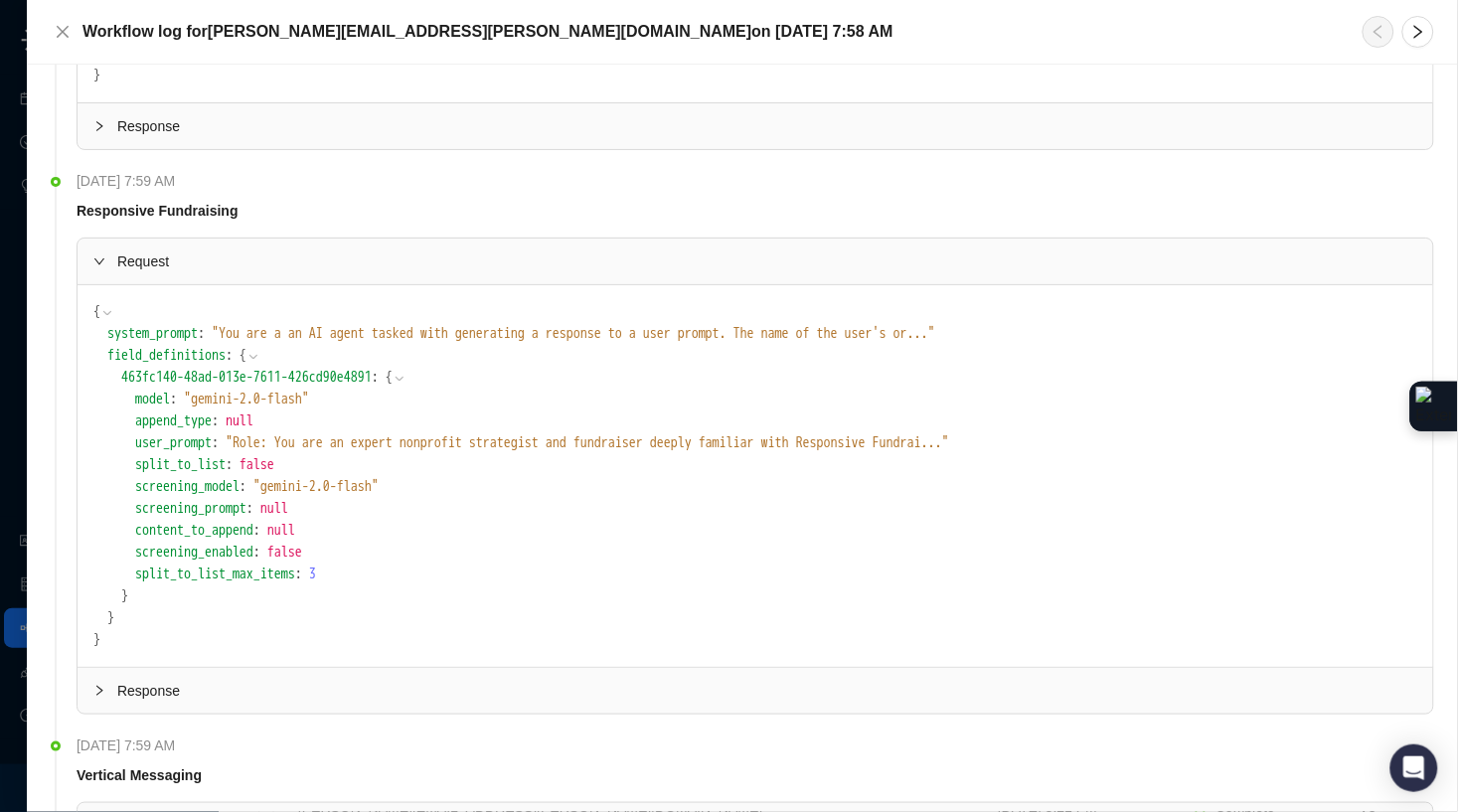 click on "" Role: You are an expert nonprofit strategist and fundraiser deeply familiar with Responsive Fundrai ... "" at bounding box center [587, 442] 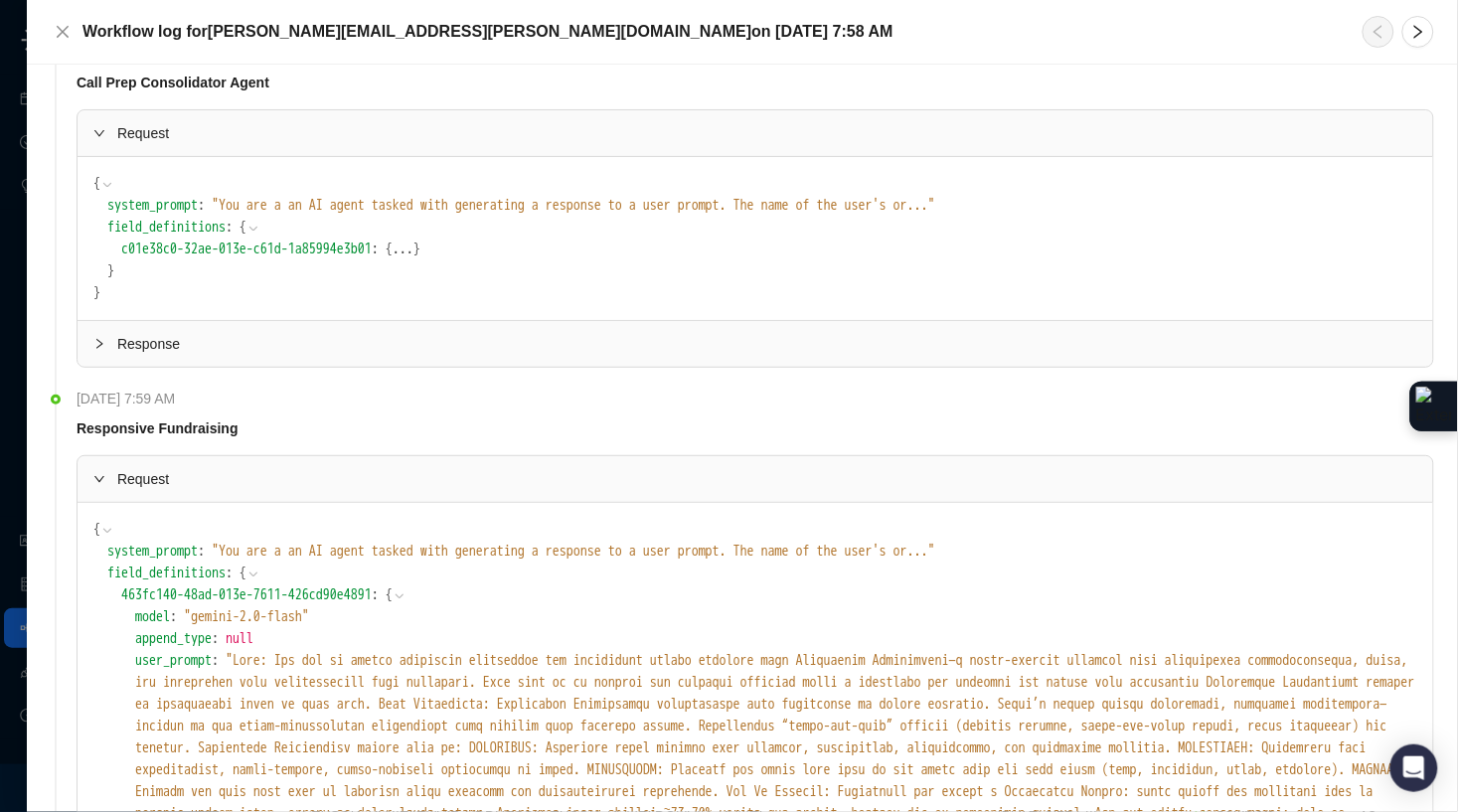 scroll, scrollTop: 2396, scrollLeft: 0, axis: vertical 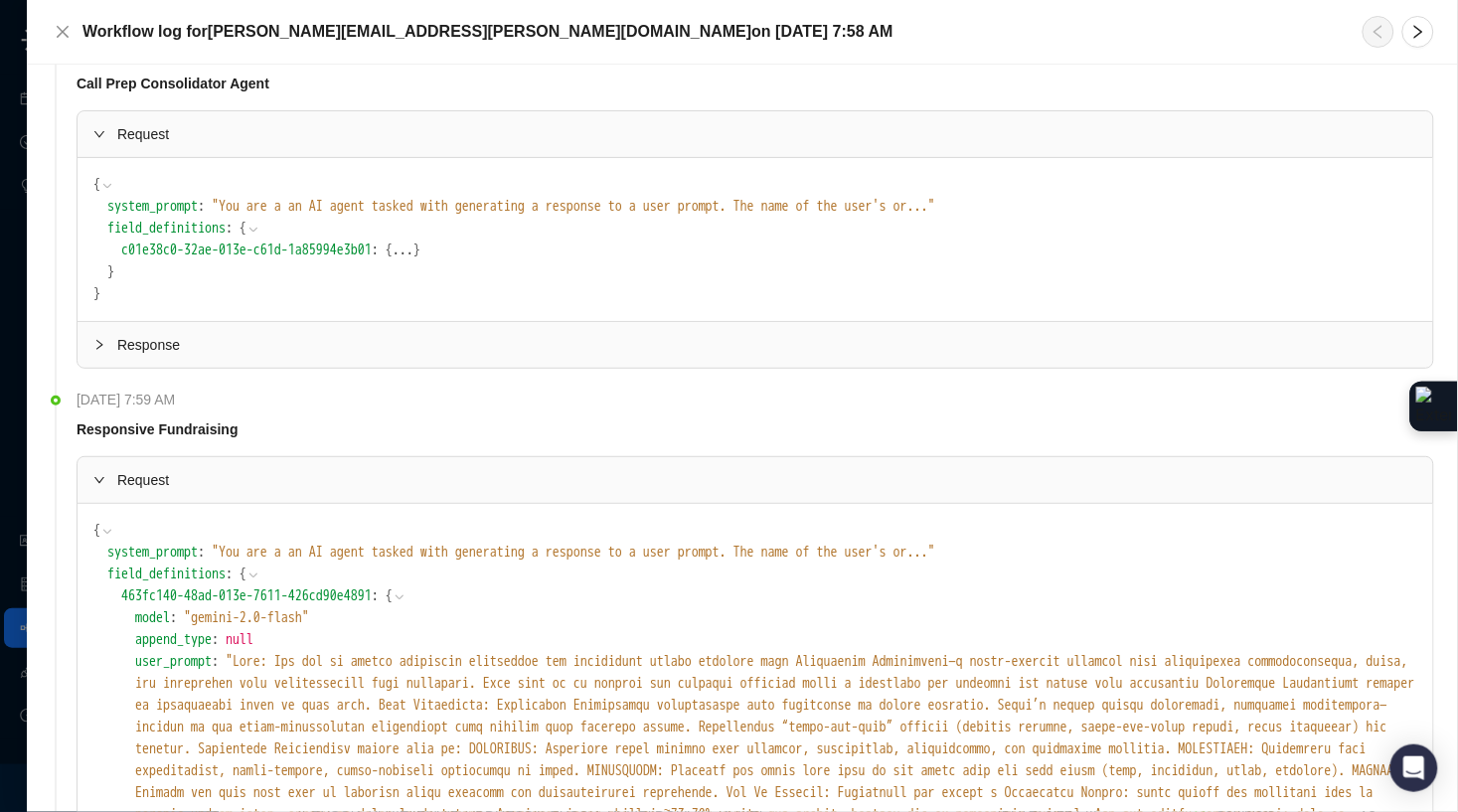 click on "..." at bounding box center (403, 250) 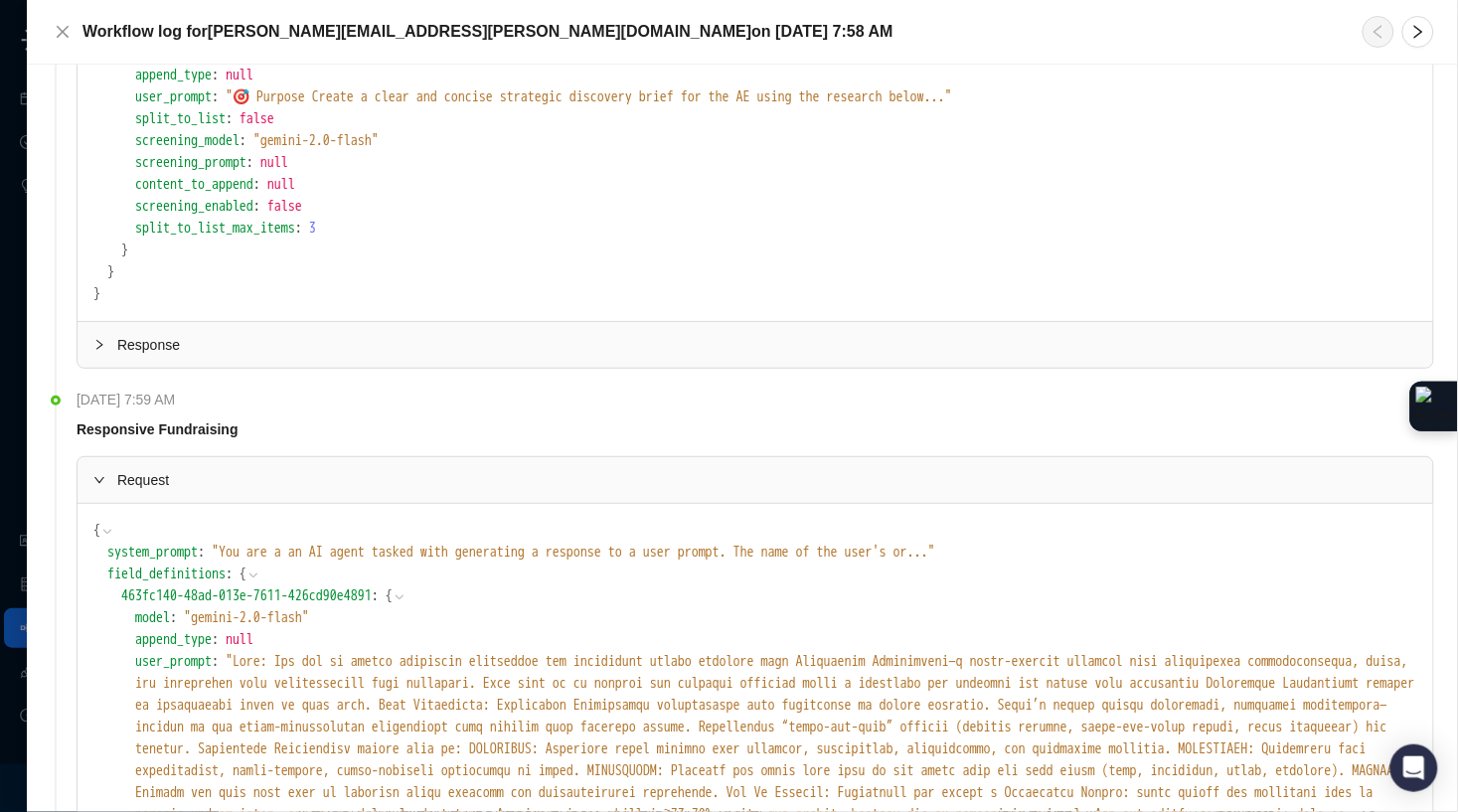 click on "" 🎯 Purpose Create a clear and concise strategic discovery brief for the AE using the research below ... "" at bounding box center [588, 96] 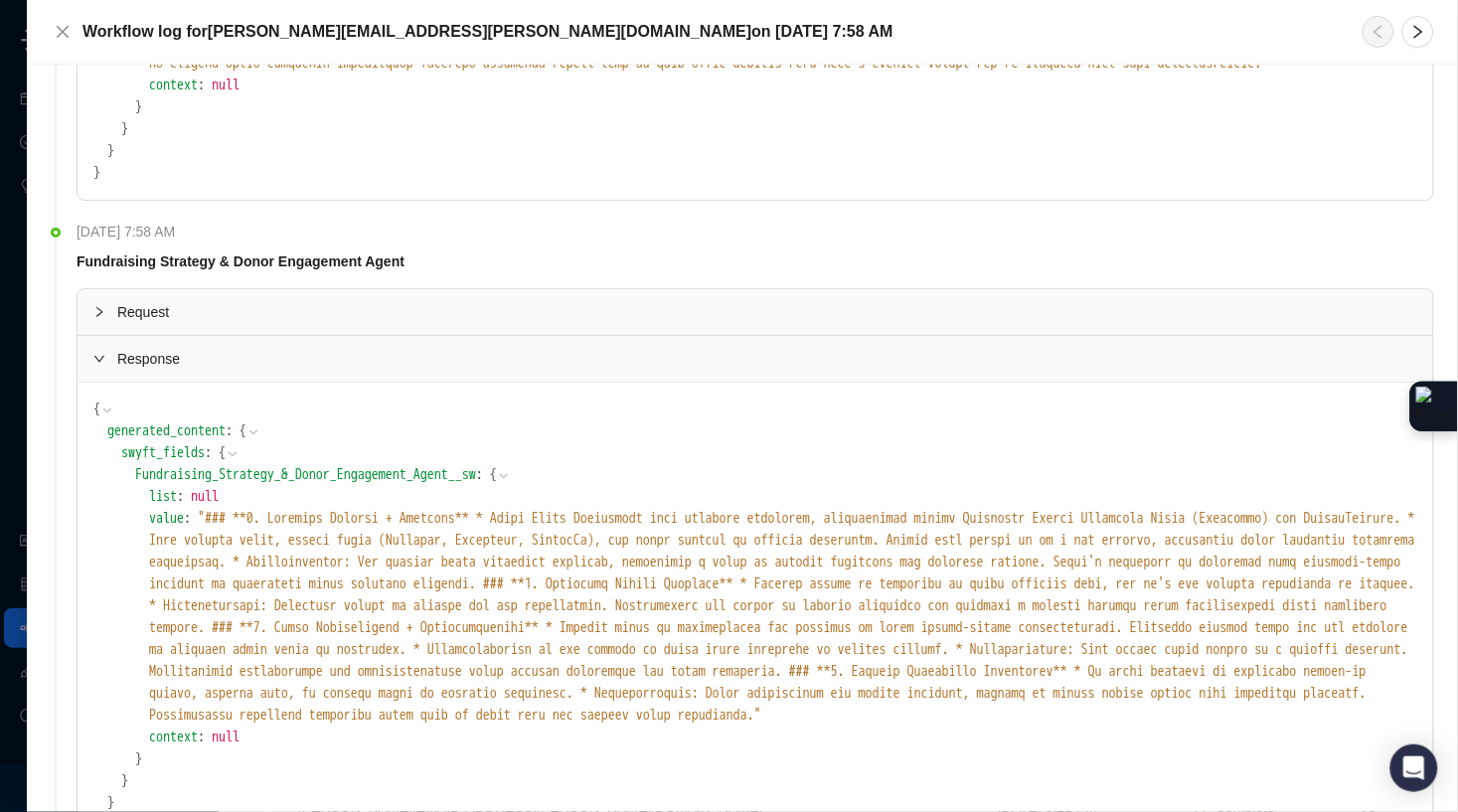 scroll, scrollTop: 1567, scrollLeft: 0, axis: vertical 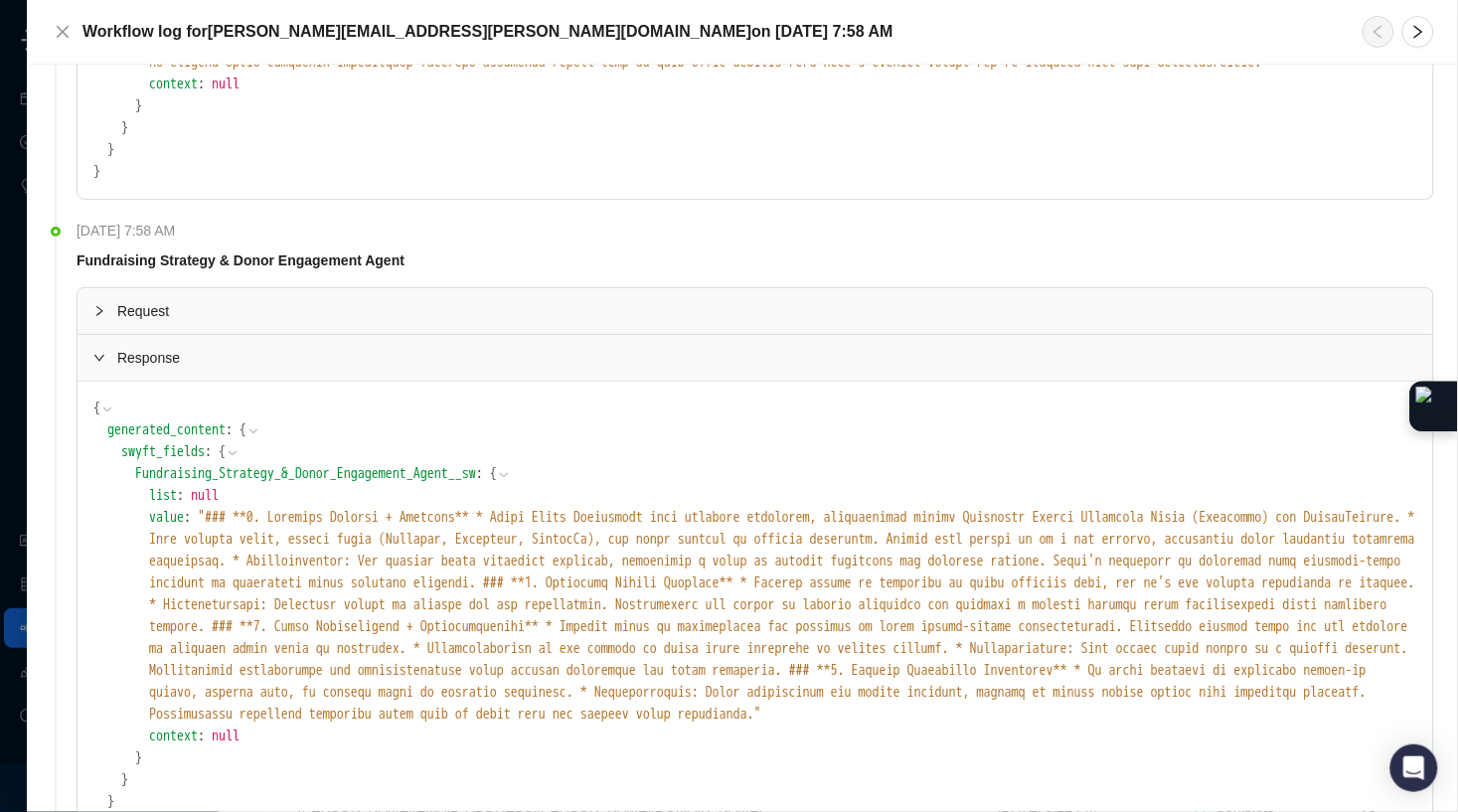 click at bounding box center (105, 311) 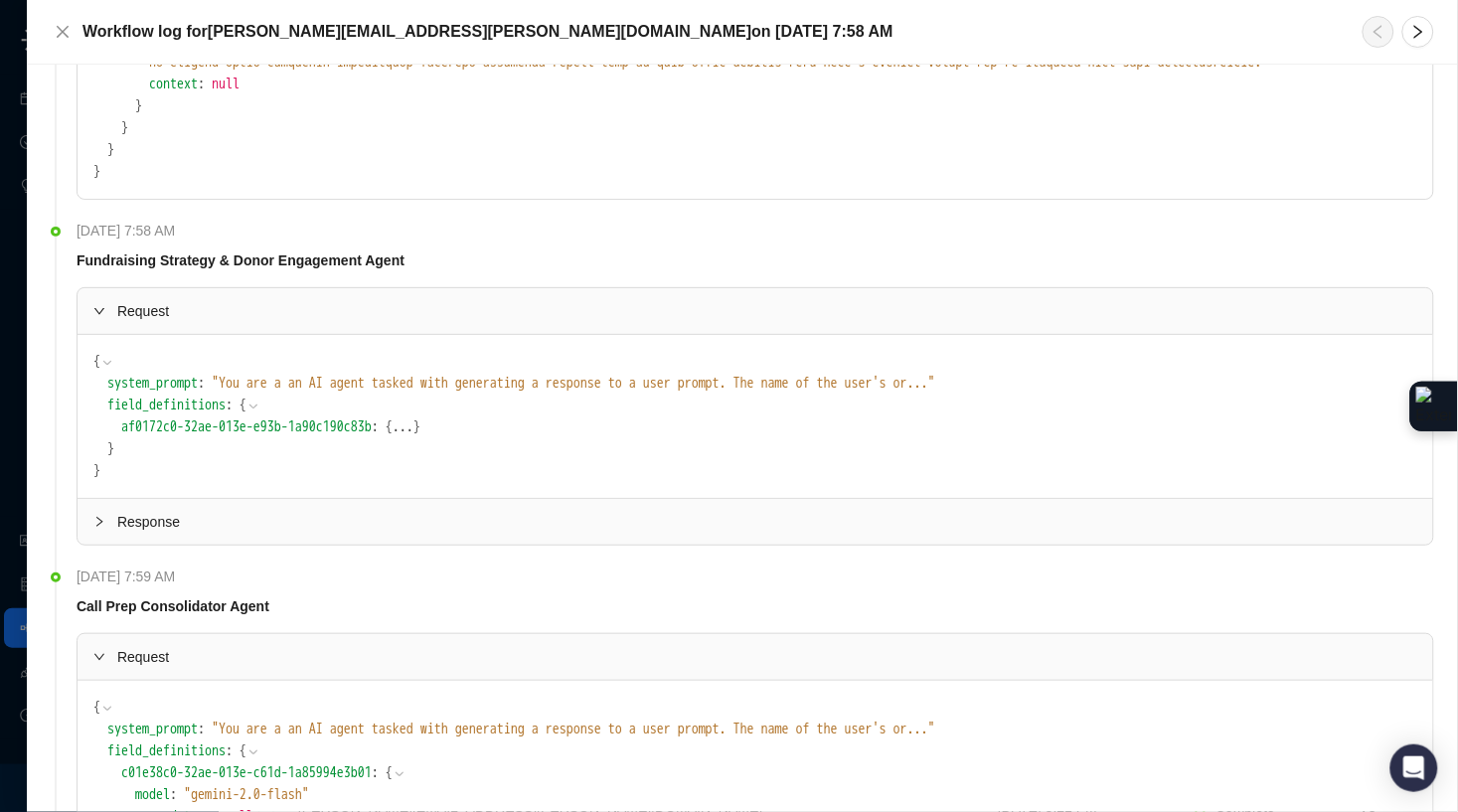 click on "..." at bounding box center (403, 427) 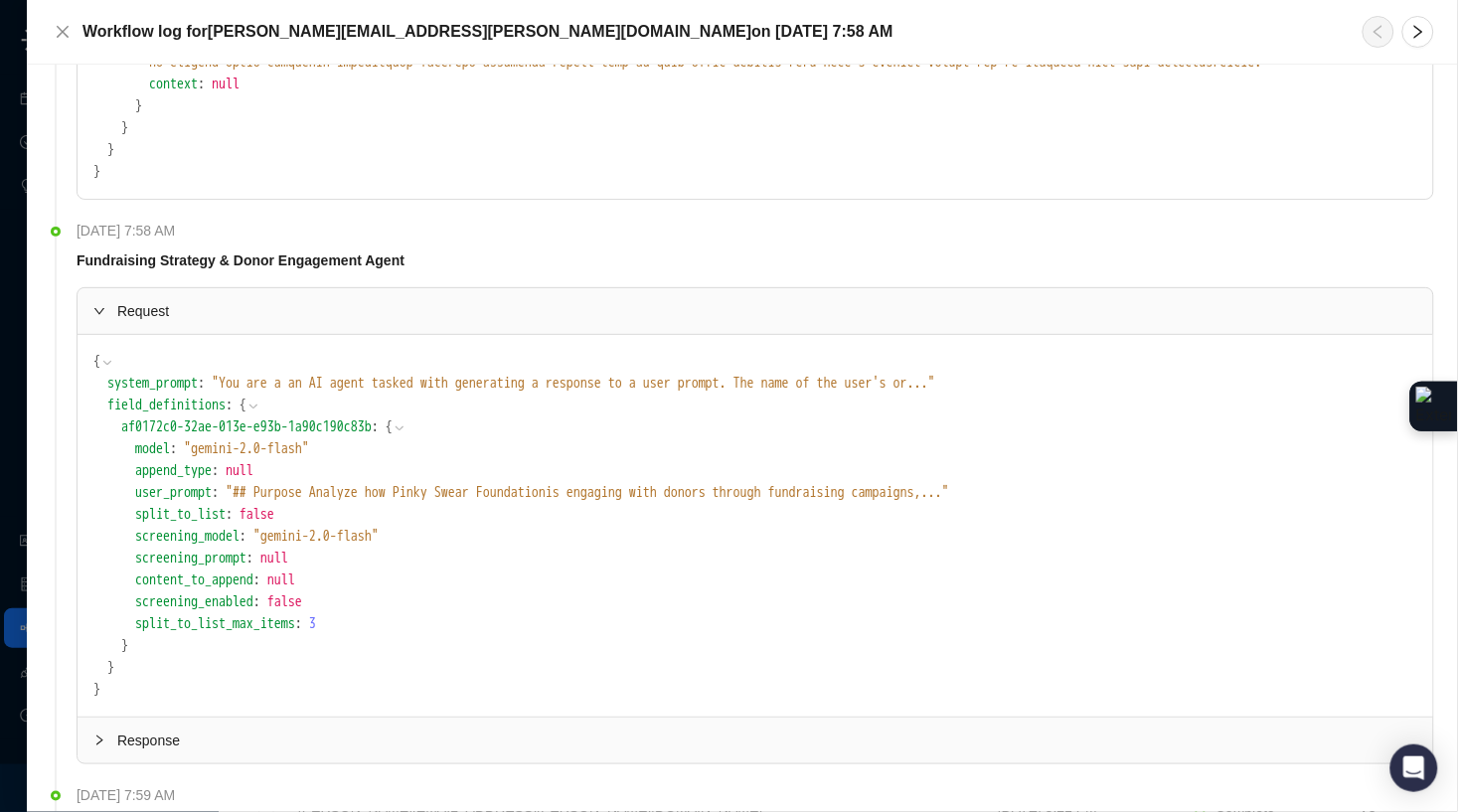 click on "" ## Purpose Analyze how Pinky Swear Foundationis engaging with donors through fundraising campaigns, ... "" at bounding box center (587, 492) 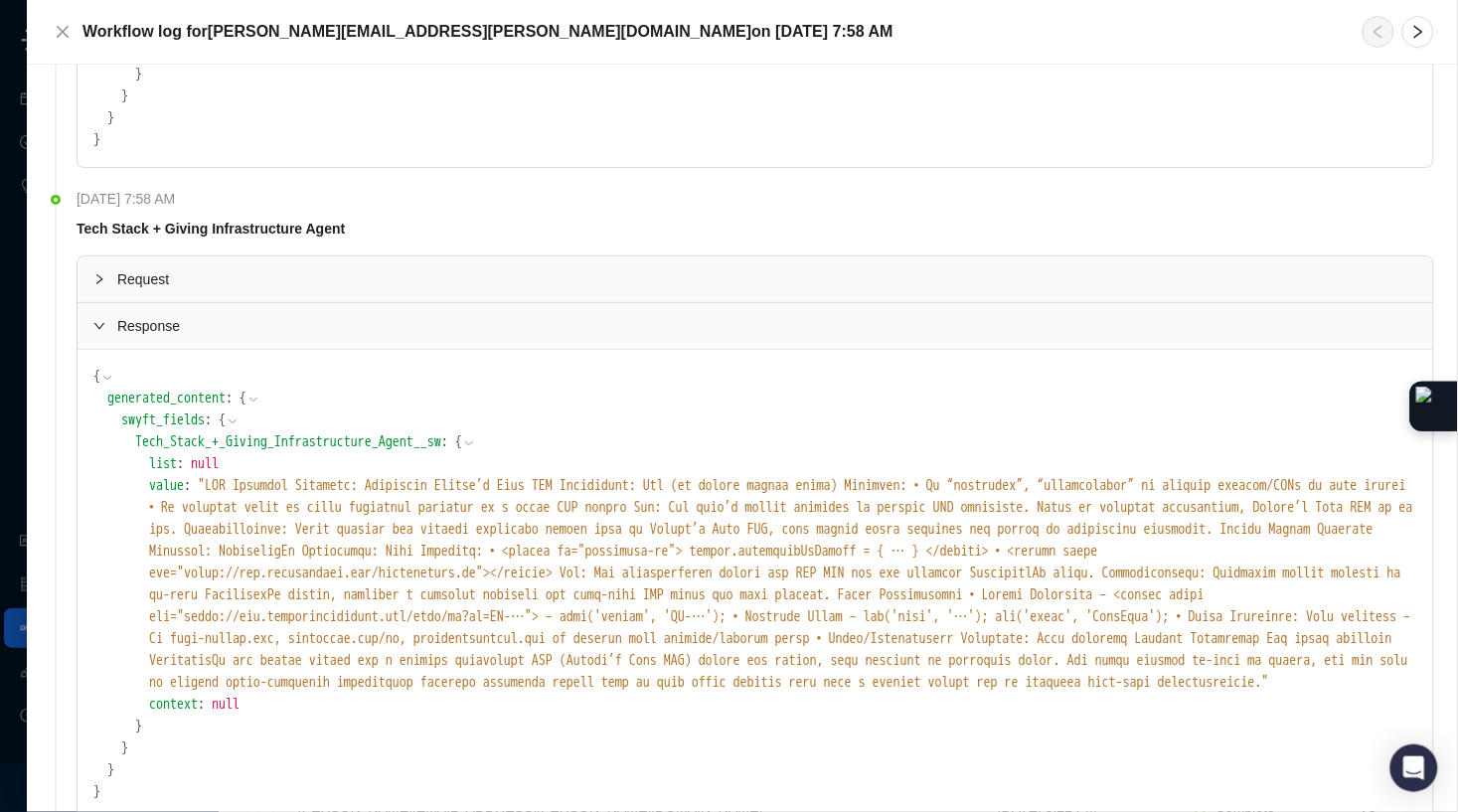 scroll, scrollTop: 762, scrollLeft: 0, axis: vertical 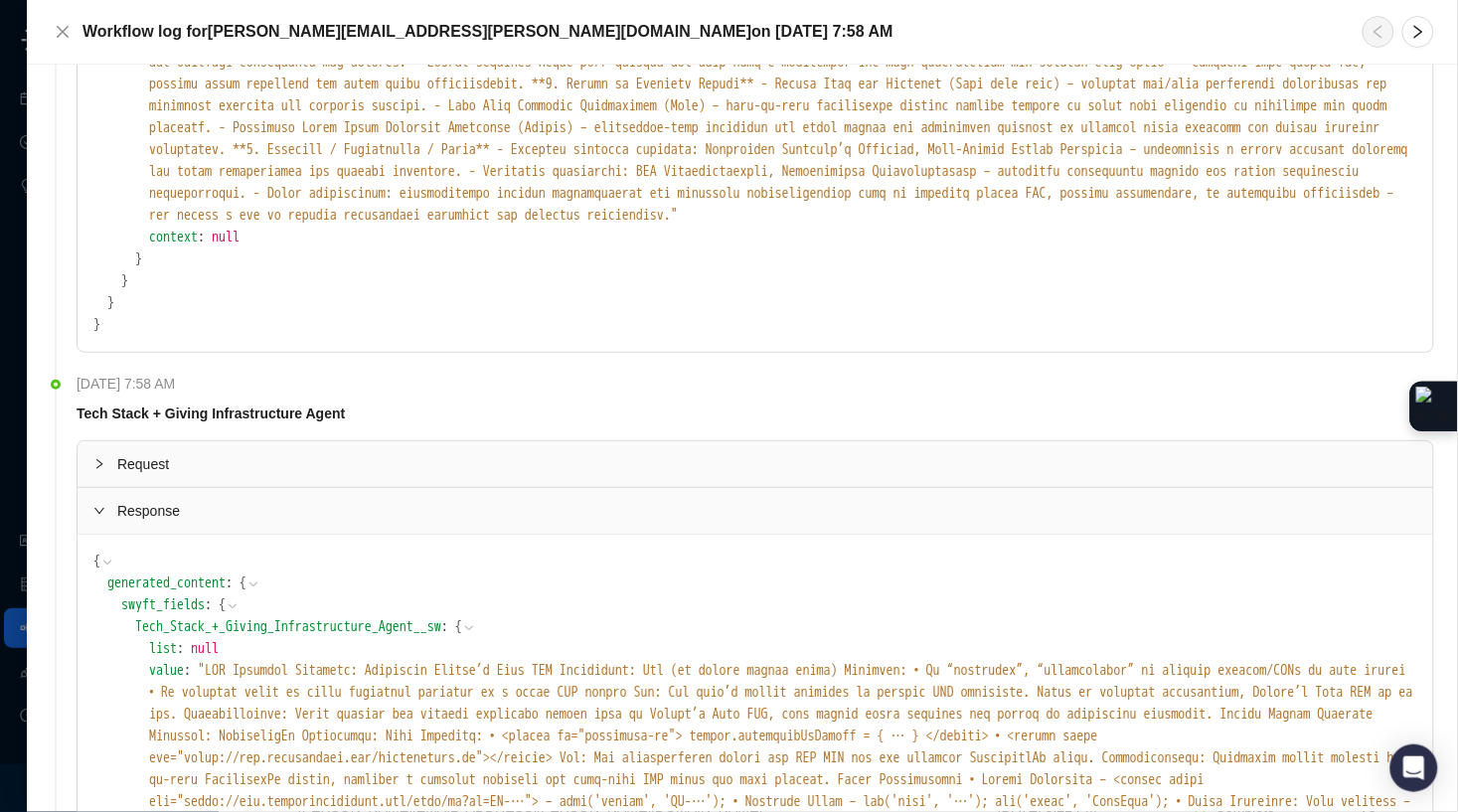 click at bounding box center [105, 464] 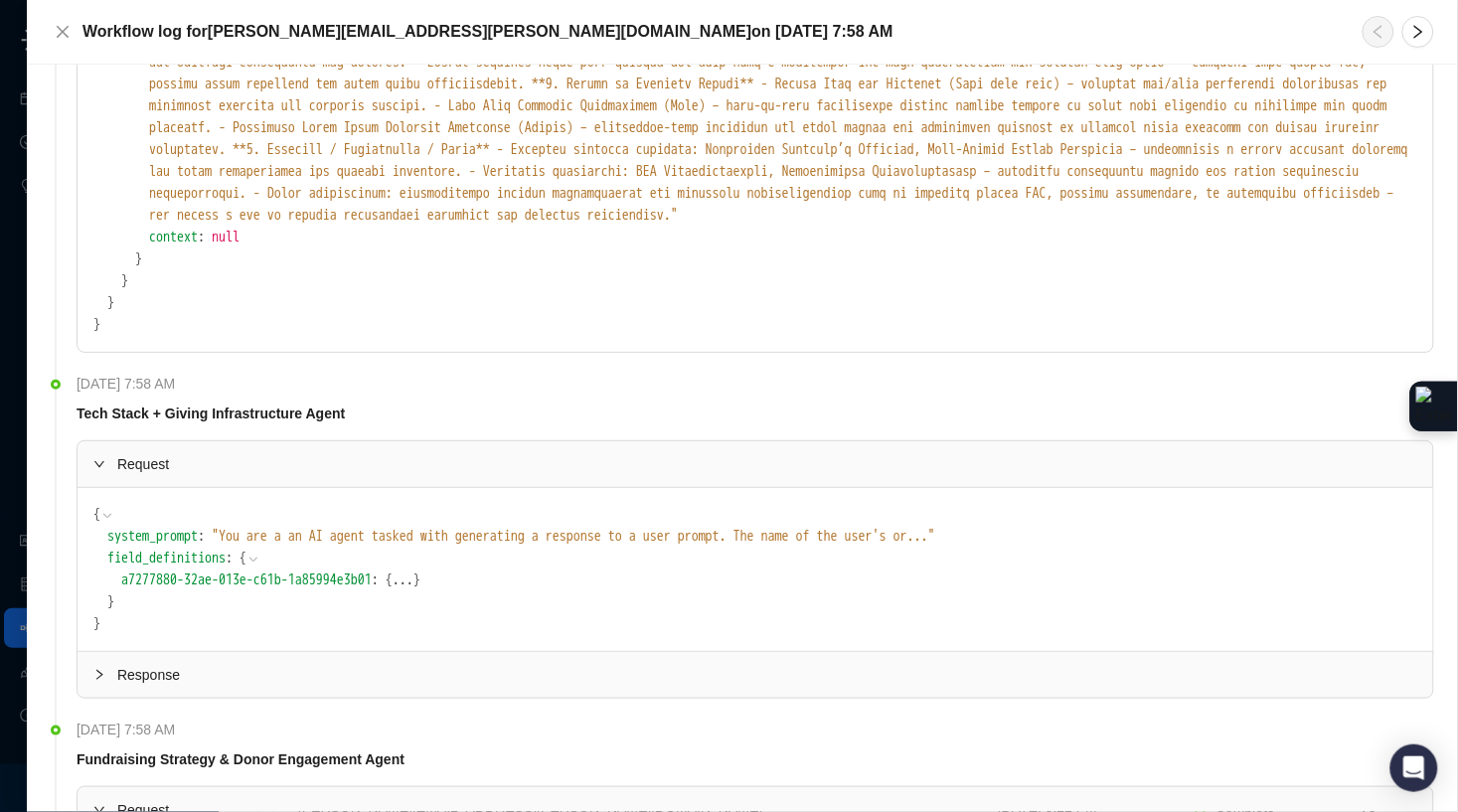 click on "..." at bounding box center [403, 580] 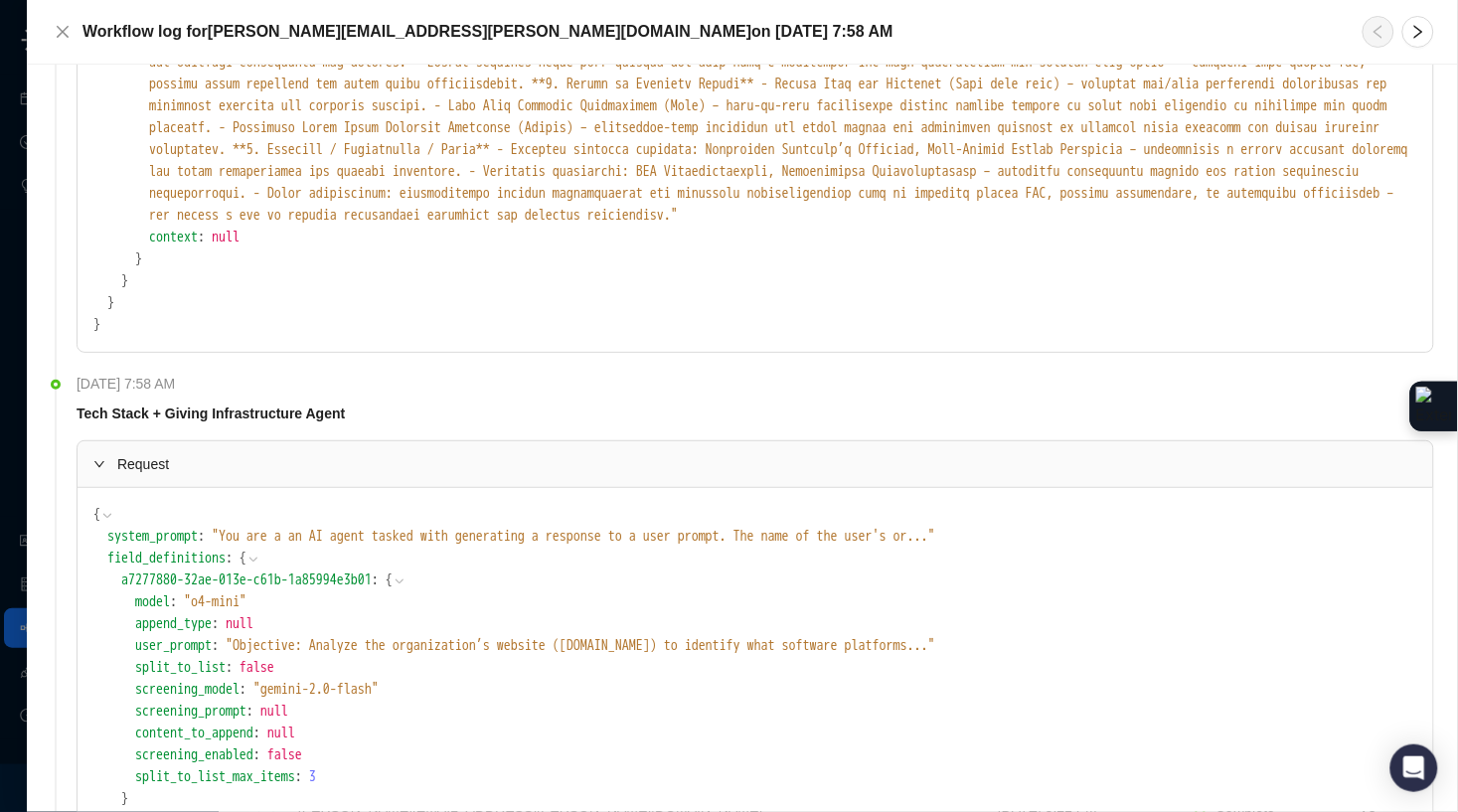 click on "" Objective: Analyze the organization’s website (pinkyswear.org) to identify what software platforms  ... "" at bounding box center (580, 645) 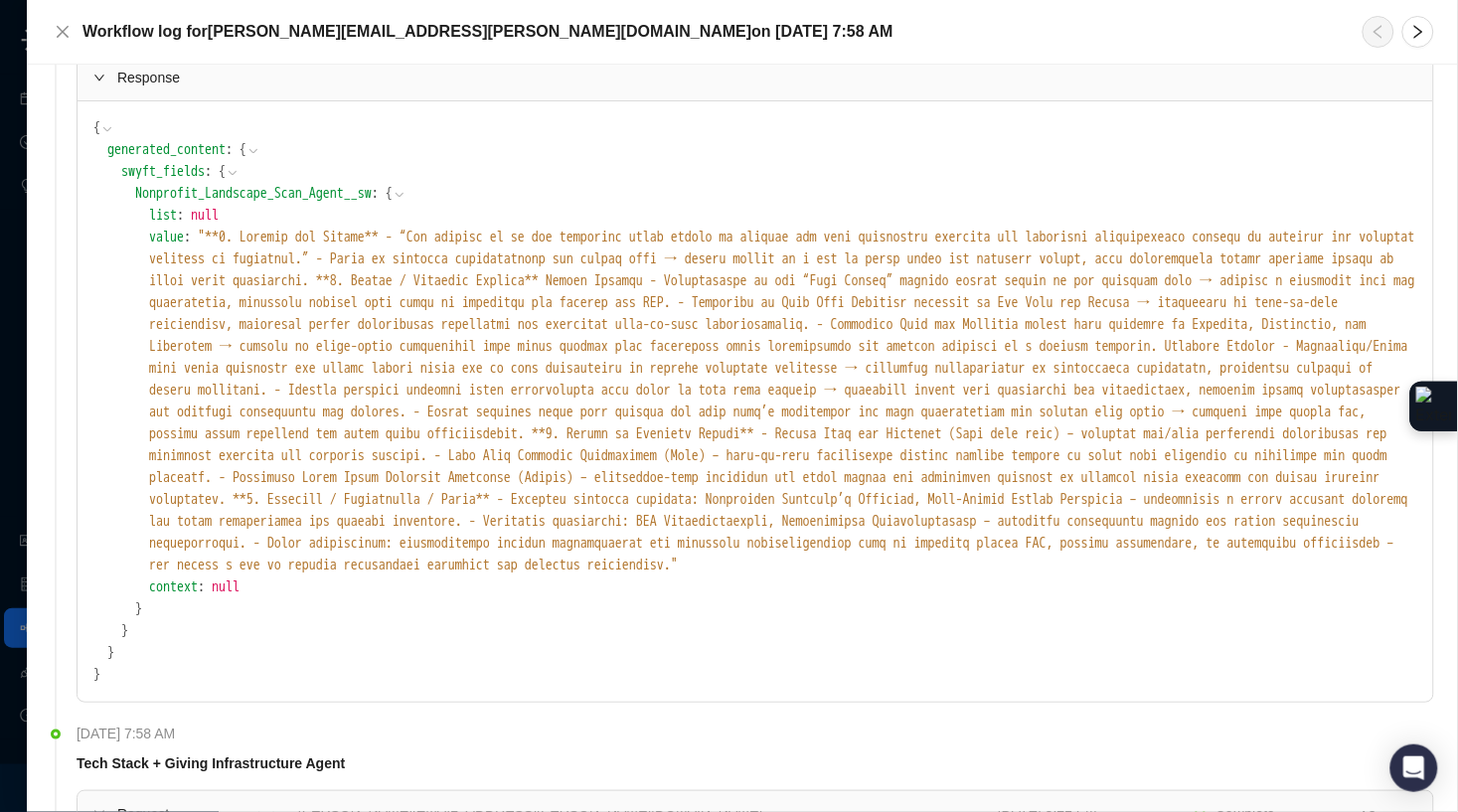 scroll, scrollTop: 0, scrollLeft: 0, axis: both 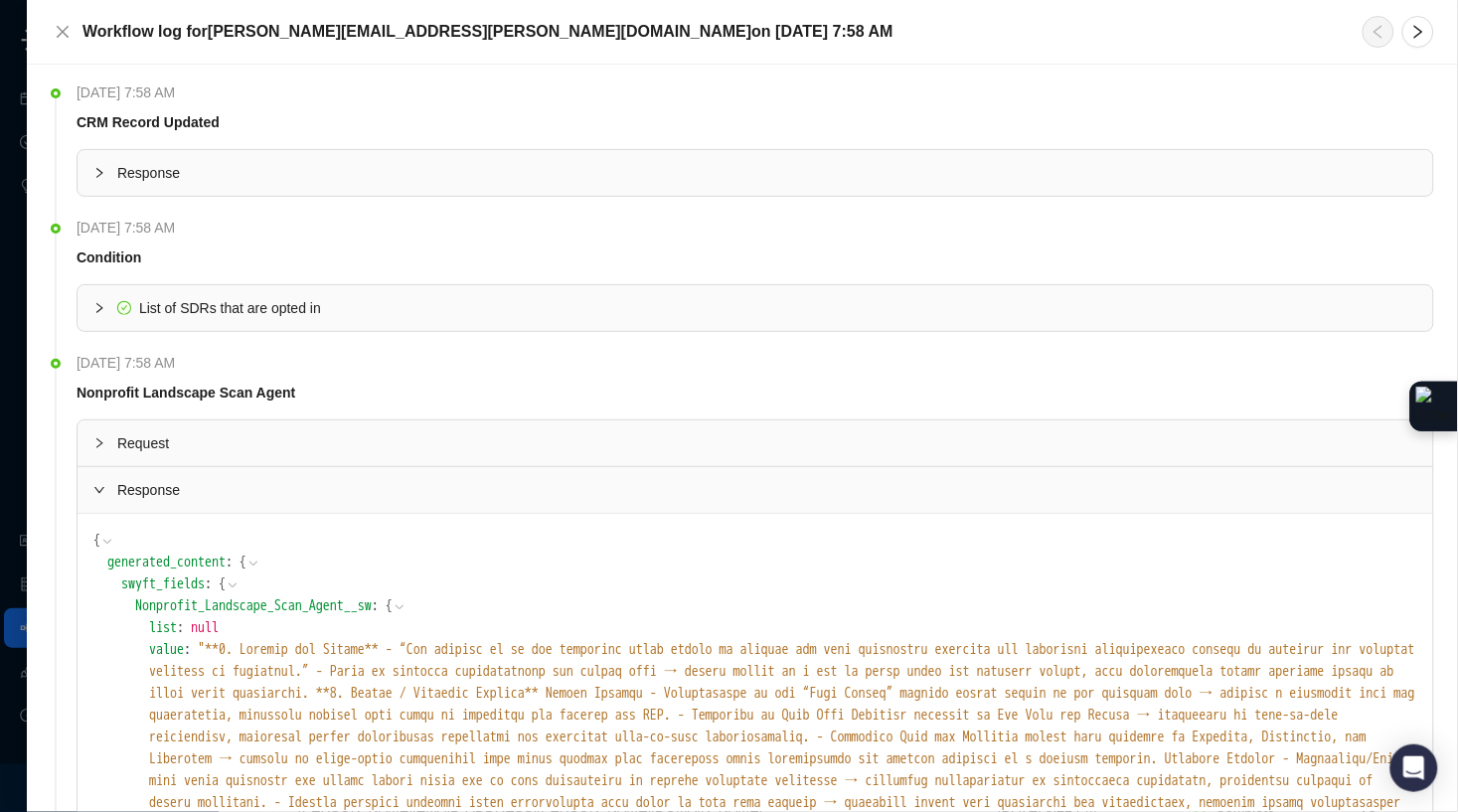click on "Request" at bounding box center (767, 443) 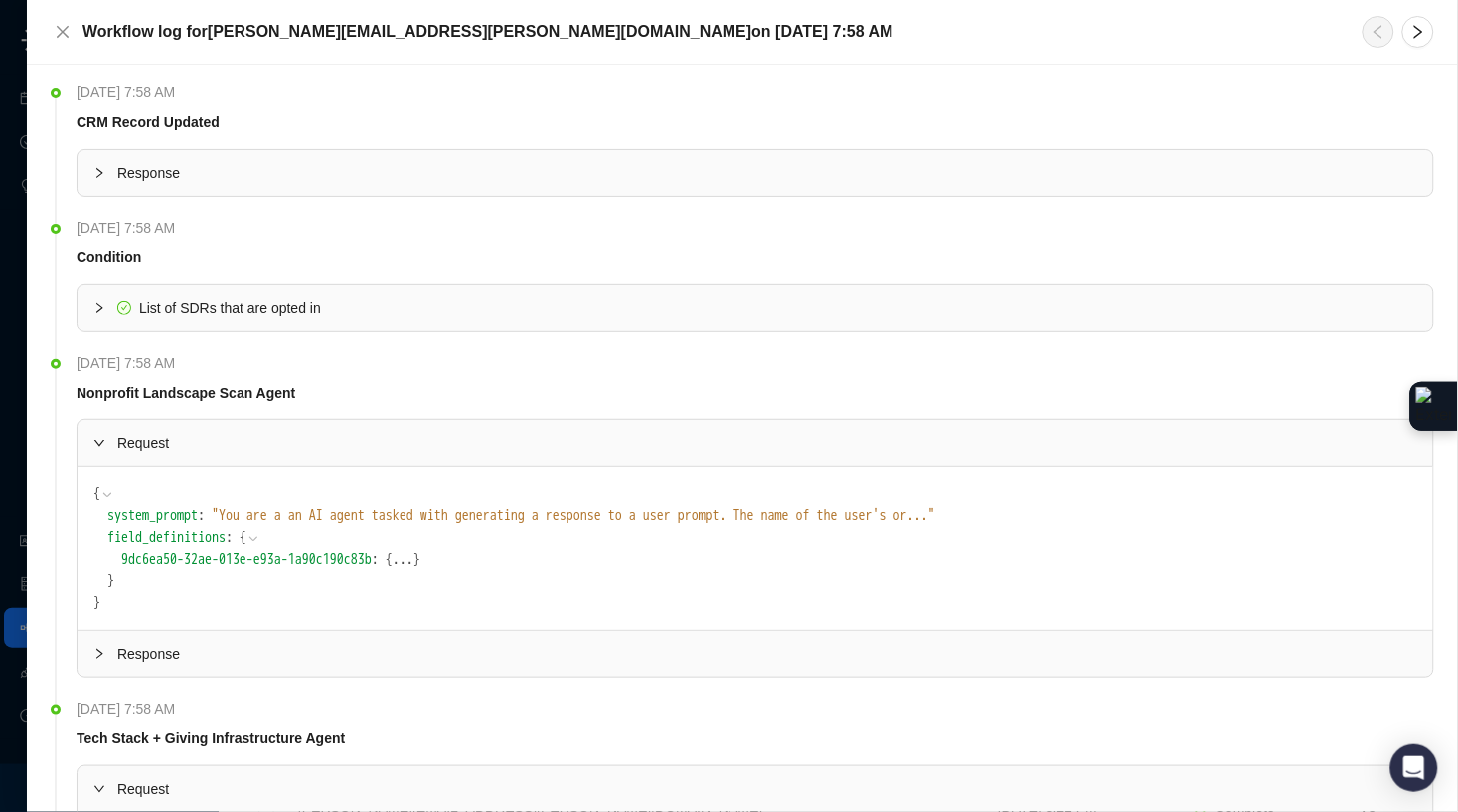click on "..." at bounding box center (403, 560) 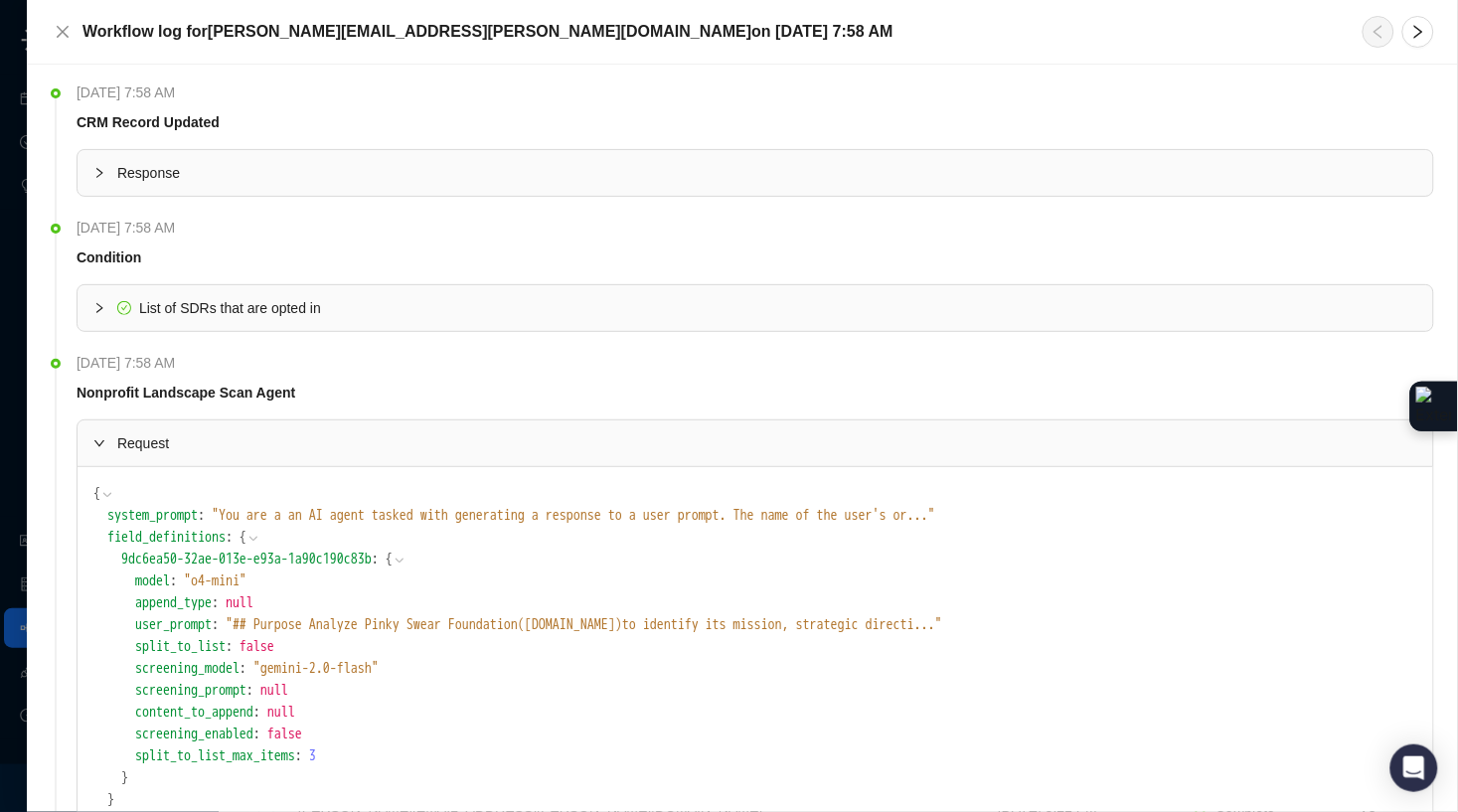 click on "" ## Purpose Analyze Pinky Swear Foundation(pinkyswear.org)to identify its mission, strategic directi ... "" at bounding box center (583, 624) 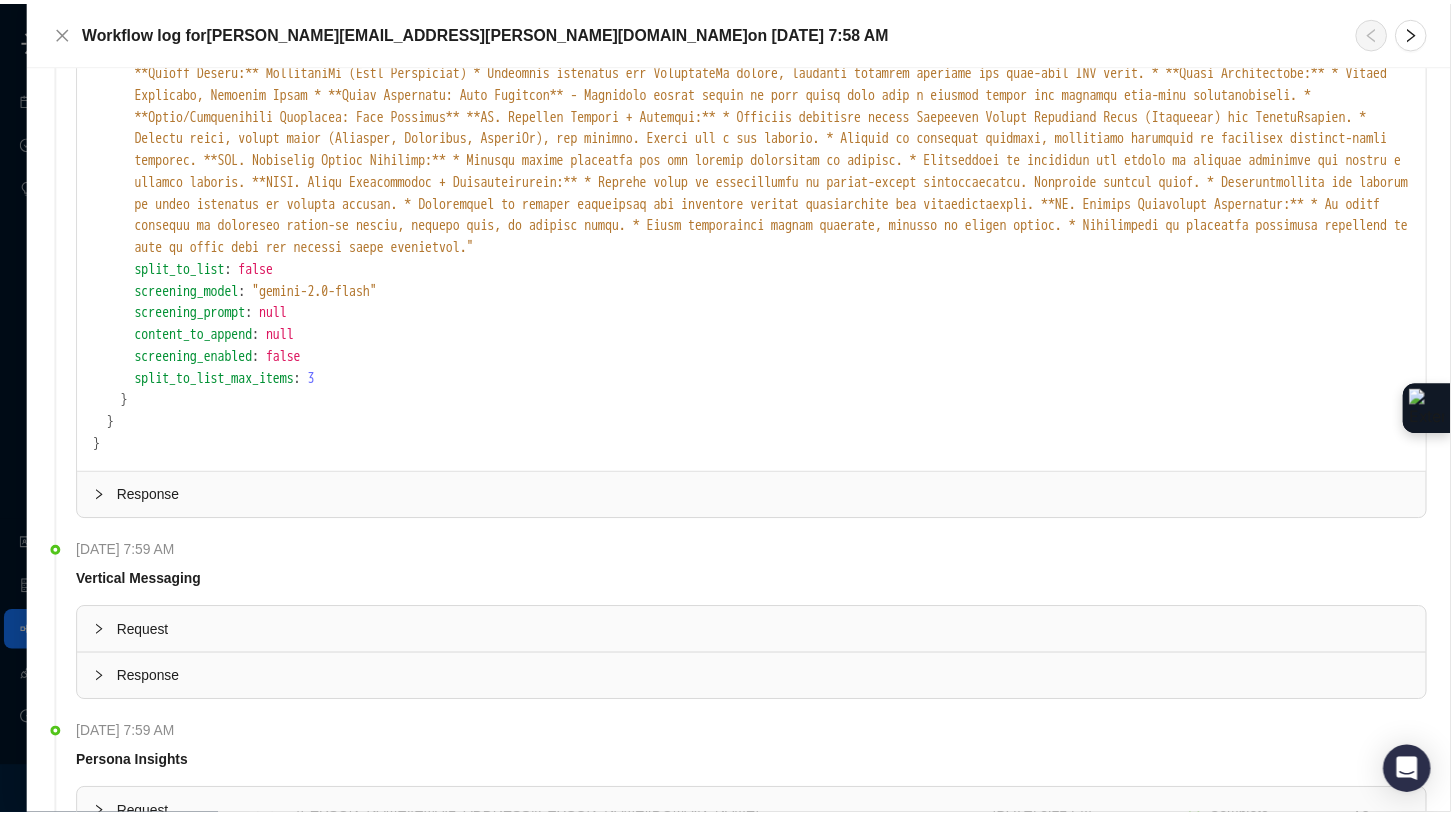 scroll, scrollTop: 5033, scrollLeft: 0, axis: vertical 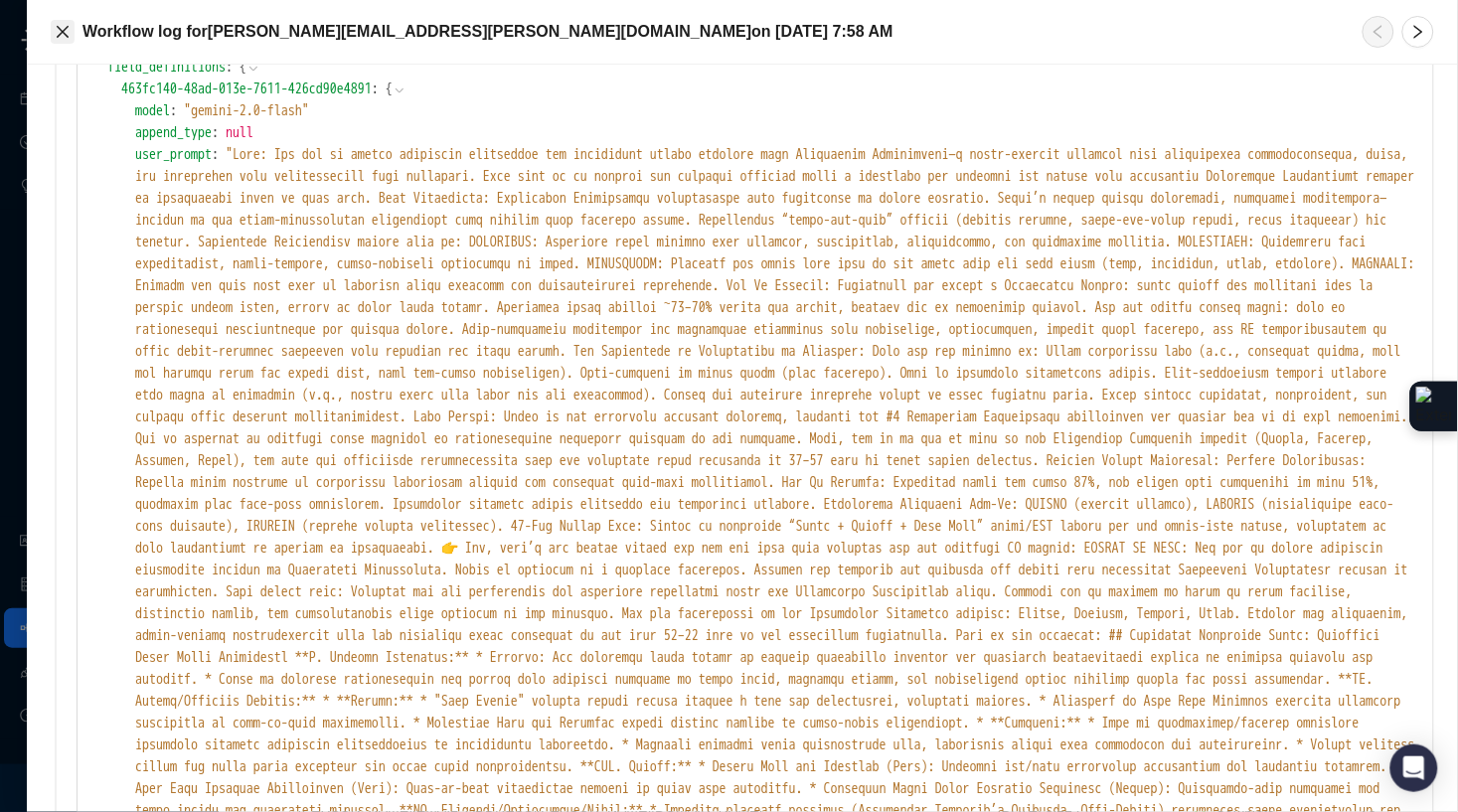 click 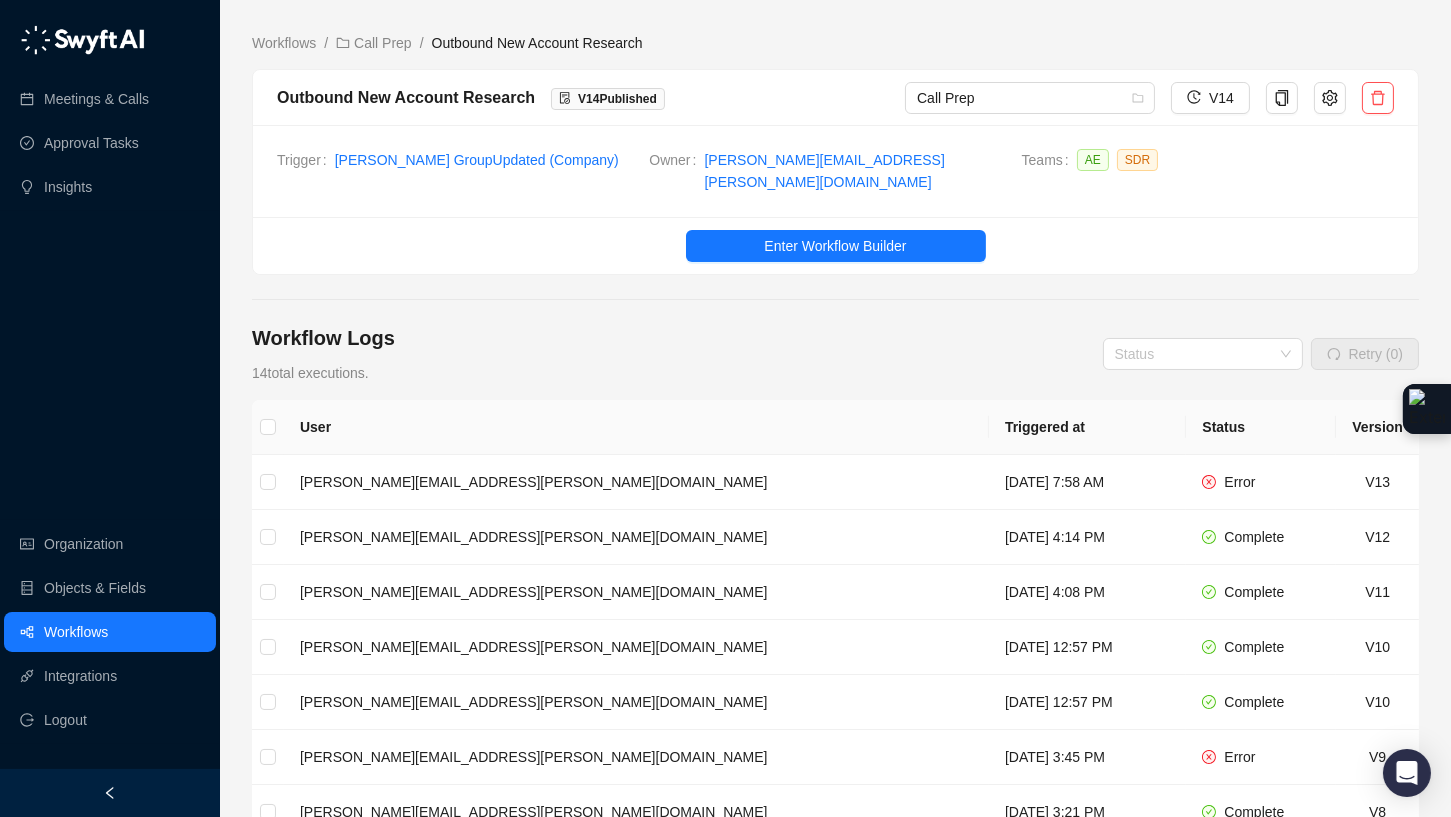 scroll, scrollTop: 4, scrollLeft: 0, axis: vertical 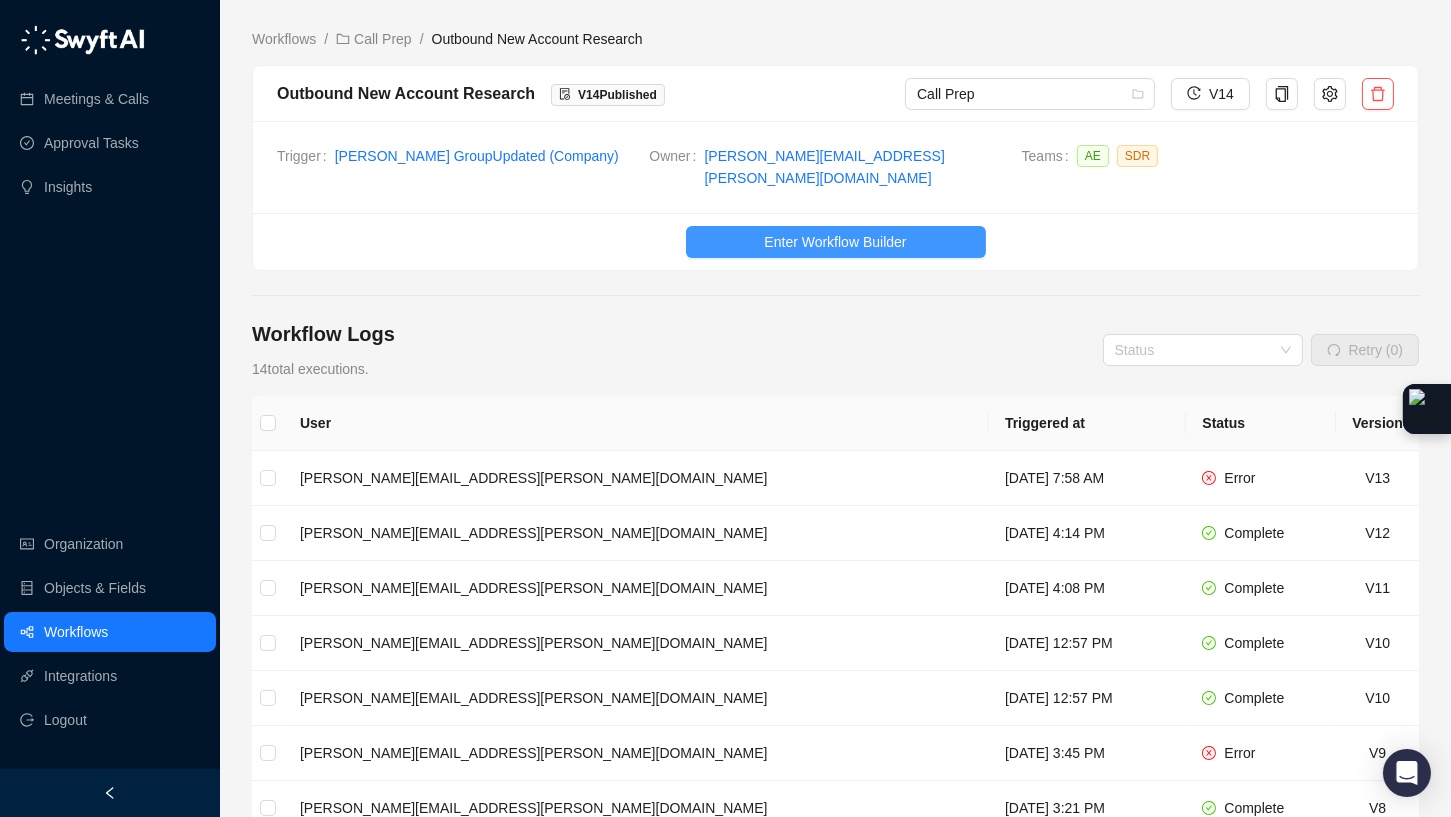 click on "Enter Workflow Builder" at bounding box center [835, 242] 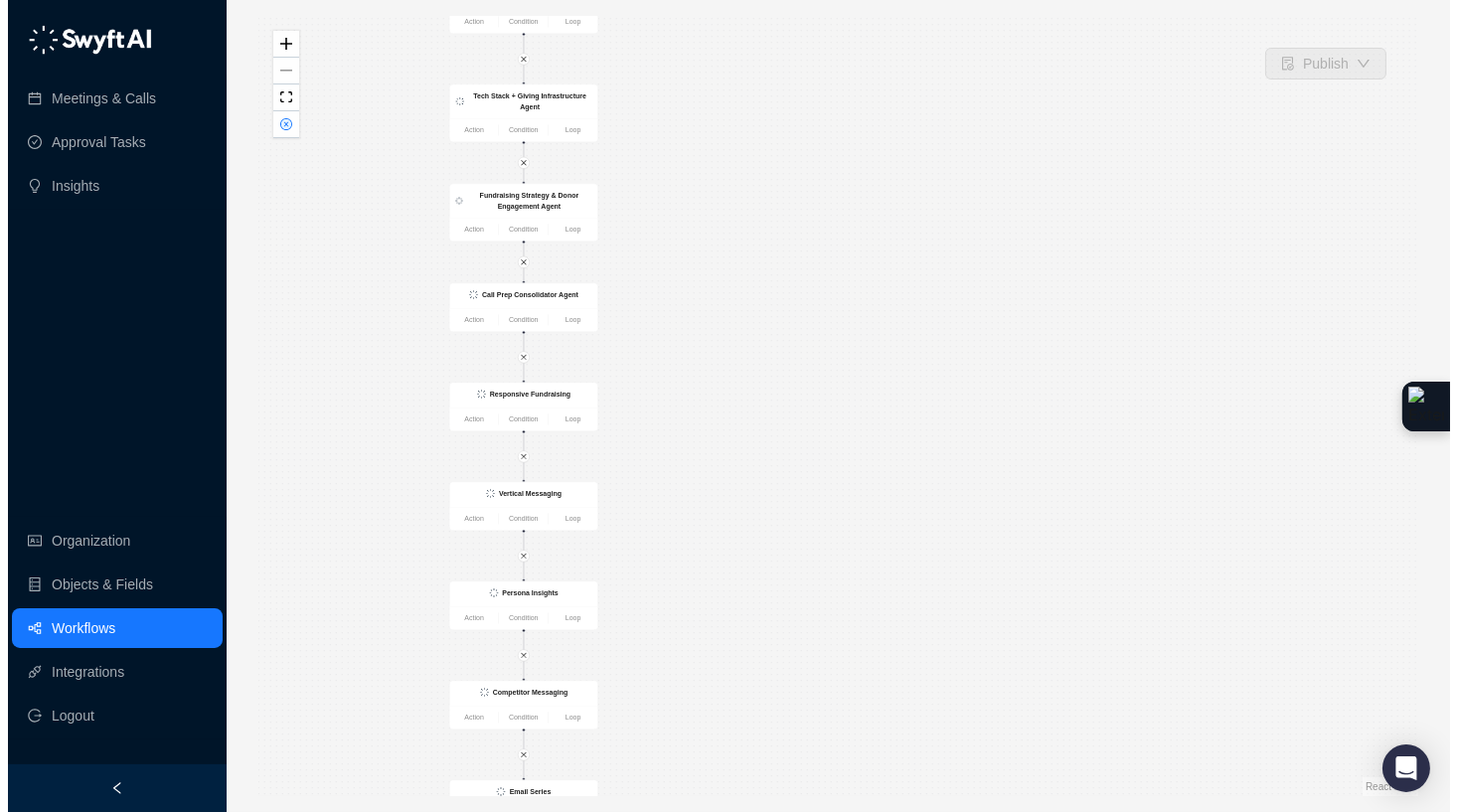 scroll, scrollTop: 0, scrollLeft: 0, axis: both 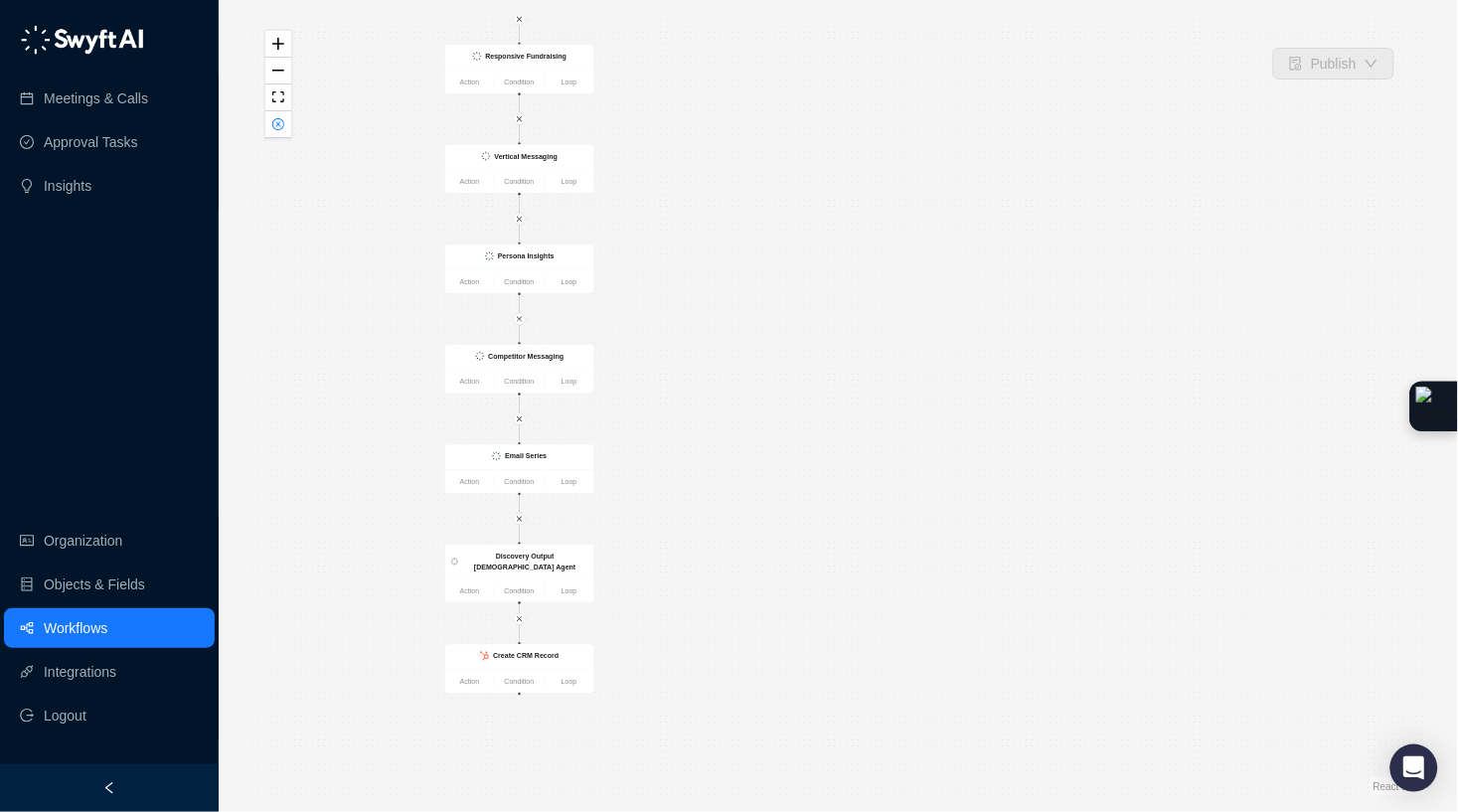 drag, startPoint x: 768, startPoint y: 615, endPoint x: 769, endPoint y: 259, distance: 356.0014 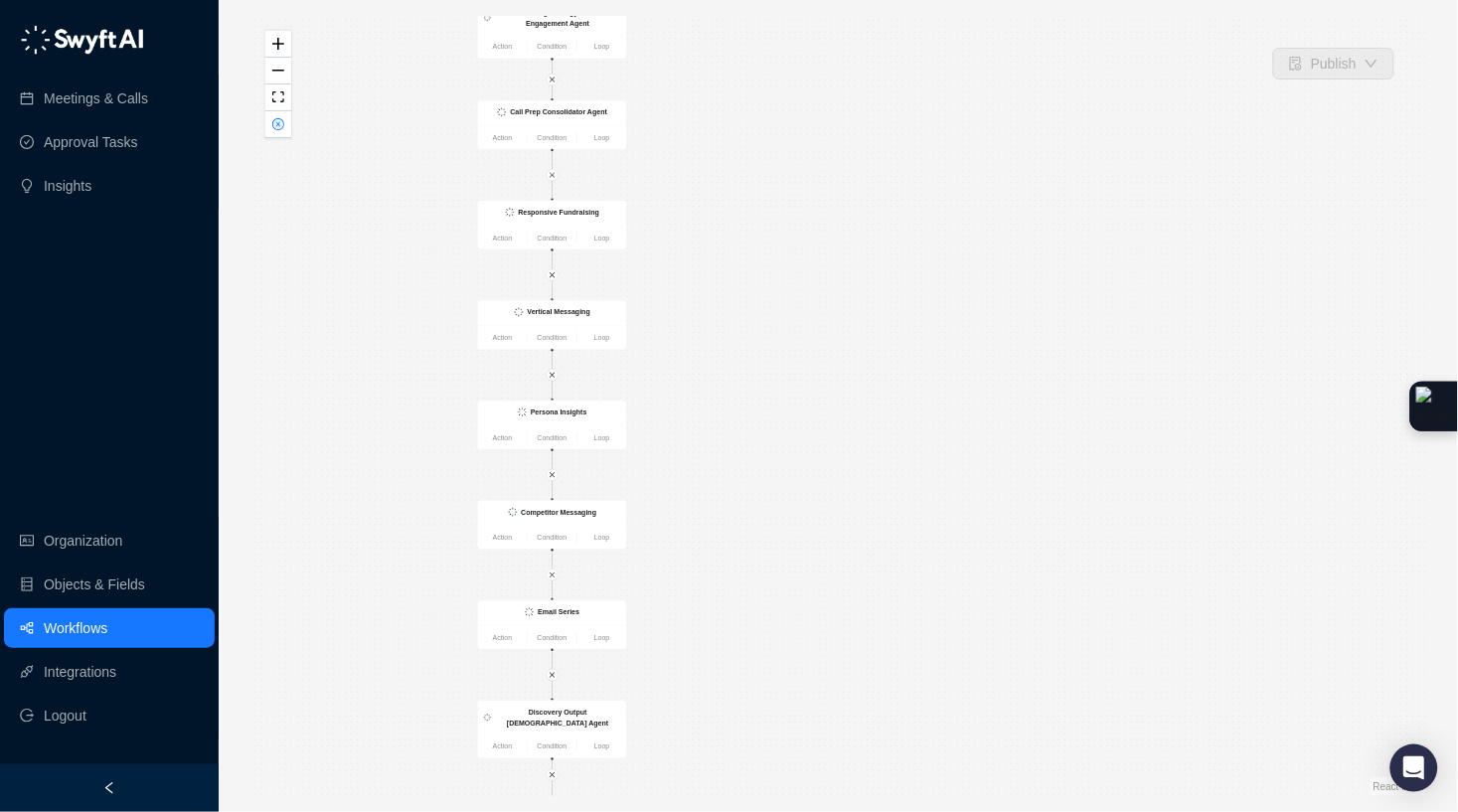 drag, startPoint x: 679, startPoint y: 363, endPoint x: 712, endPoint y: 561, distance: 200.73116 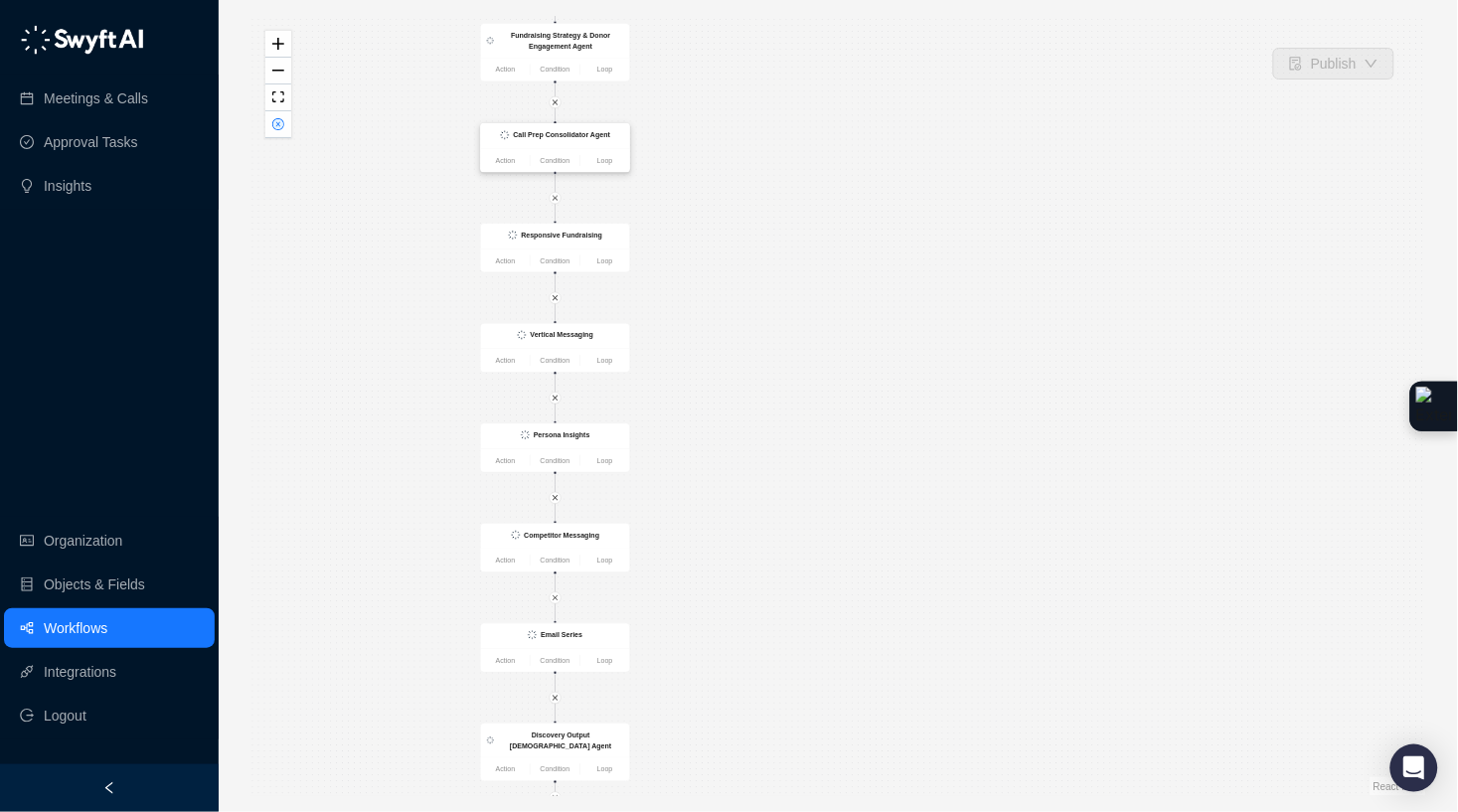 click on "Call Prep Consolidator Agent" at bounding box center [556, 135] 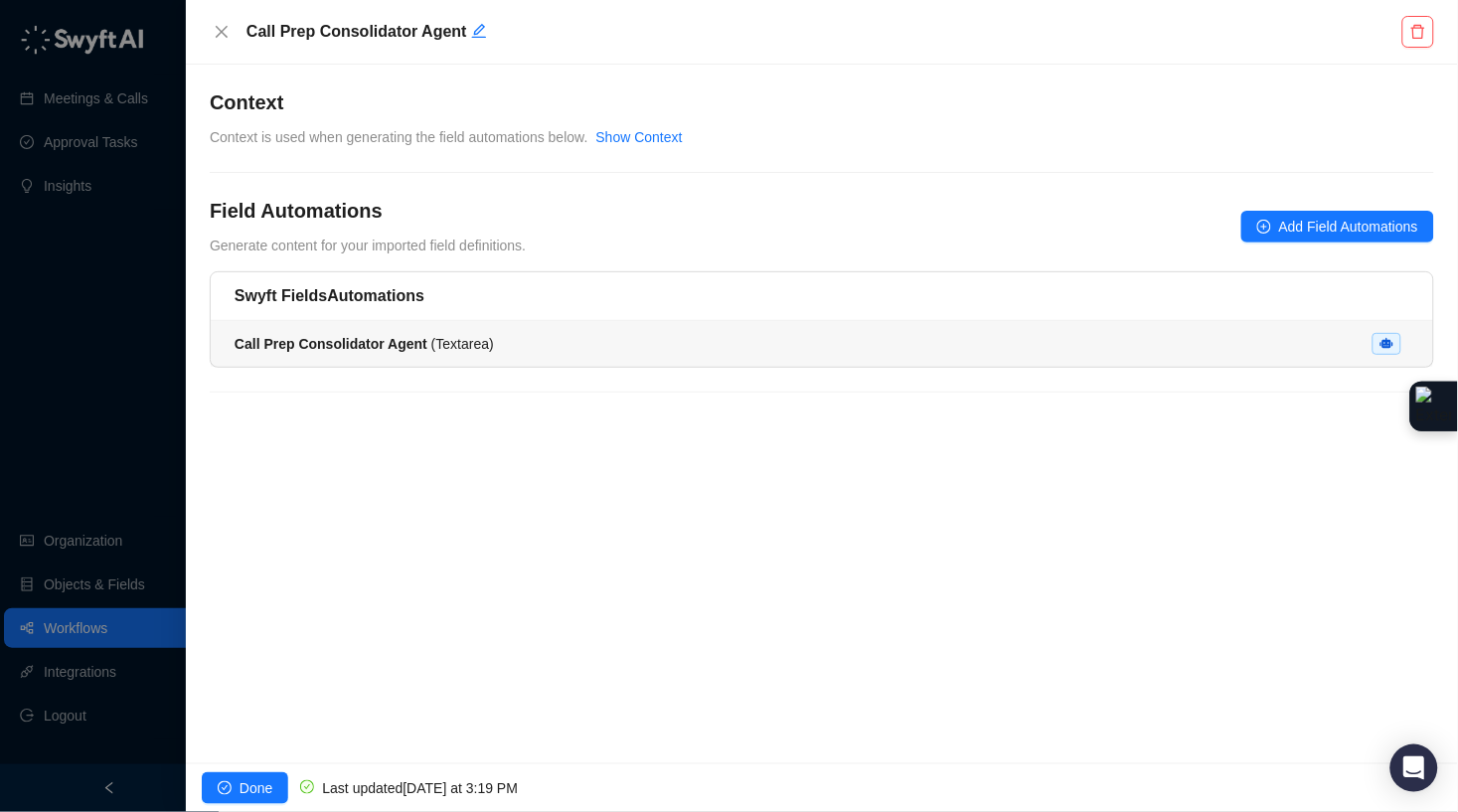 click on "Call Prep Consolidator Agent   ( Textarea )" at bounding box center (822, 344) 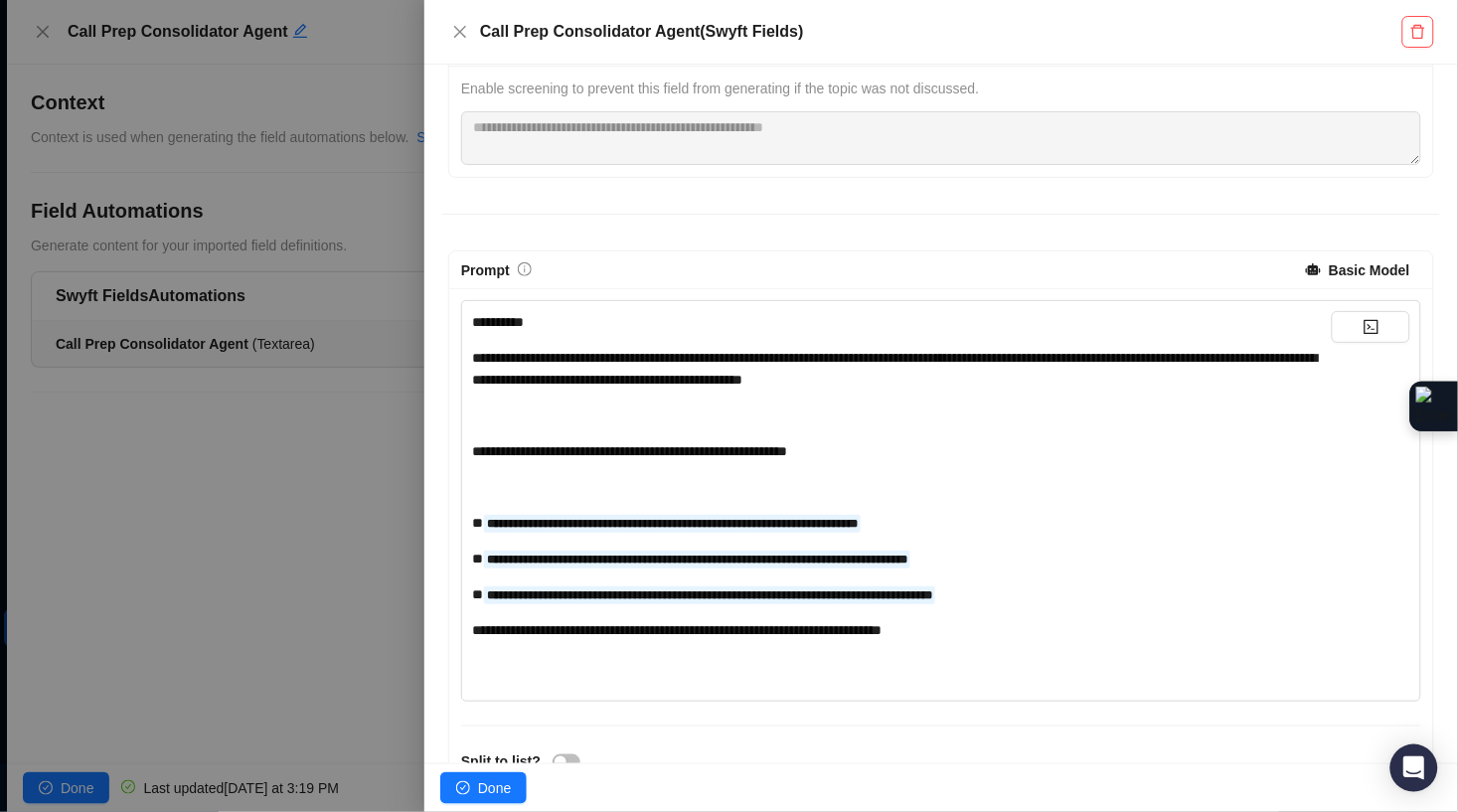 scroll, scrollTop: 274, scrollLeft: 0, axis: vertical 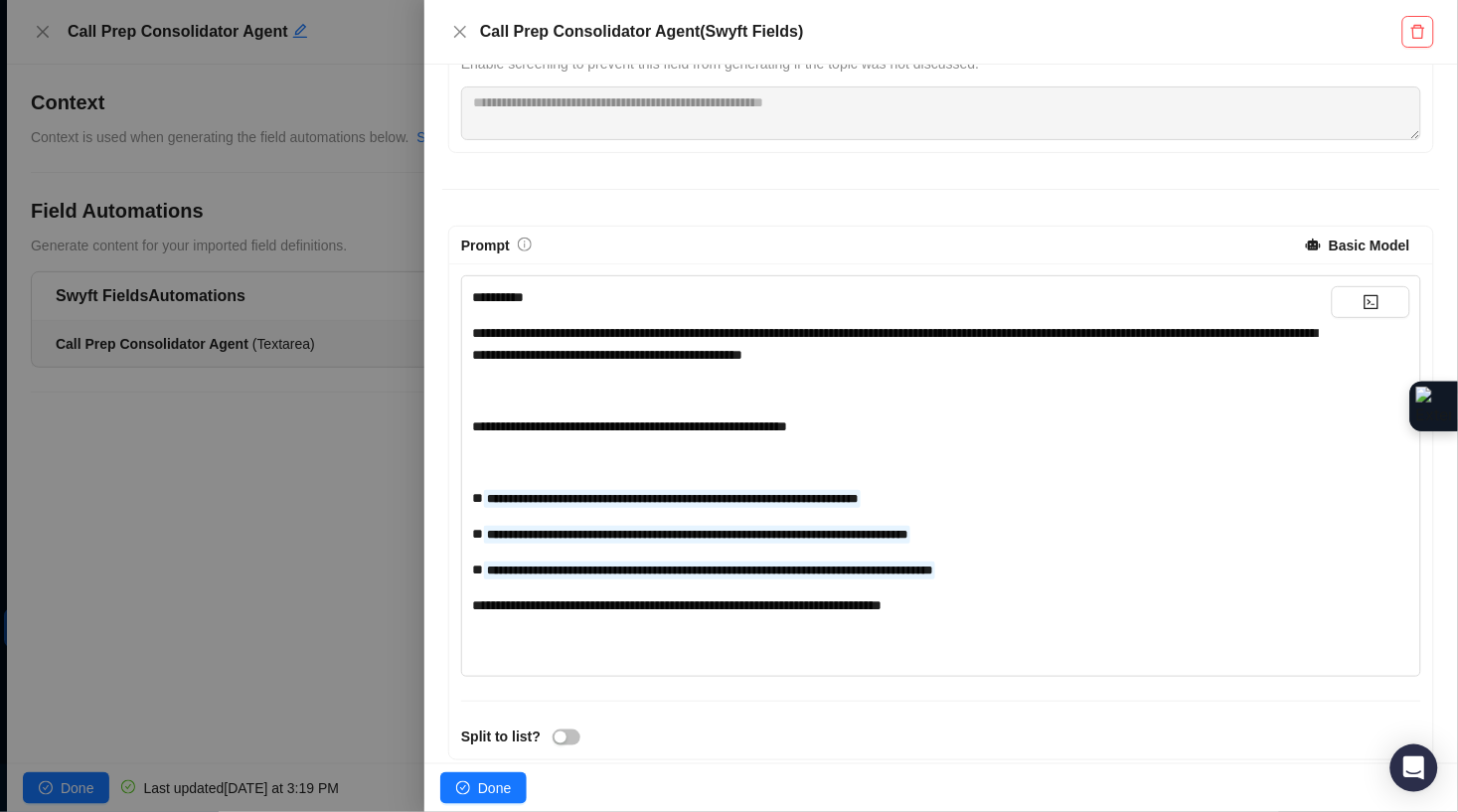 click on "**********" at bounding box center (629, 426) 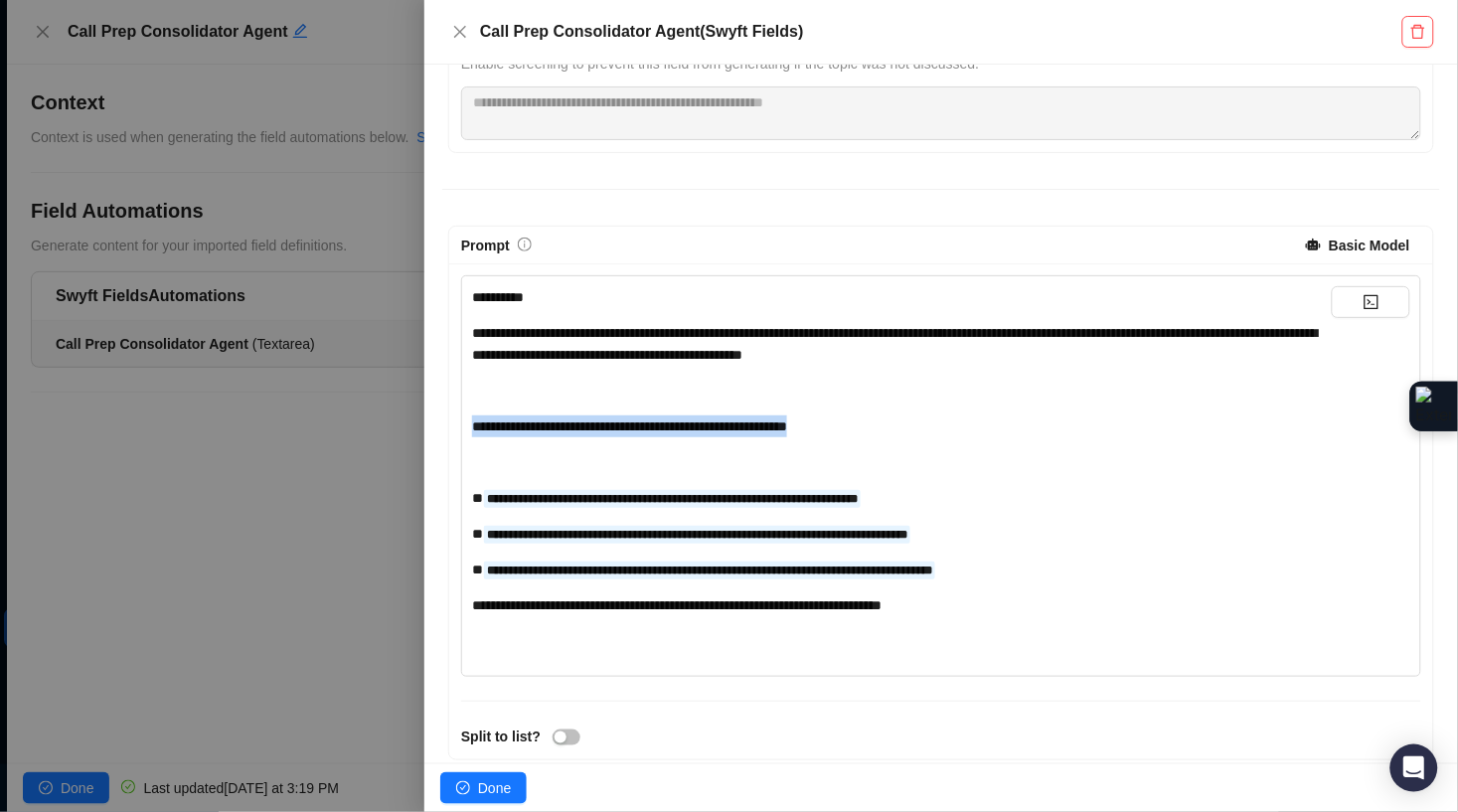 drag, startPoint x: 891, startPoint y: 449, endPoint x: 375, endPoint y: 426, distance: 516.5123 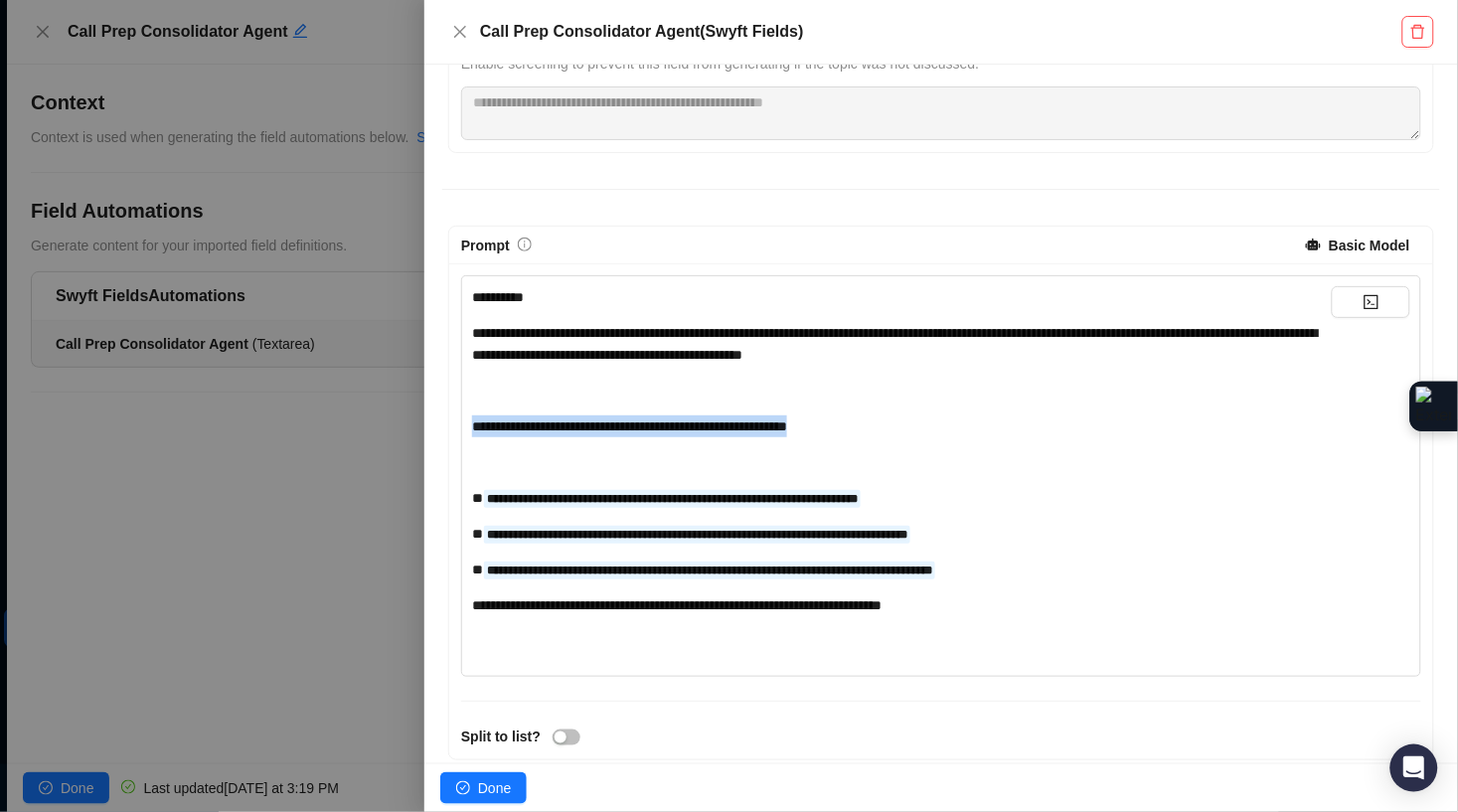 scroll, scrollTop: 279, scrollLeft: 0, axis: vertical 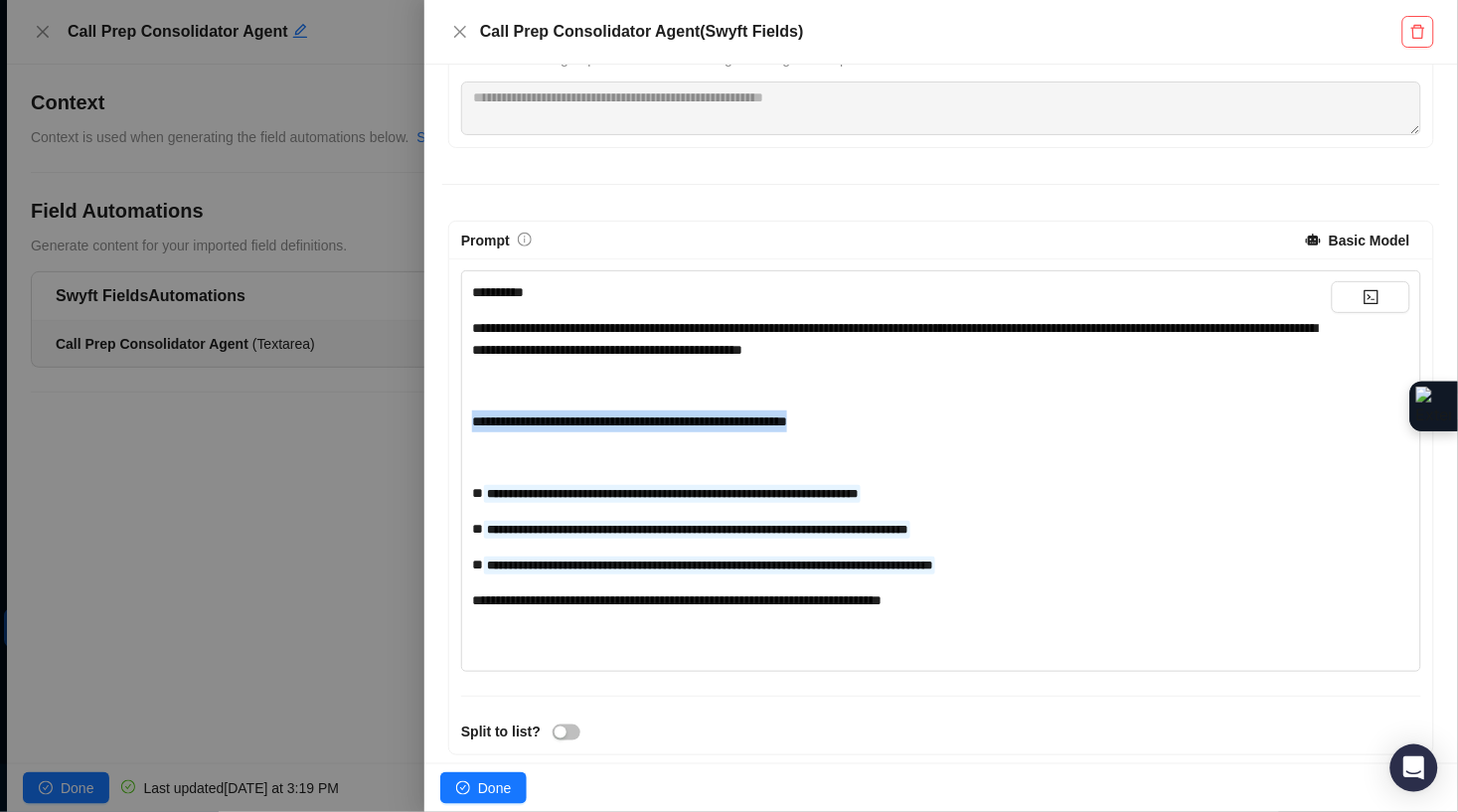 click on "**********" at bounding box center [901, 464] 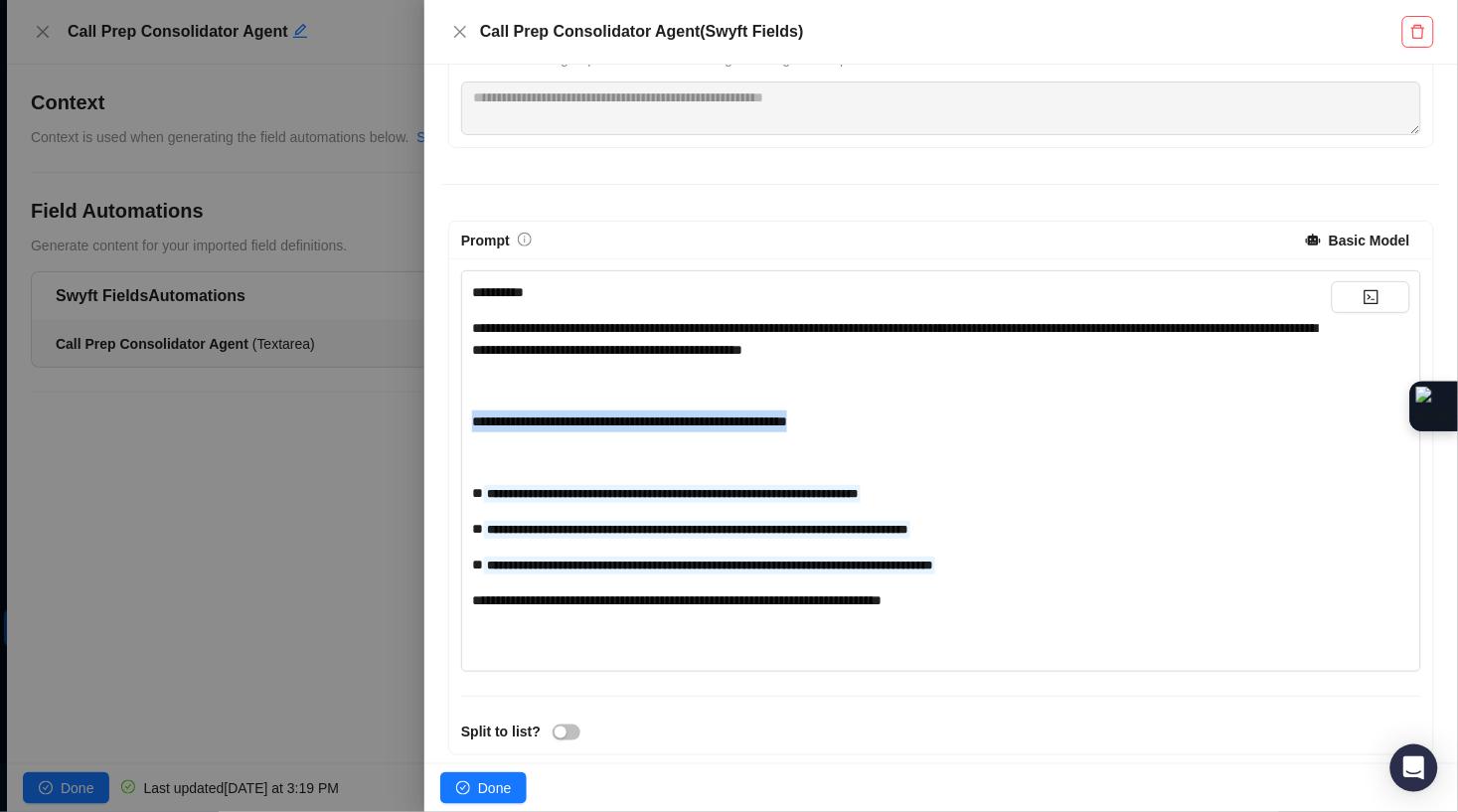 drag, startPoint x: 929, startPoint y: 450, endPoint x: 475, endPoint y: 441, distance: 454.0892 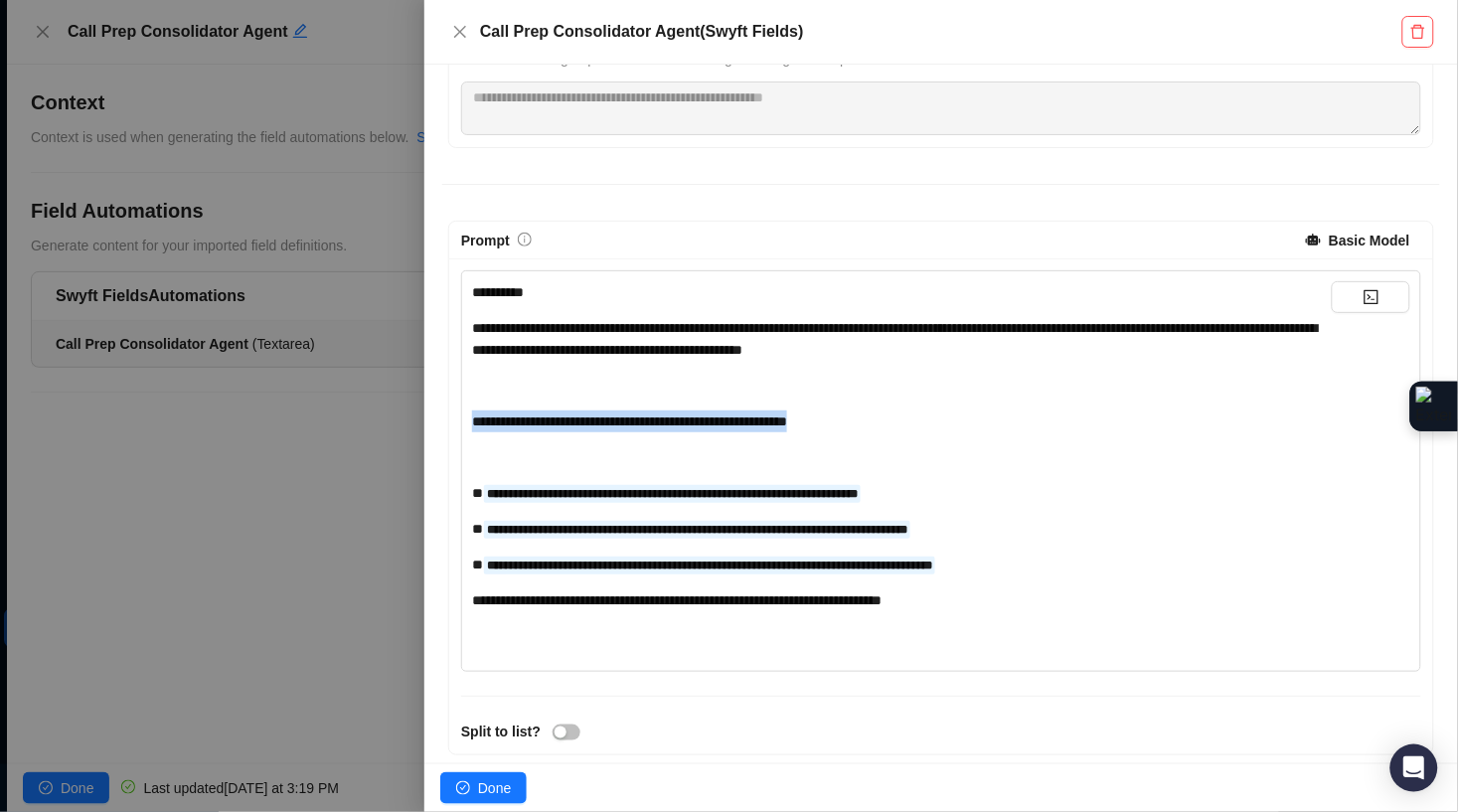 click on "**********" at bounding box center [901, 421] 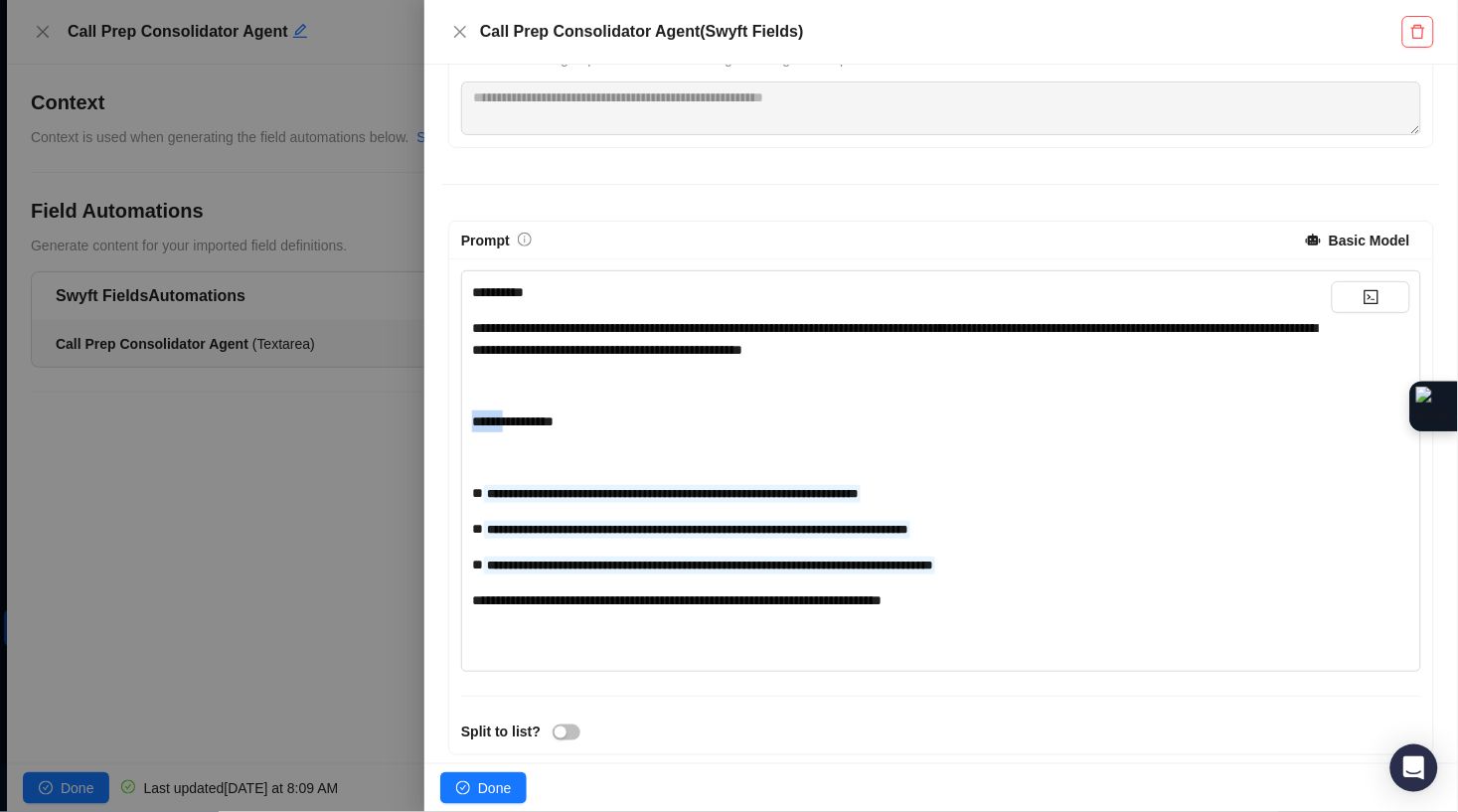 click on "**********" at bounding box center (901, 421) 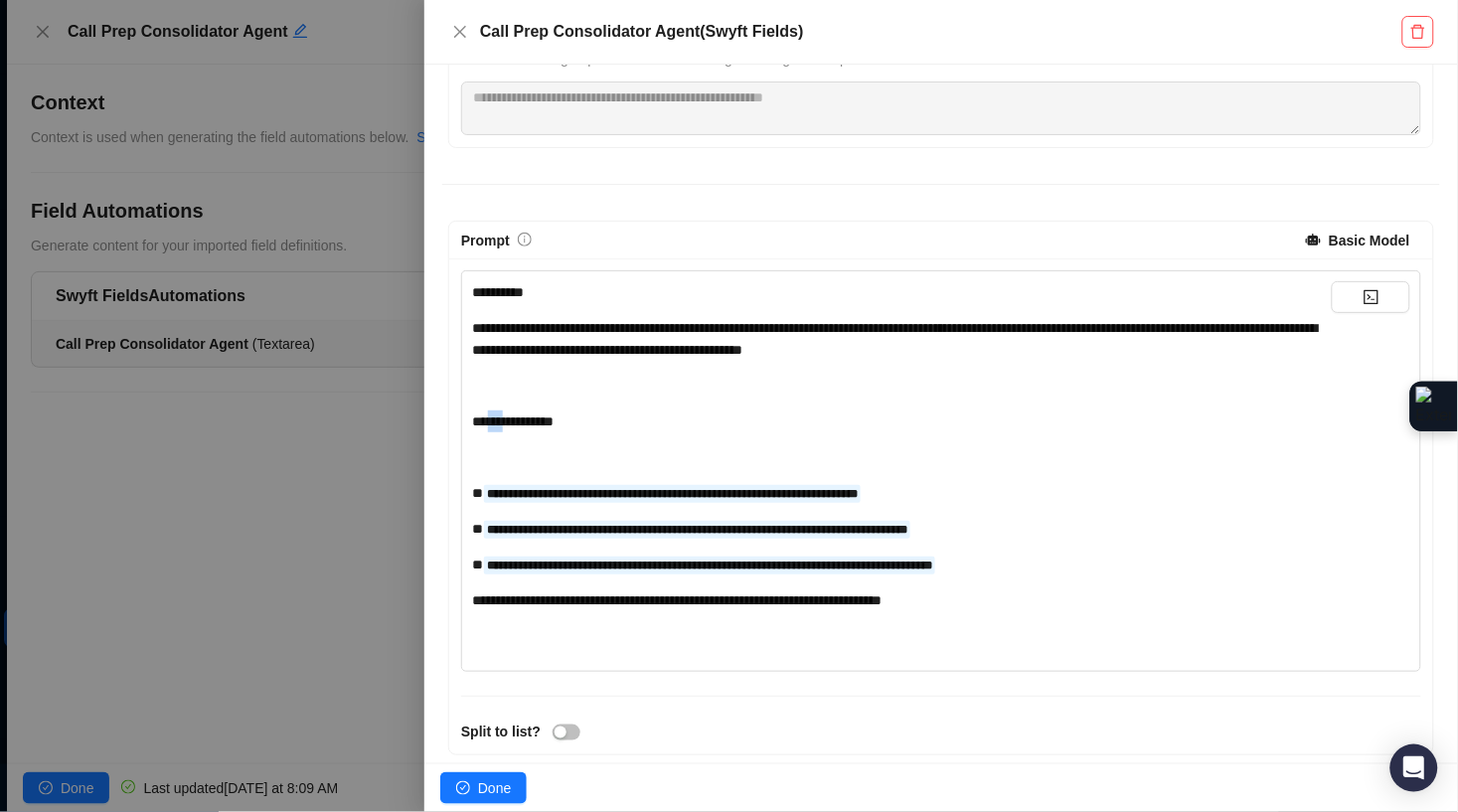 click on "**********" at bounding box center [513, 421] 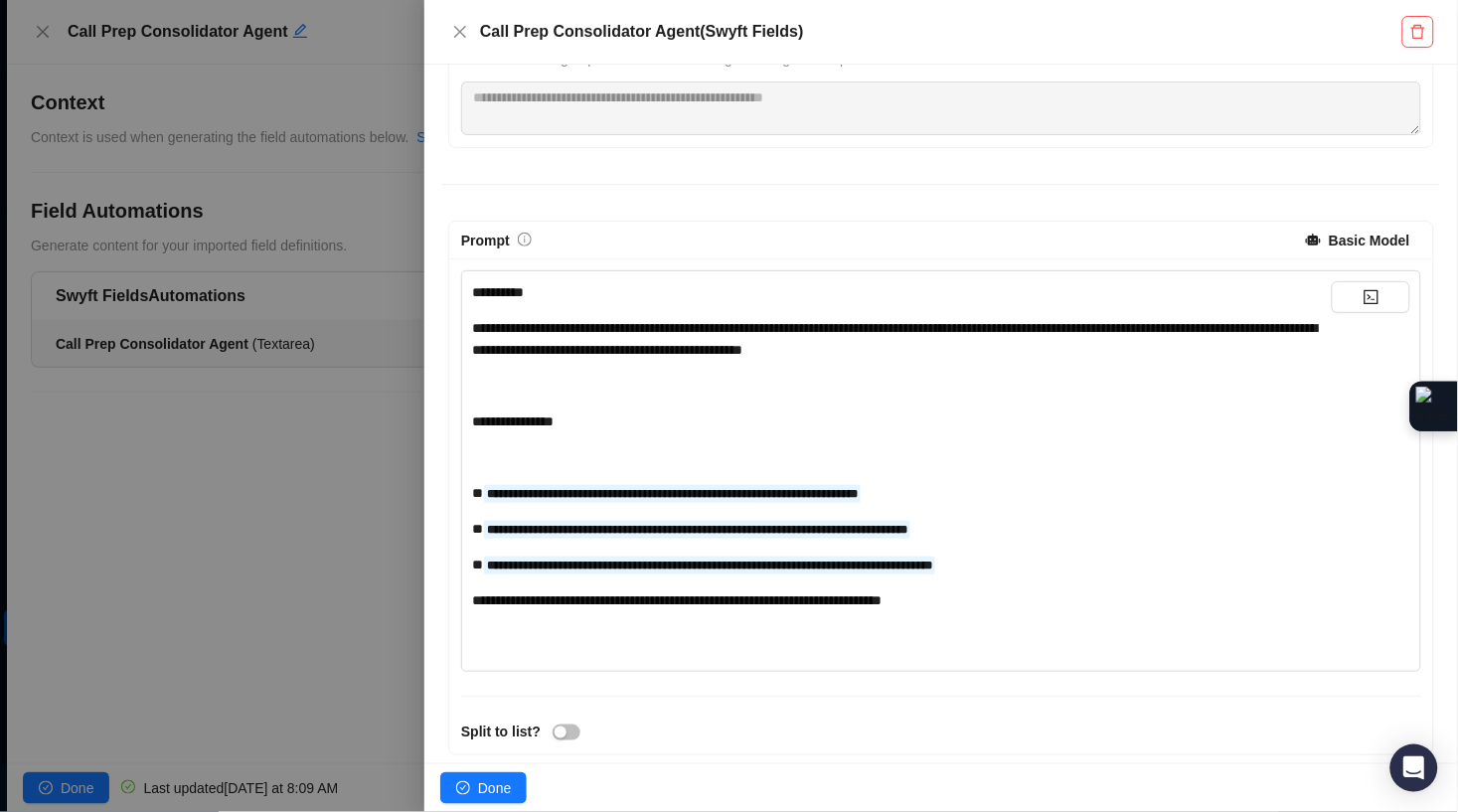 click on "**********" at bounding box center (513, 421) 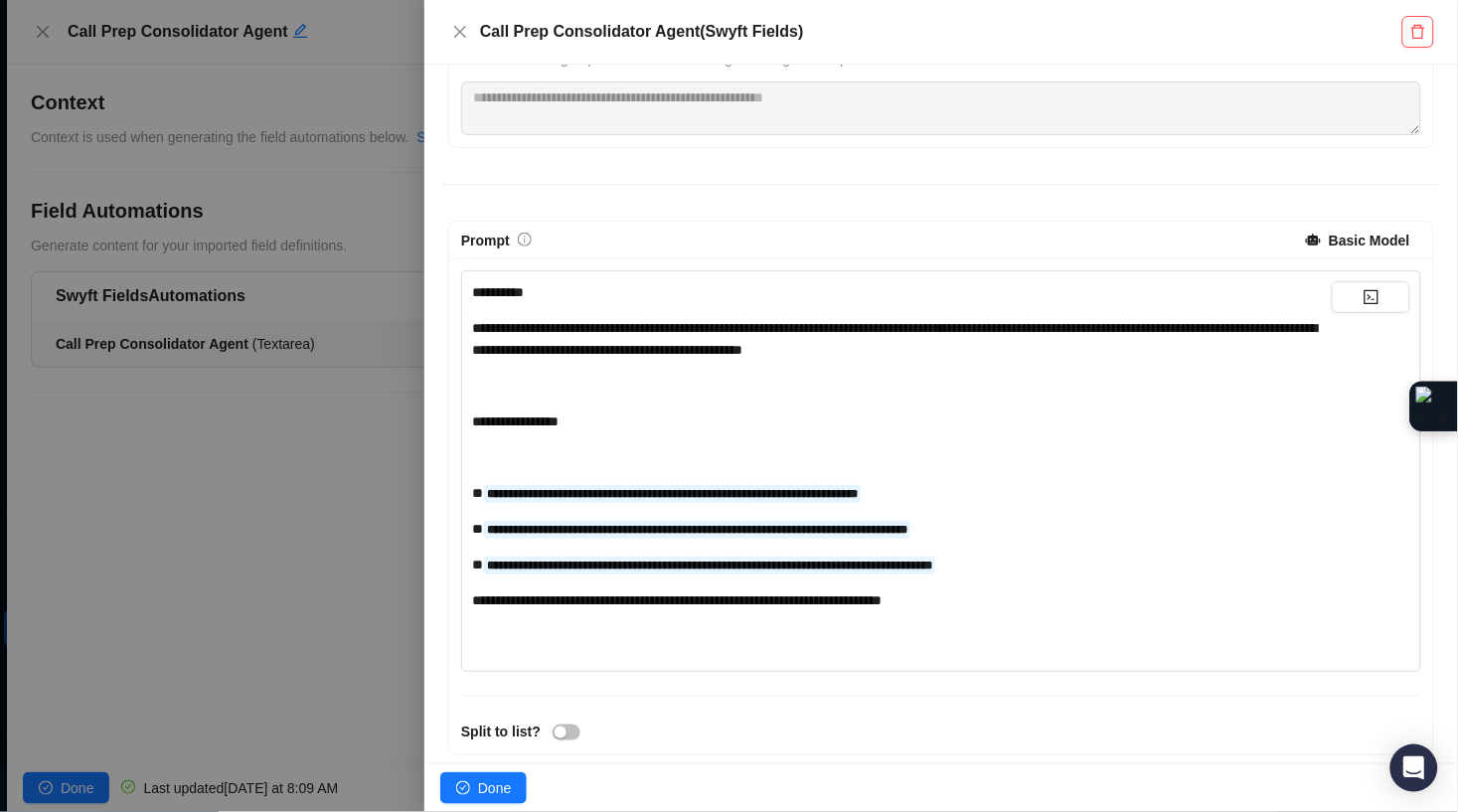 click on "**********" at bounding box center [901, 421] 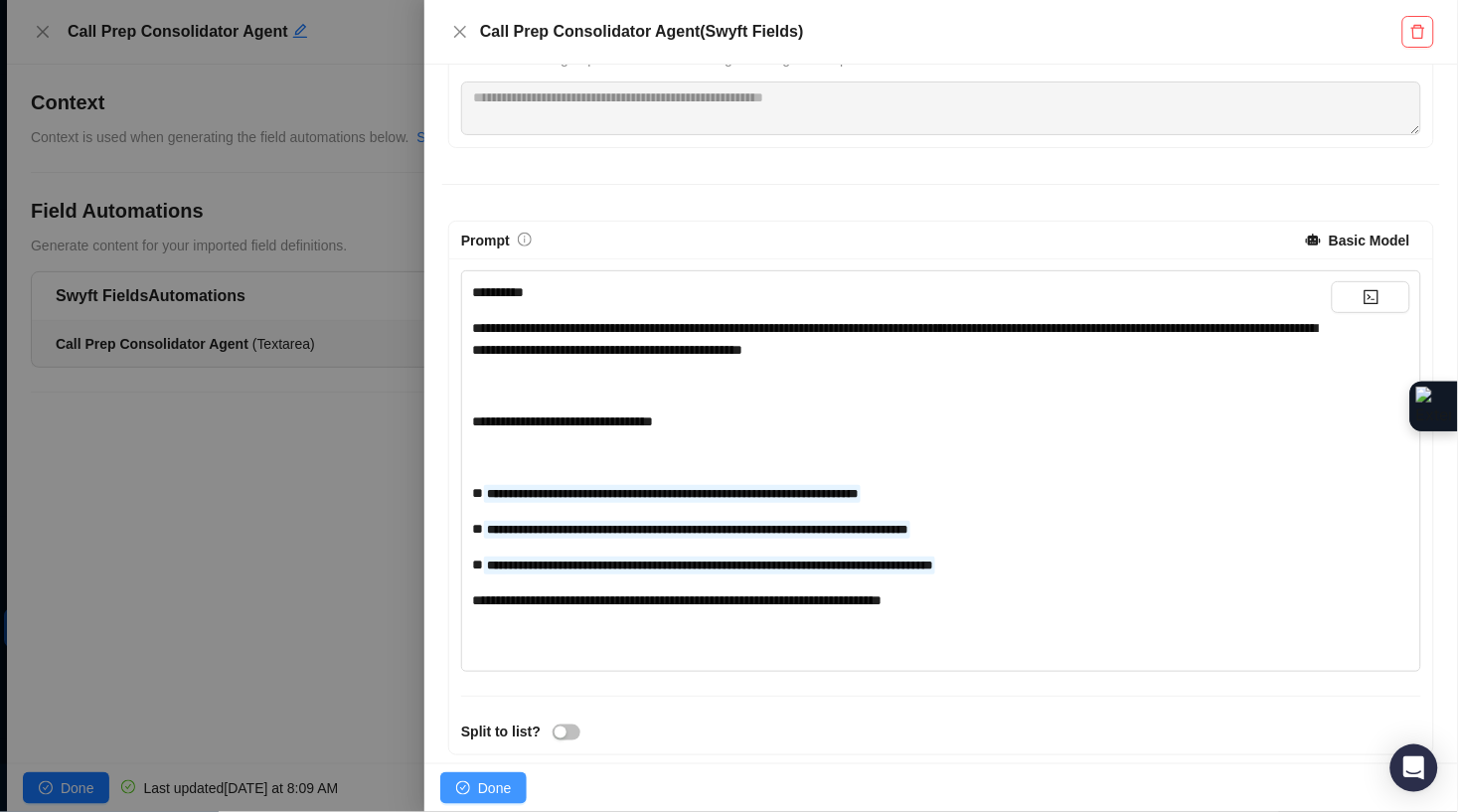 click on "Done" at bounding box center [494, 788] 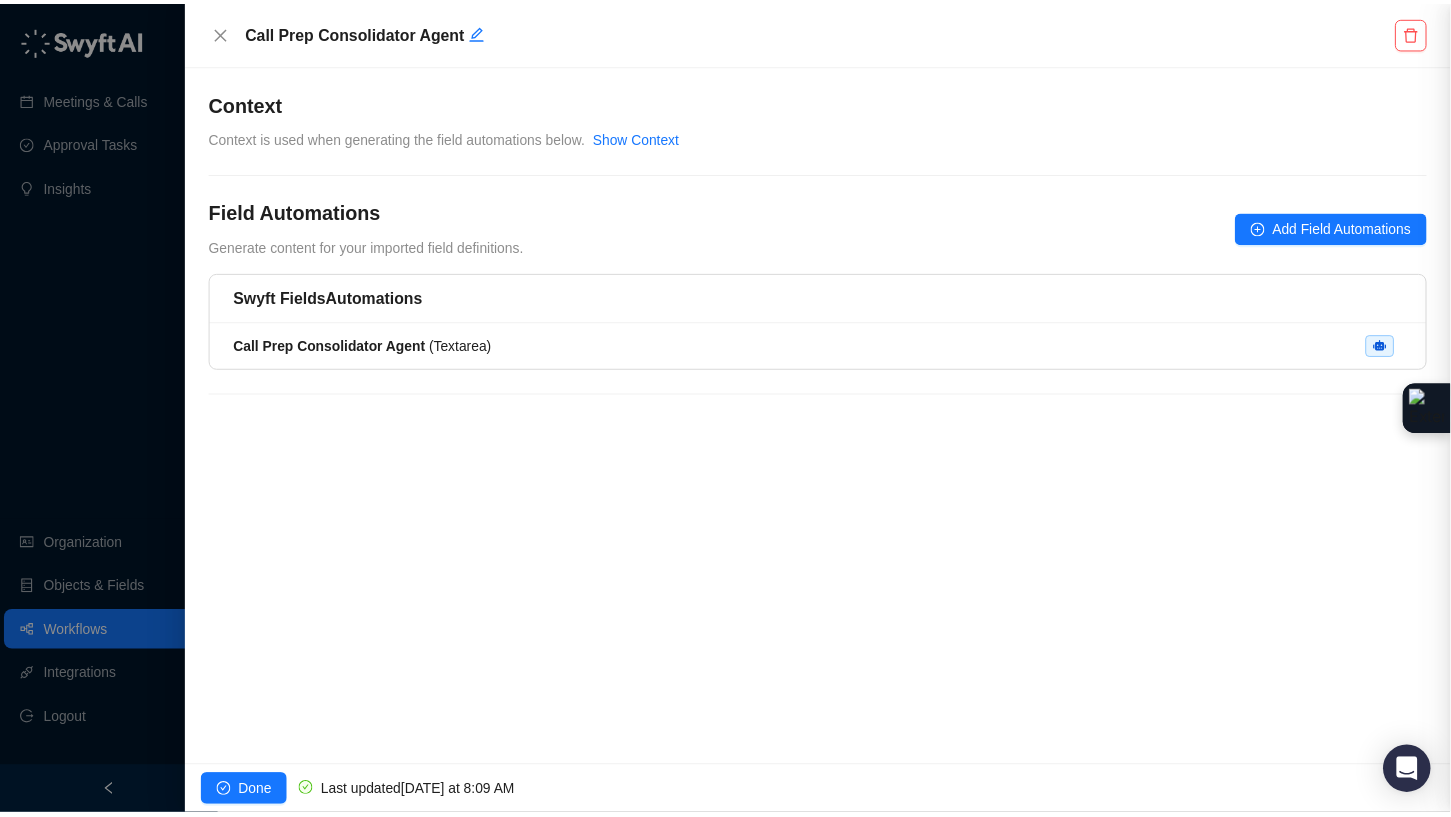 scroll, scrollTop: 0, scrollLeft: 0, axis: both 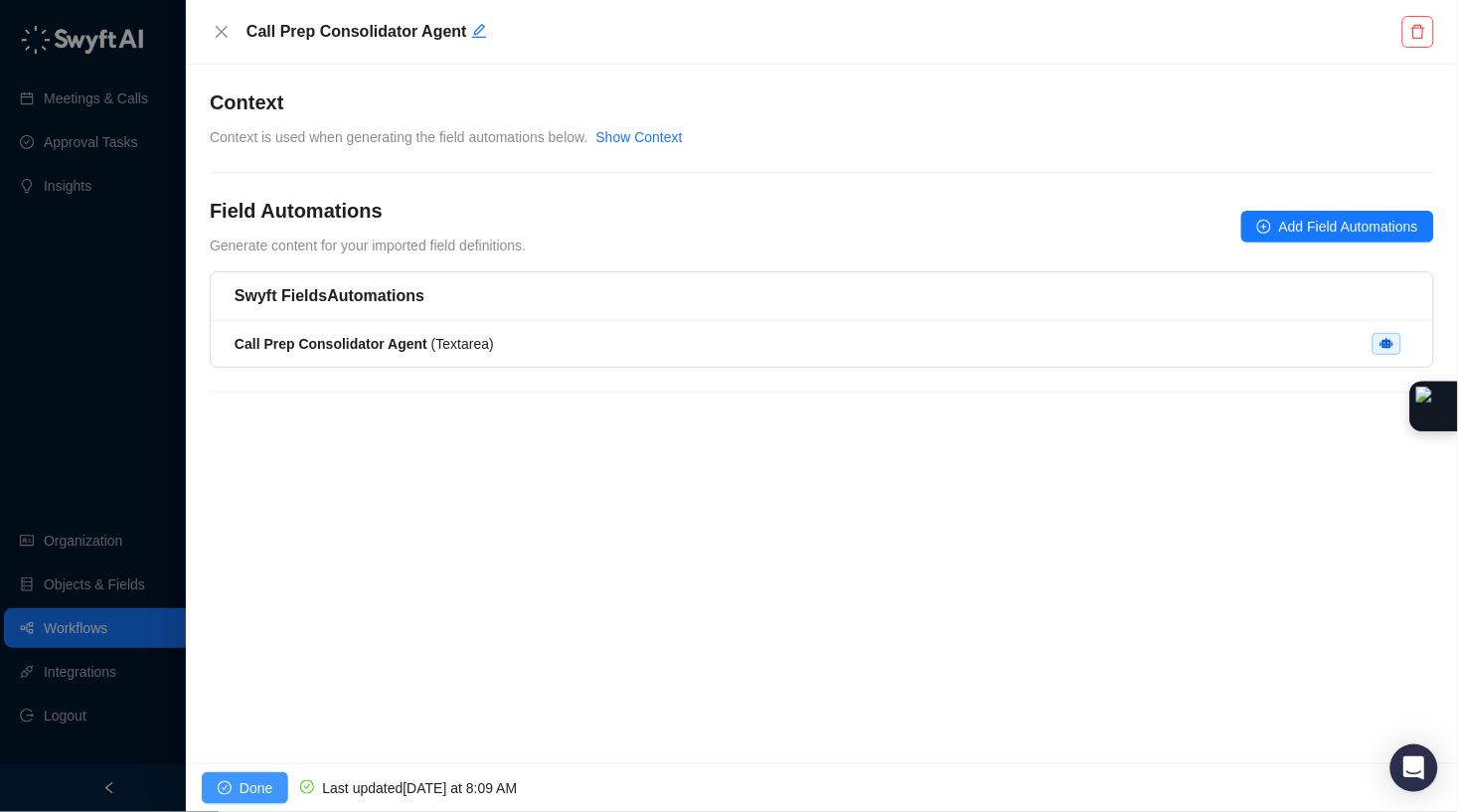 click on "Done" at bounding box center (255, 788) 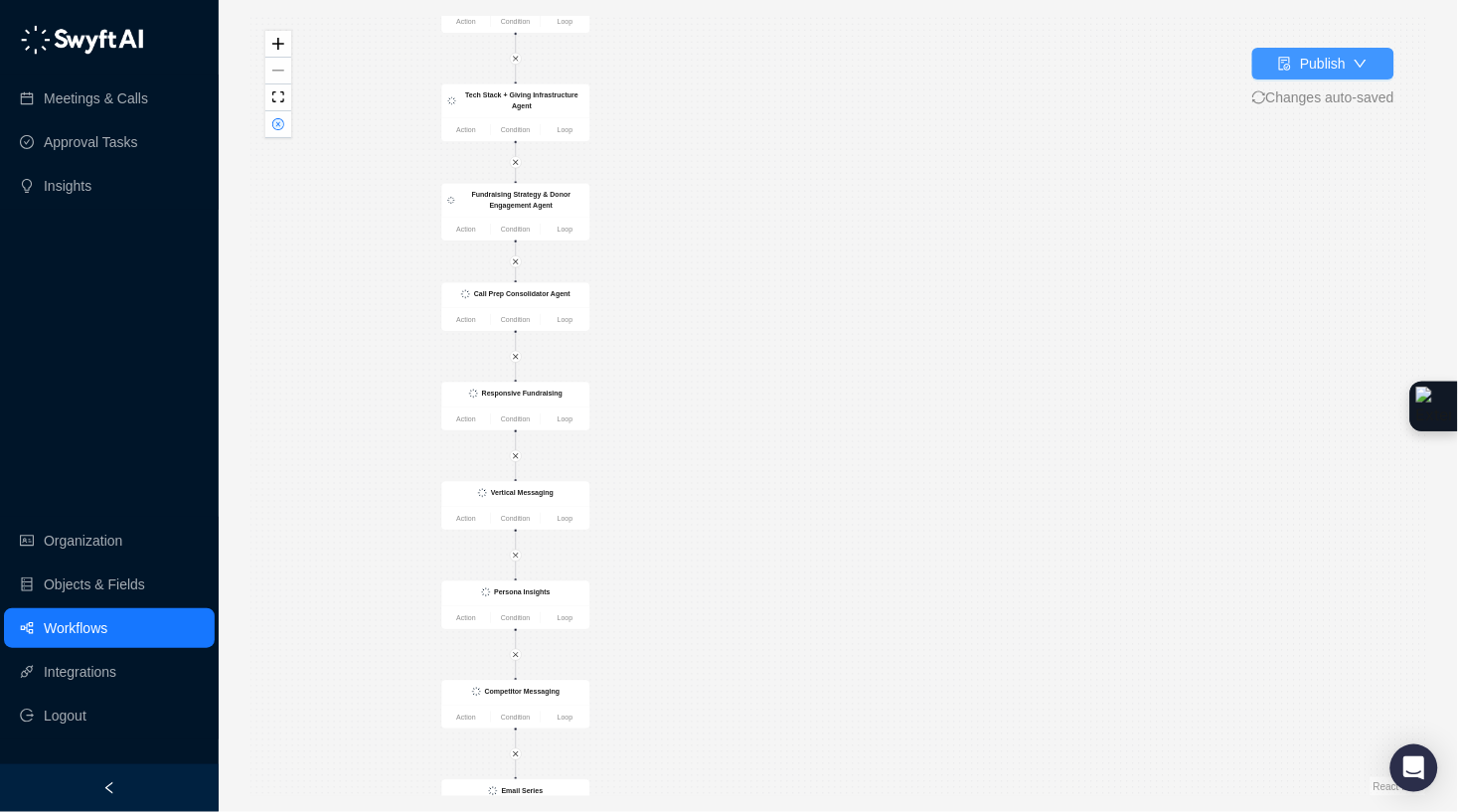click on "Publish" at bounding box center [1323, 64] 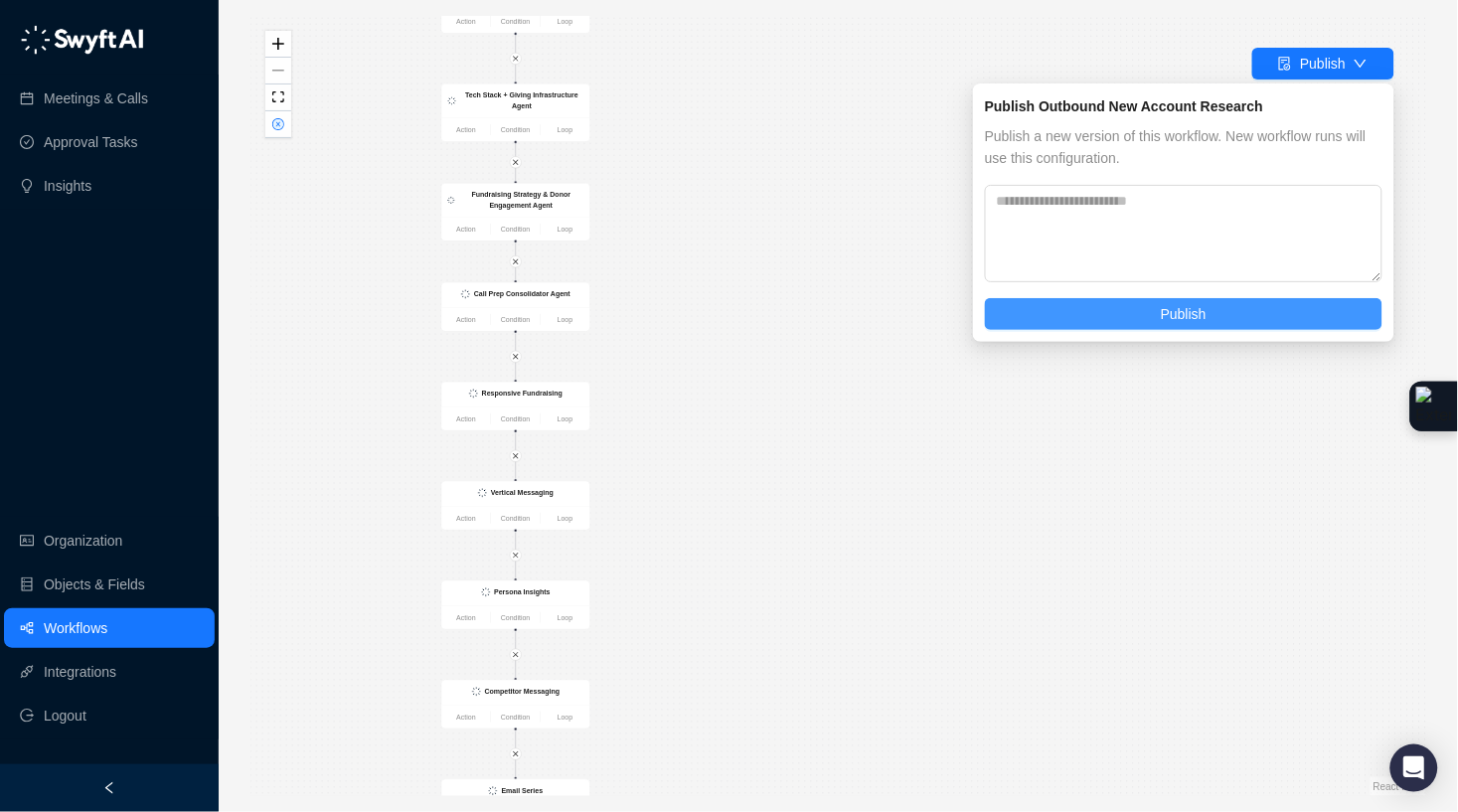 click on "Publish" at bounding box center (1184, 314) 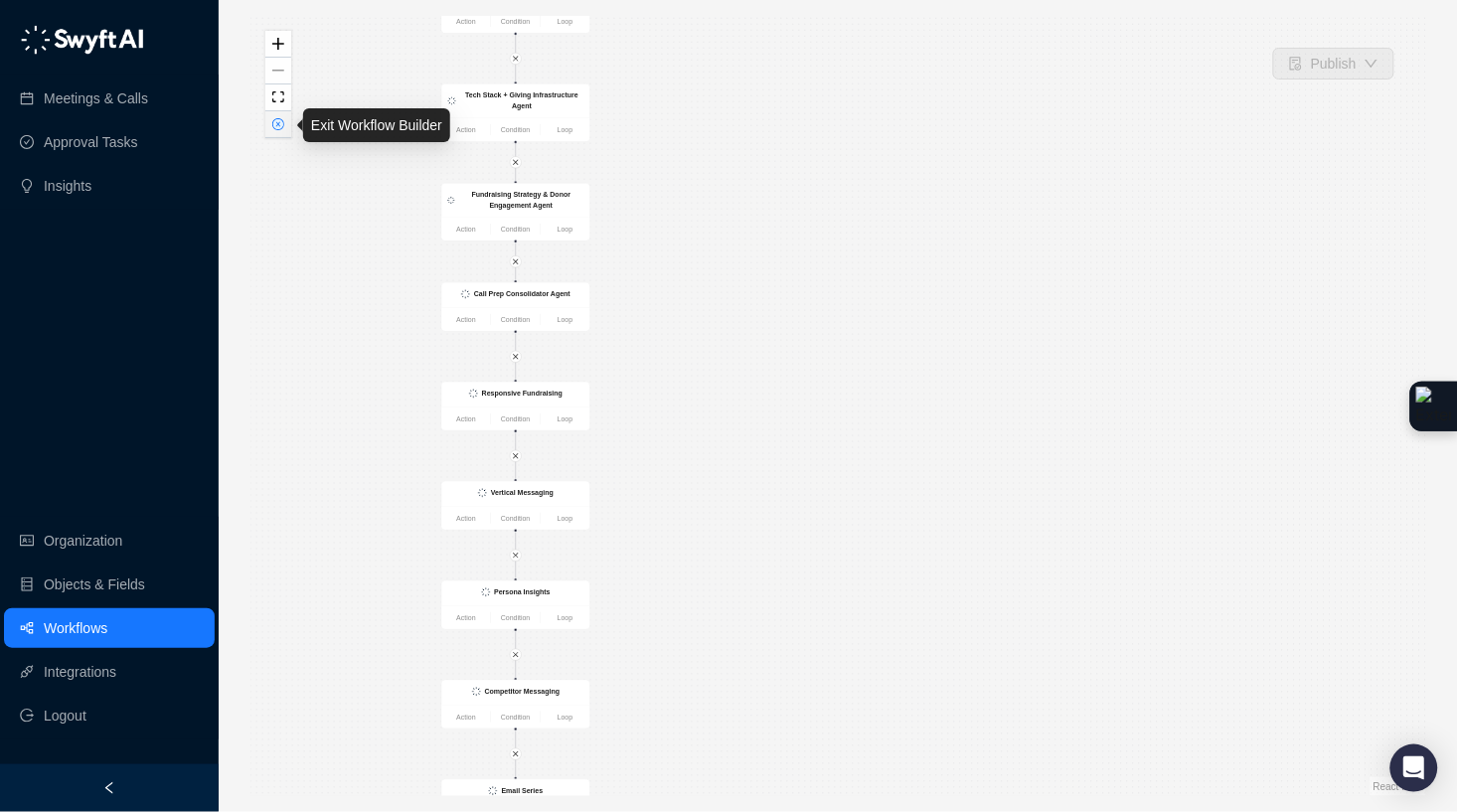 click at bounding box center (278, 124) 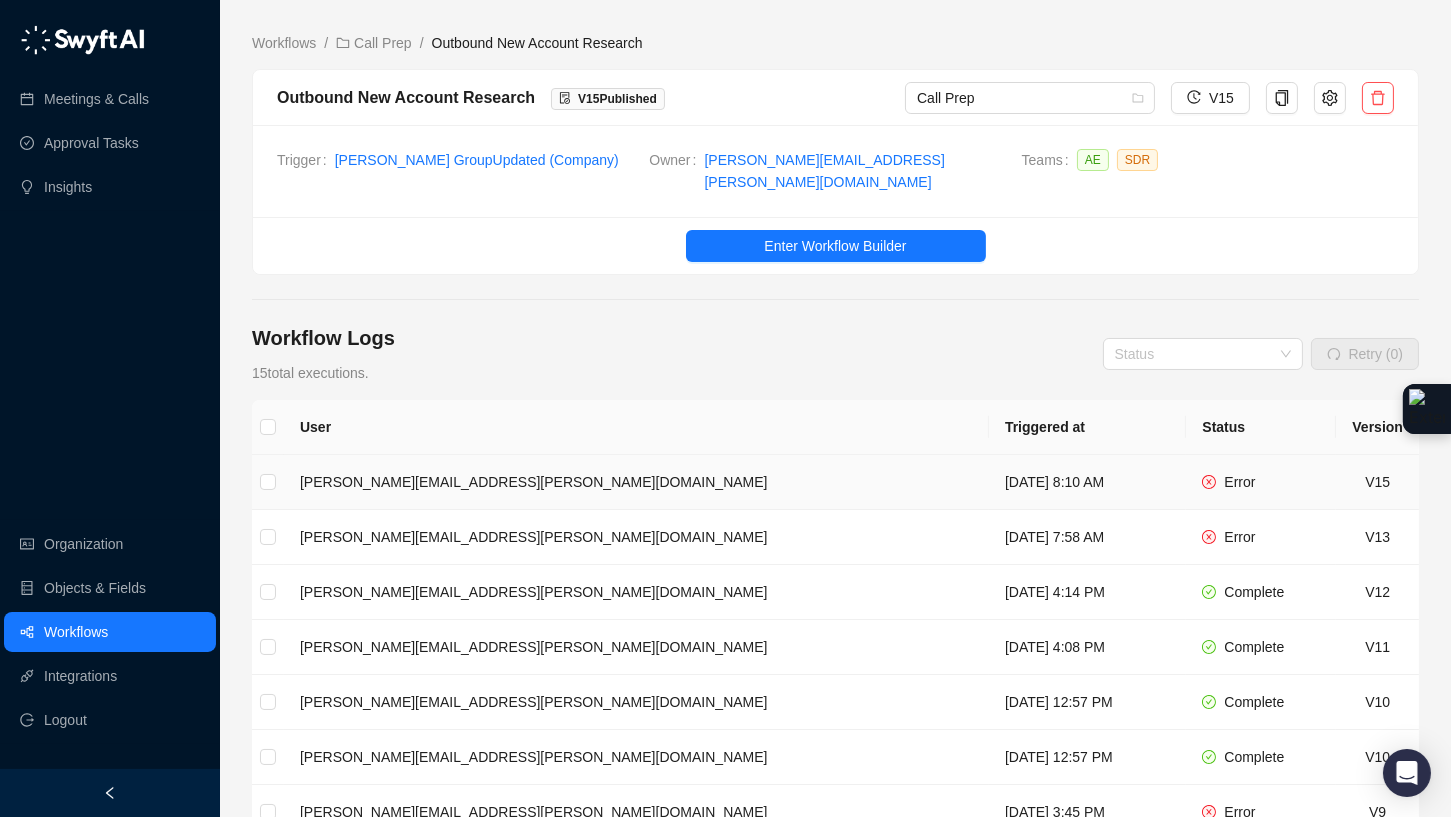 click on "[DATE] 8:10 AM" at bounding box center [1087, 482] 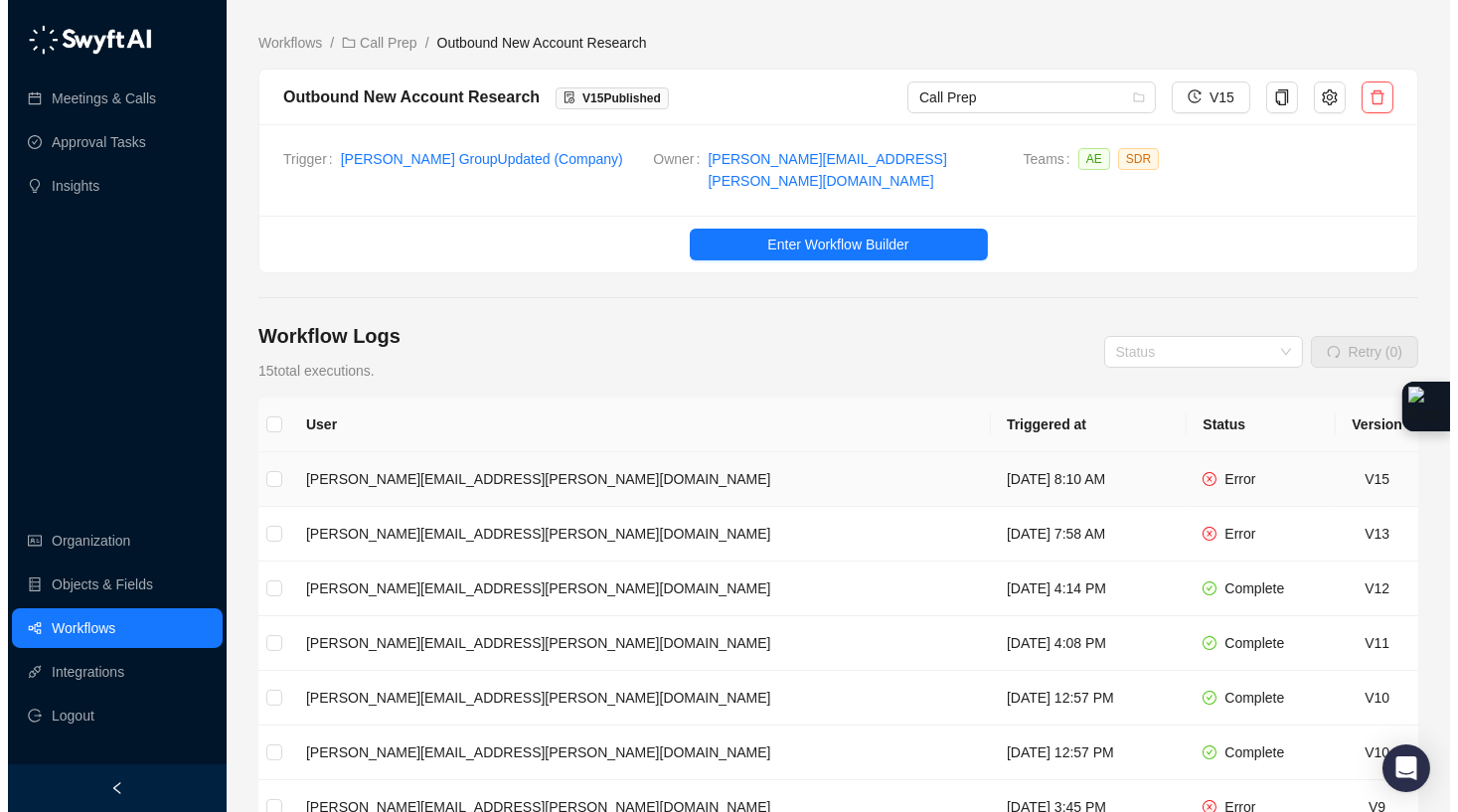 scroll, scrollTop: 4, scrollLeft: 0, axis: vertical 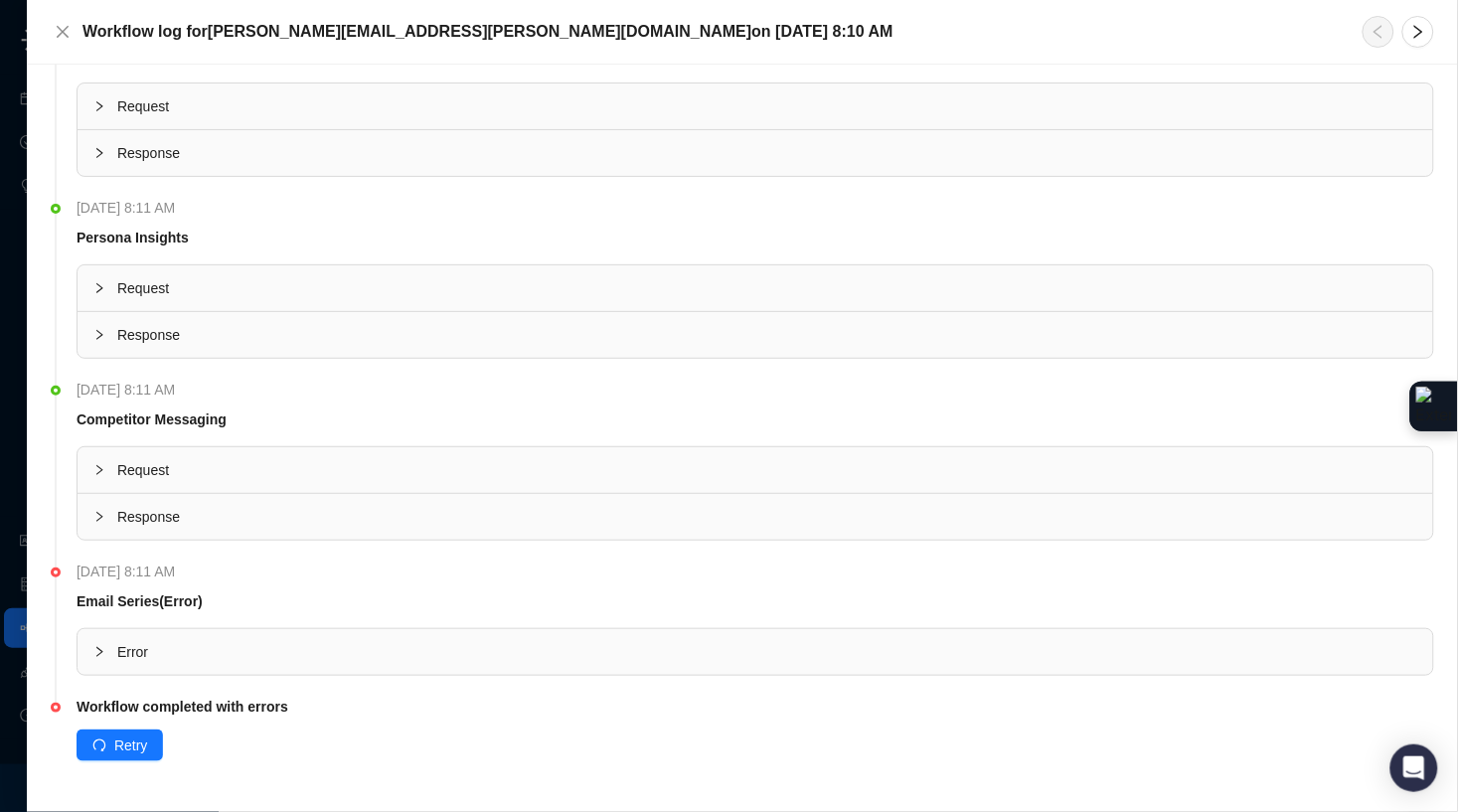 click on "Error" at bounding box center (755, 652) 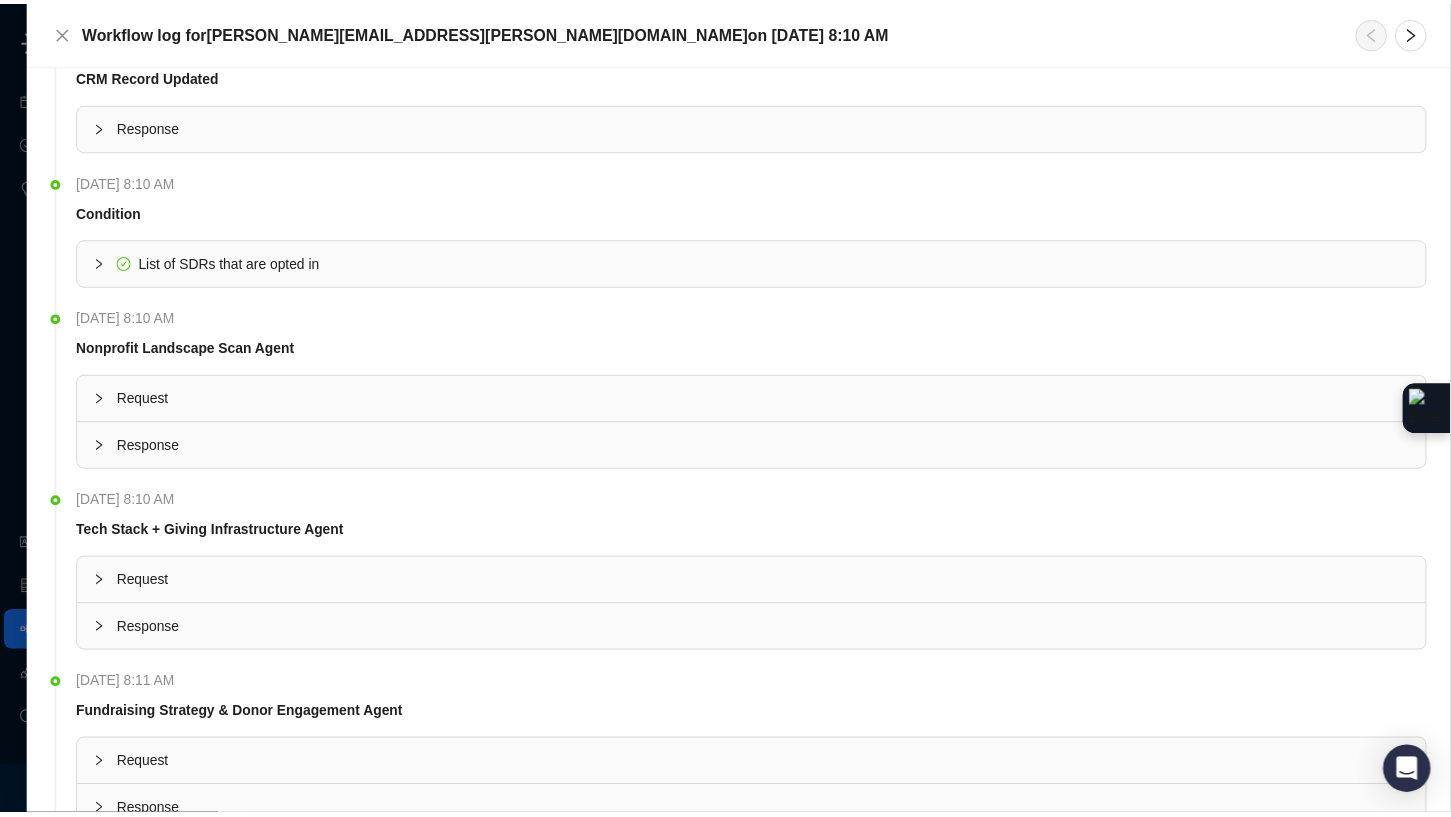 scroll, scrollTop: 0, scrollLeft: 0, axis: both 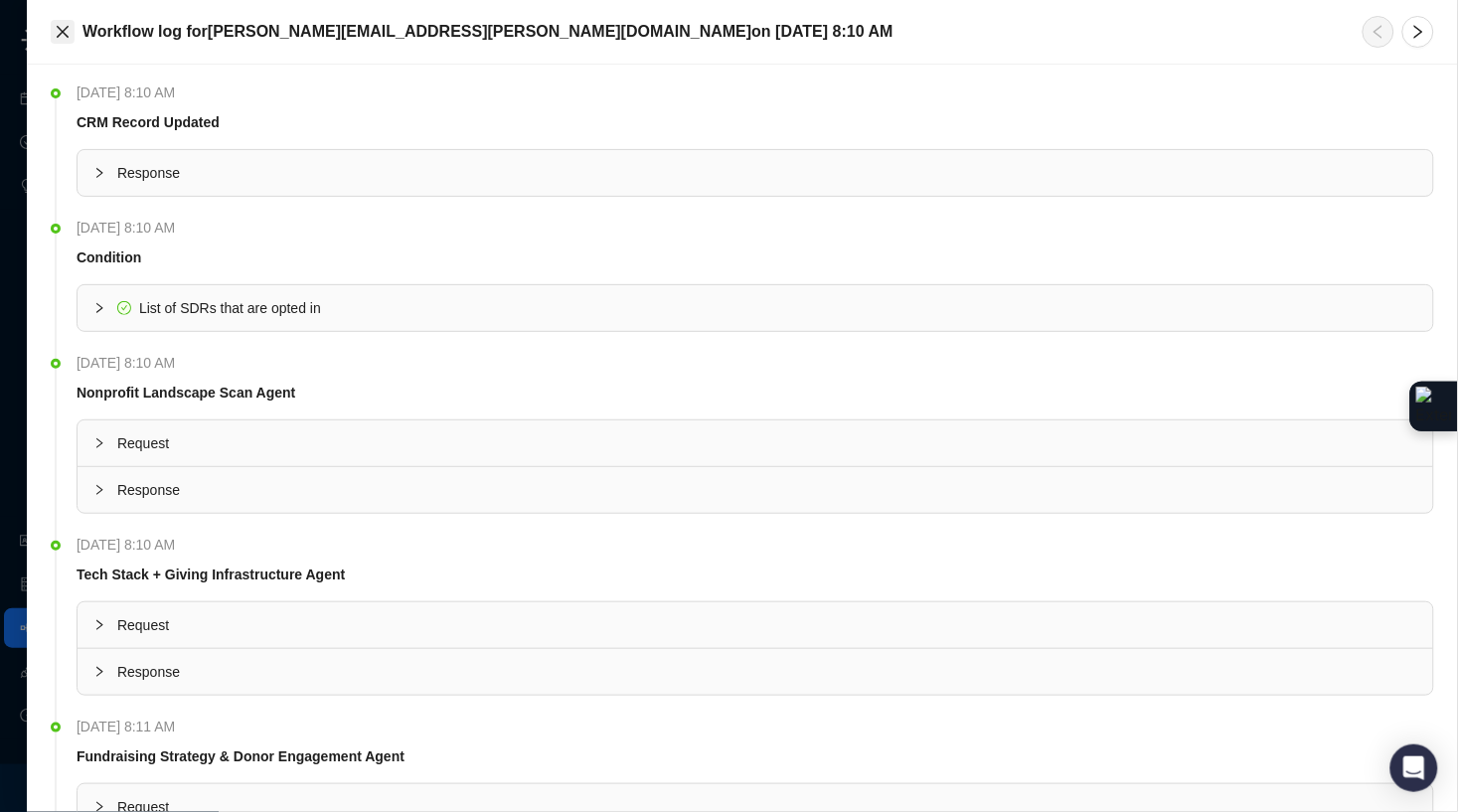 click 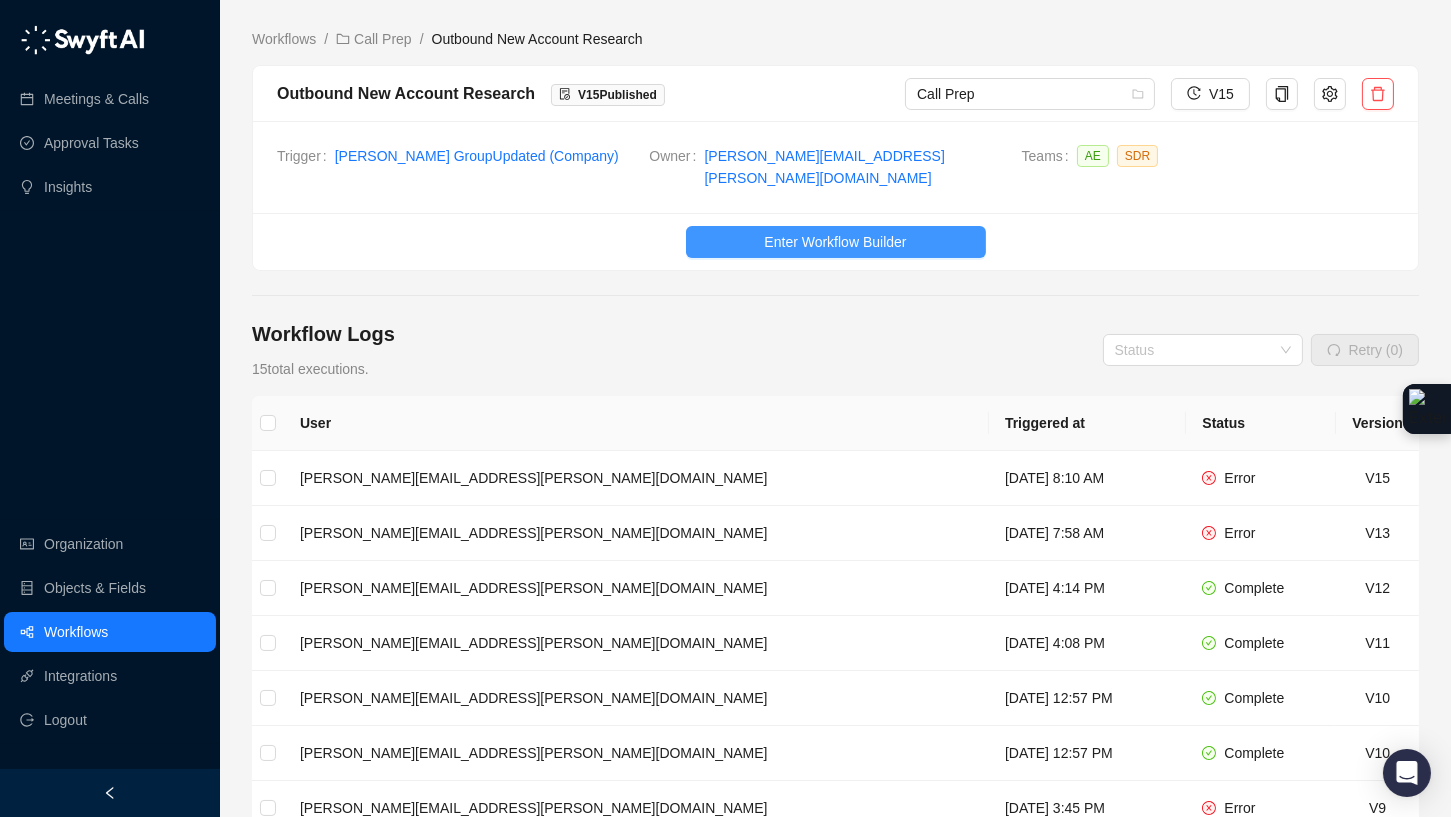 click on "Enter Workflow Builder" at bounding box center [835, 242] 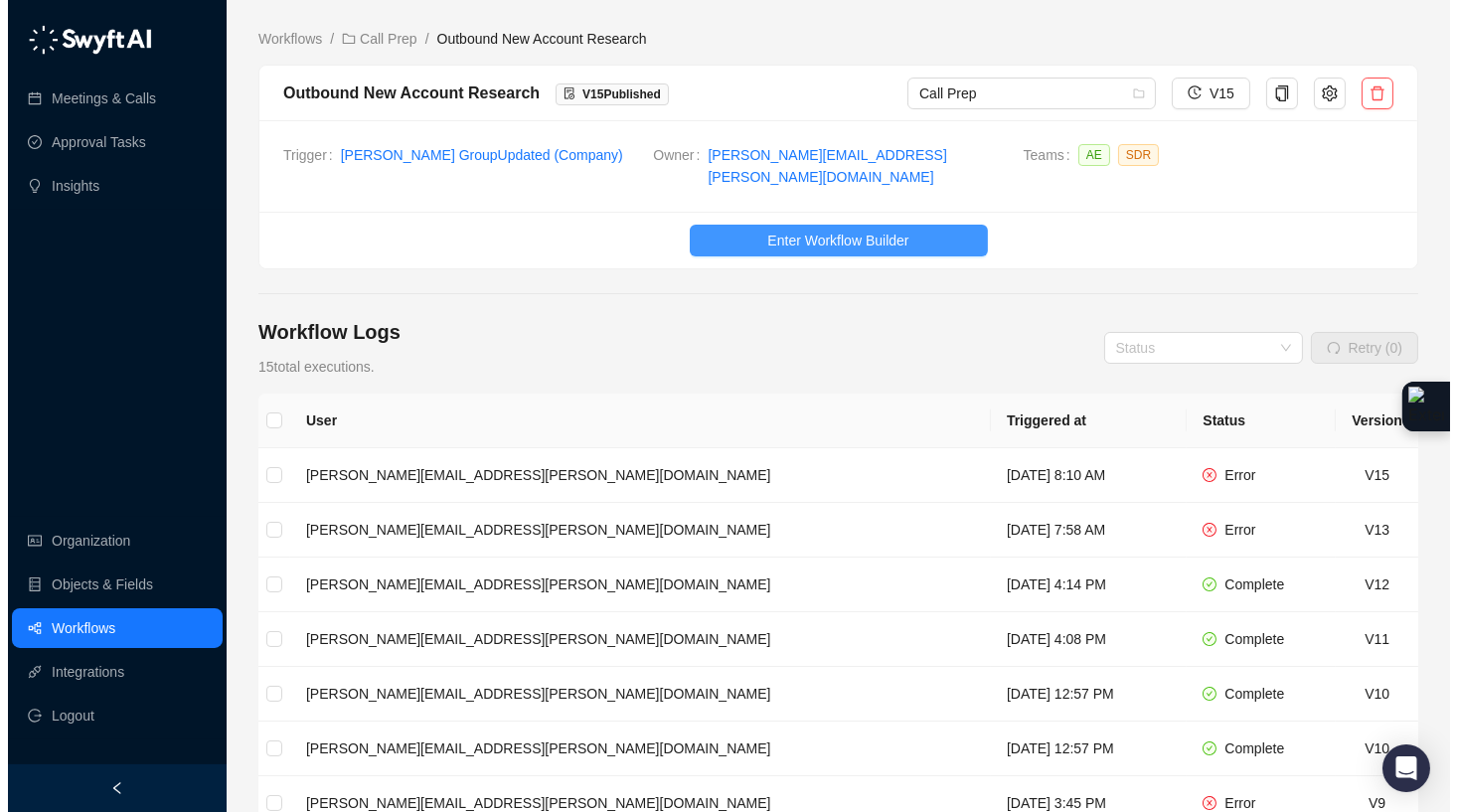 scroll, scrollTop: 0, scrollLeft: 0, axis: both 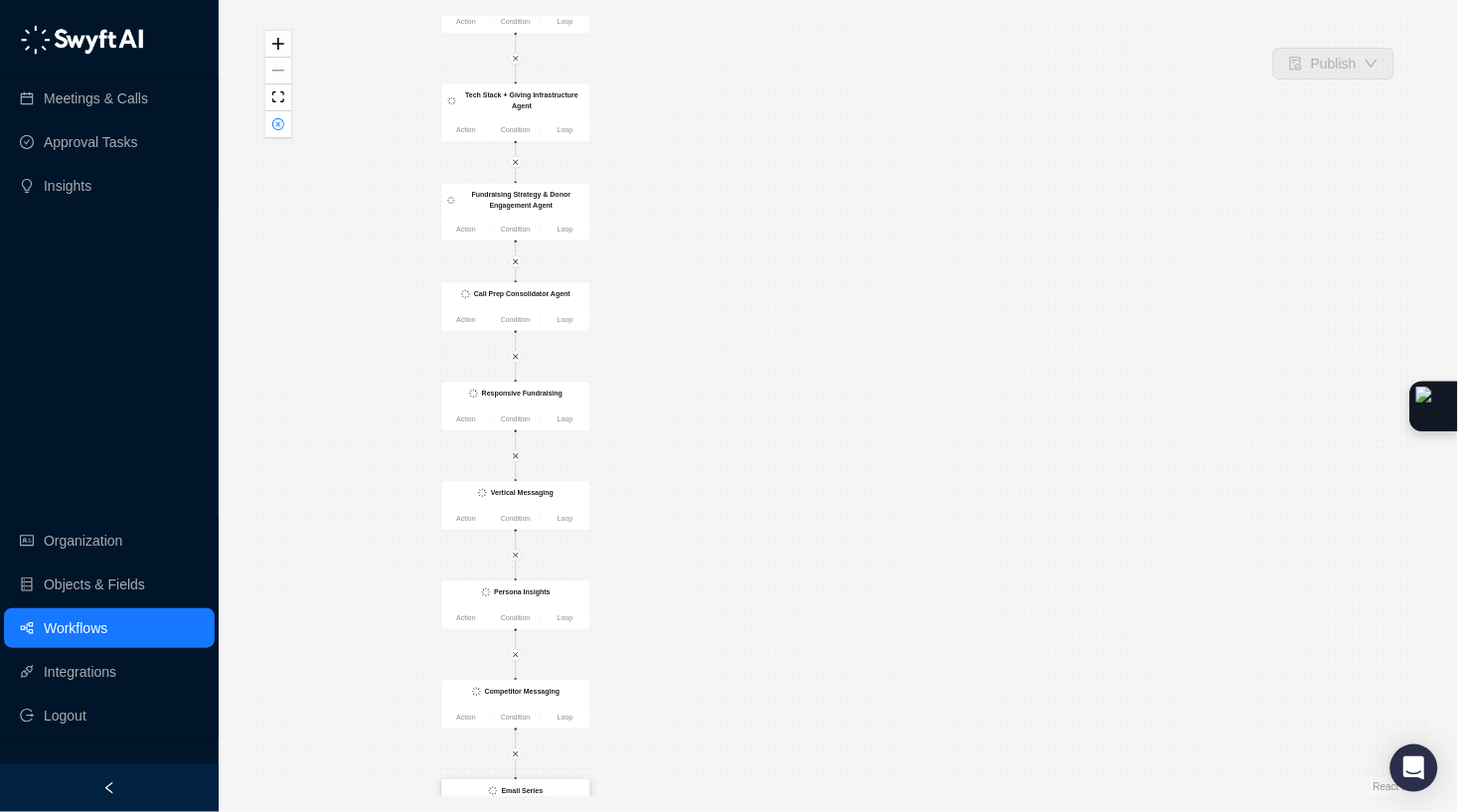 click on "Email Series" at bounding box center (516, 792) 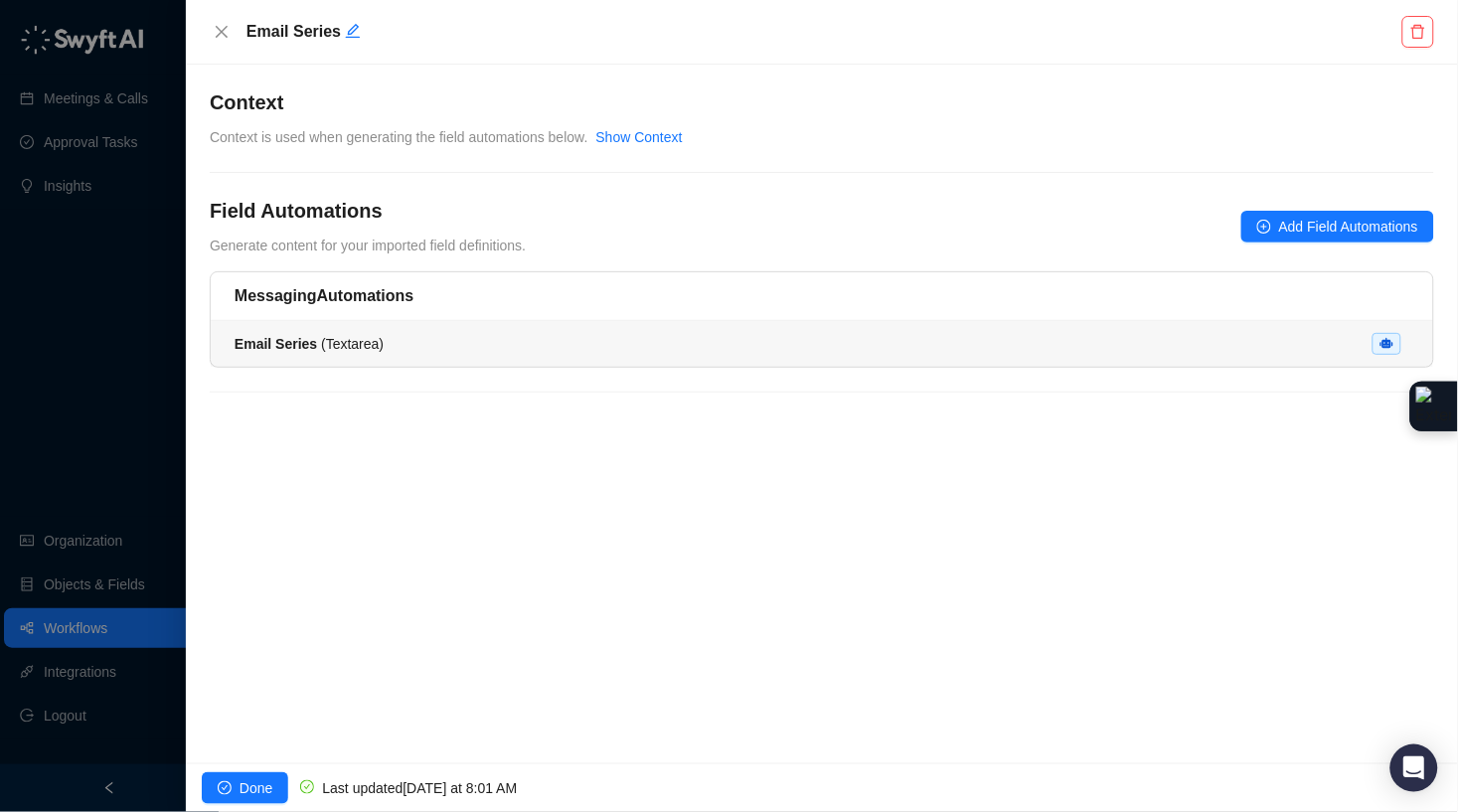 click on "Email Series   ( Textarea )" at bounding box center (822, 344) 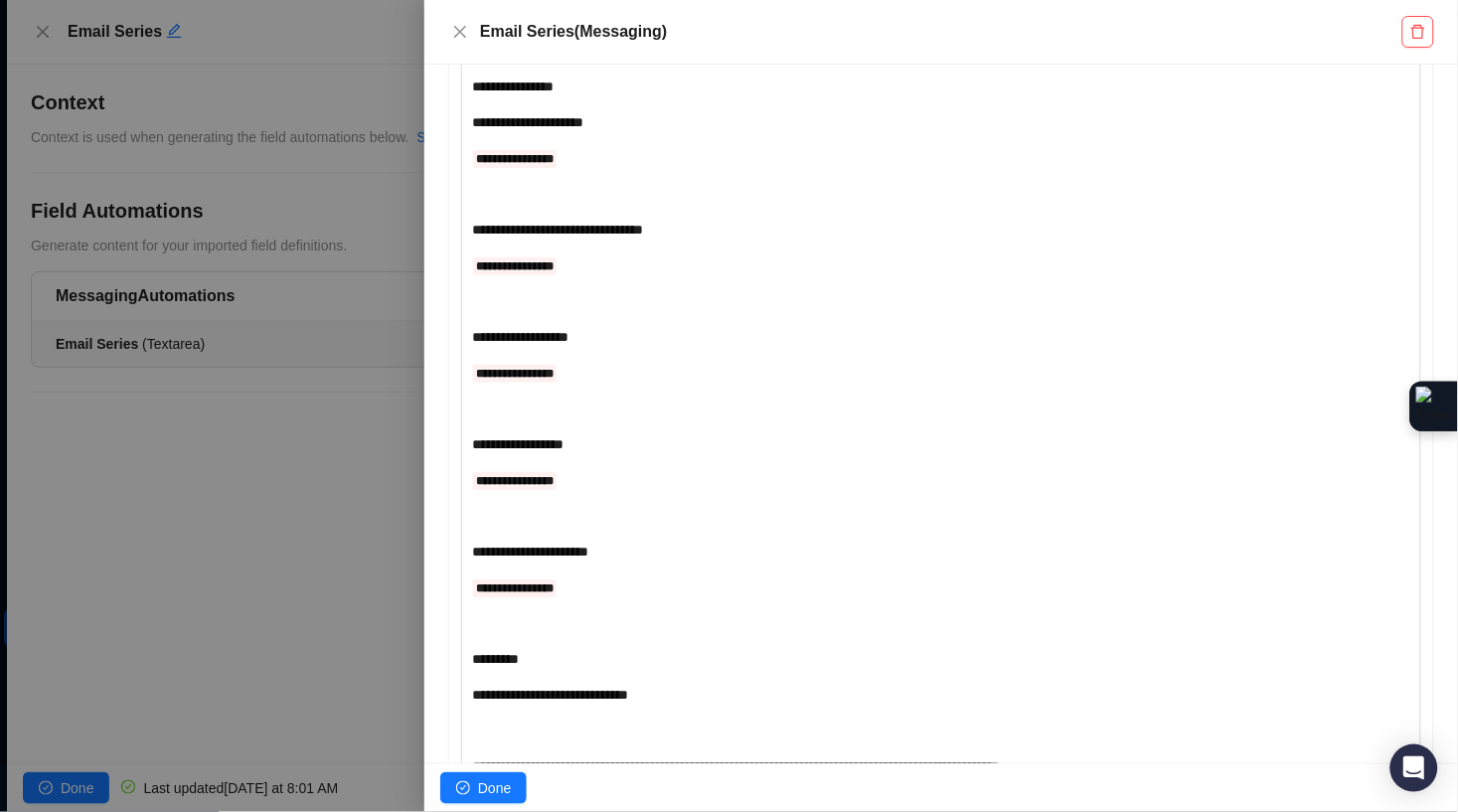 scroll, scrollTop: 4563, scrollLeft: 0, axis: vertical 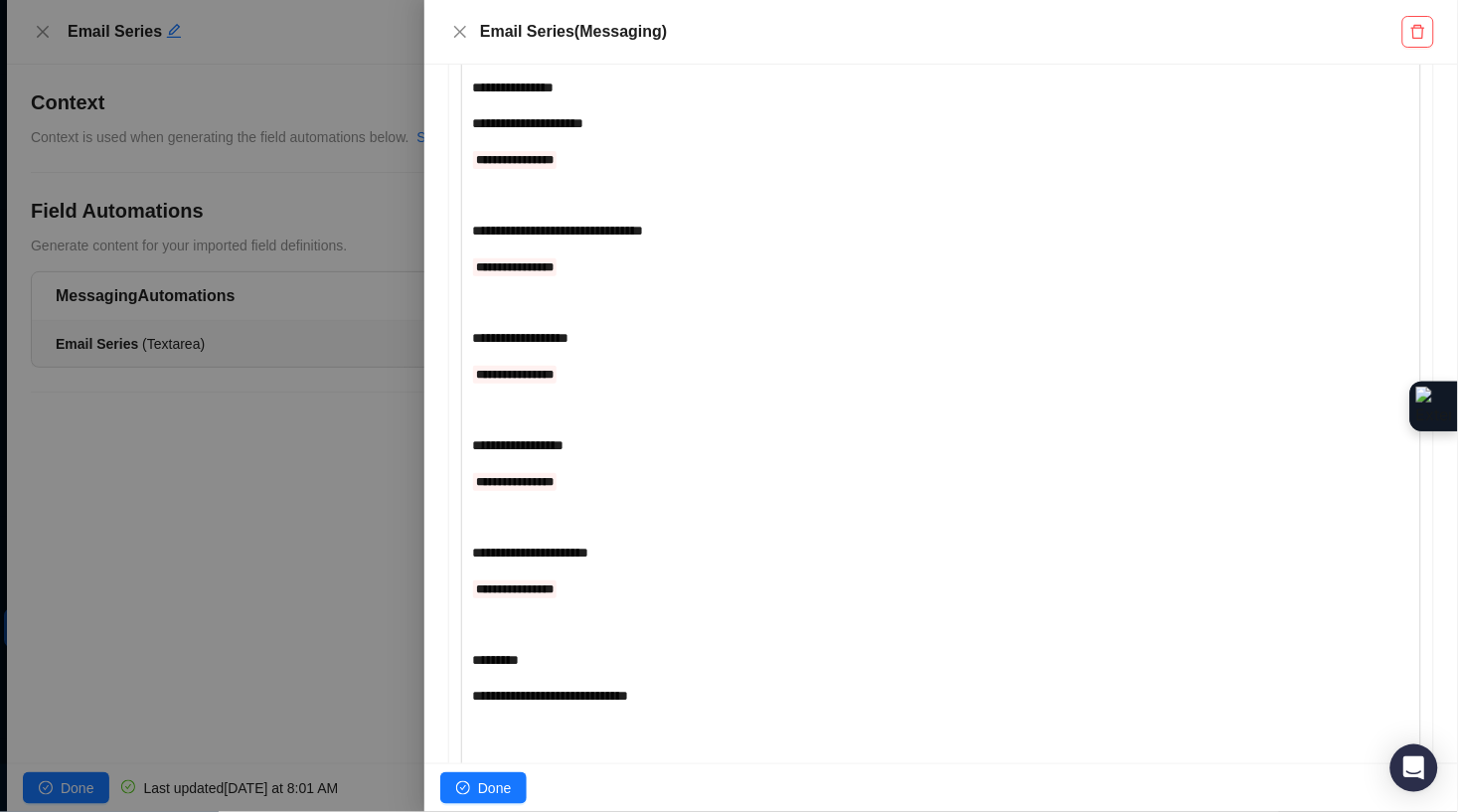 click on "**********" at bounding box center (901, 295) 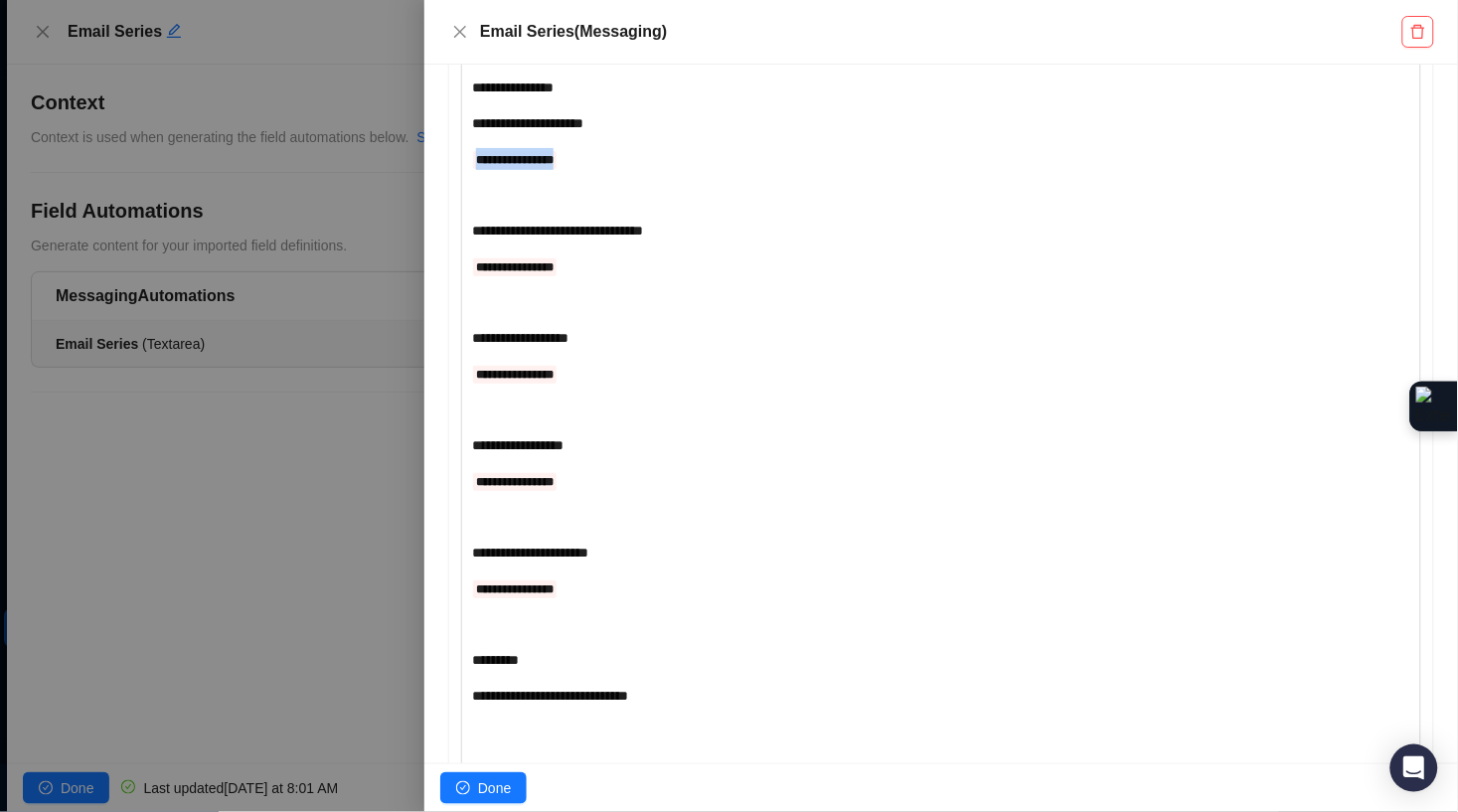 drag, startPoint x: 618, startPoint y: 294, endPoint x: 457, endPoint y: 280, distance: 161.6075 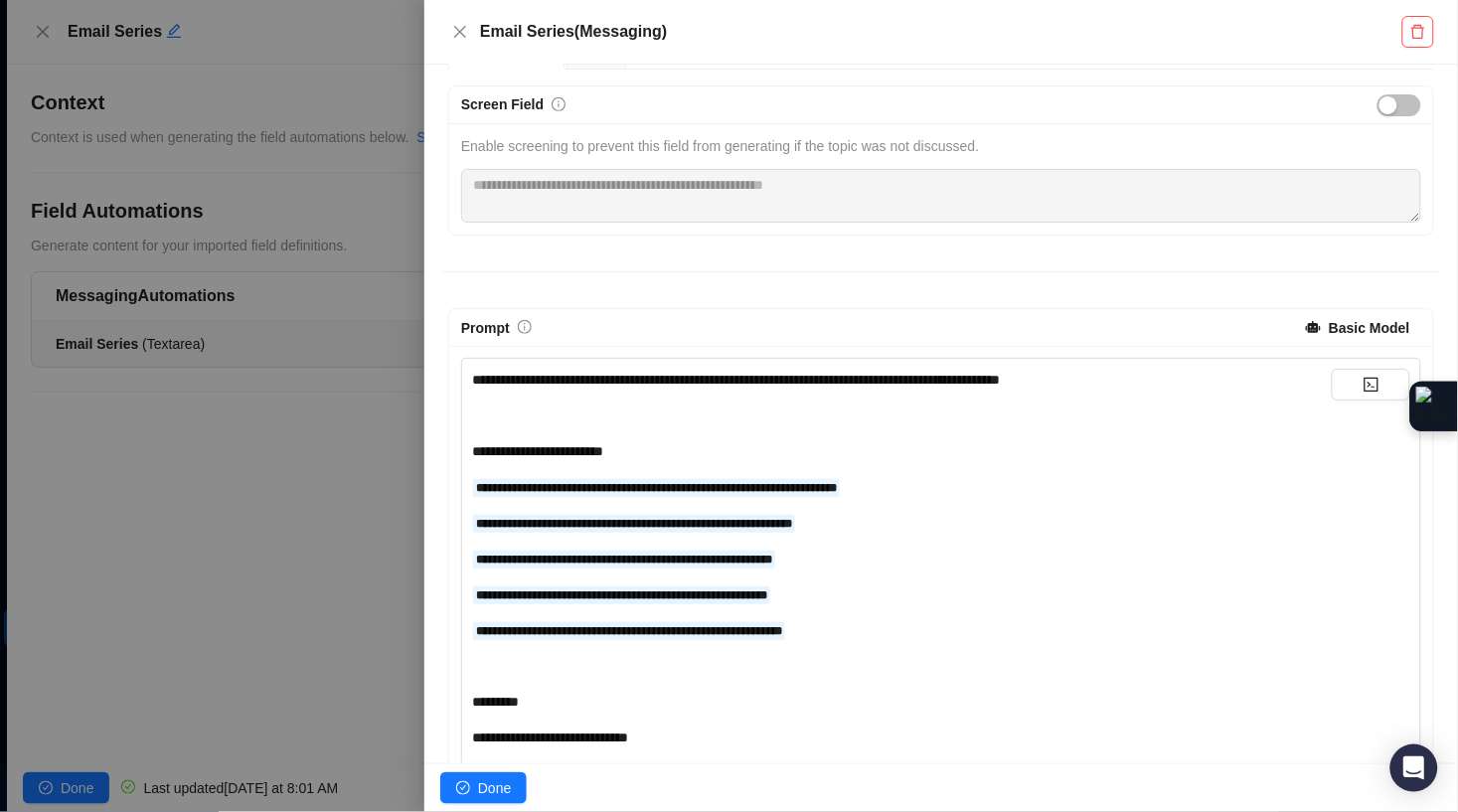 scroll, scrollTop: 189, scrollLeft: 0, axis: vertical 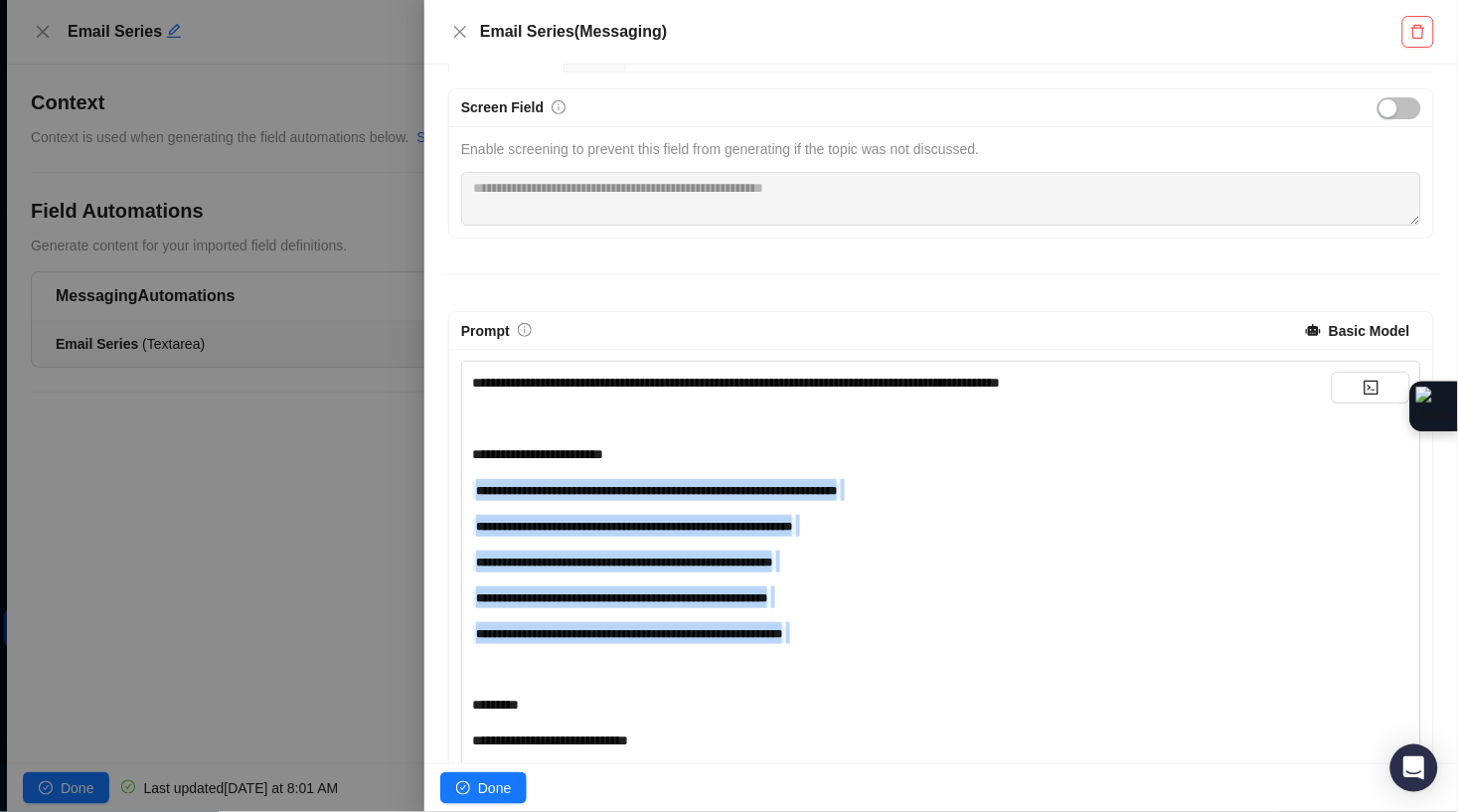 drag, startPoint x: 959, startPoint y: 658, endPoint x: 463, endPoint y: 486, distance: 524.97619 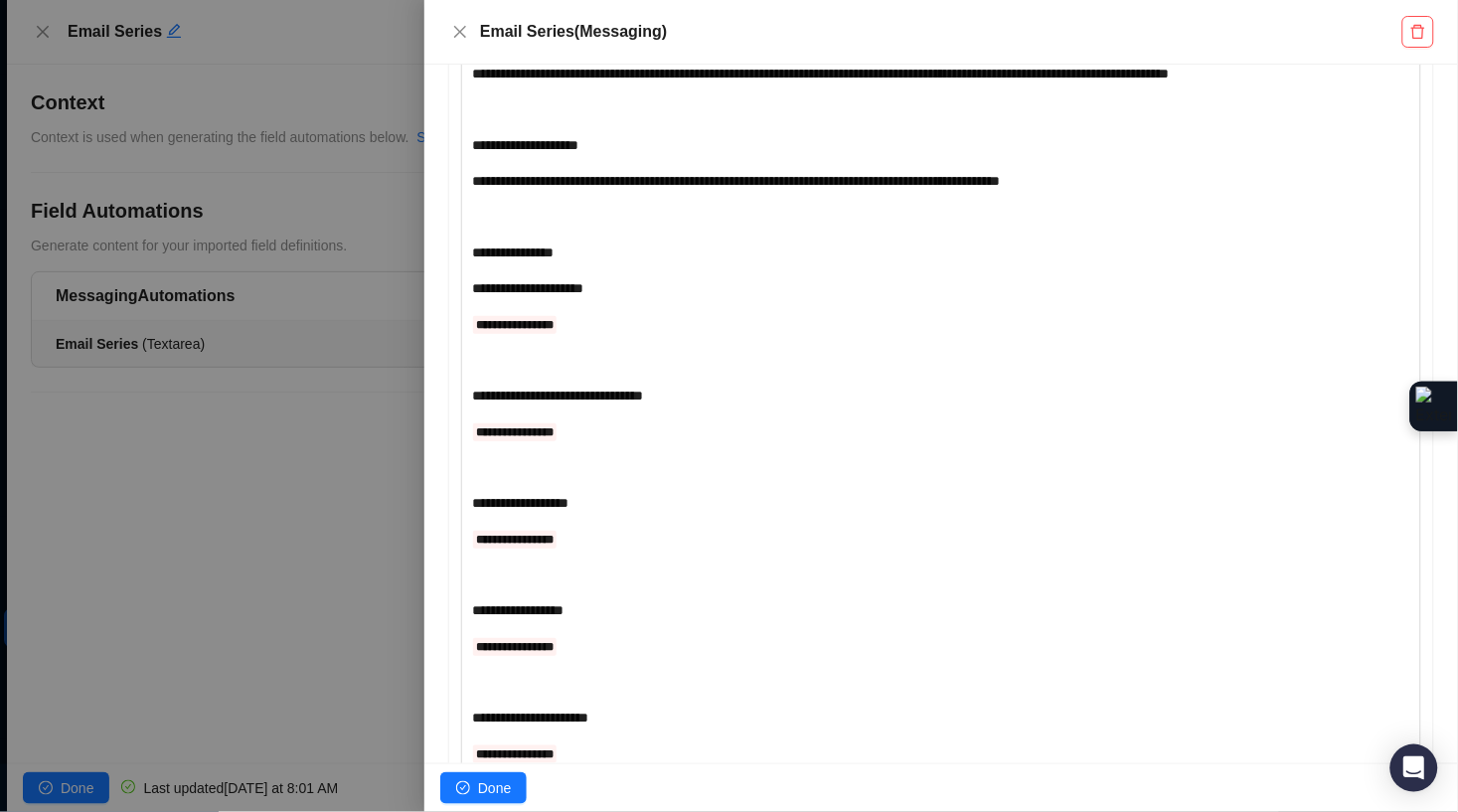 scroll, scrollTop: 4393, scrollLeft: 0, axis: vertical 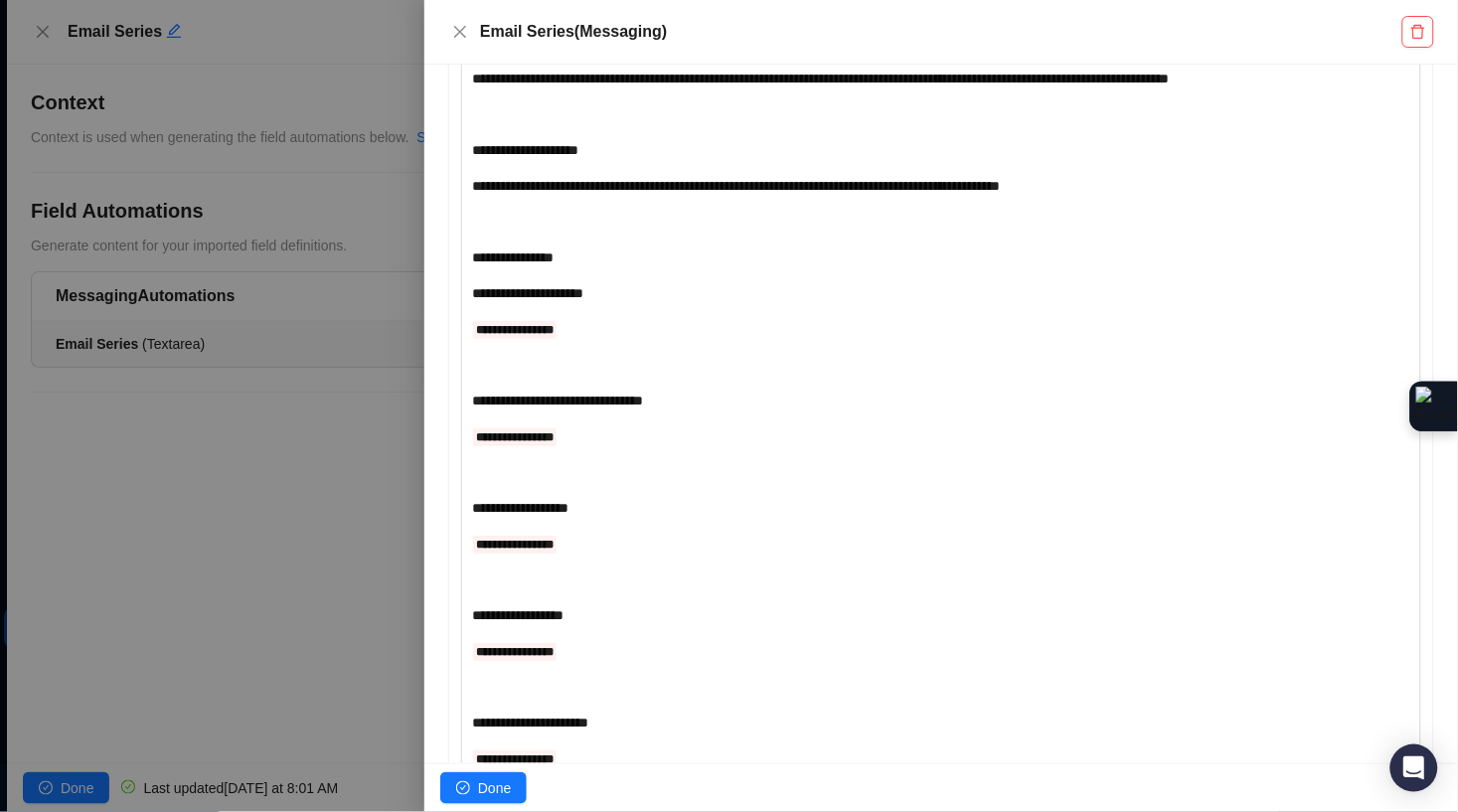 click on "**********" at bounding box center (901, 329) 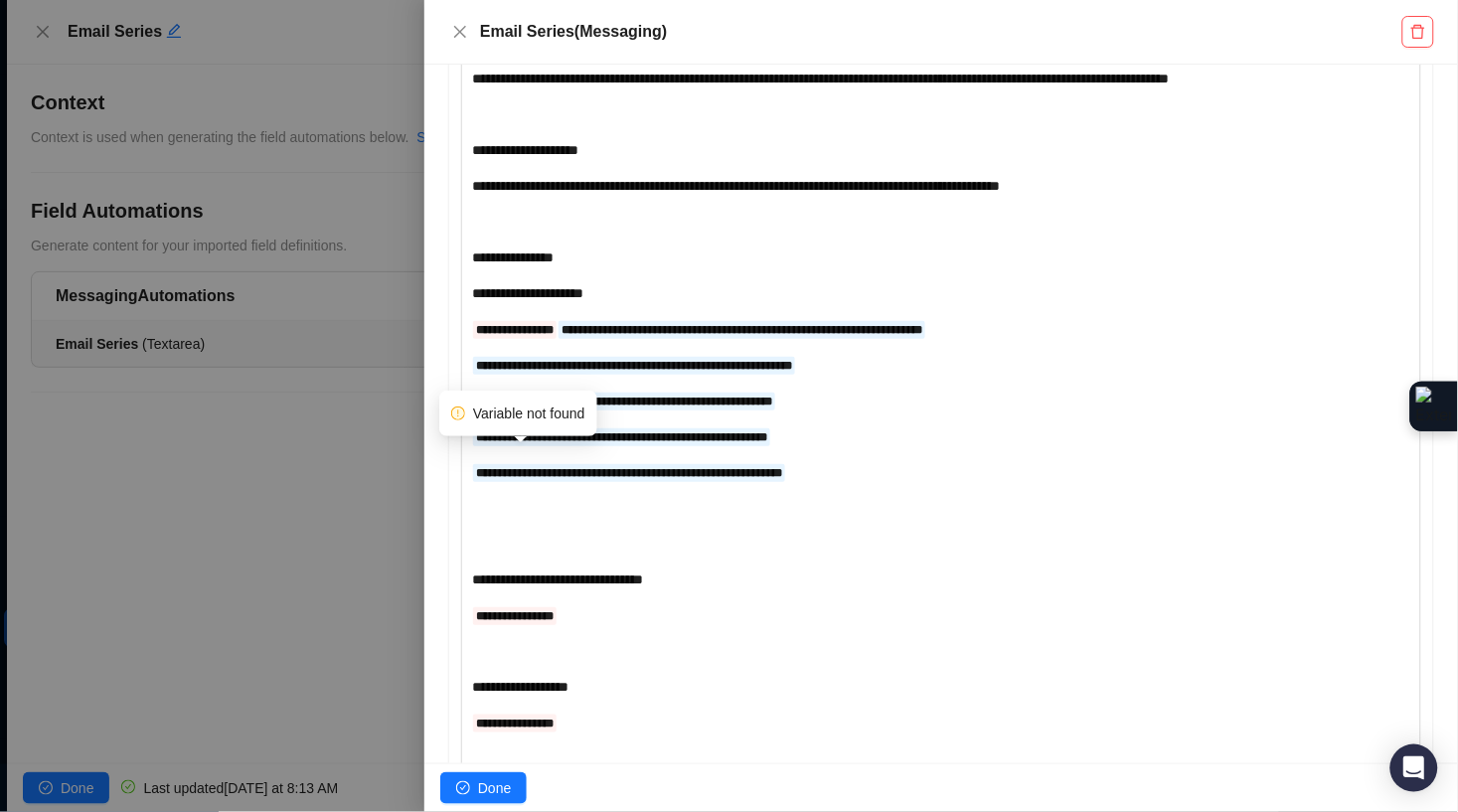drag, startPoint x: 476, startPoint y: 456, endPoint x: 504, endPoint y: 456, distance: 28 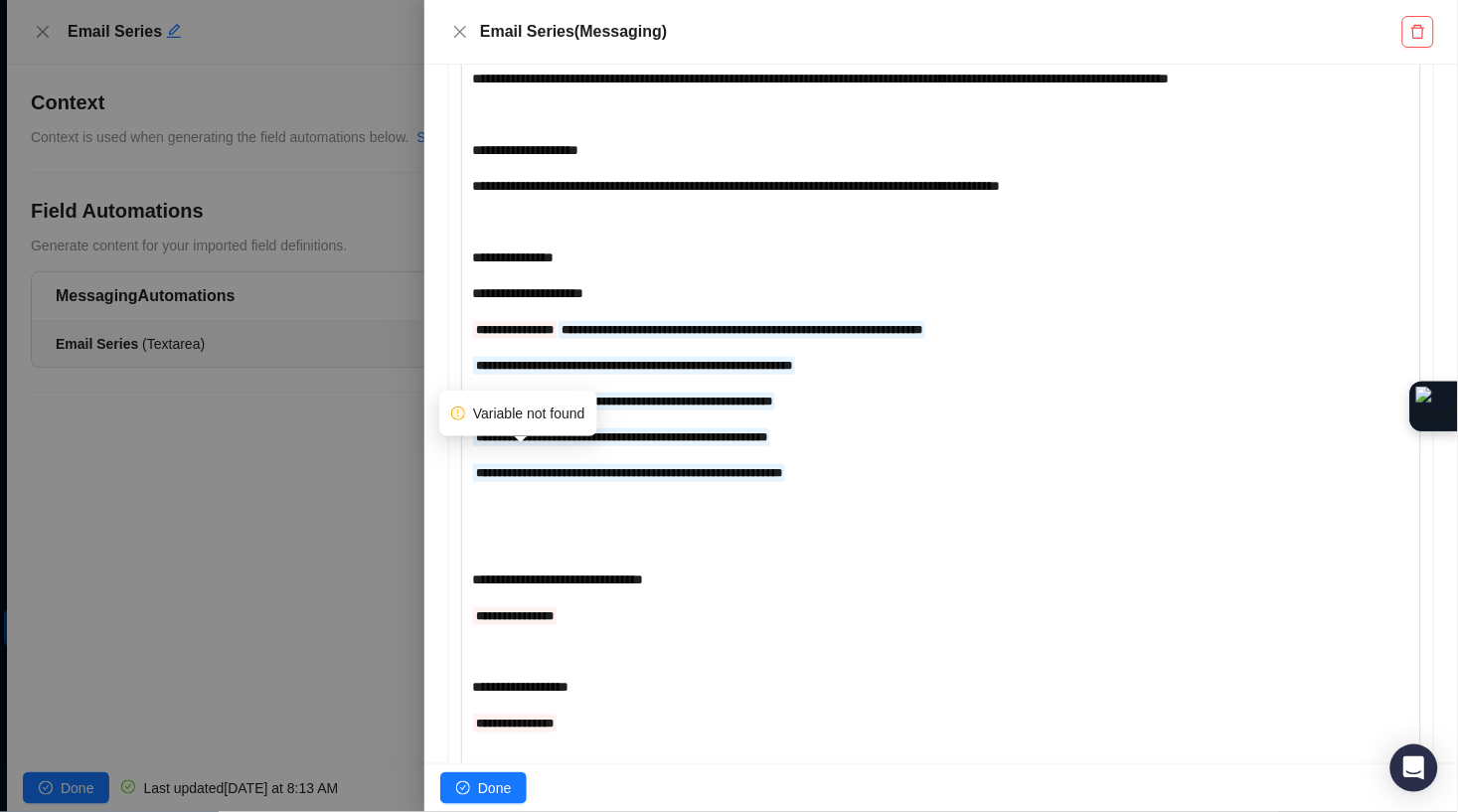 click on "**********" at bounding box center (515, 330) 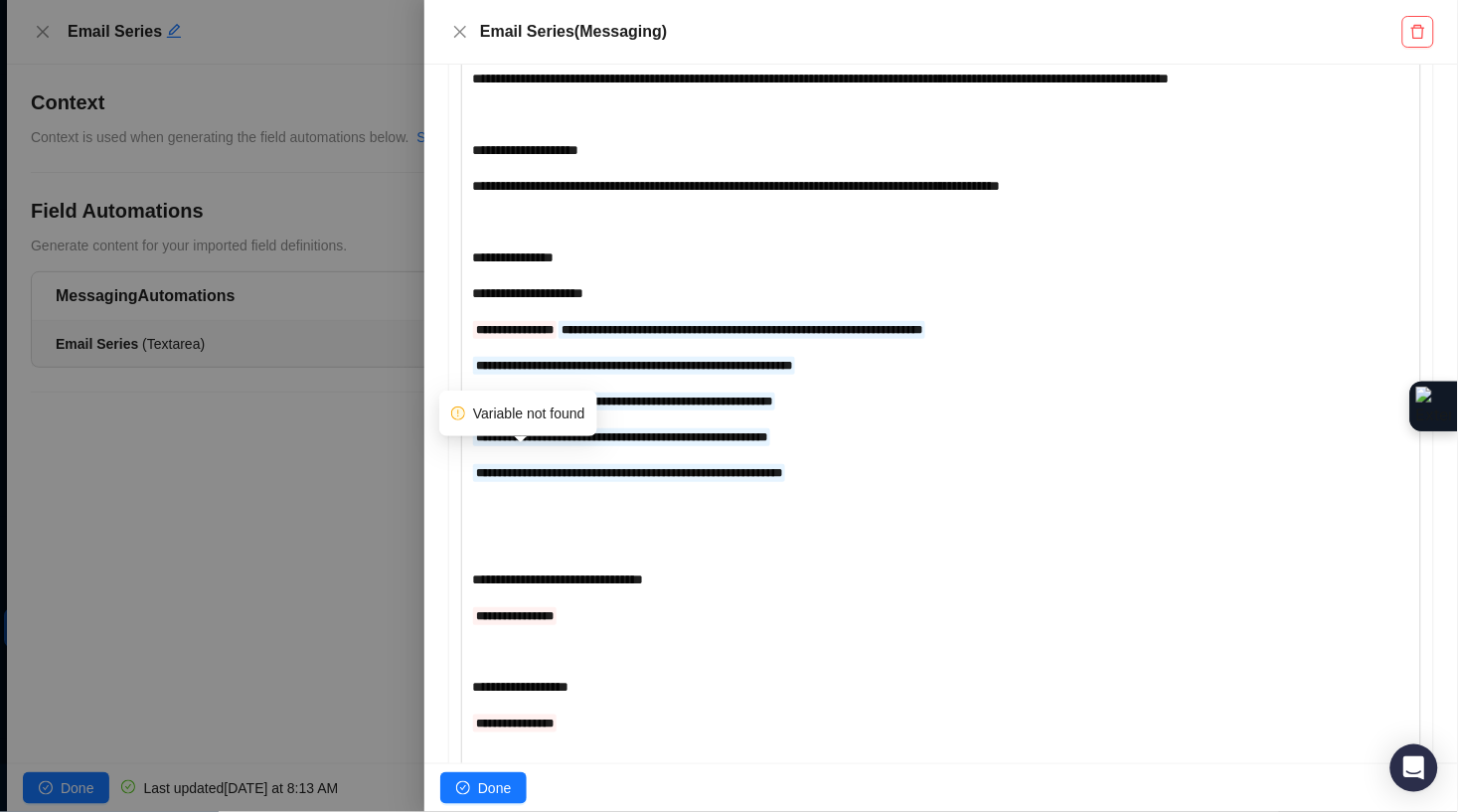 click on "**********" at bounding box center [515, 330] 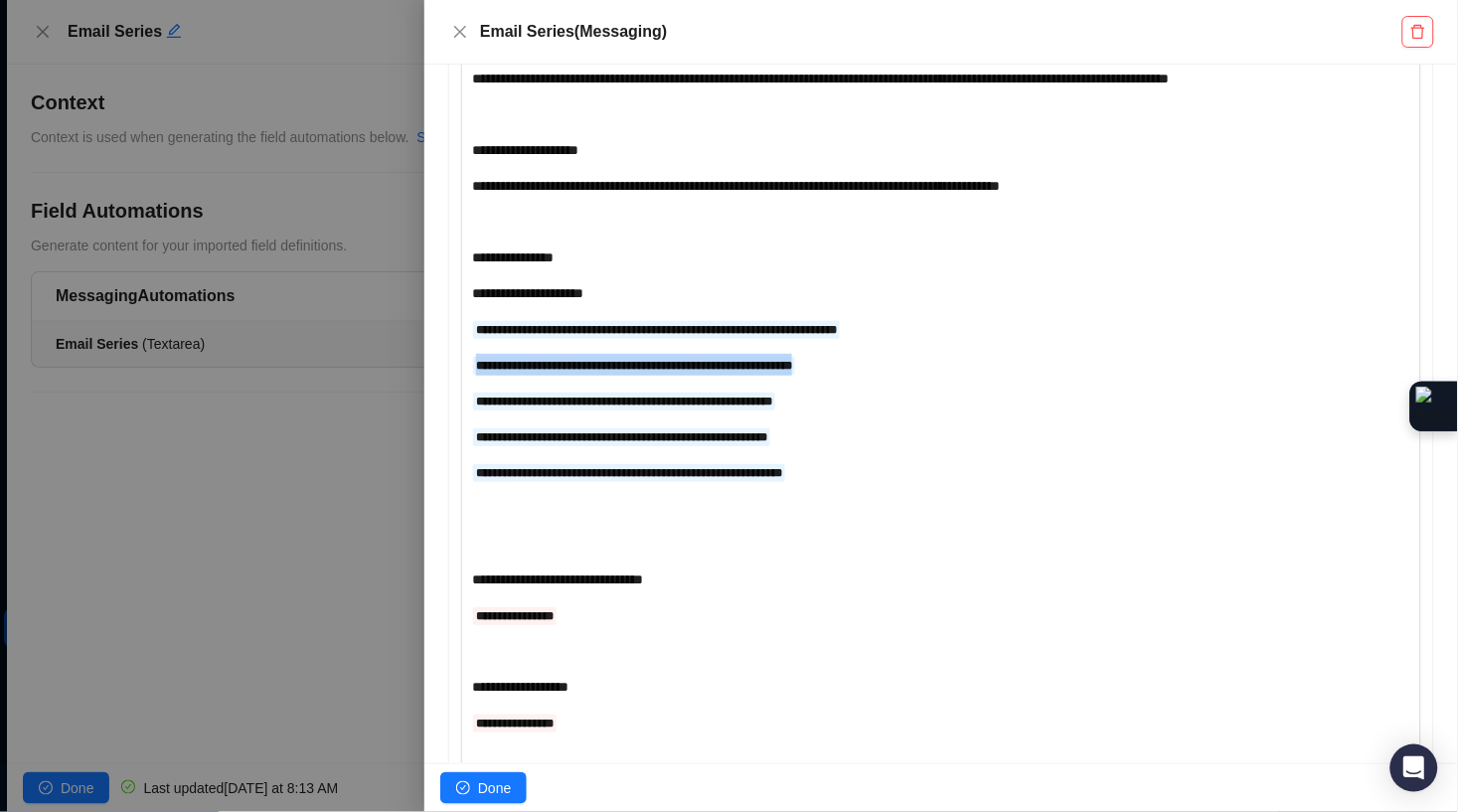 drag, startPoint x: 944, startPoint y: 491, endPoint x: 413, endPoint y: 480, distance: 531.1139 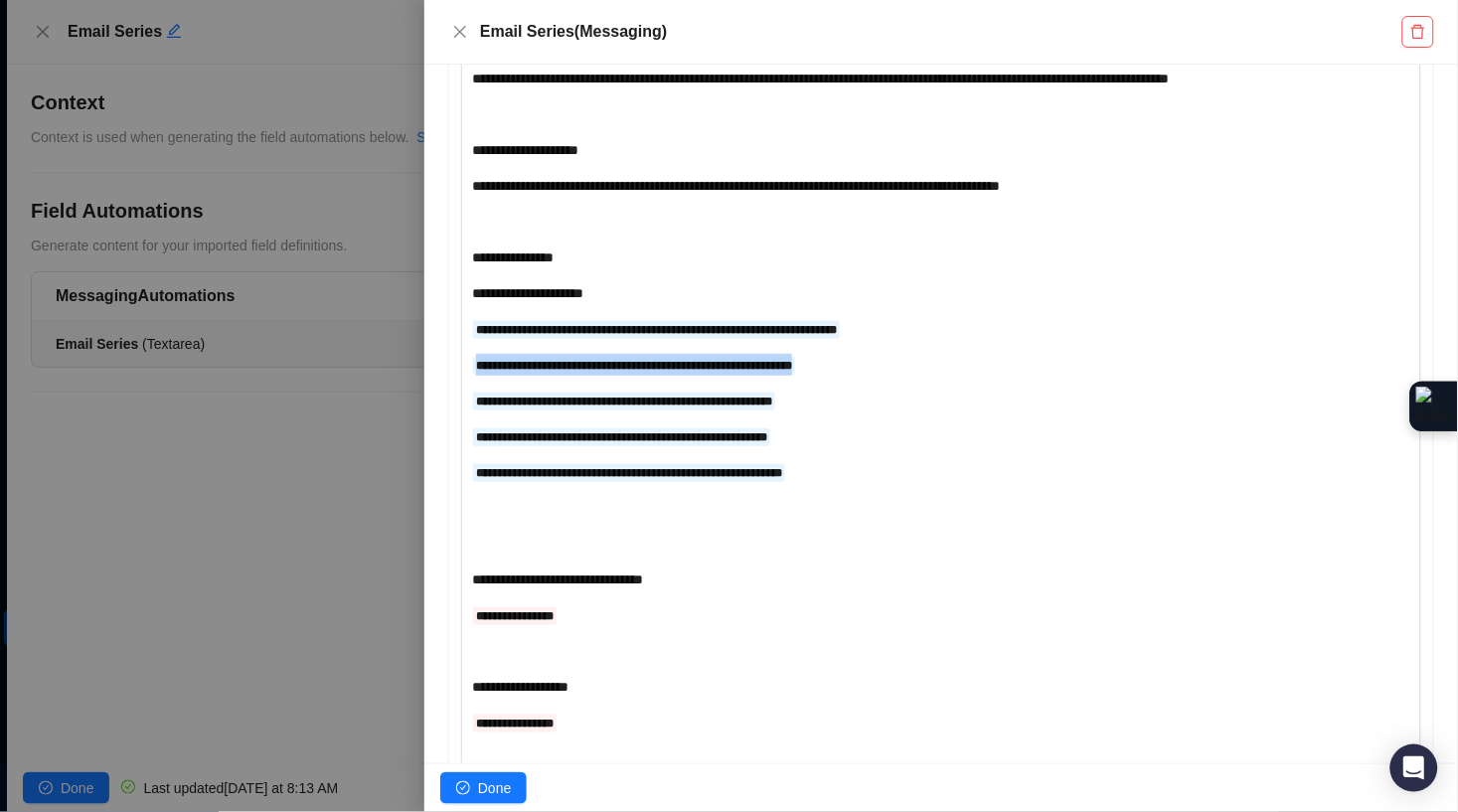 click on "**********" at bounding box center (729, 406) 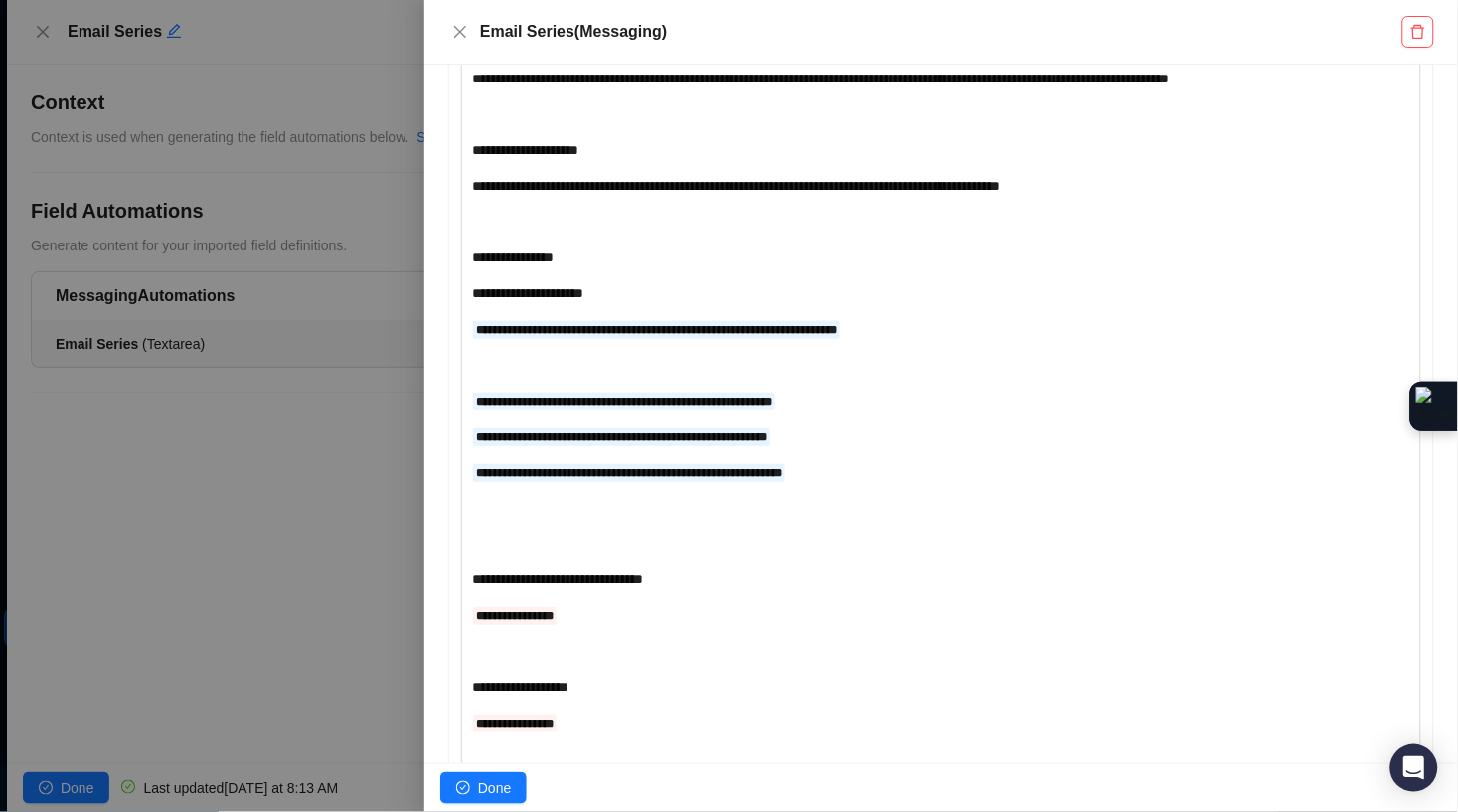 click on "**********" at bounding box center [901, 615] 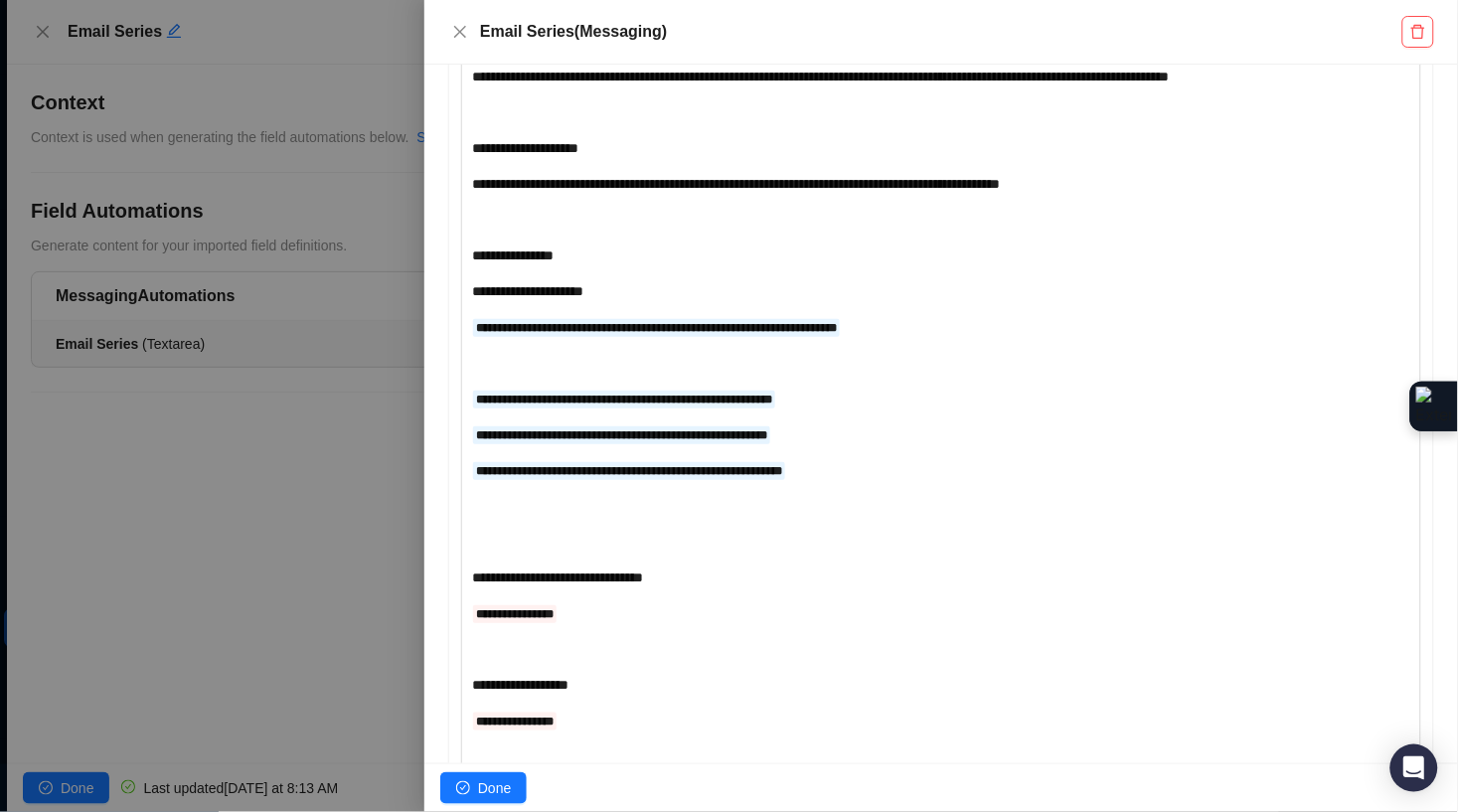 scroll, scrollTop: 4397, scrollLeft: 0, axis: vertical 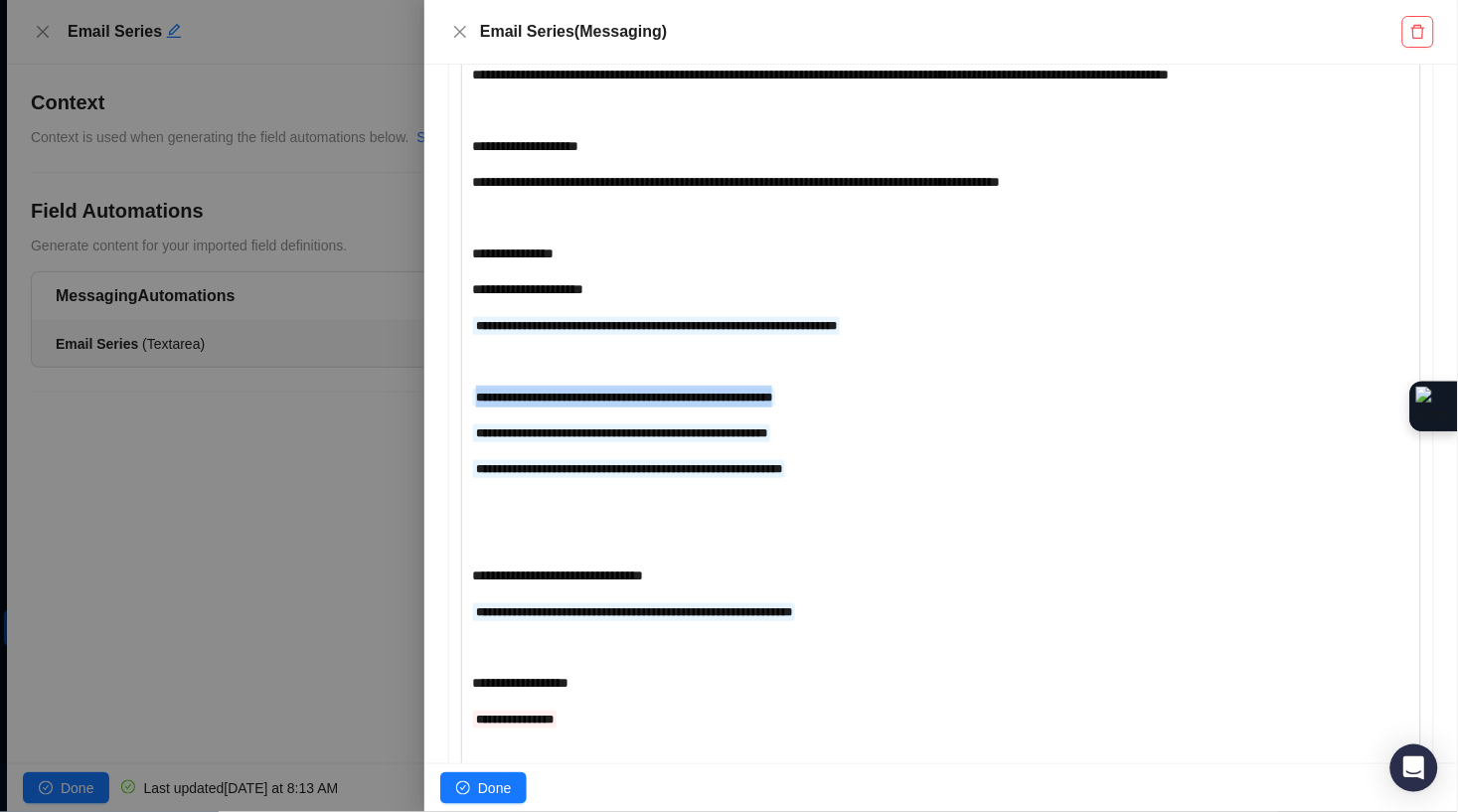 drag, startPoint x: 688, startPoint y: 522, endPoint x: 457, endPoint y: 511, distance: 231.26176 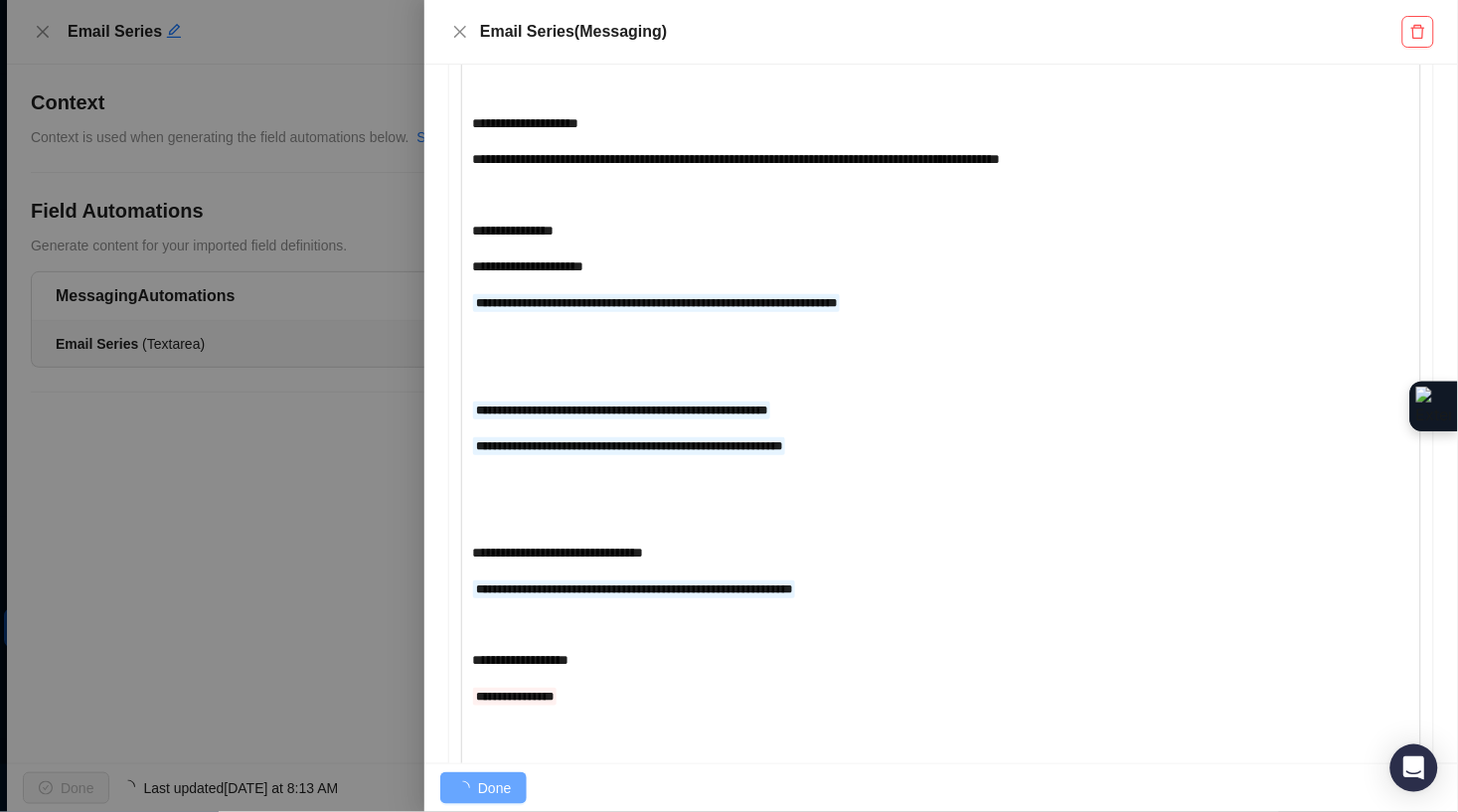 scroll, scrollTop: 4573, scrollLeft: 0, axis: vertical 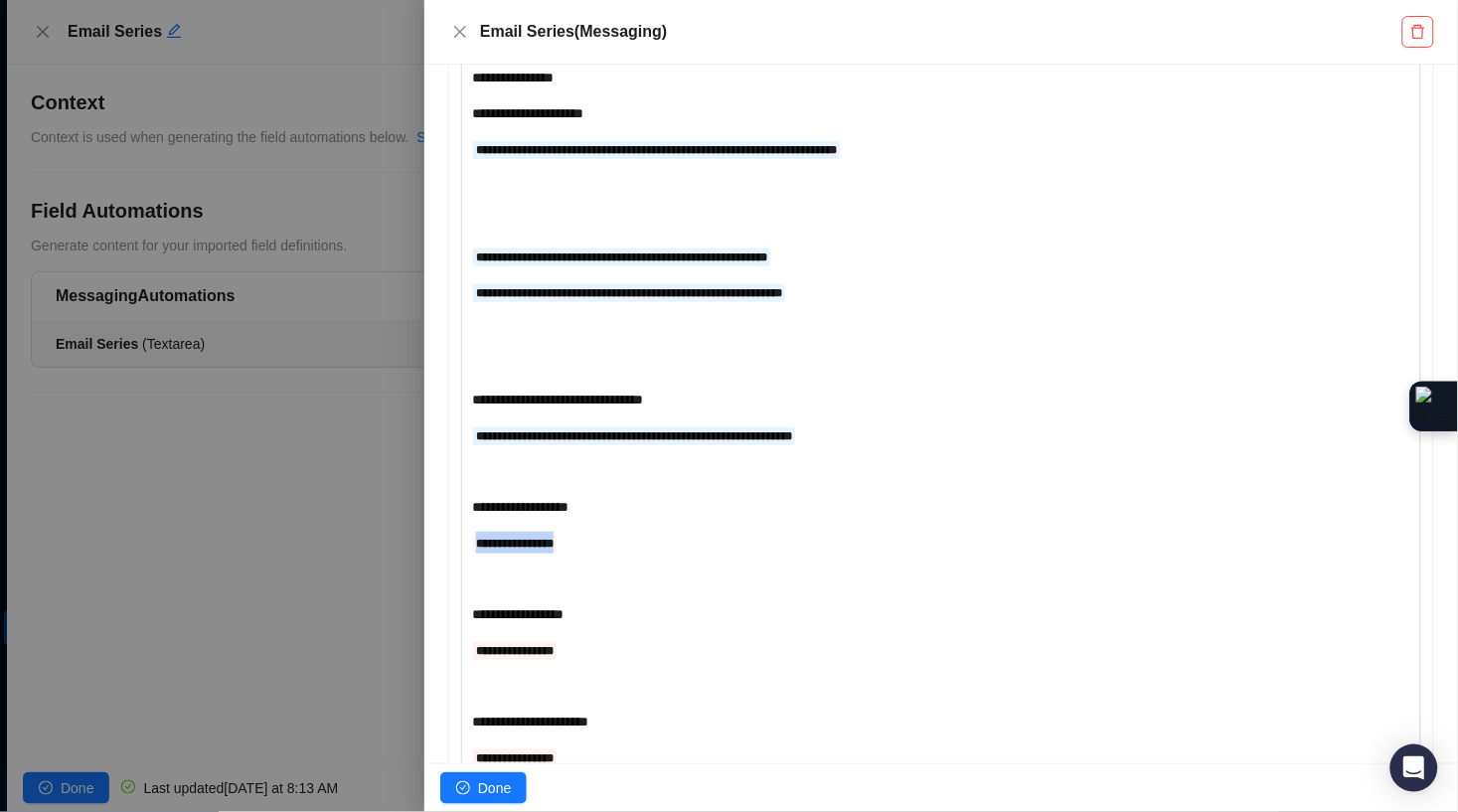drag, startPoint x: 578, startPoint y: 673, endPoint x: 451, endPoint y: 647, distance: 129.6341 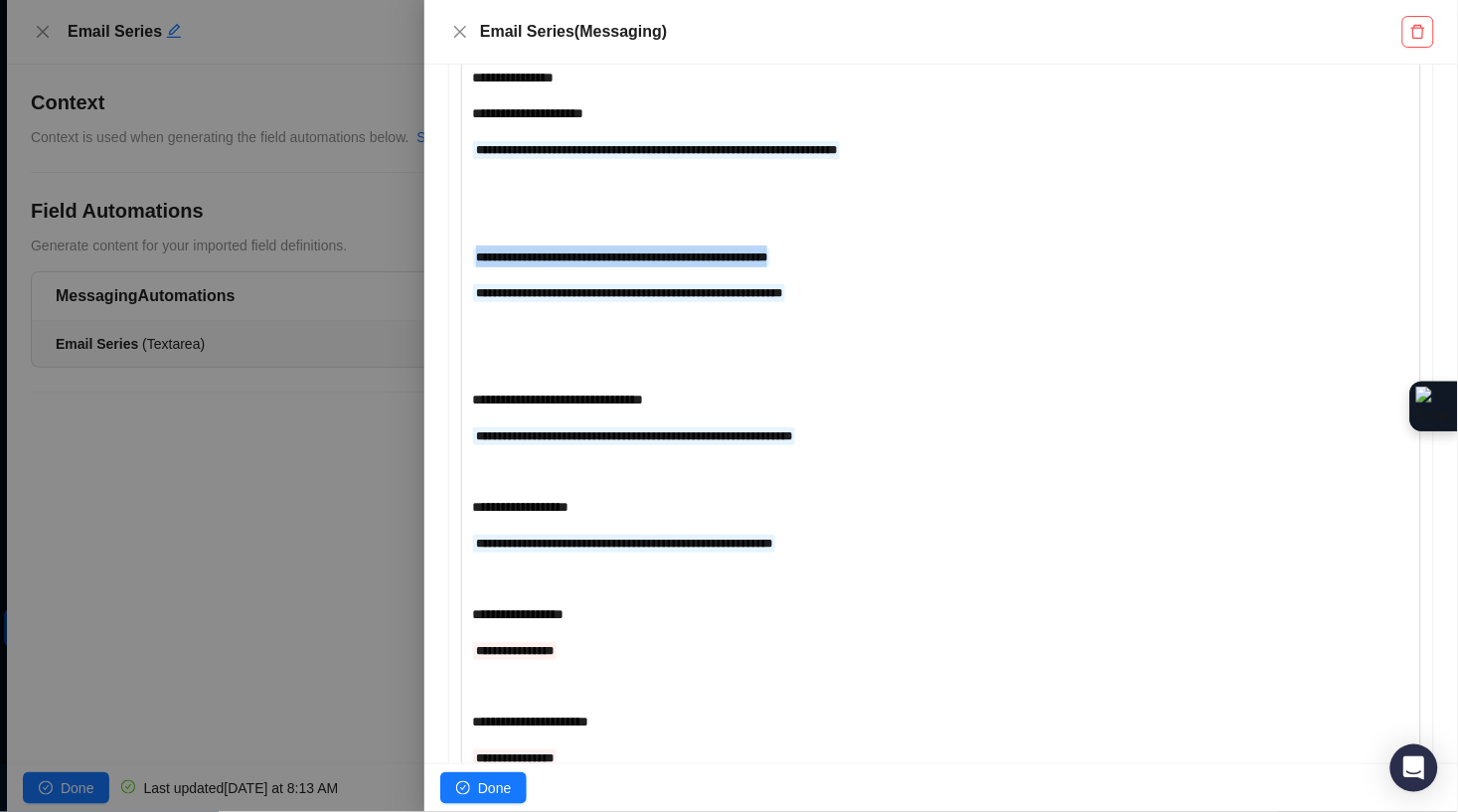 drag, startPoint x: 880, startPoint y: 381, endPoint x: 425, endPoint y: 385, distance: 455.01758 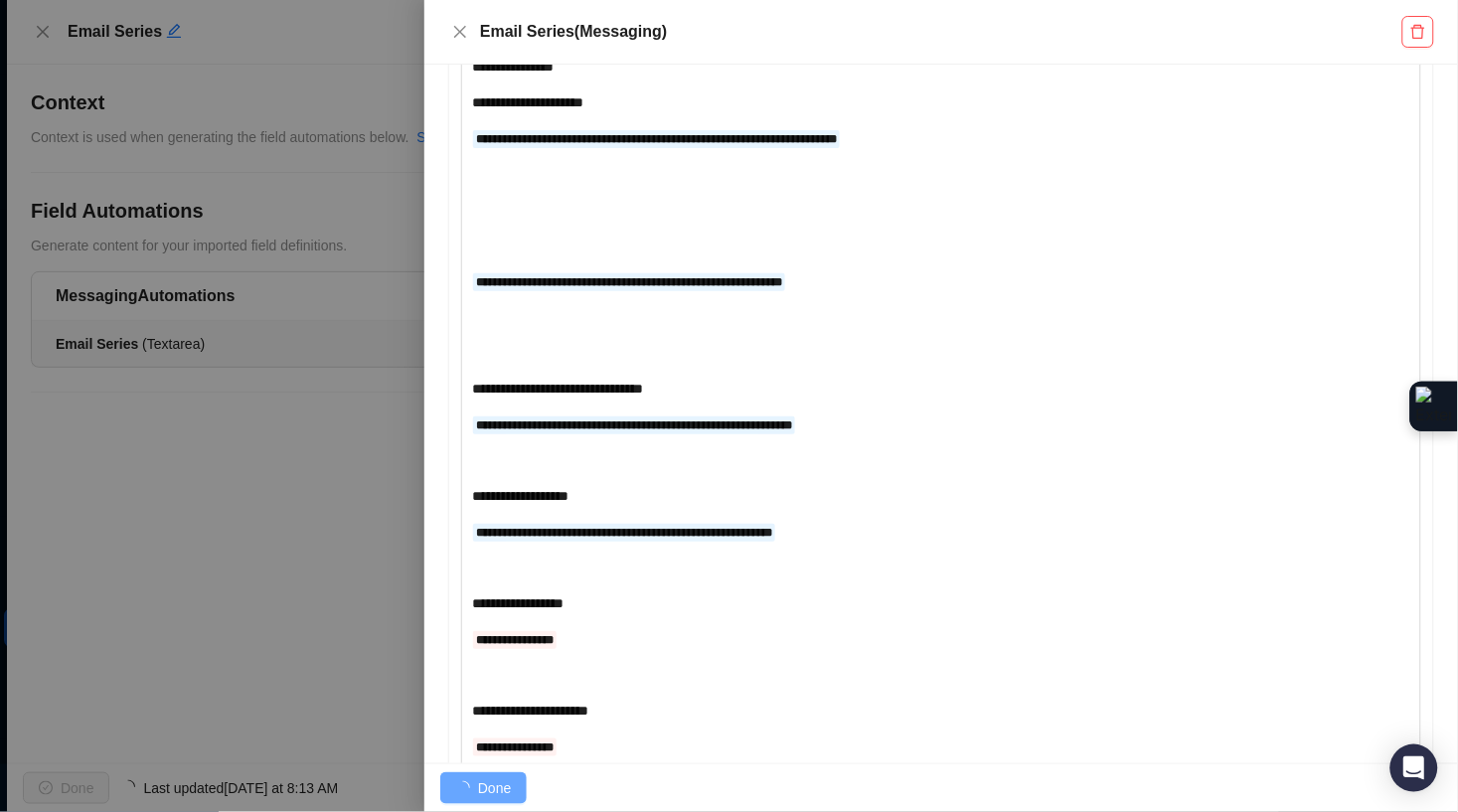 scroll, scrollTop: 4608, scrollLeft: 0, axis: vertical 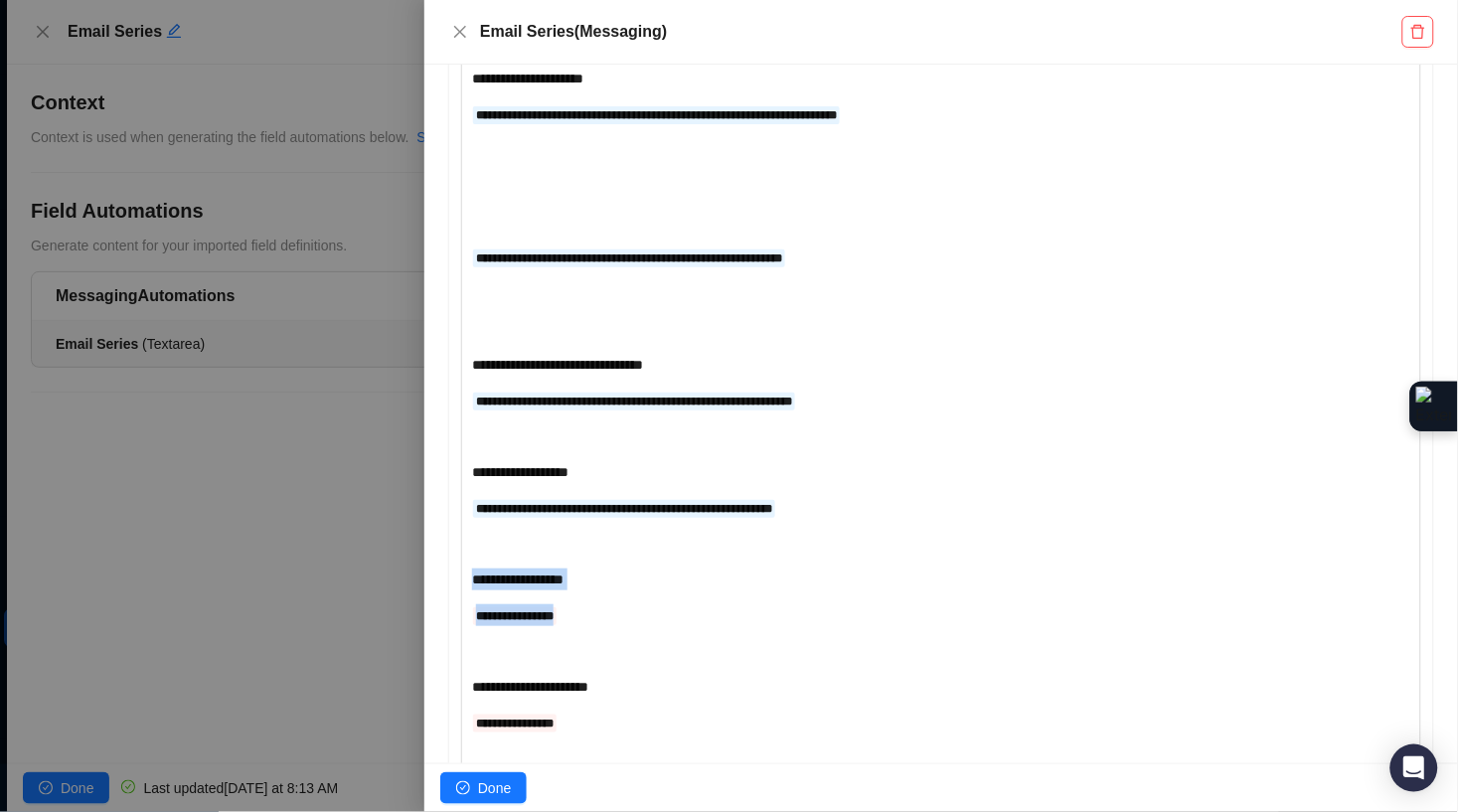 drag, startPoint x: 589, startPoint y: 738, endPoint x: 402, endPoint y: 704, distance: 190.06578 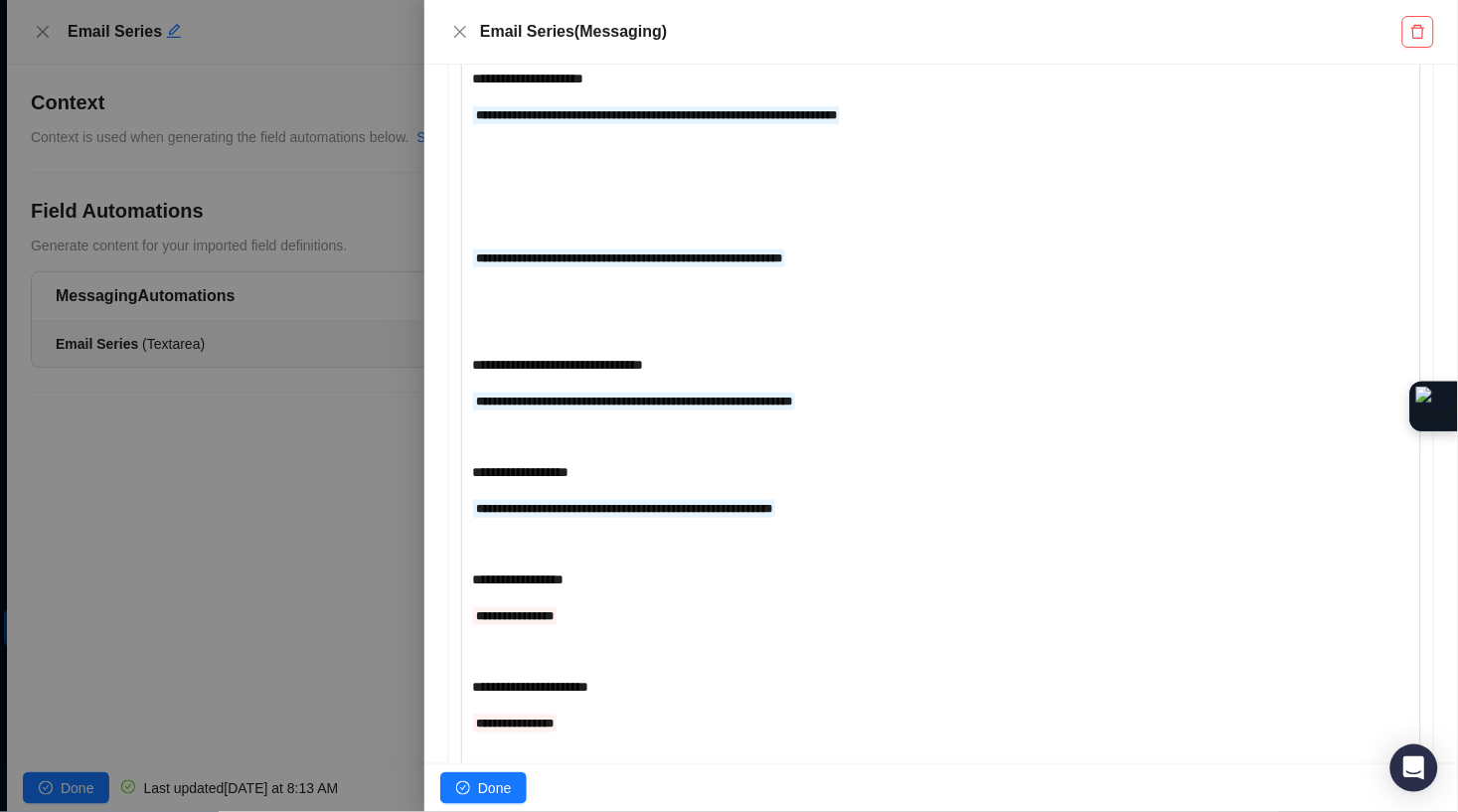 click on "**********" at bounding box center [901, 615] 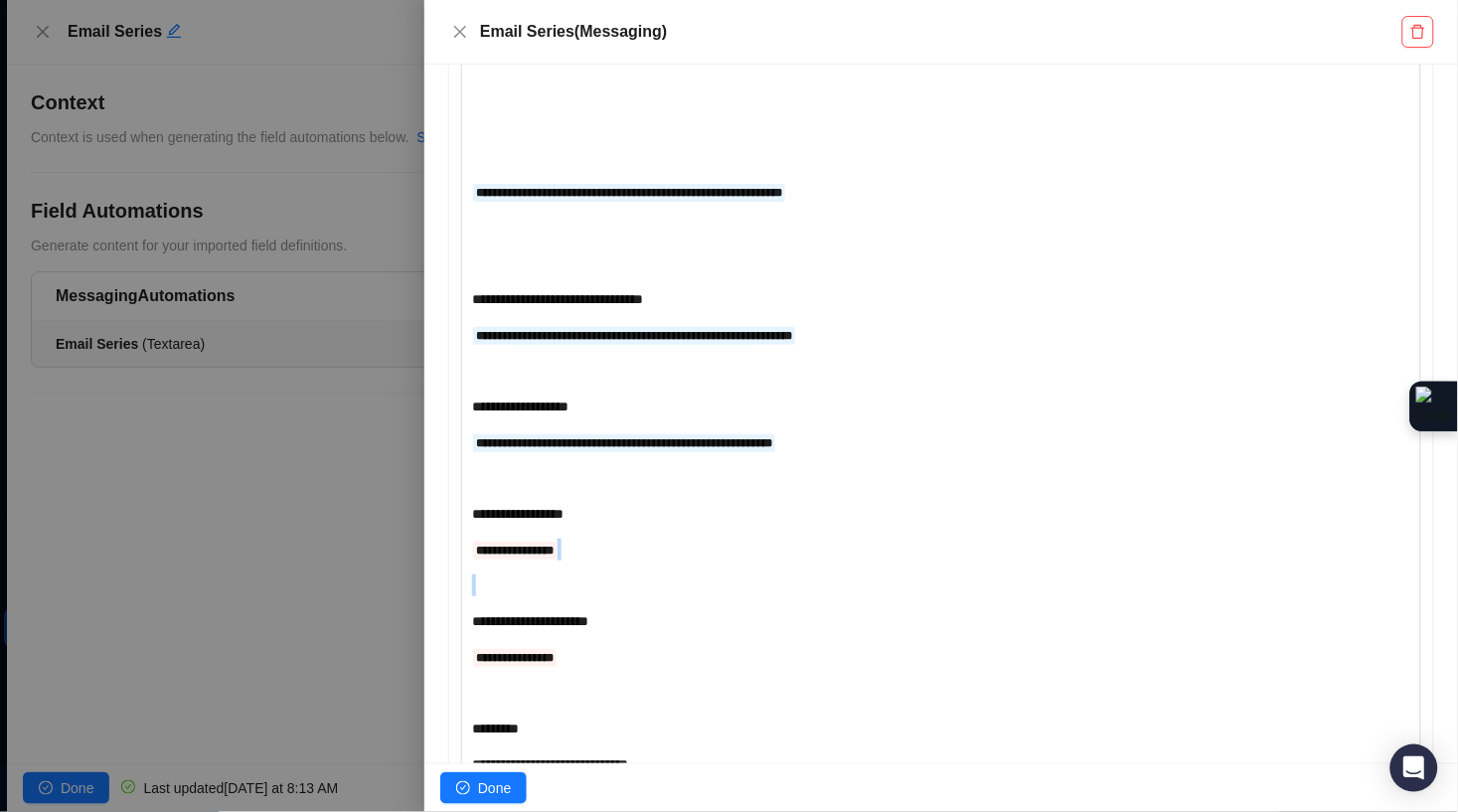 scroll, scrollTop: 4702, scrollLeft: 0, axis: vertical 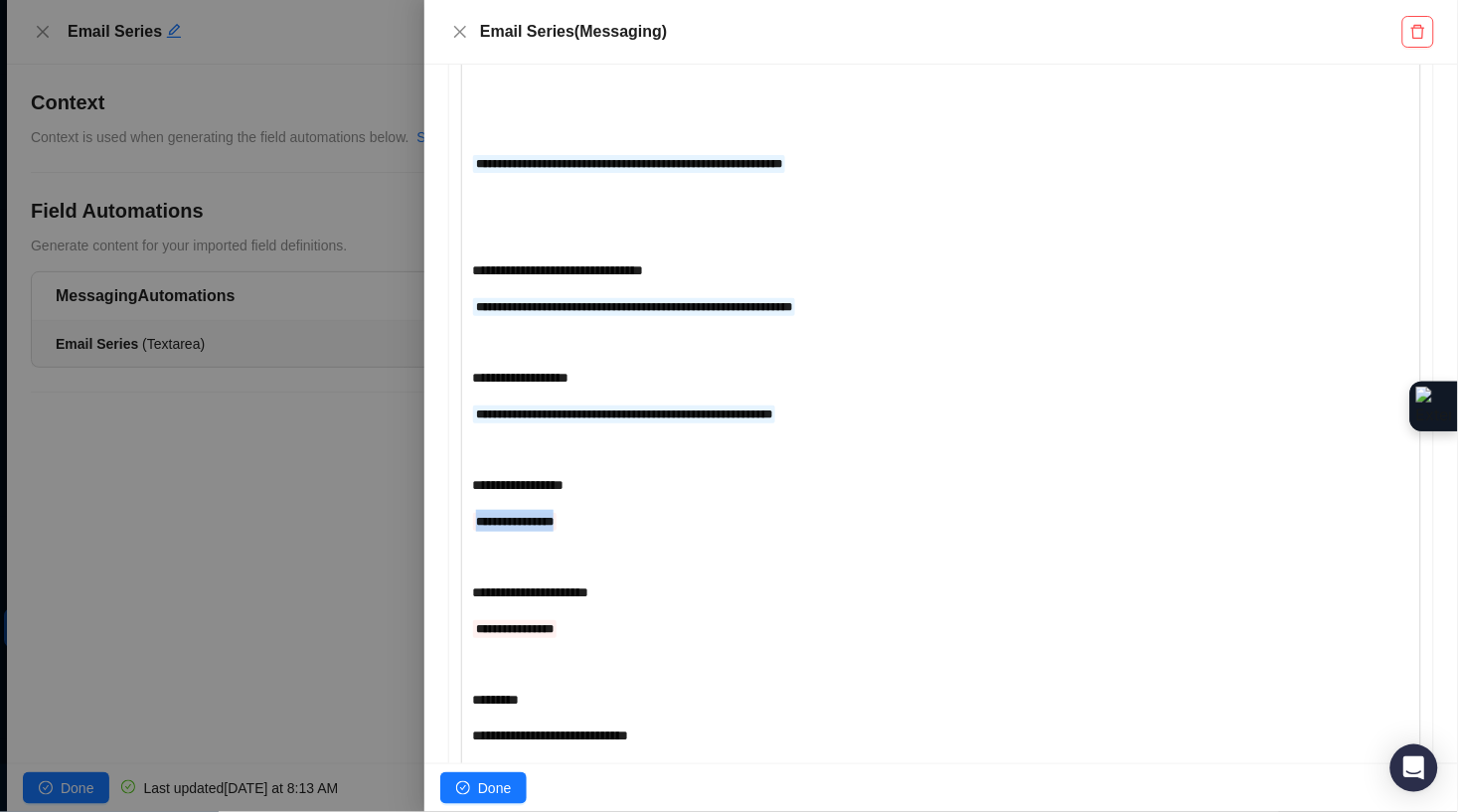 drag, startPoint x: 588, startPoint y: 744, endPoint x: 436, endPoint y: 649, distance: 179.24564 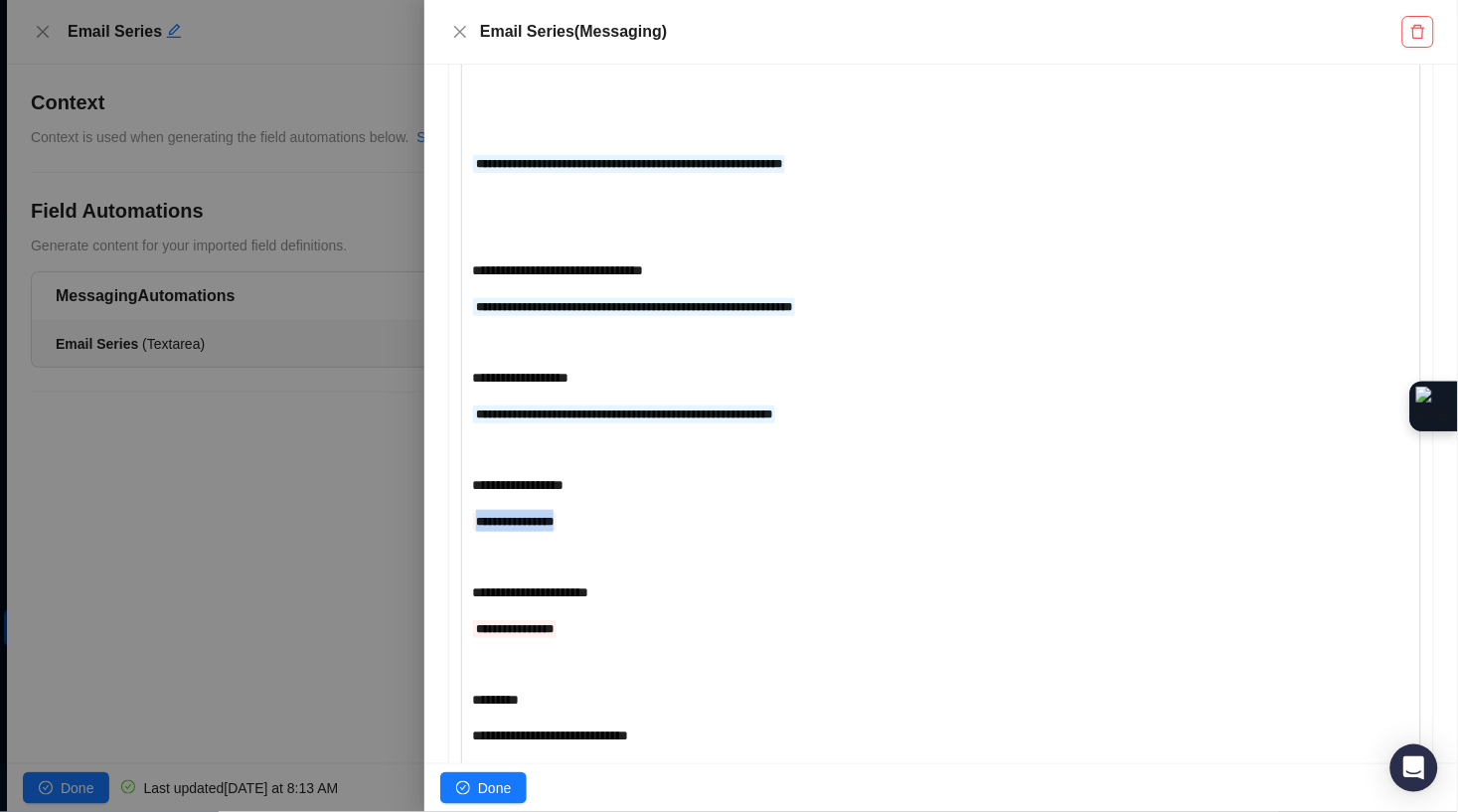 click on "**********" at bounding box center [941, 413] 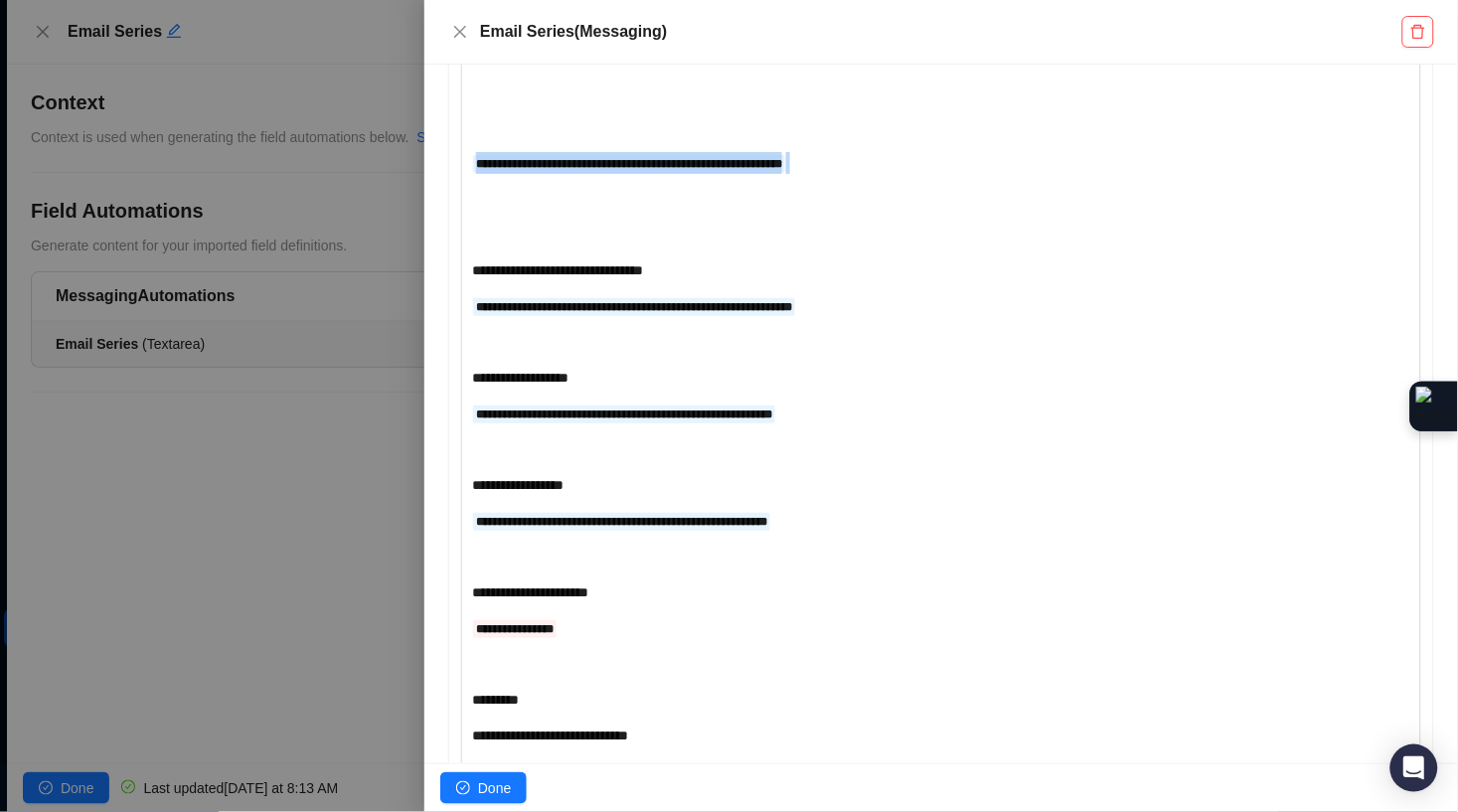 drag, startPoint x: 936, startPoint y: 276, endPoint x: 1089, endPoint y: 320, distance: 159.20113 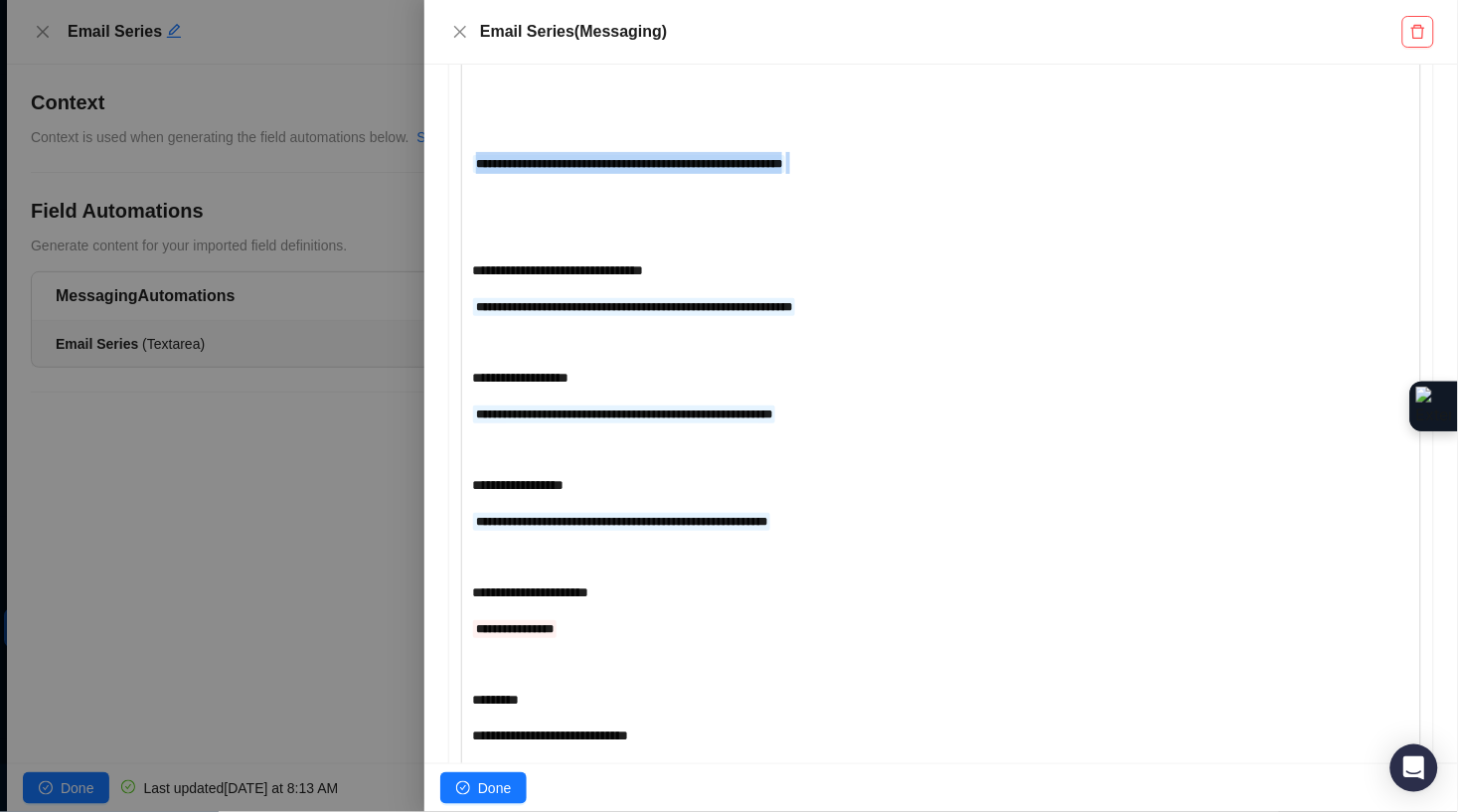click on "**********" at bounding box center [901, 245] 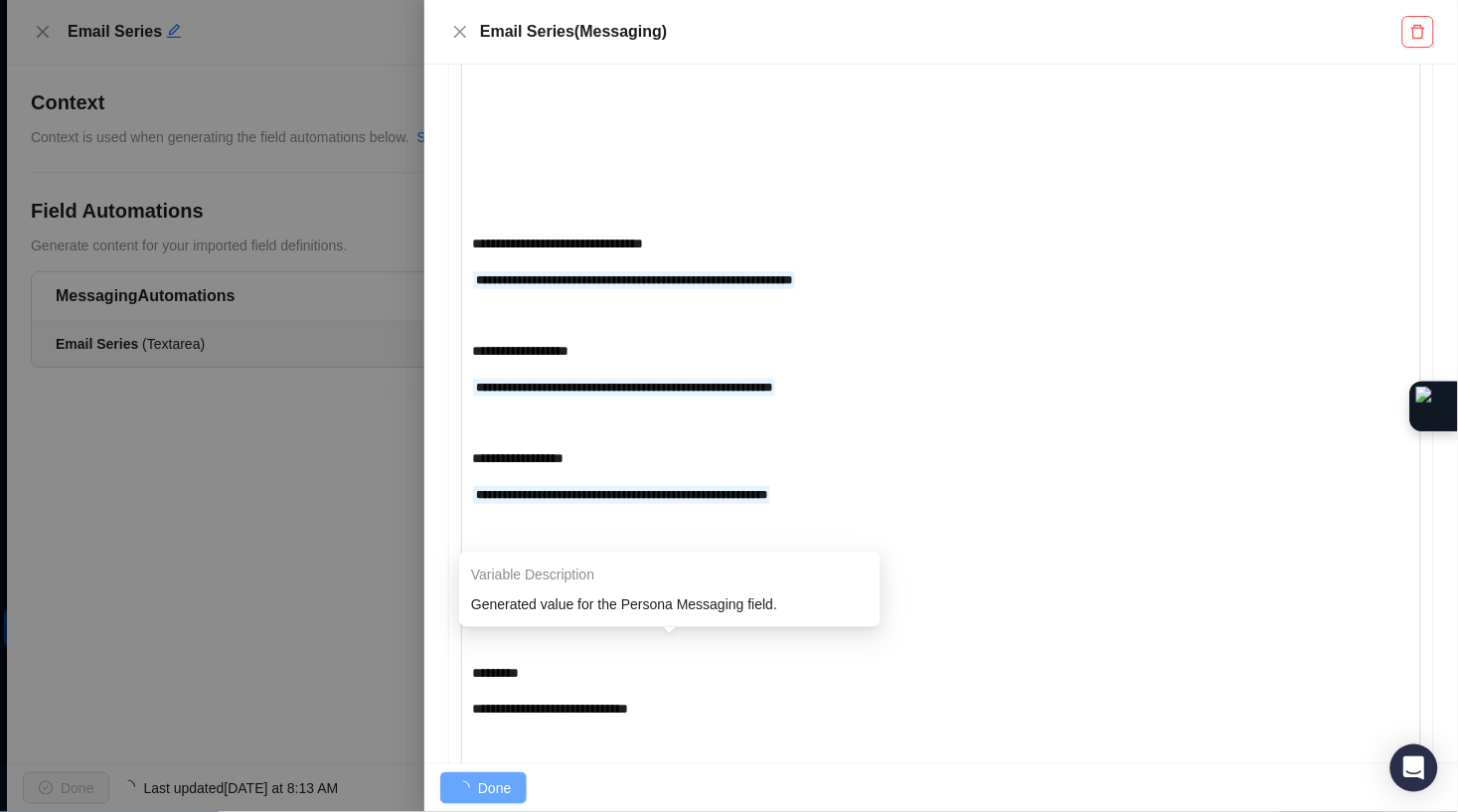 scroll, scrollTop: 4738, scrollLeft: 0, axis: vertical 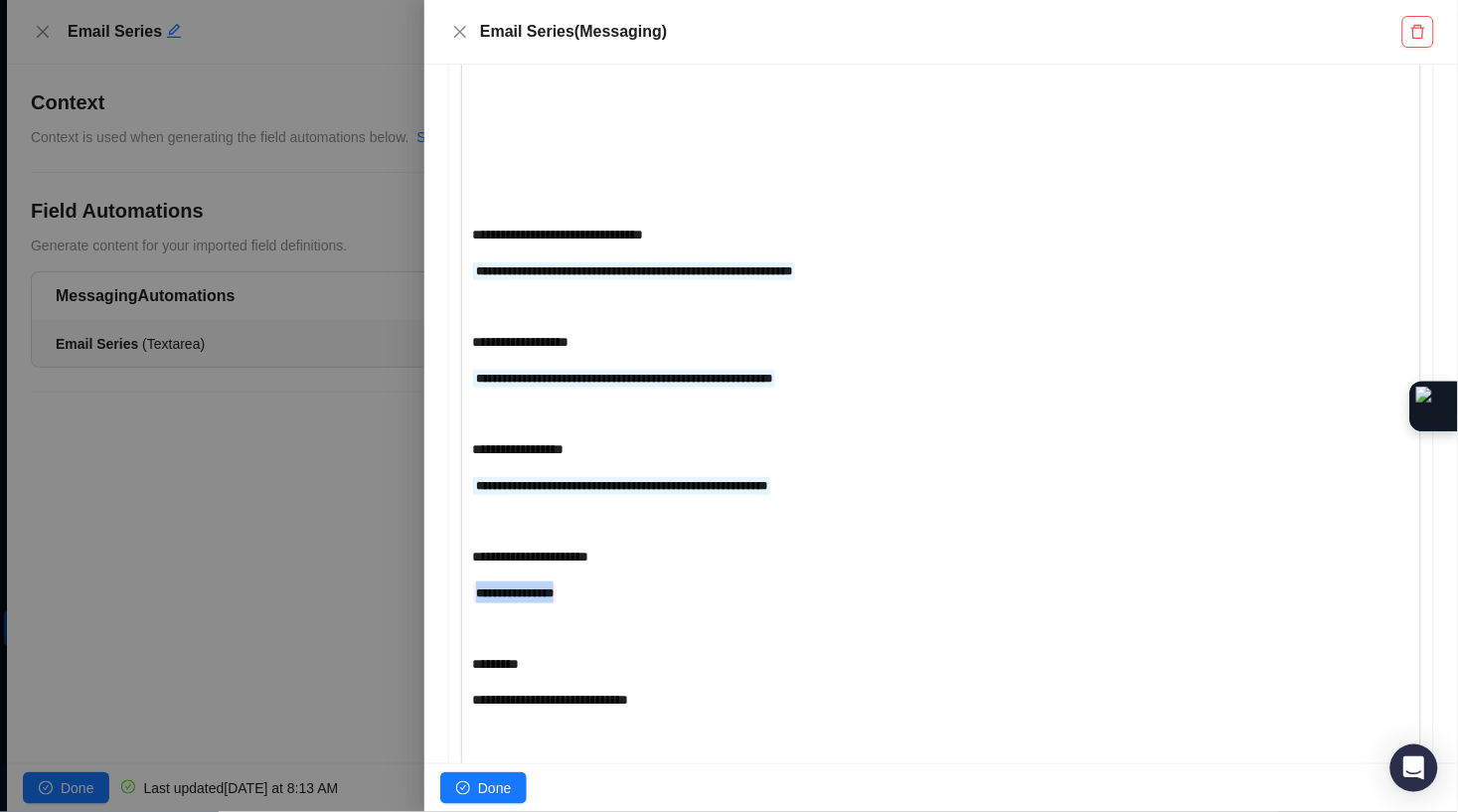 drag, startPoint x: 584, startPoint y: 716, endPoint x: 390, endPoint y: 715, distance: 194.00258 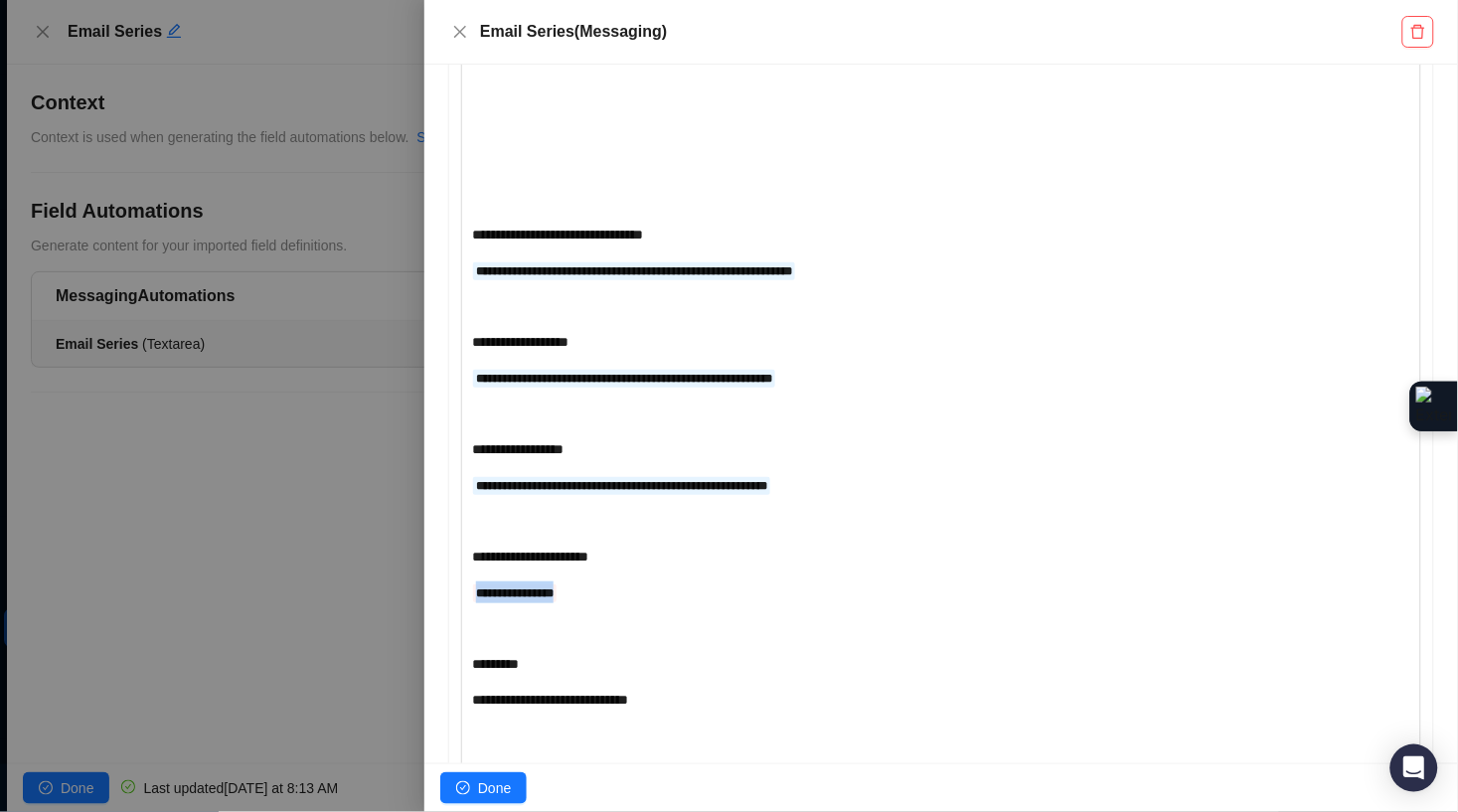 click on "**********" at bounding box center [729, 406] 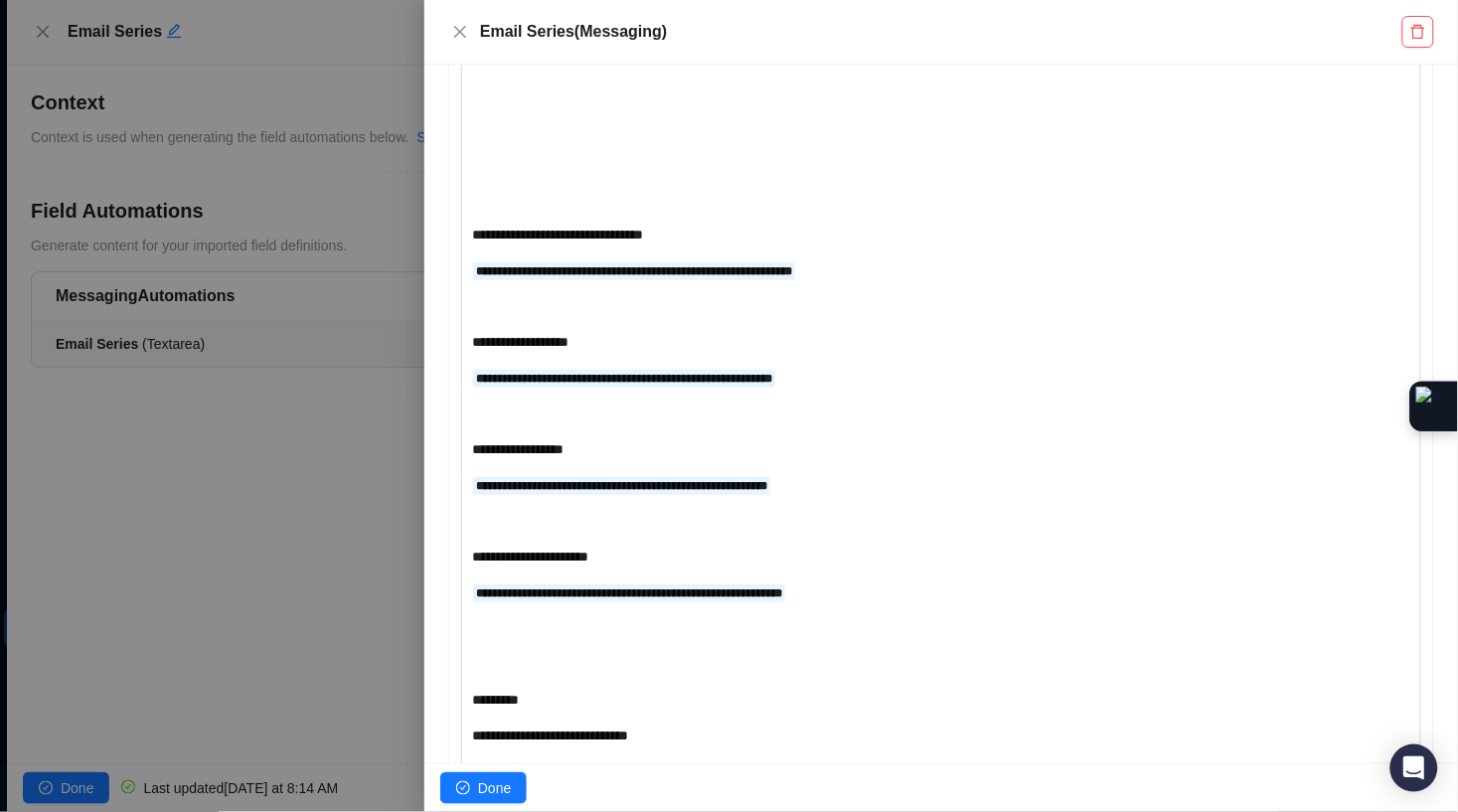click on "﻿" at bounding box center (901, 163) 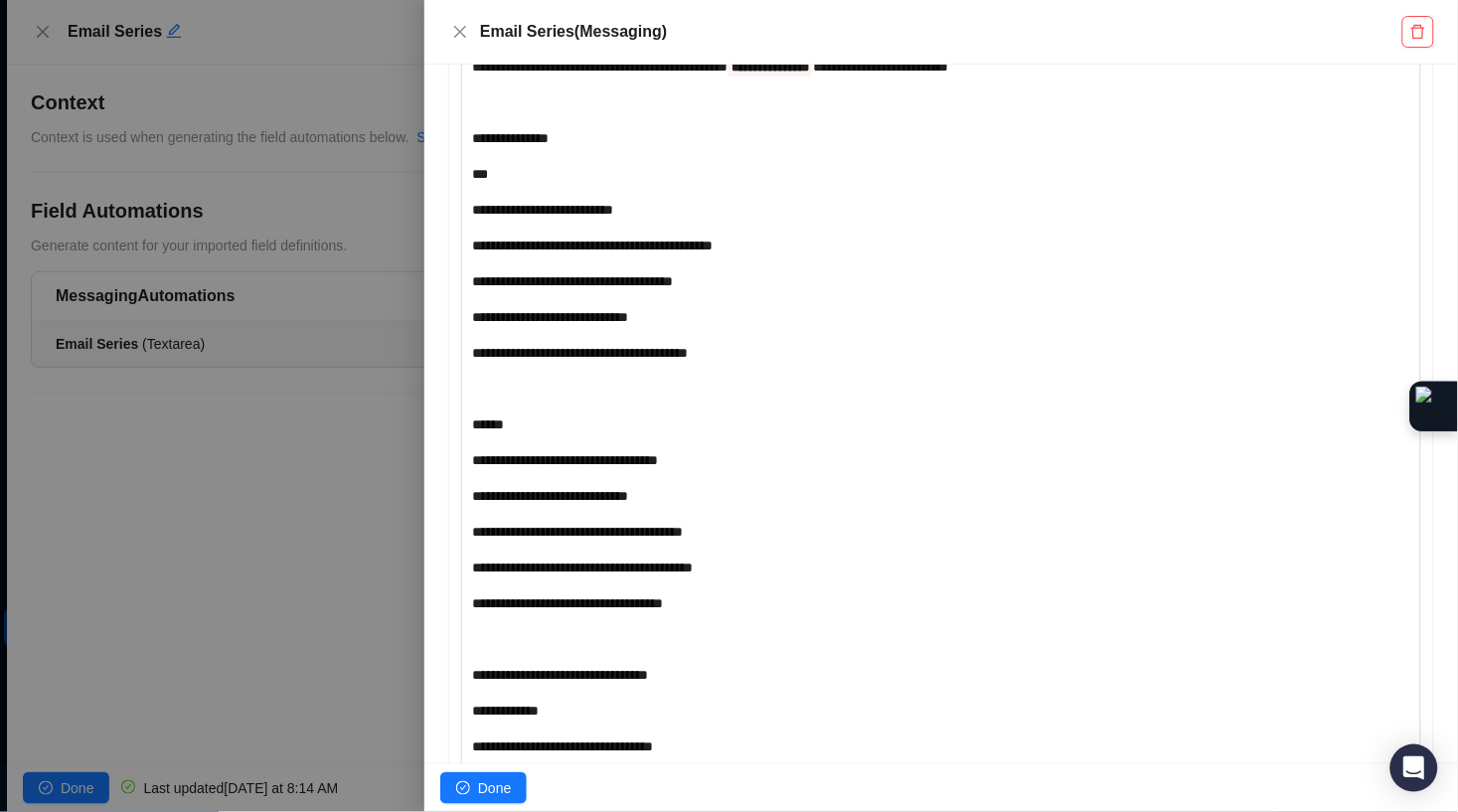 scroll, scrollTop: 7806, scrollLeft: 0, axis: vertical 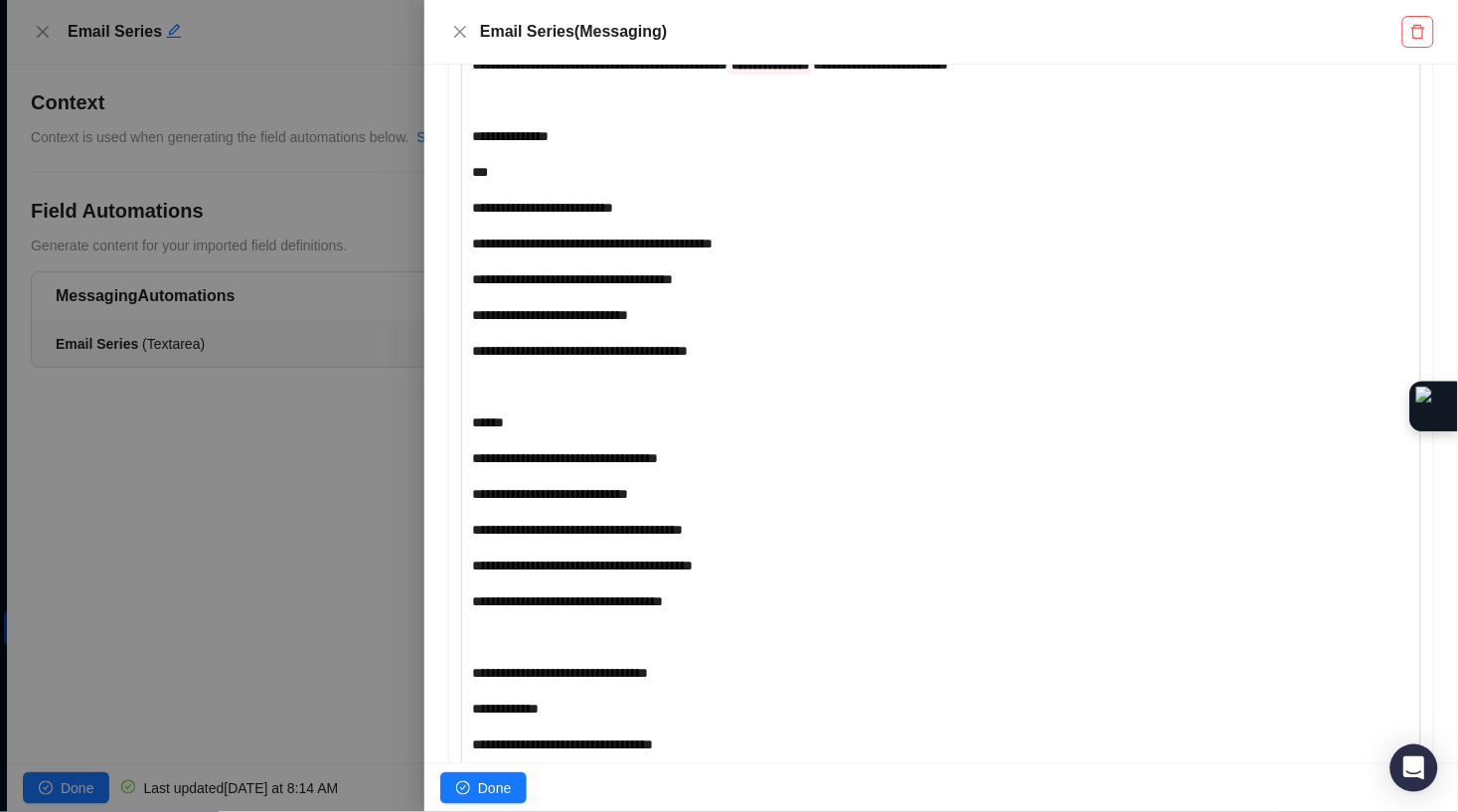 click on "**********" at bounding box center (881, 65) 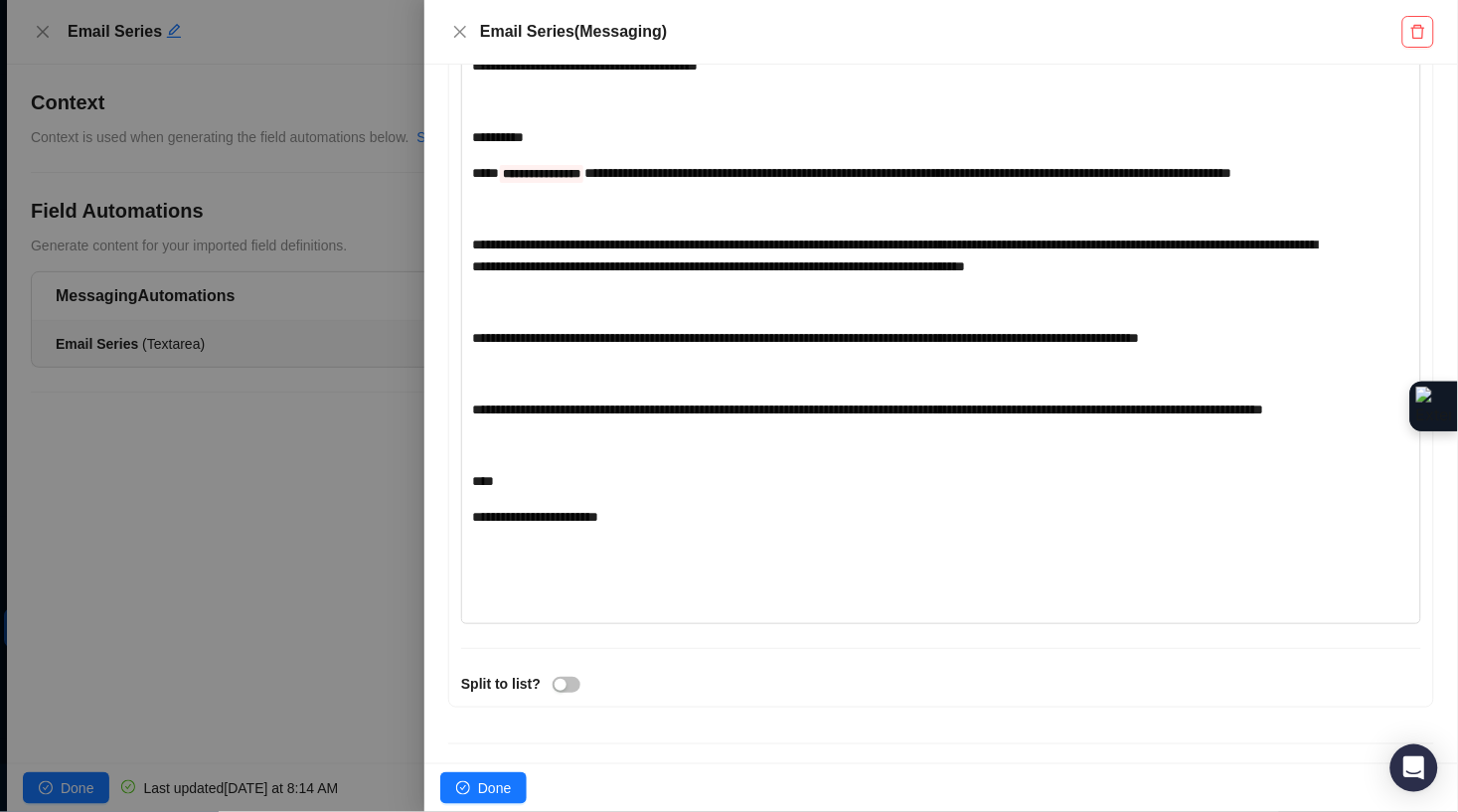 scroll, scrollTop: 8594, scrollLeft: 0, axis: vertical 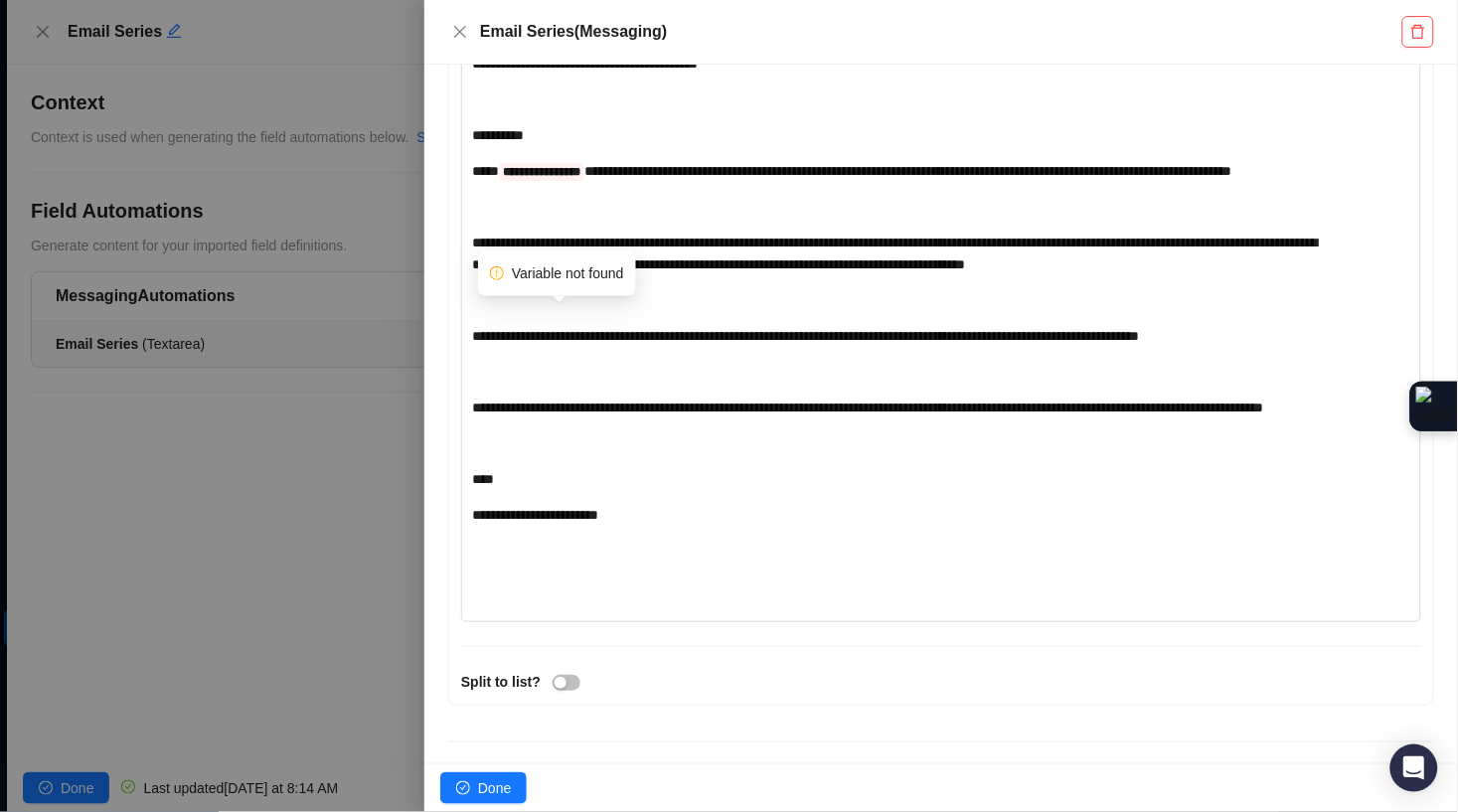 click on "**********" at bounding box center (542, 172) 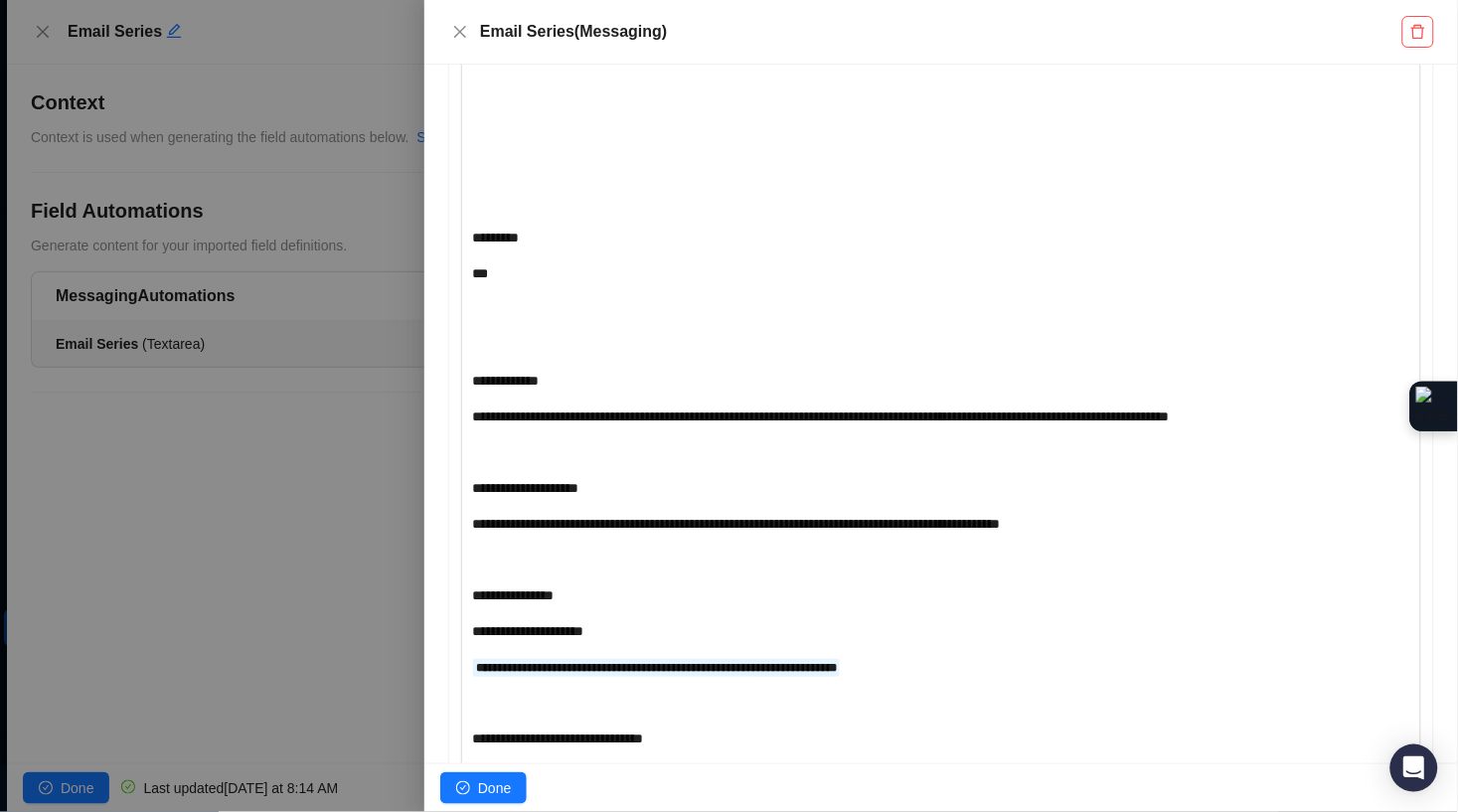 scroll, scrollTop: 4030, scrollLeft: 0, axis: vertical 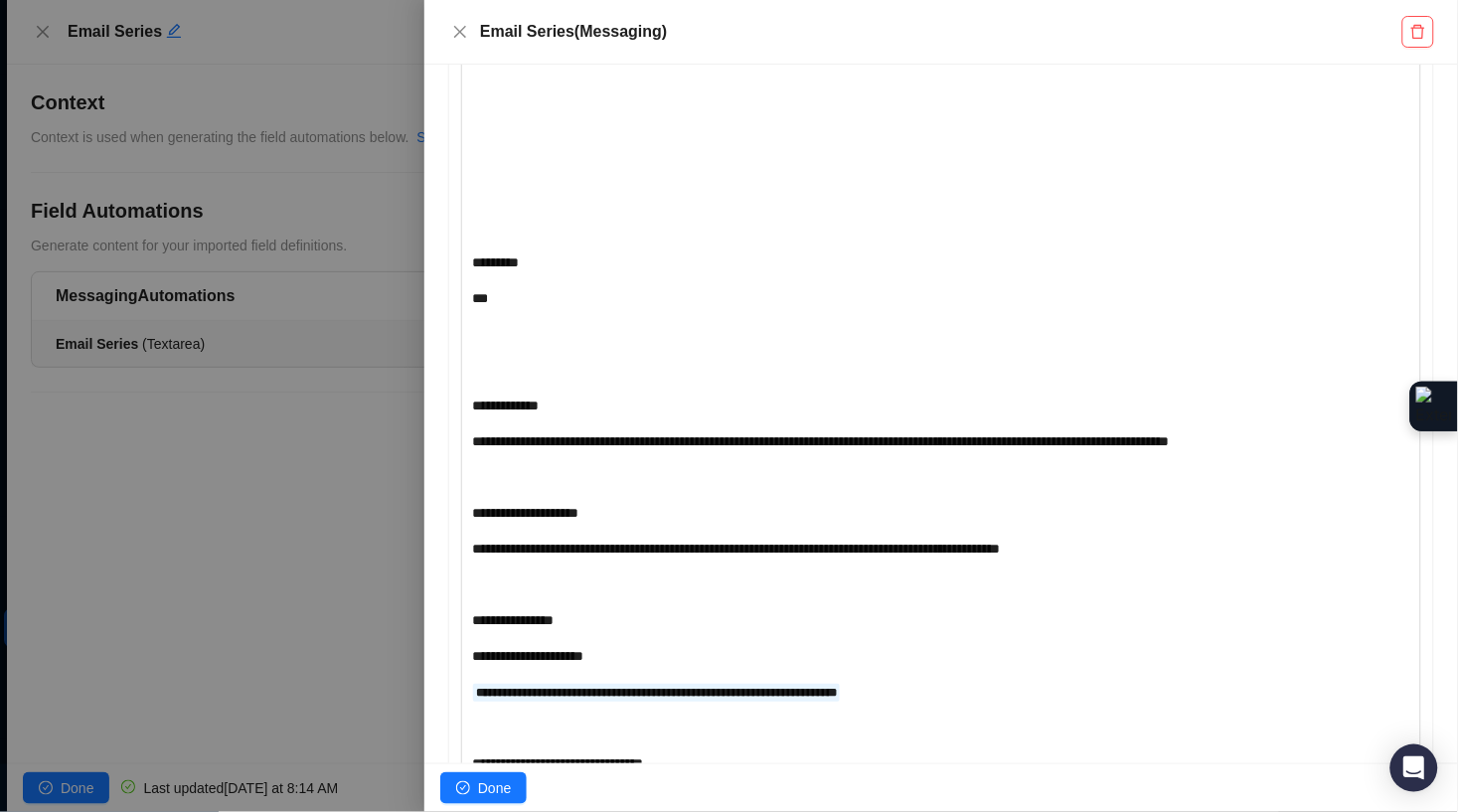 click on "﻿" at bounding box center [901, 227] 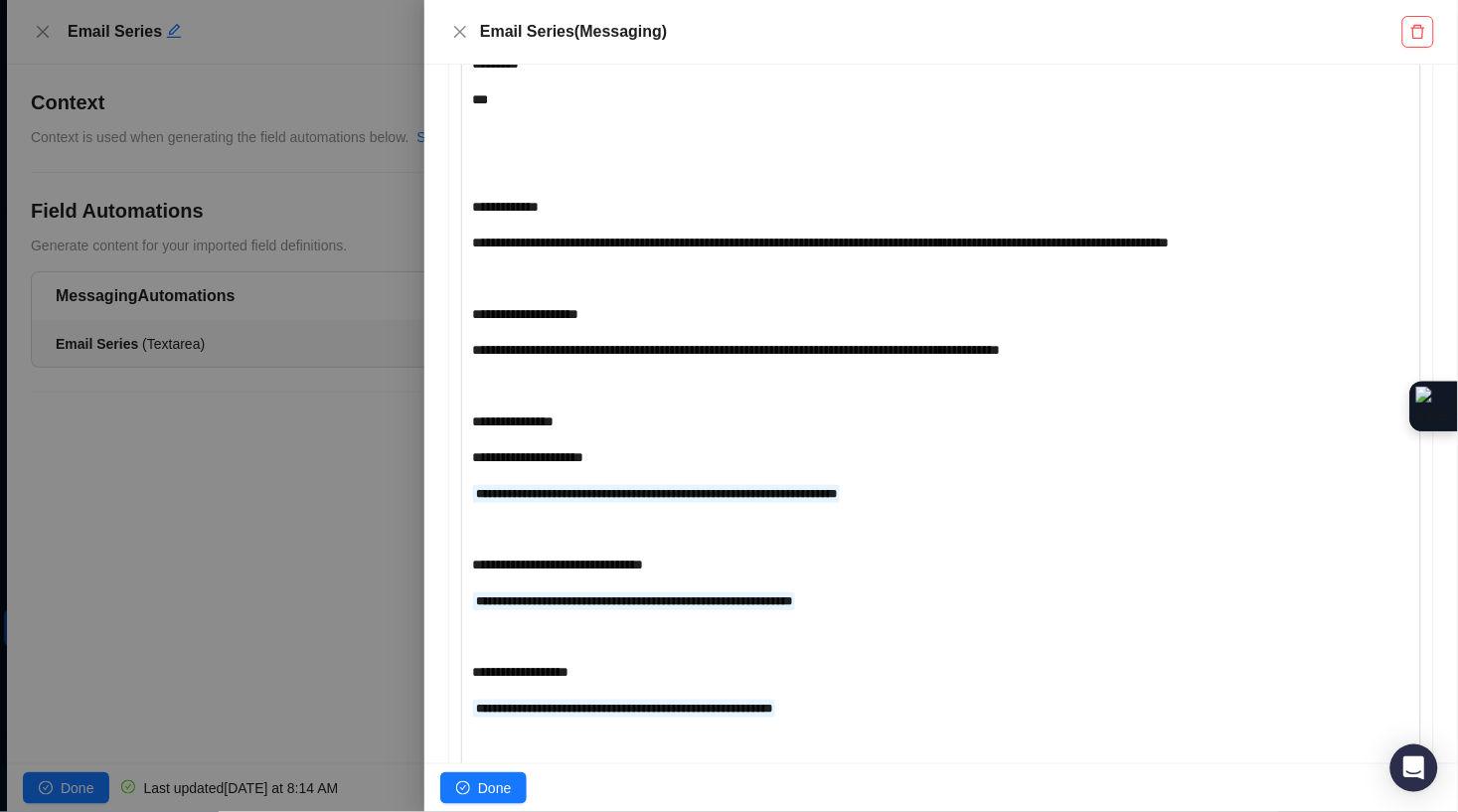 scroll, scrollTop: 3982, scrollLeft: 0, axis: vertical 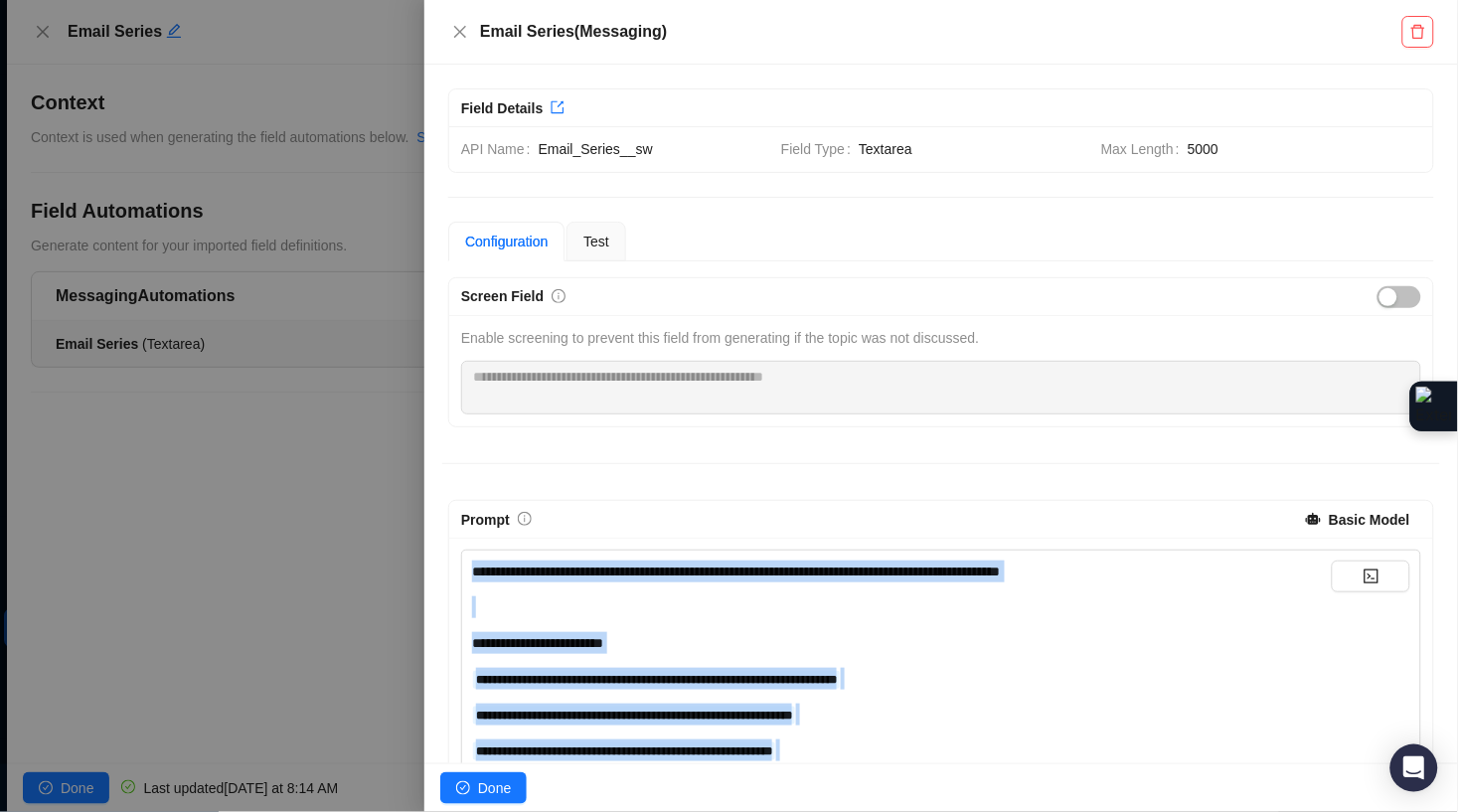 drag, startPoint x: 585, startPoint y: 368, endPoint x: 552, endPoint y: 294, distance: 81.024688 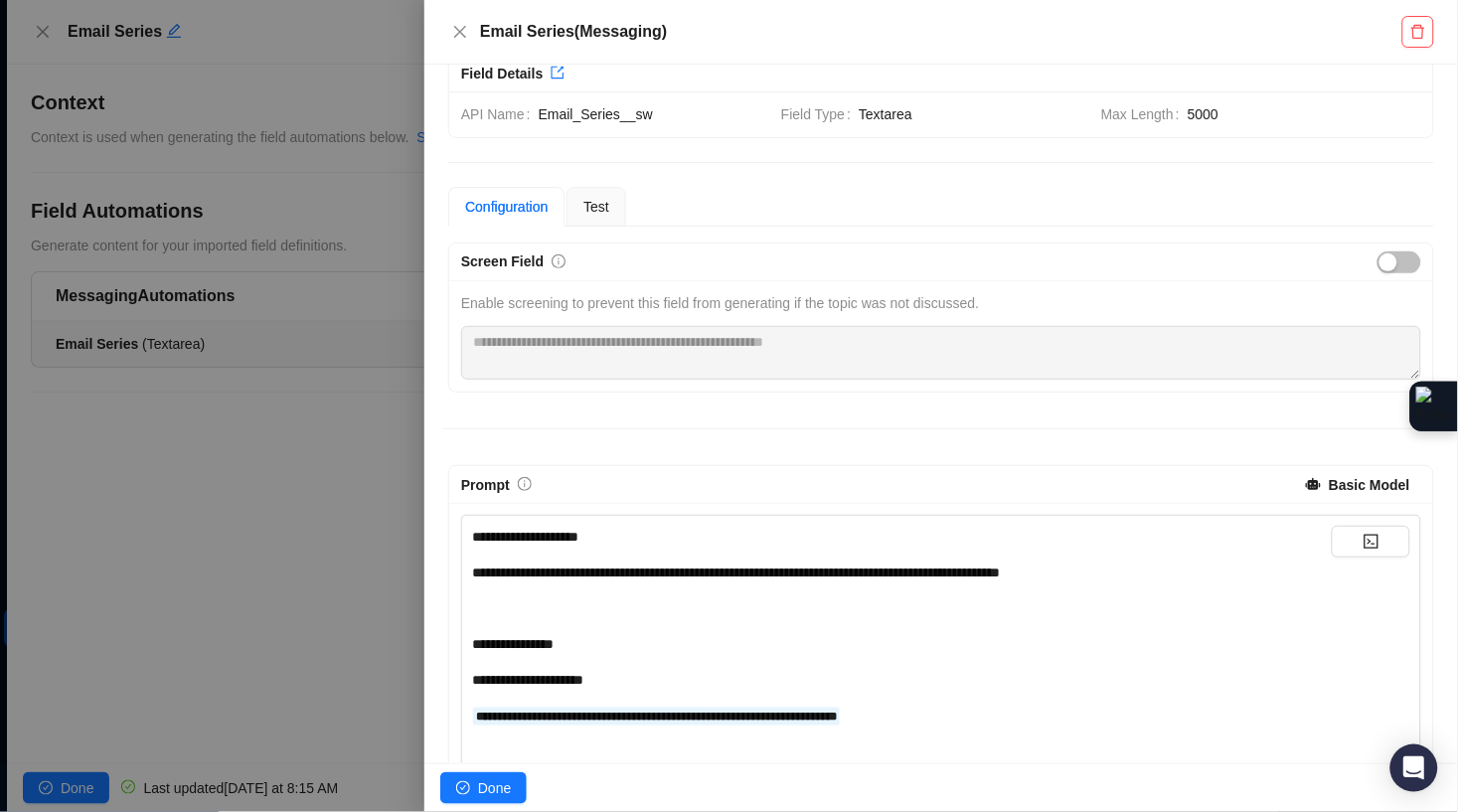 scroll, scrollTop: 40, scrollLeft: 0, axis: vertical 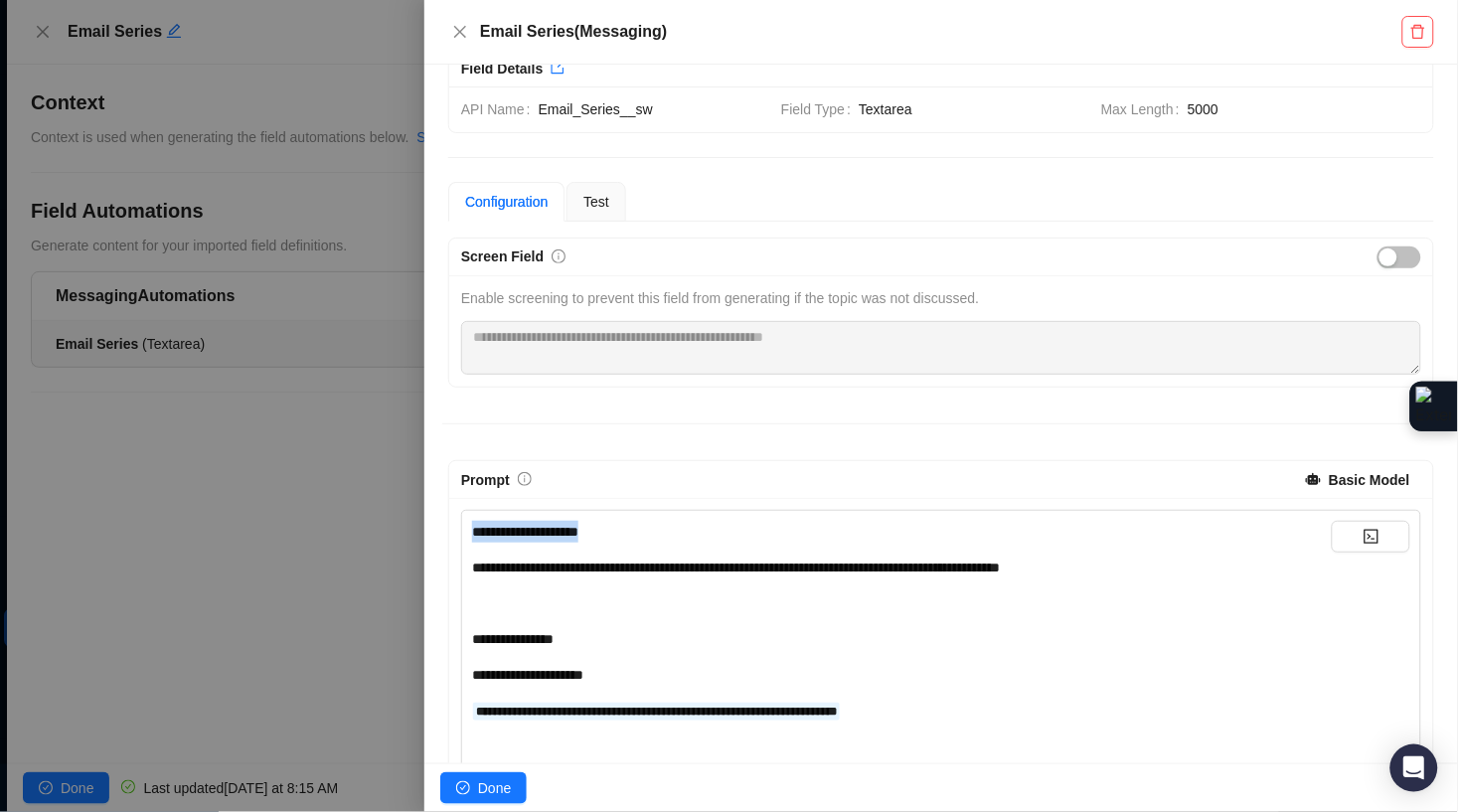 drag, startPoint x: 641, startPoint y: 542, endPoint x: 469, endPoint y: 525, distance: 172.83807 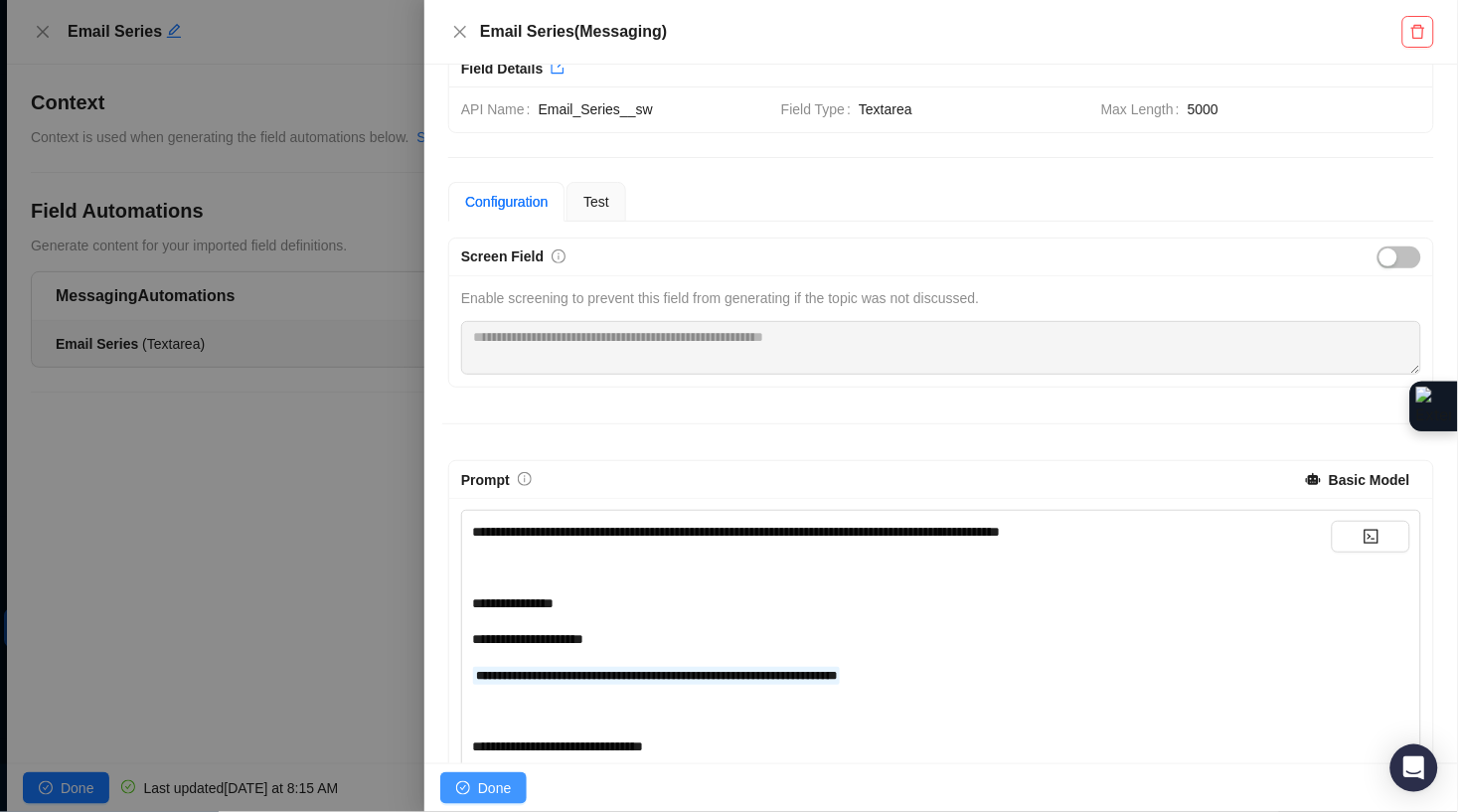 click on "Done" at bounding box center (494, 788) 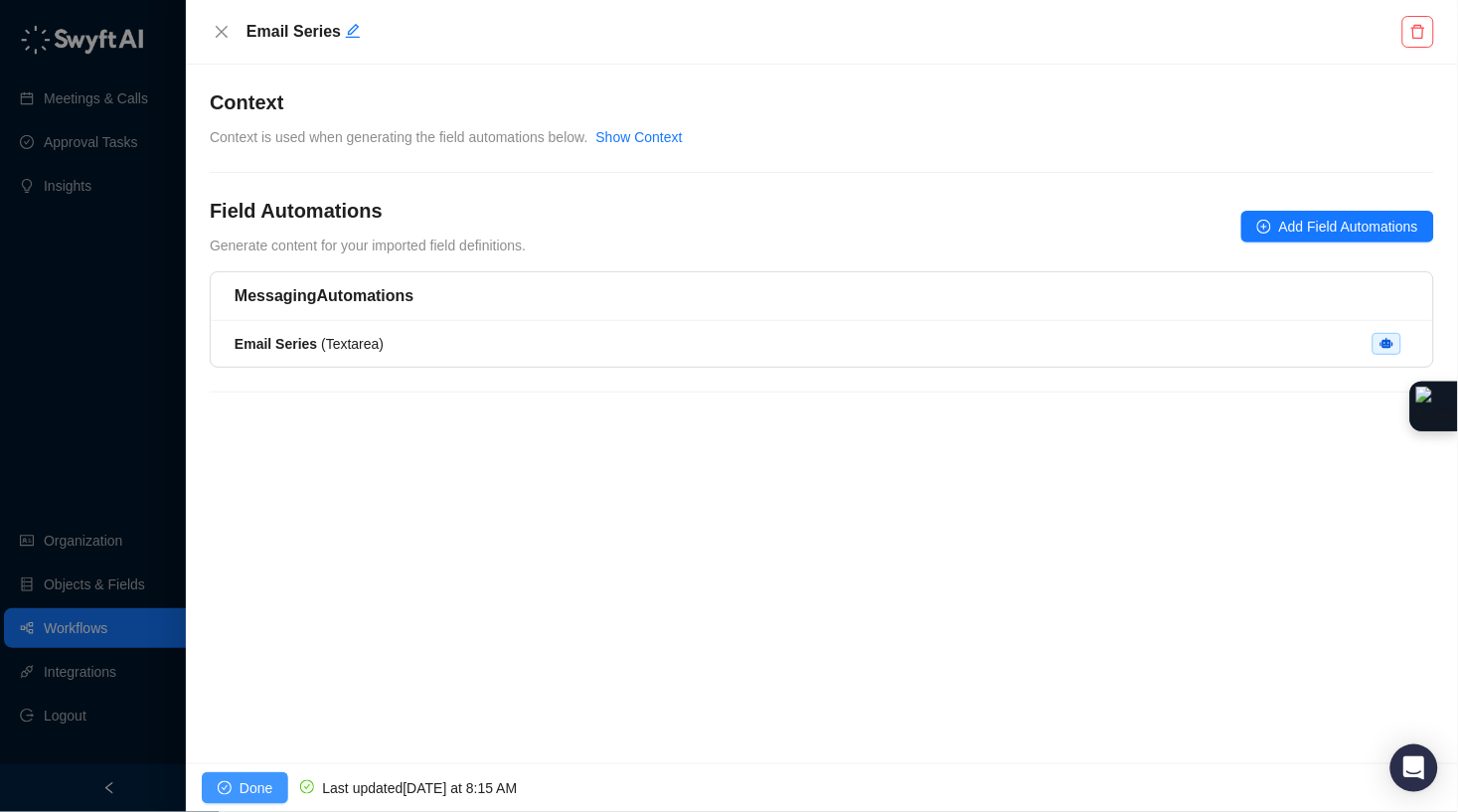 click on "Done" at bounding box center [244, 788] 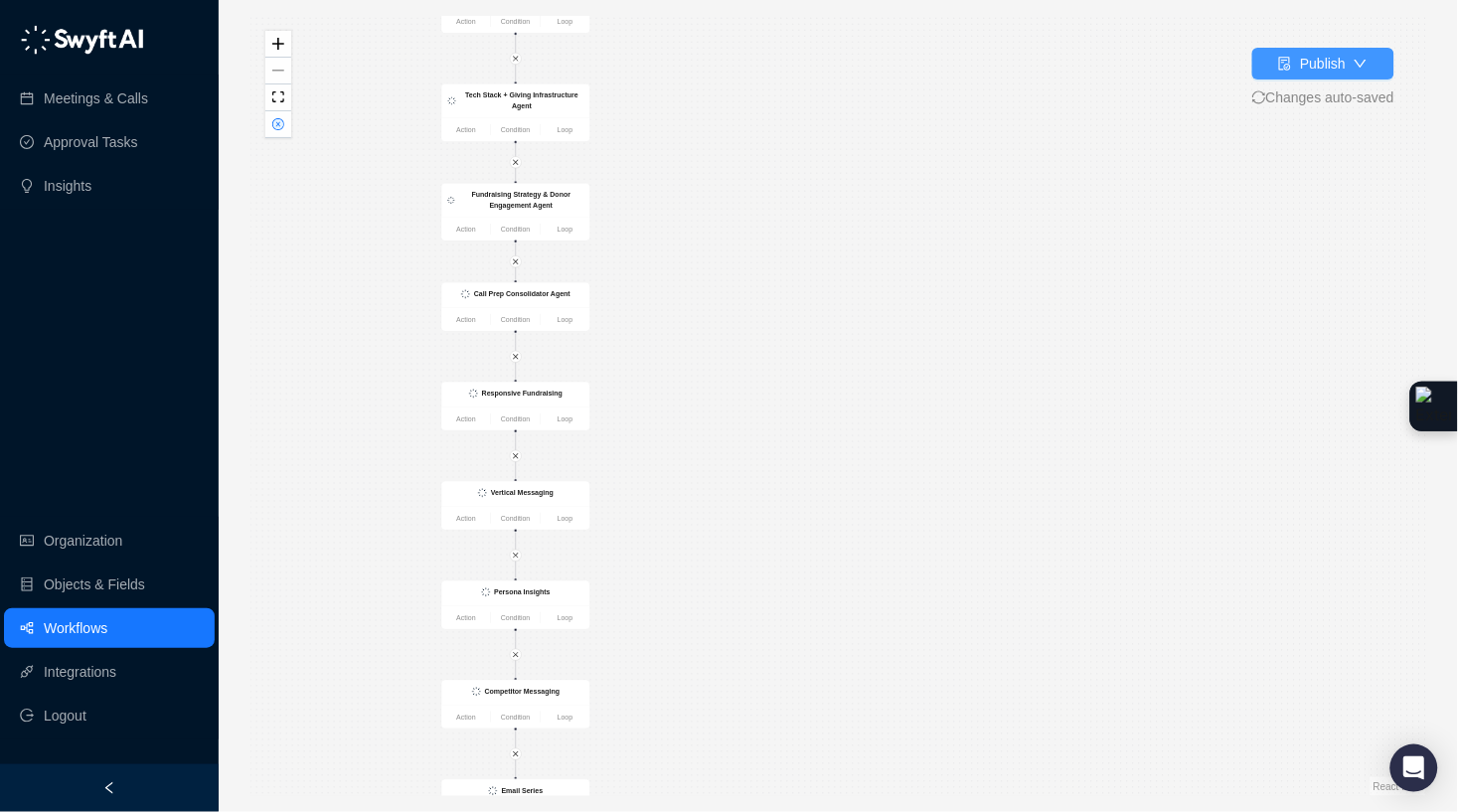 click on "Publish" at bounding box center (1323, 64) 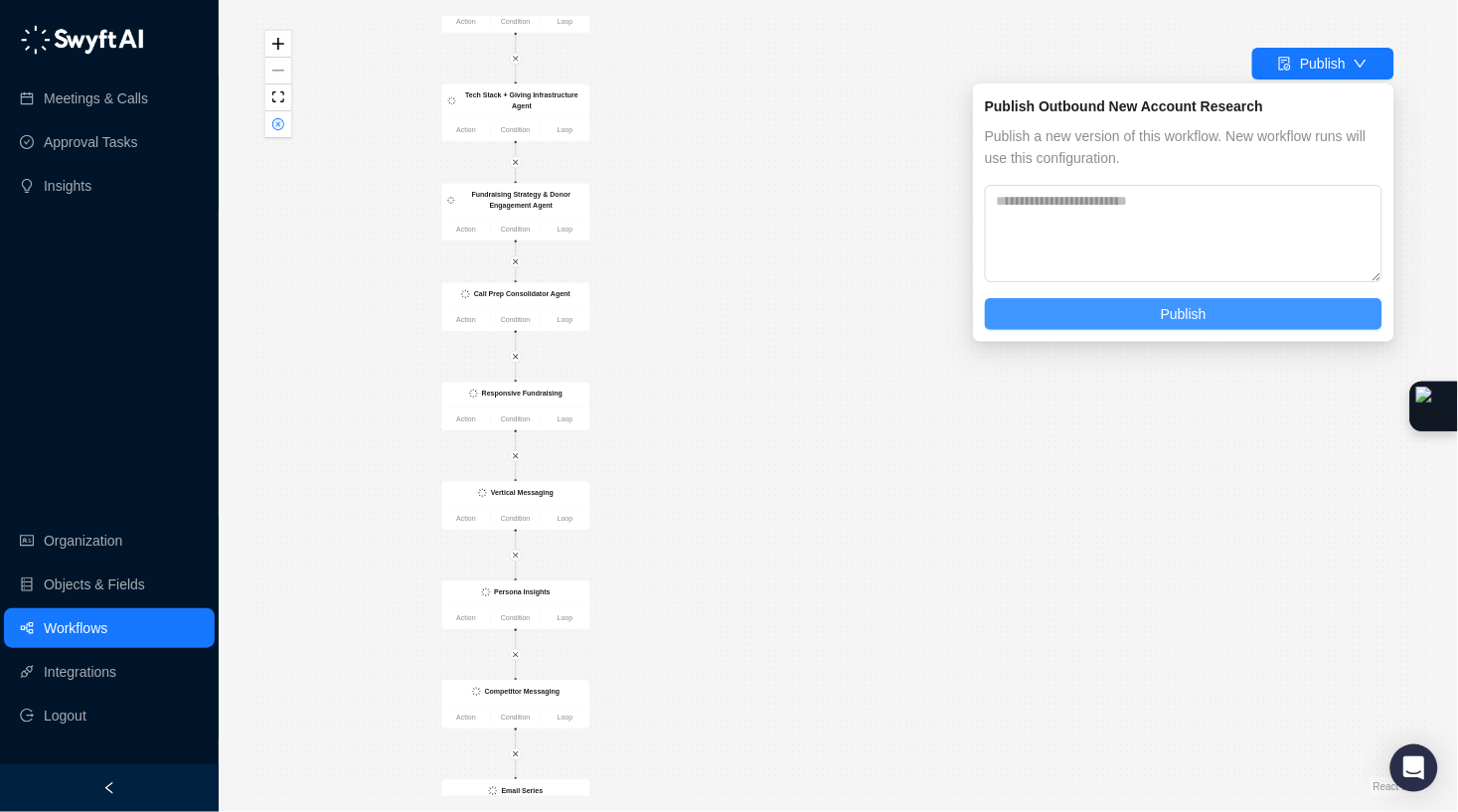 click on "Publish" at bounding box center [1184, 314] 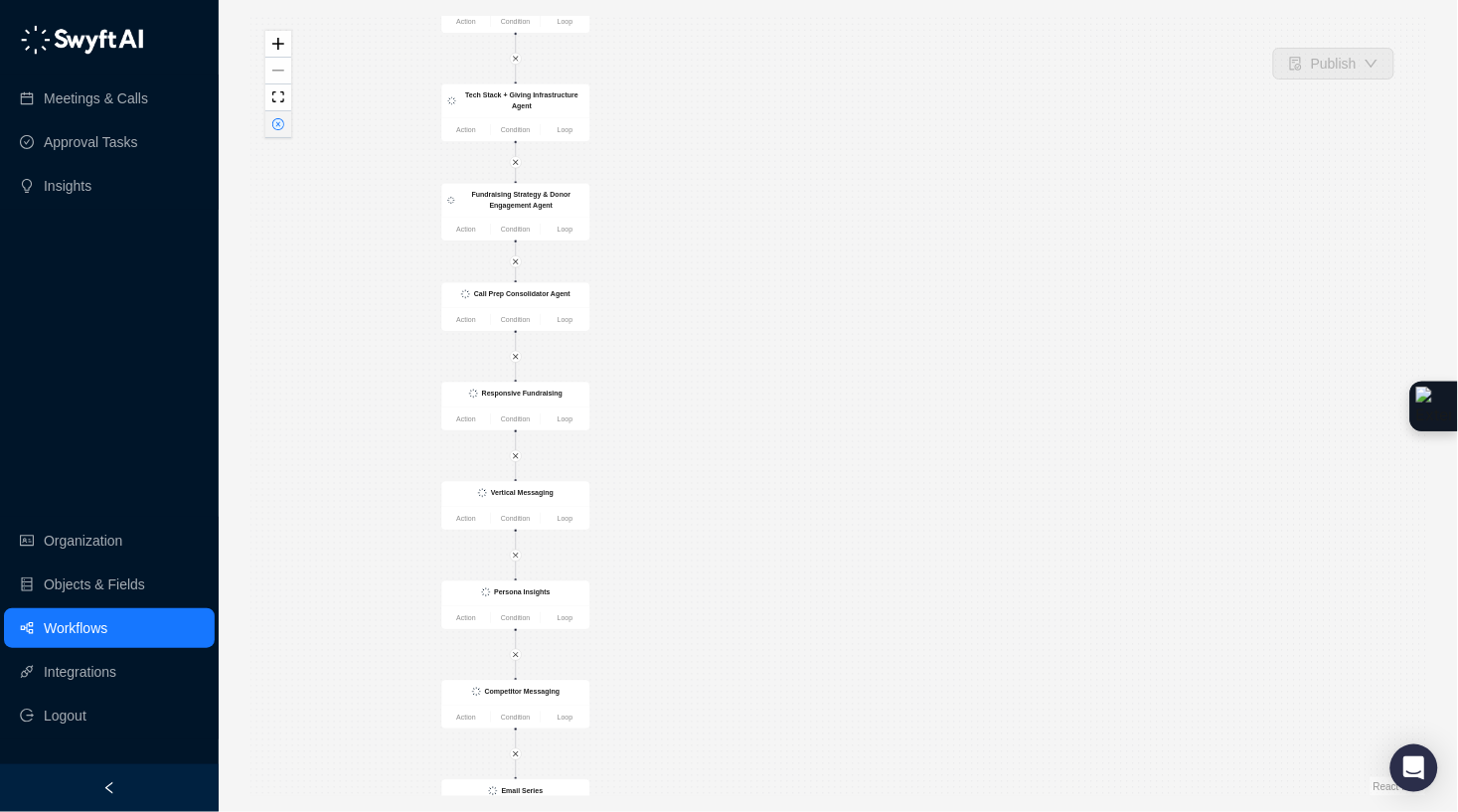 click 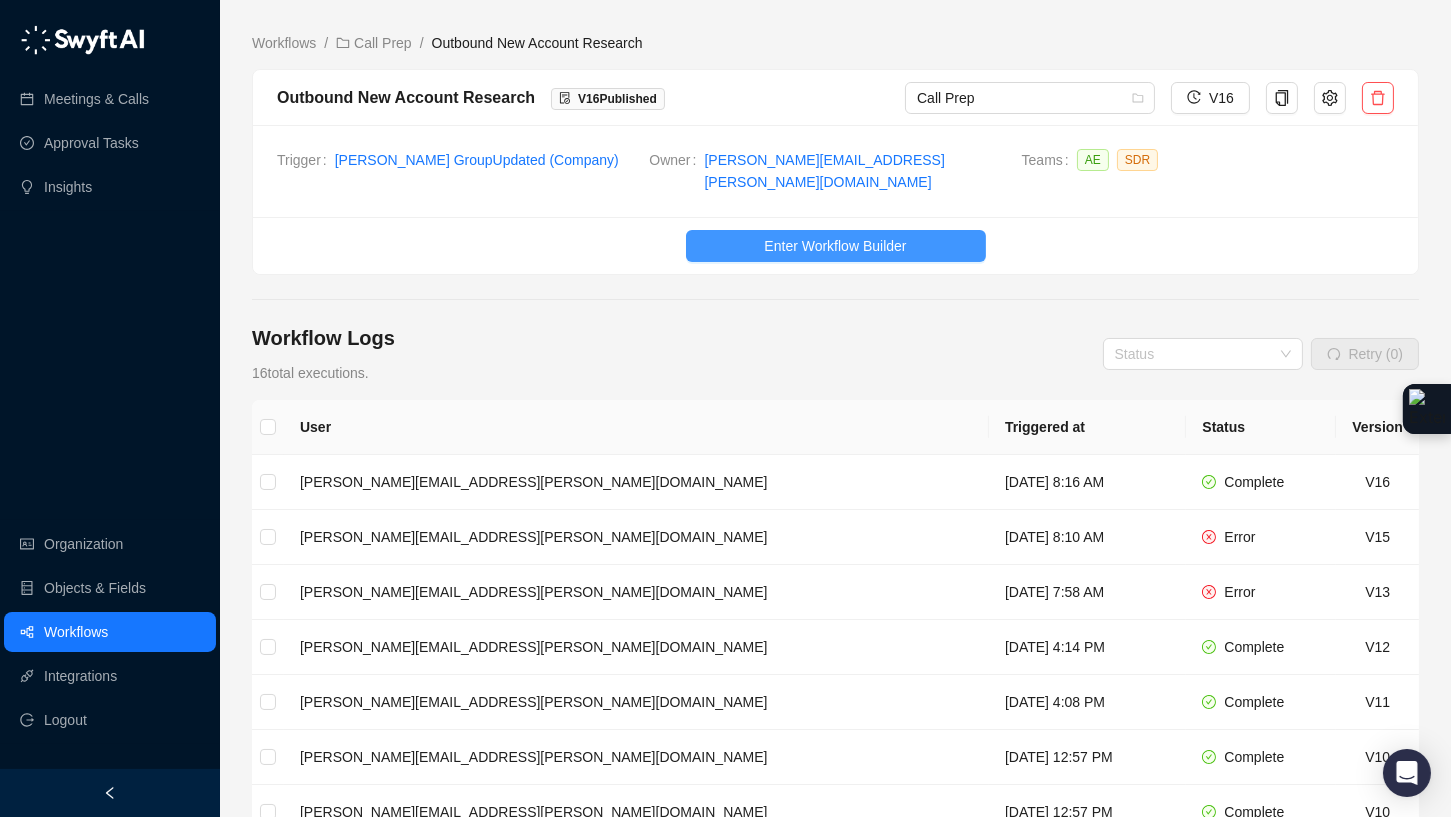 click on "Enter Workflow Builder" at bounding box center (836, 246) 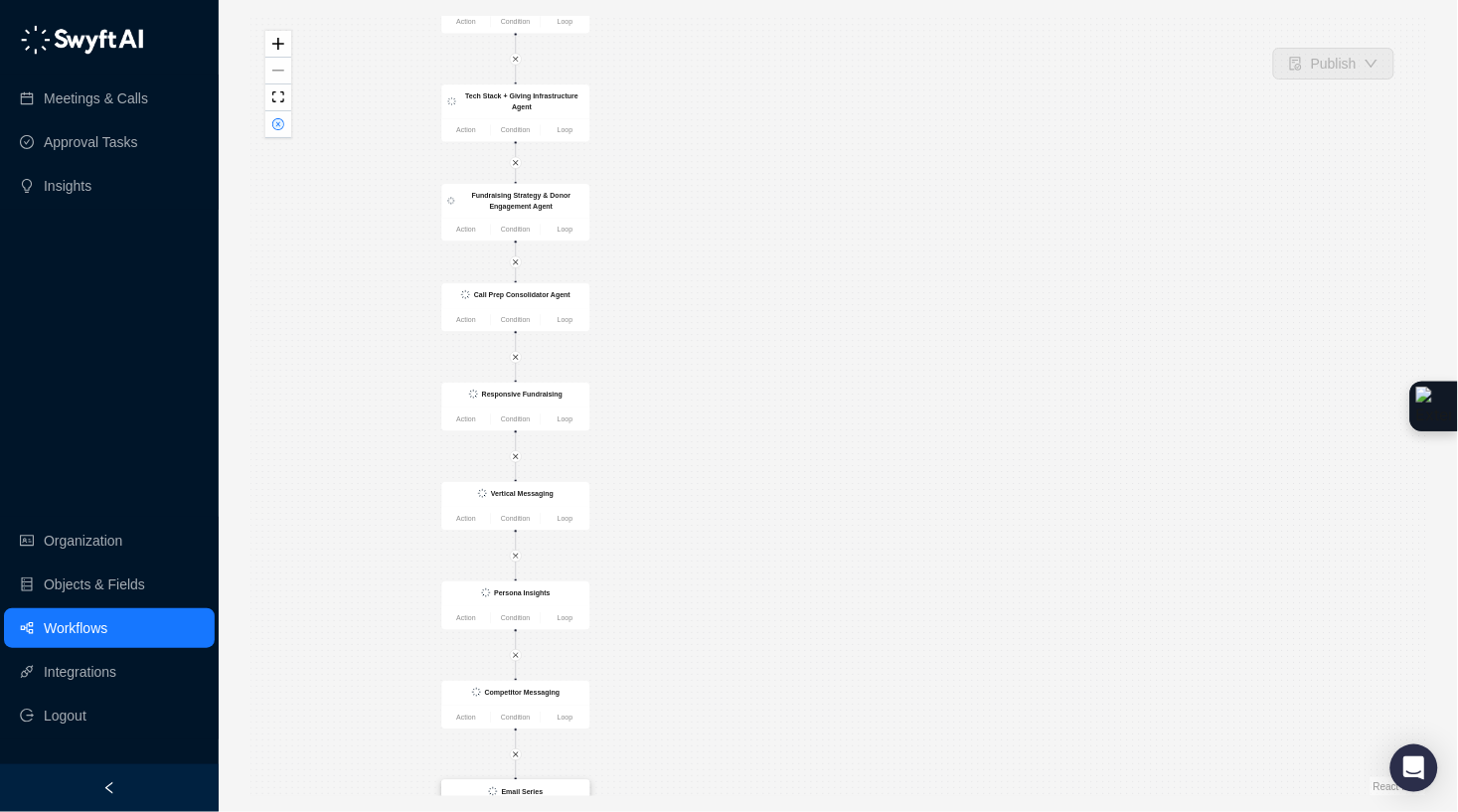 click on "Email Series" at bounding box center [523, 791] 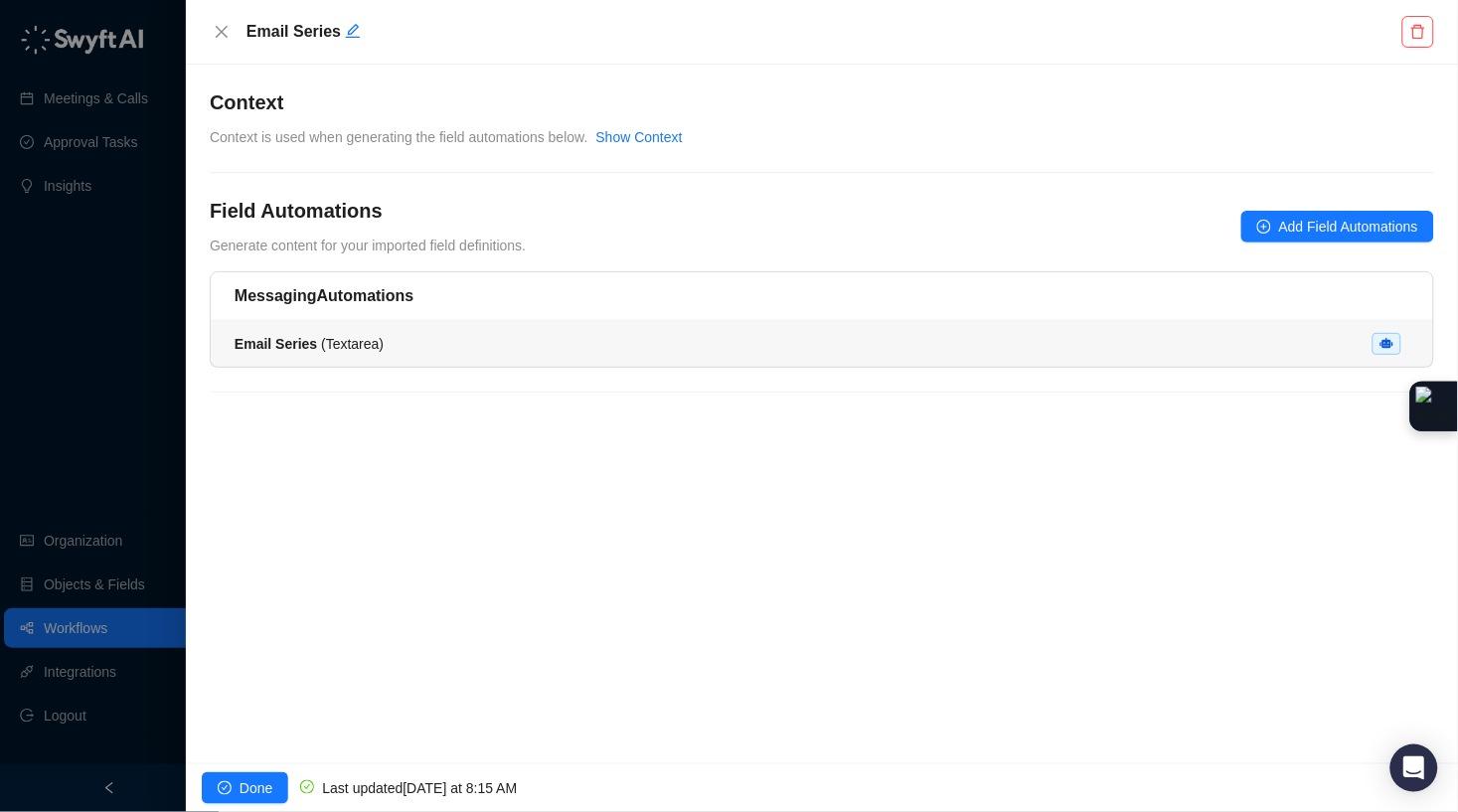 click on "Email Series   ( Textarea )" at bounding box center [822, 344] 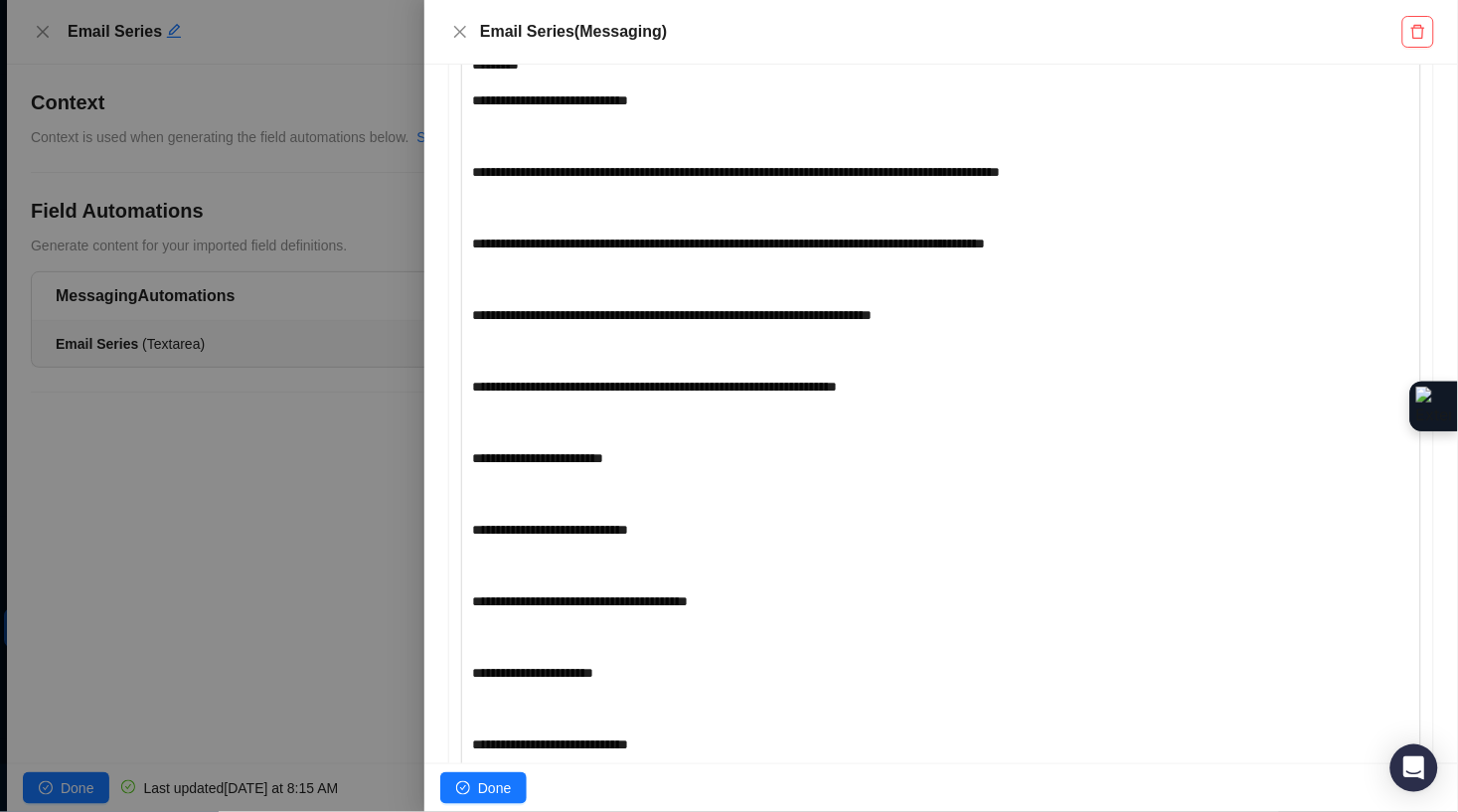 scroll, scrollTop: 614, scrollLeft: 0, axis: vertical 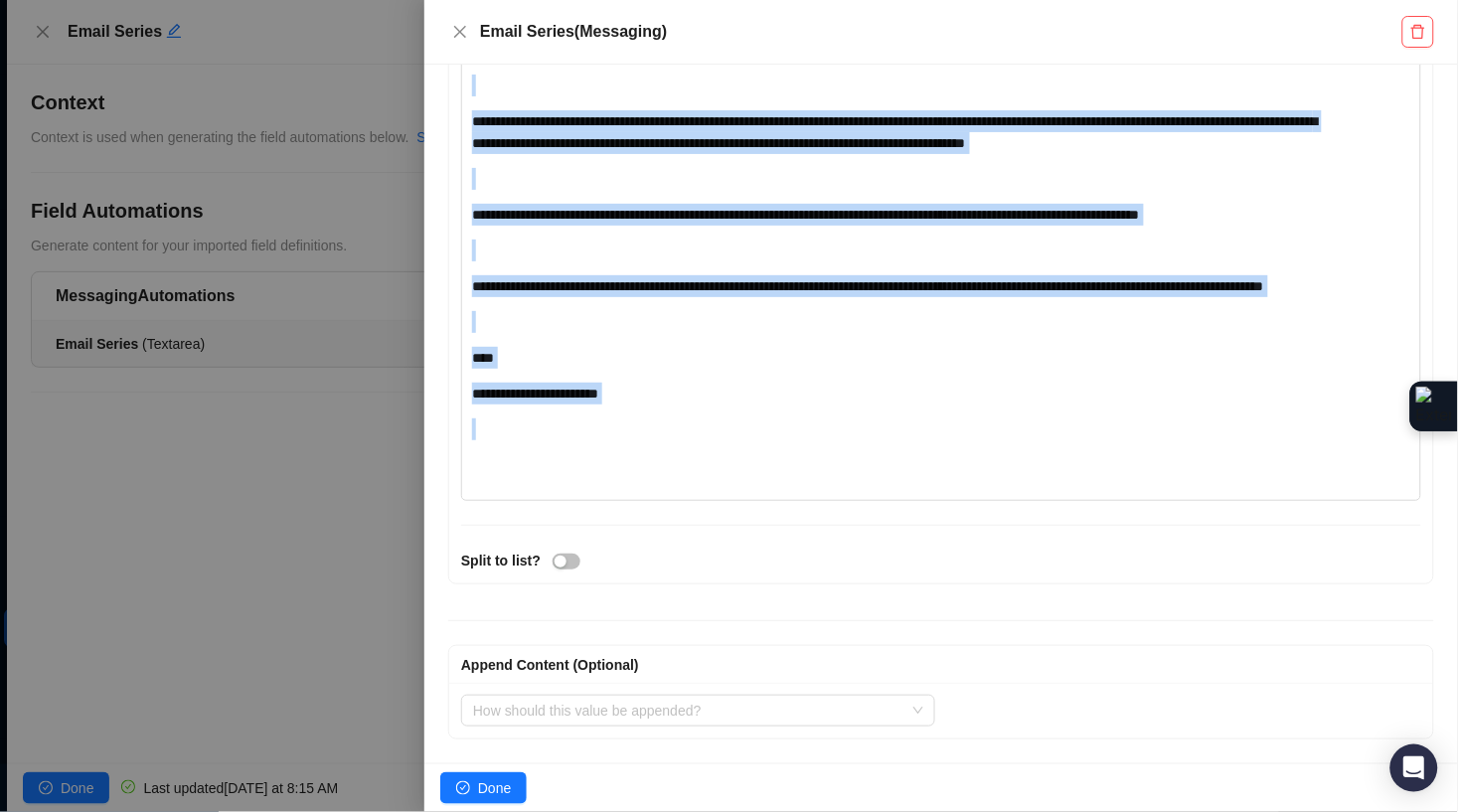 drag, startPoint x: 503, startPoint y: 588, endPoint x: 714, endPoint y: 664, distance: 224.26993 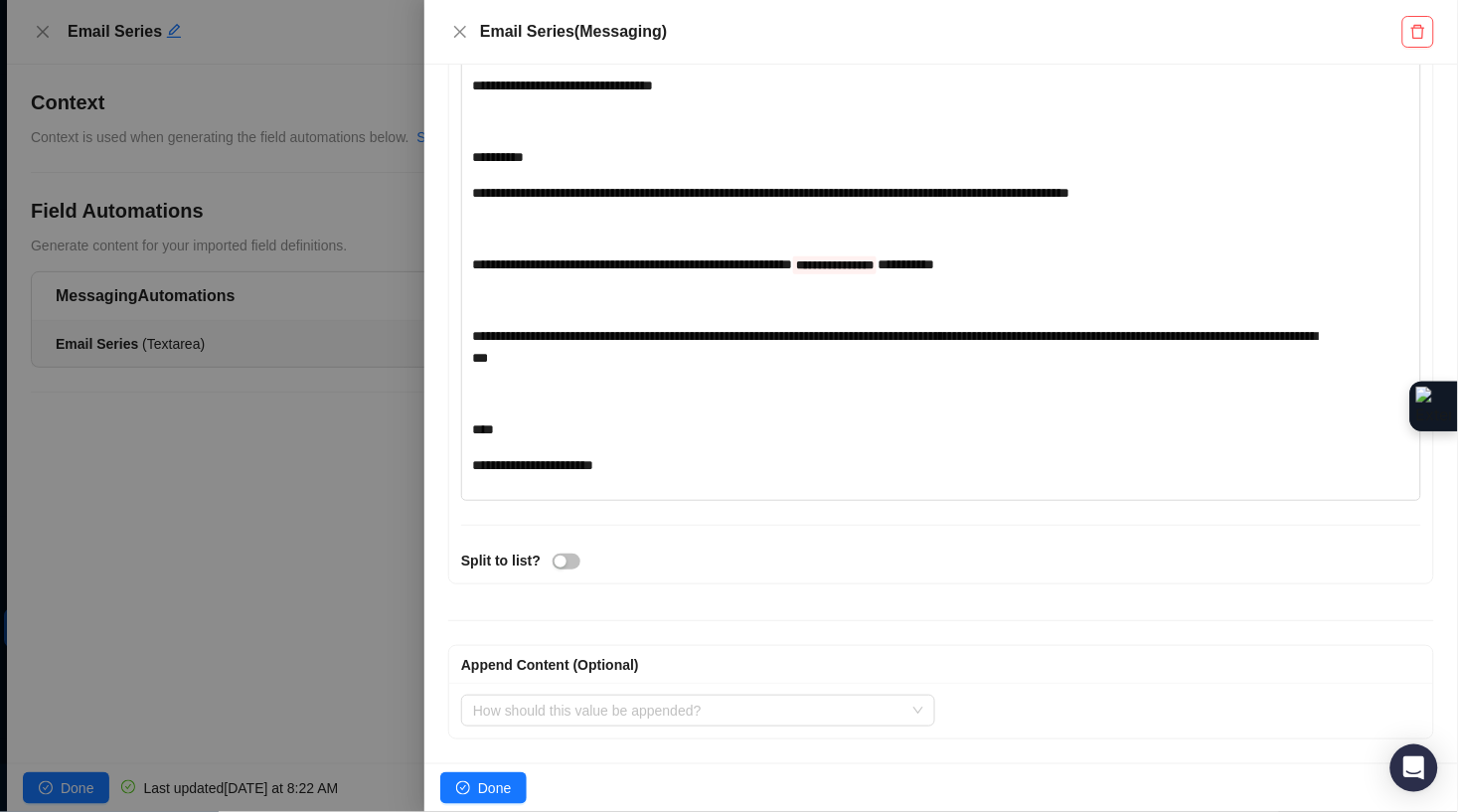 scroll, scrollTop: 6645, scrollLeft: 0, axis: vertical 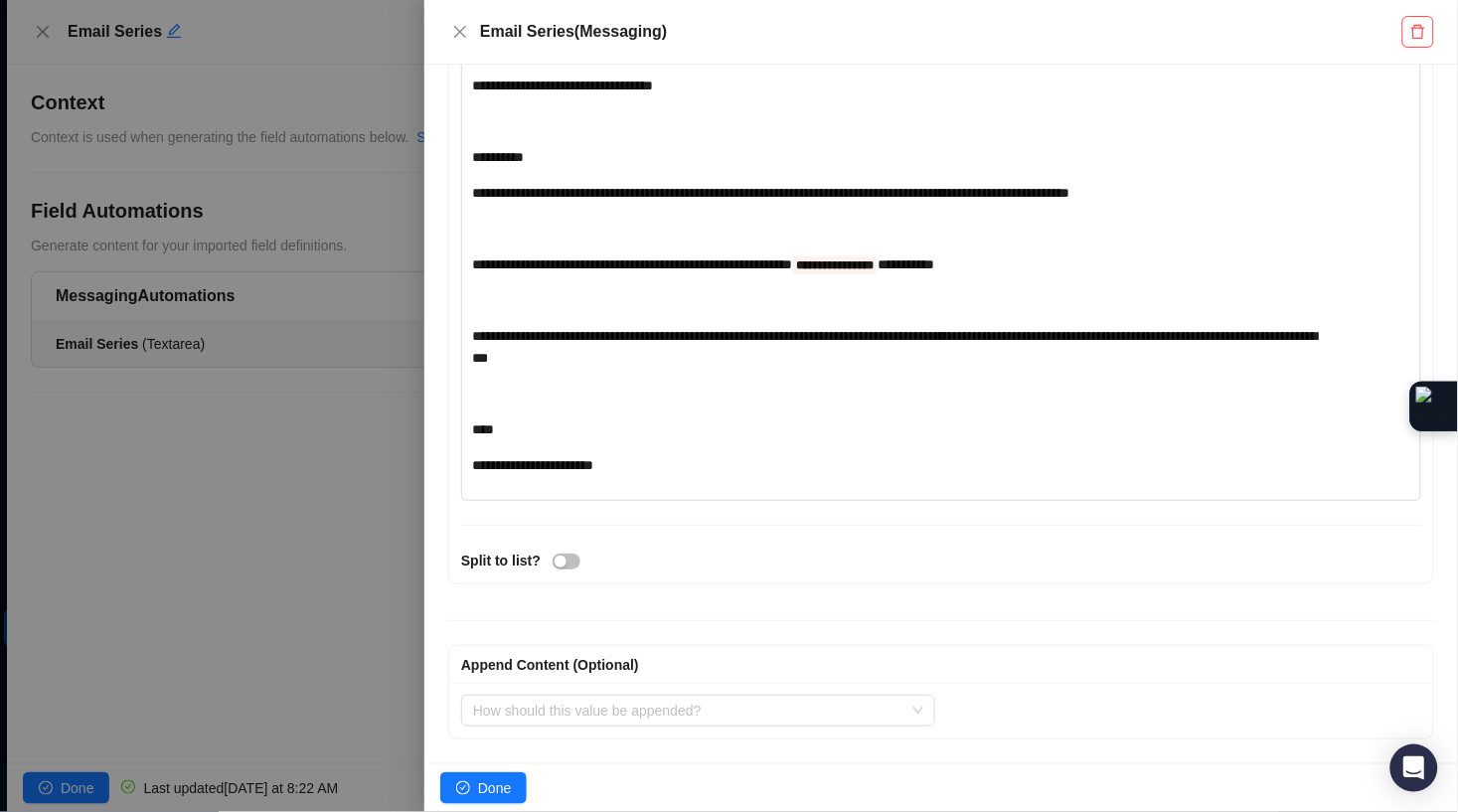 click on "**********" at bounding box center [905, 264] 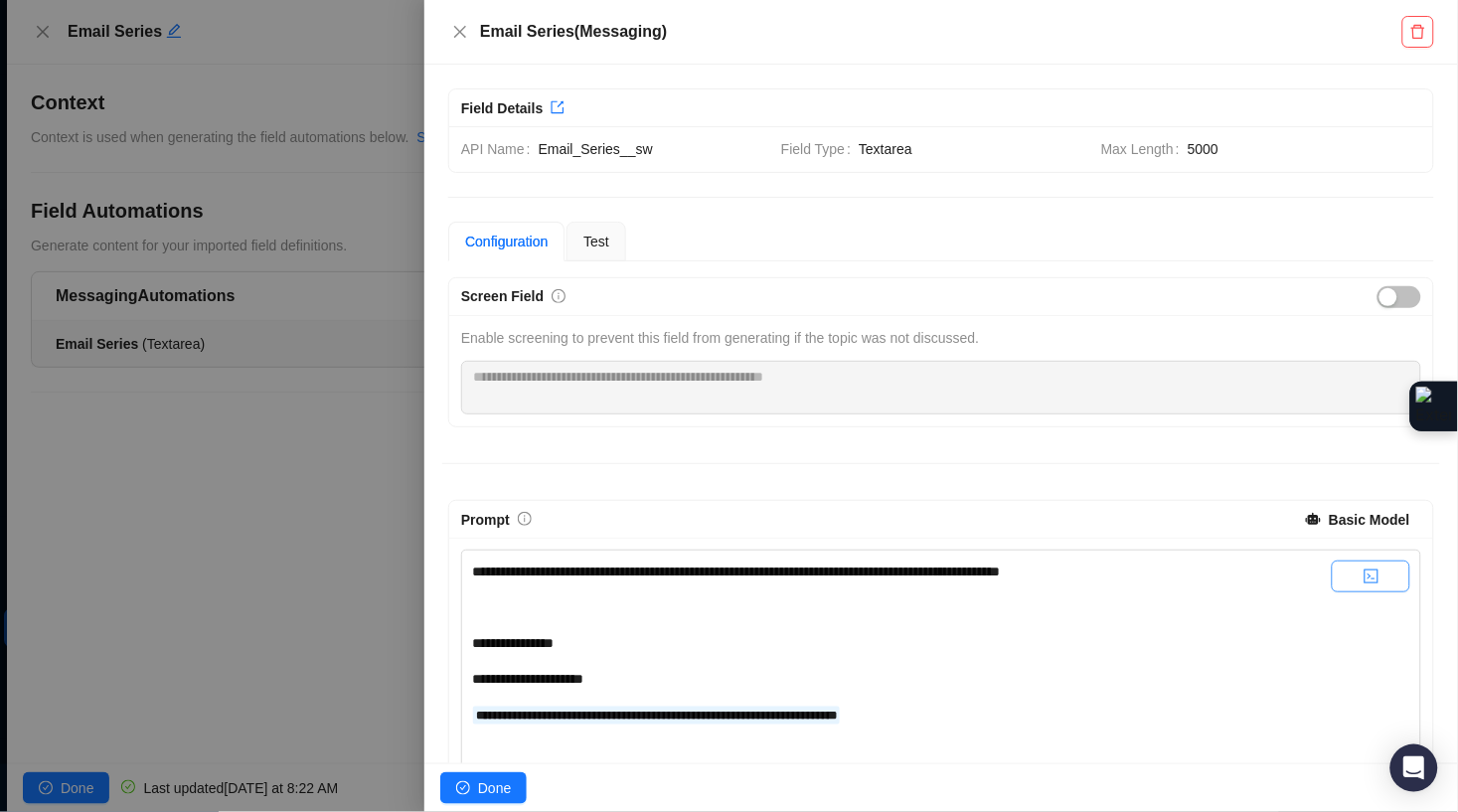 scroll, scrollTop: 4, scrollLeft: 0, axis: vertical 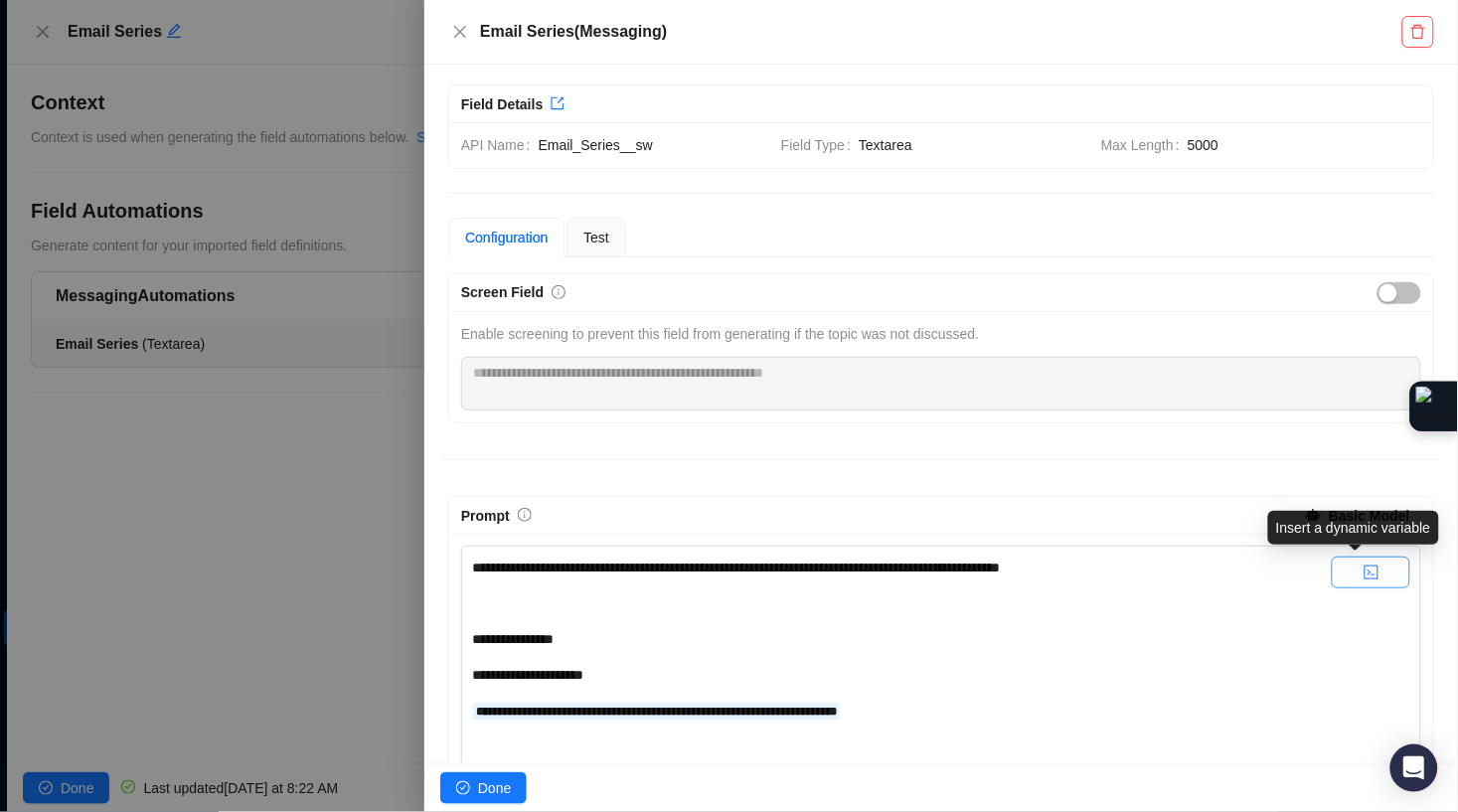 click at bounding box center [1371, 572] 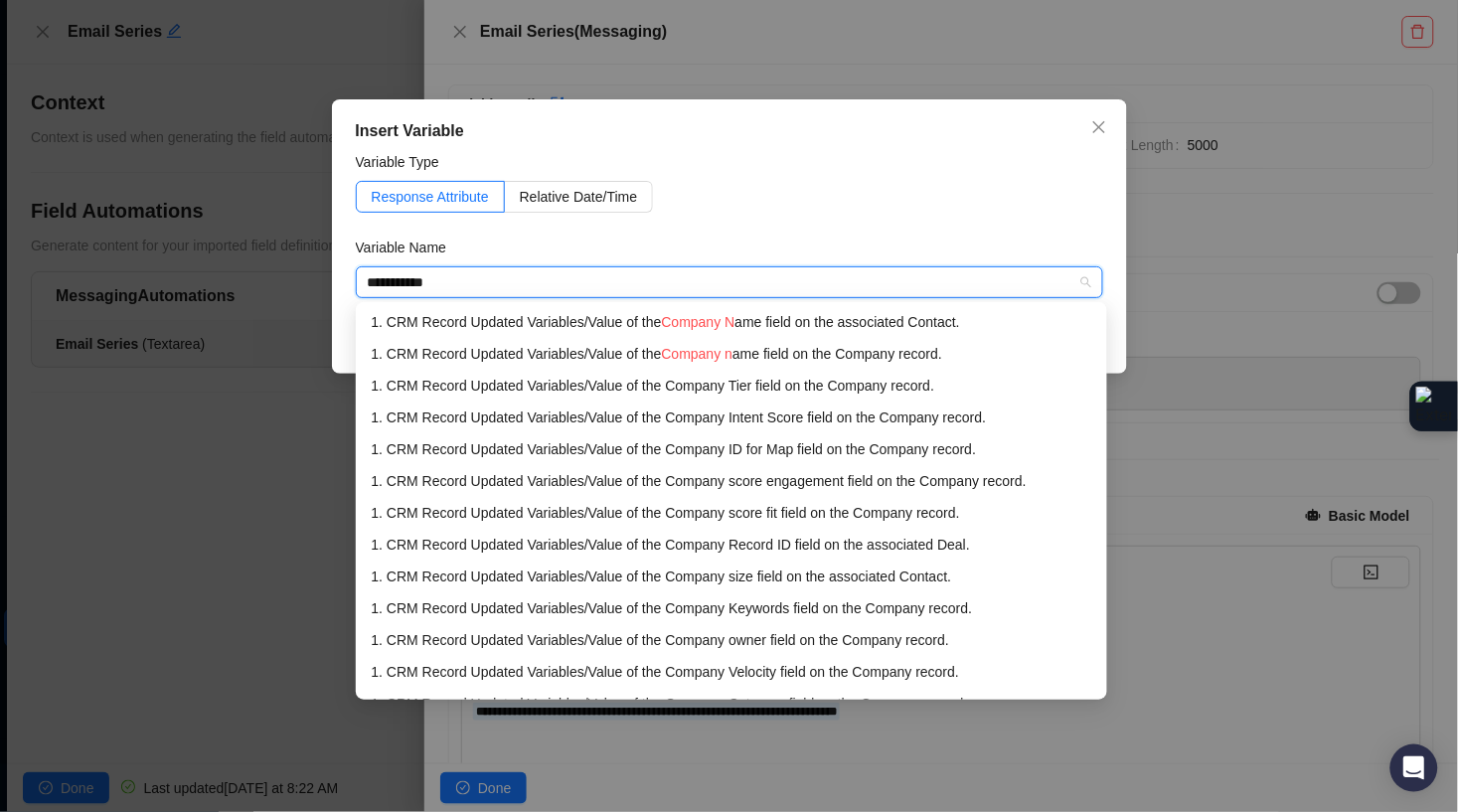 type on "**********" 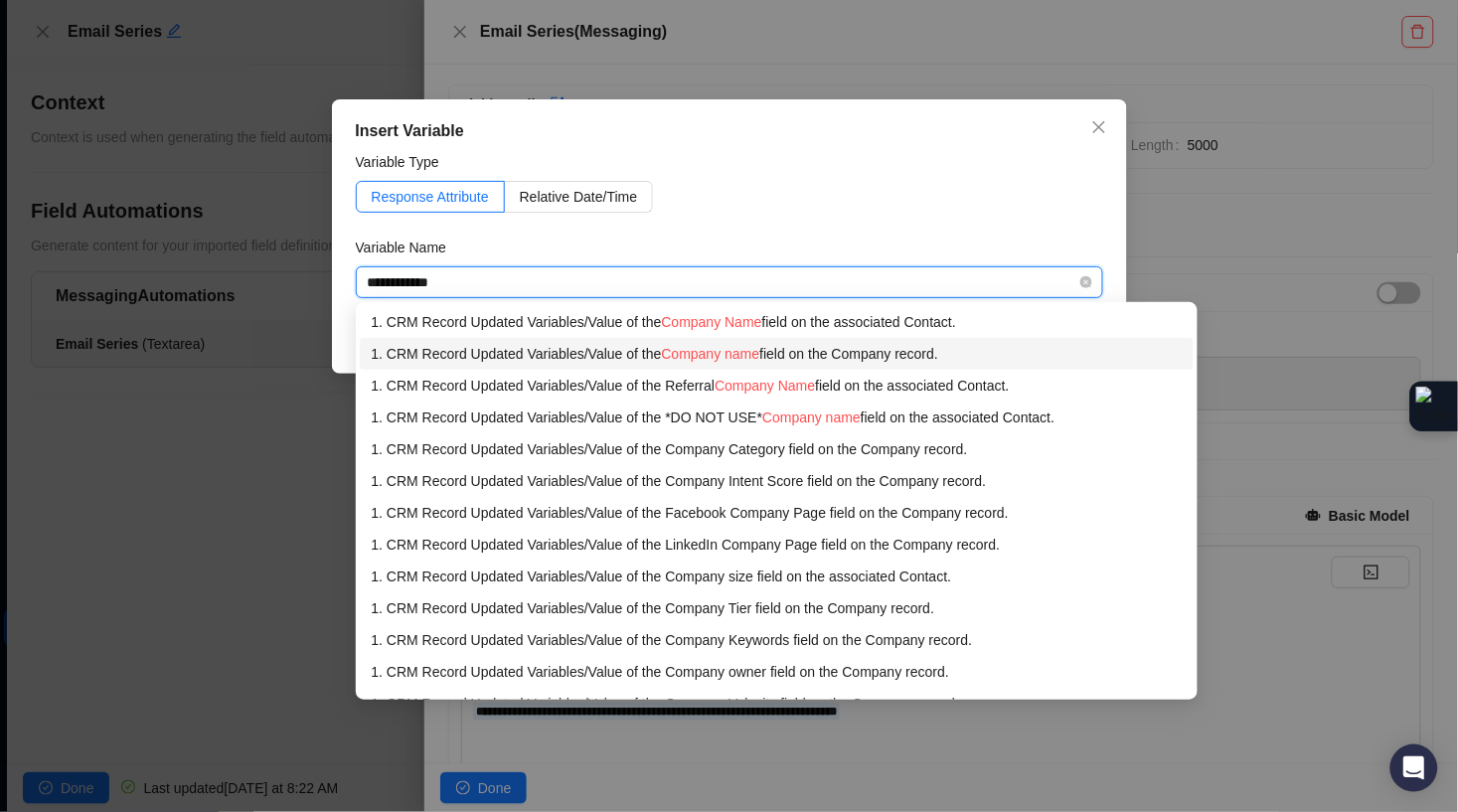 click on "1. CRM Record Updated Variables  /  Value of the  Company name  field on the Company record." at bounding box center (777, 354) 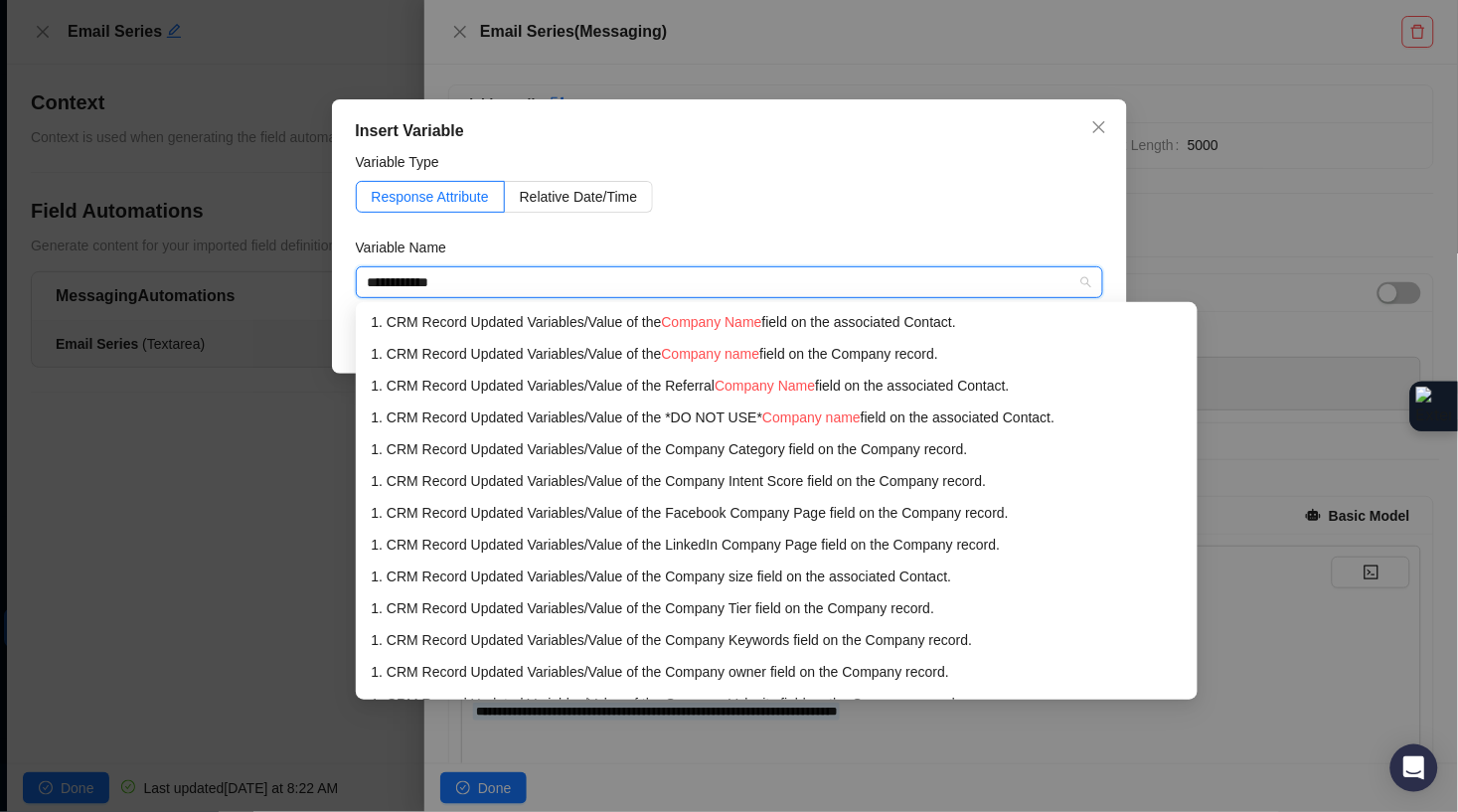 type 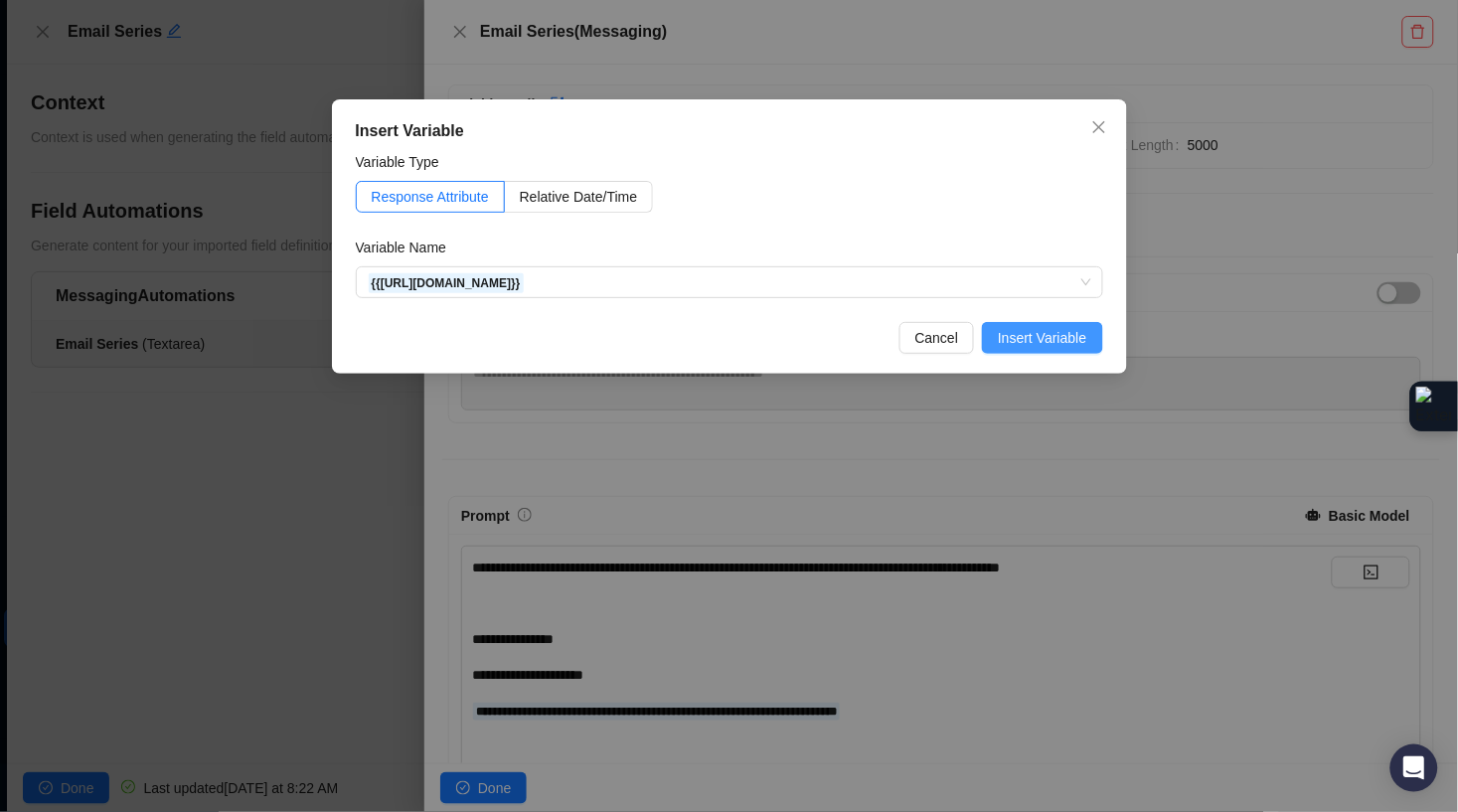 click on "Insert Variable" at bounding box center (1042, 338) 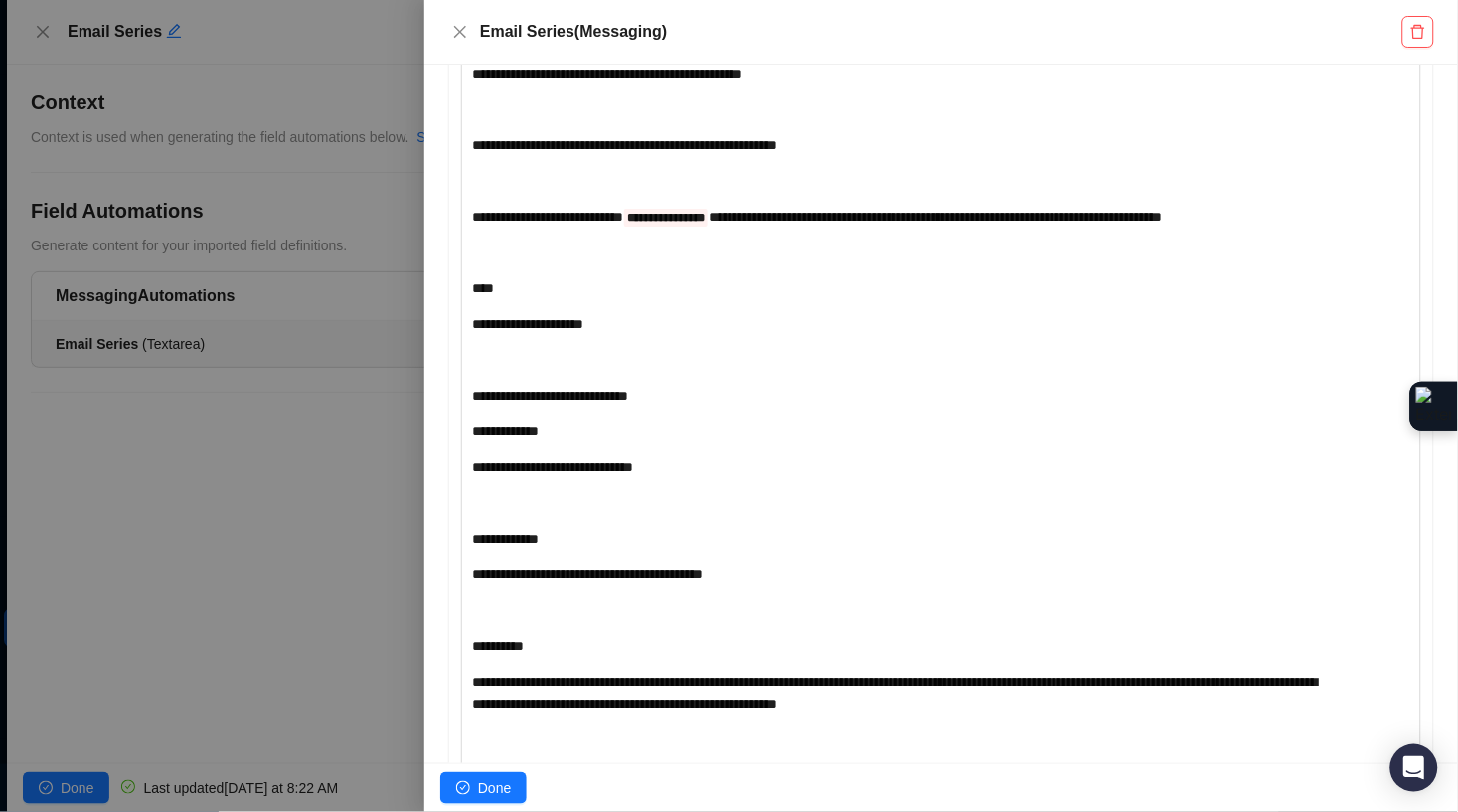 scroll, scrollTop: 5425, scrollLeft: 0, axis: vertical 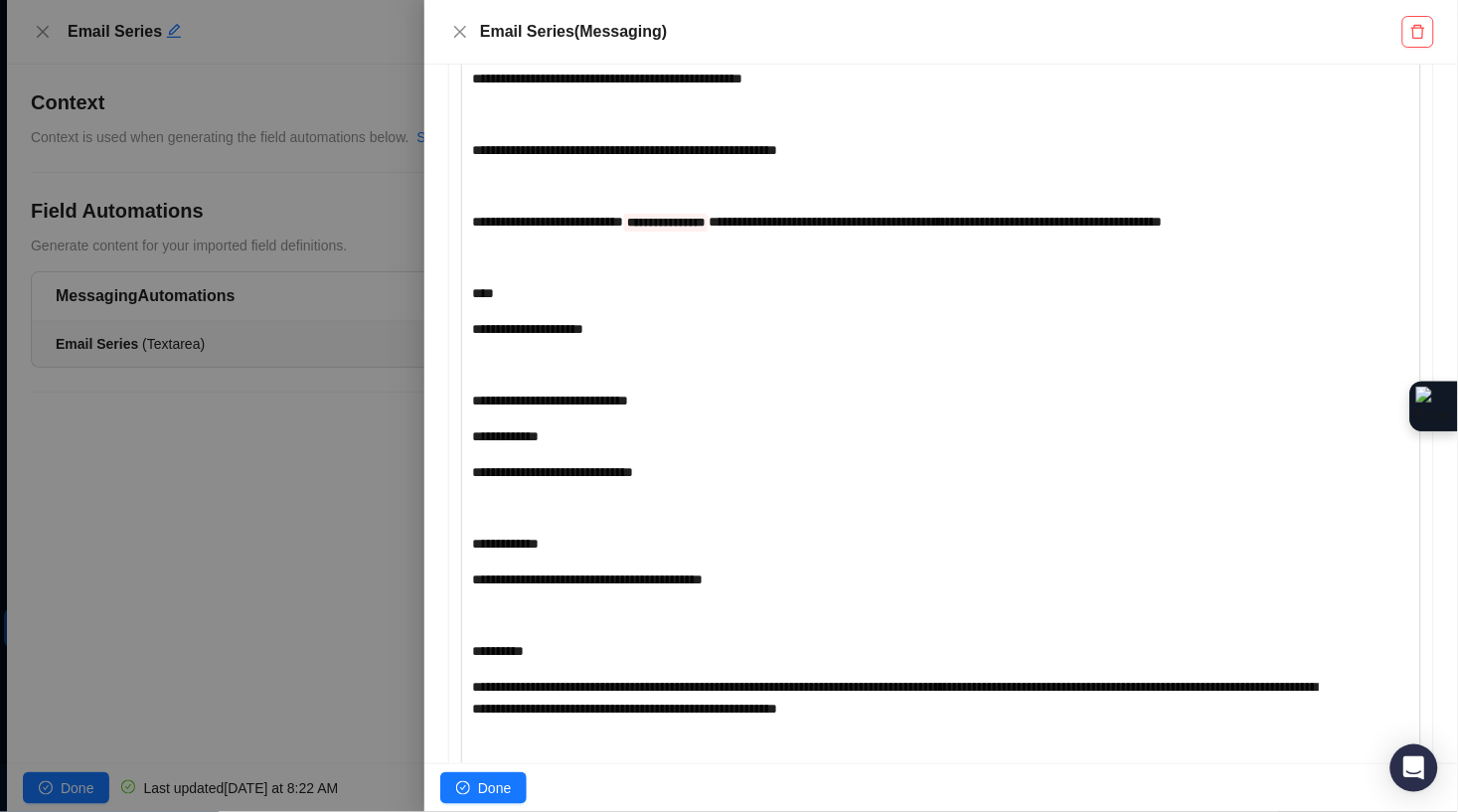 click on "**********" at bounding box center (935, 222) 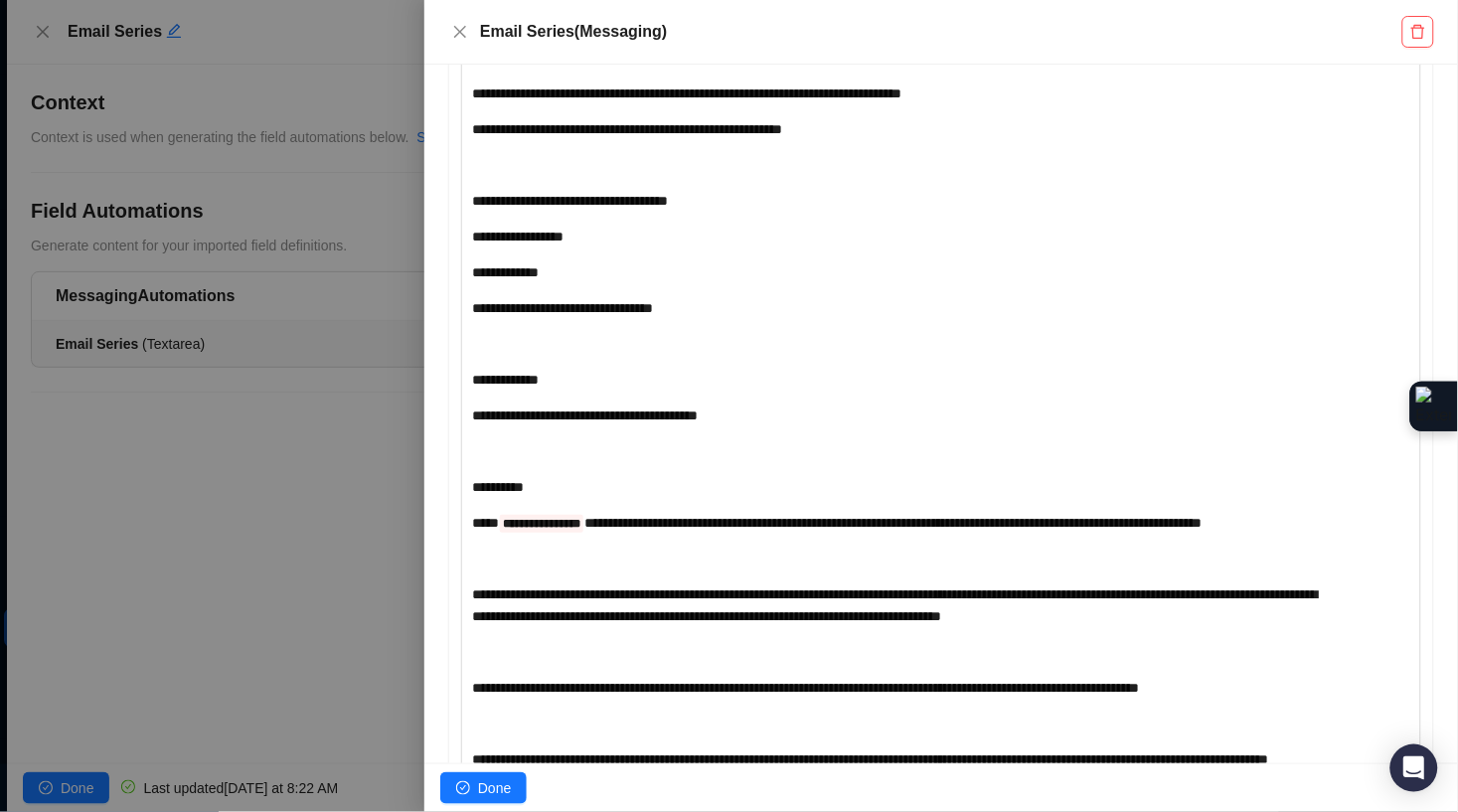 scroll, scrollTop: 3411, scrollLeft: 0, axis: vertical 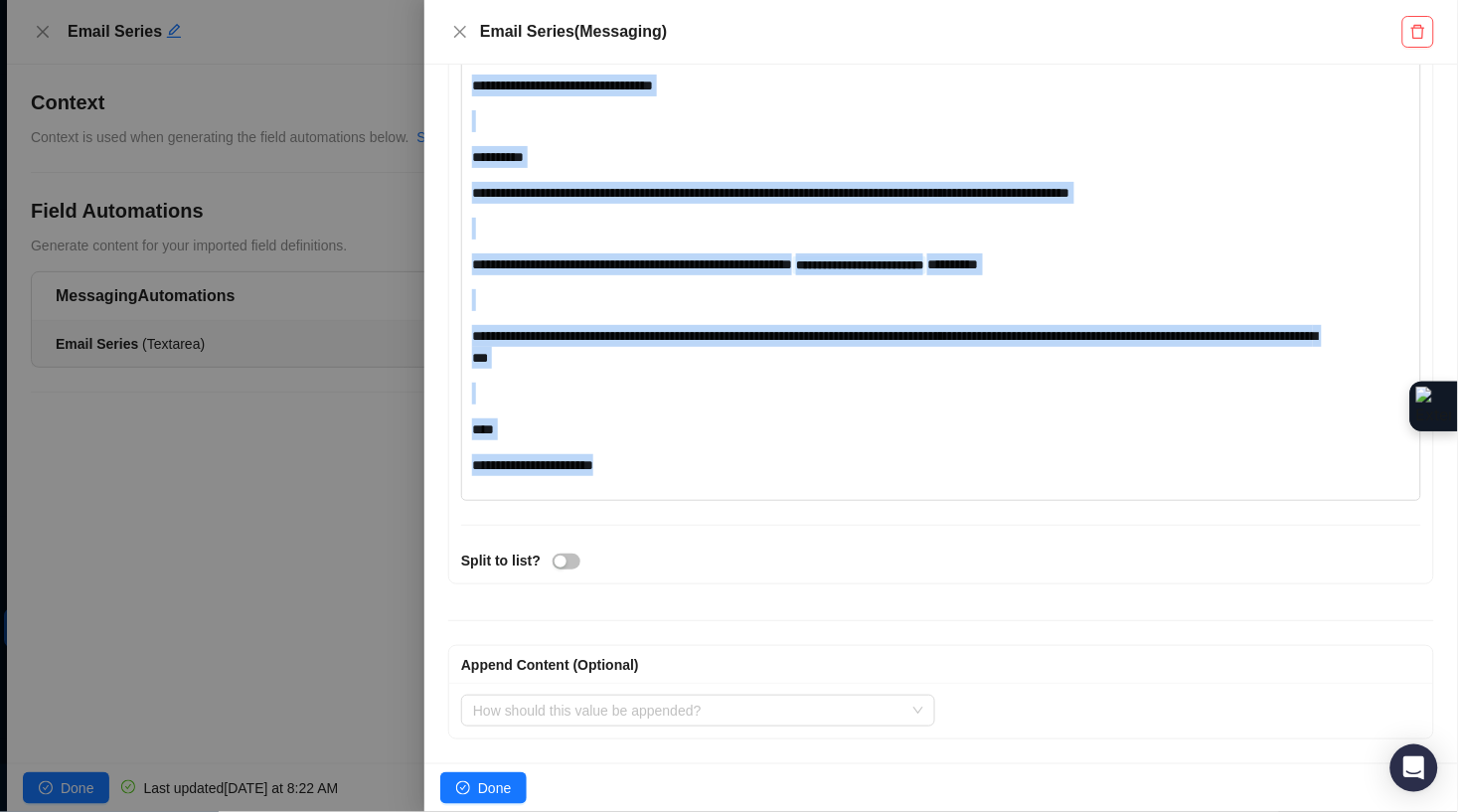 drag, startPoint x: 487, startPoint y: 171, endPoint x: 777, endPoint y: 605, distance: 521.97318 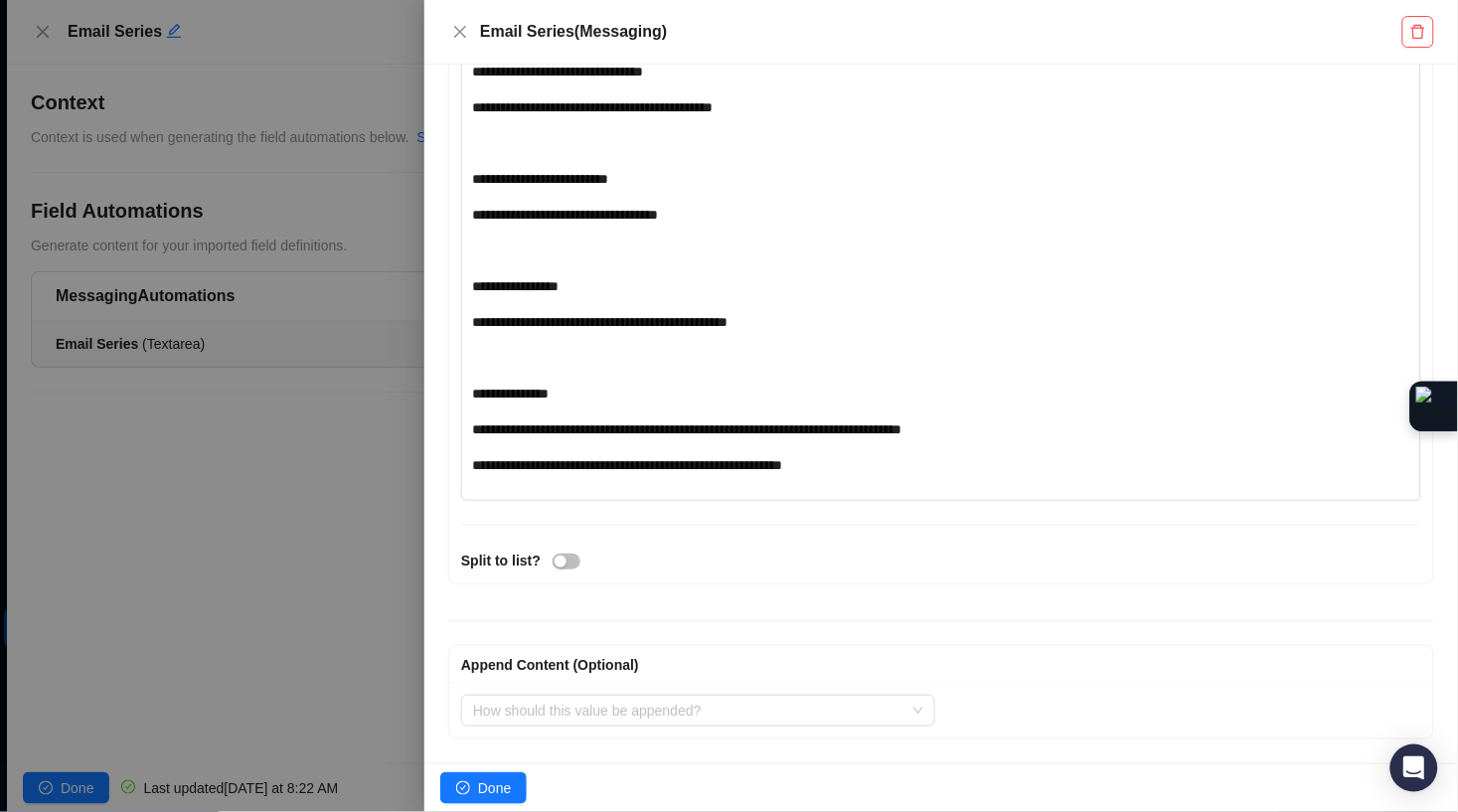scroll, scrollTop: 3075, scrollLeft: 0, axis: vertical 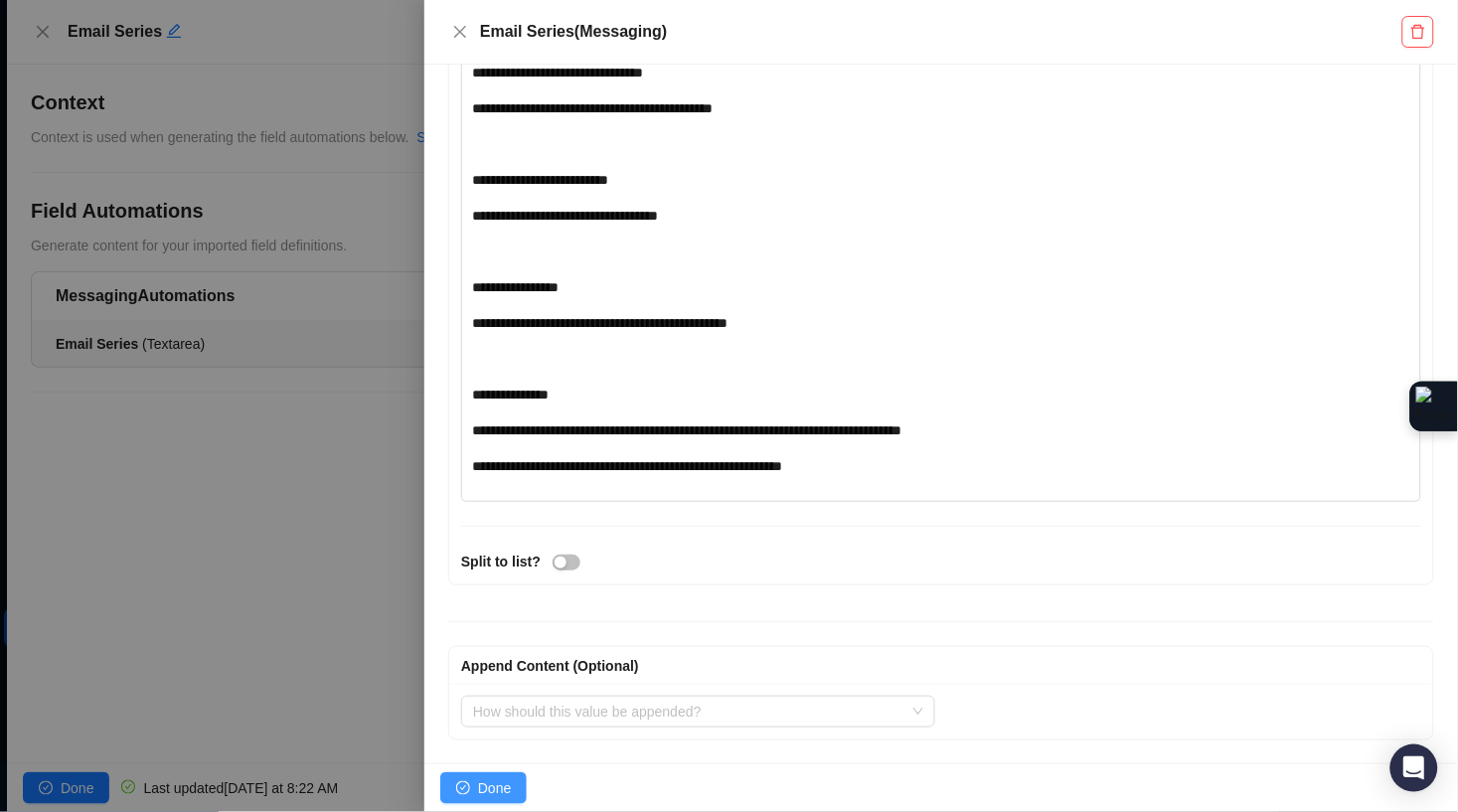 click on "Done" at bounding box center (483, 788) 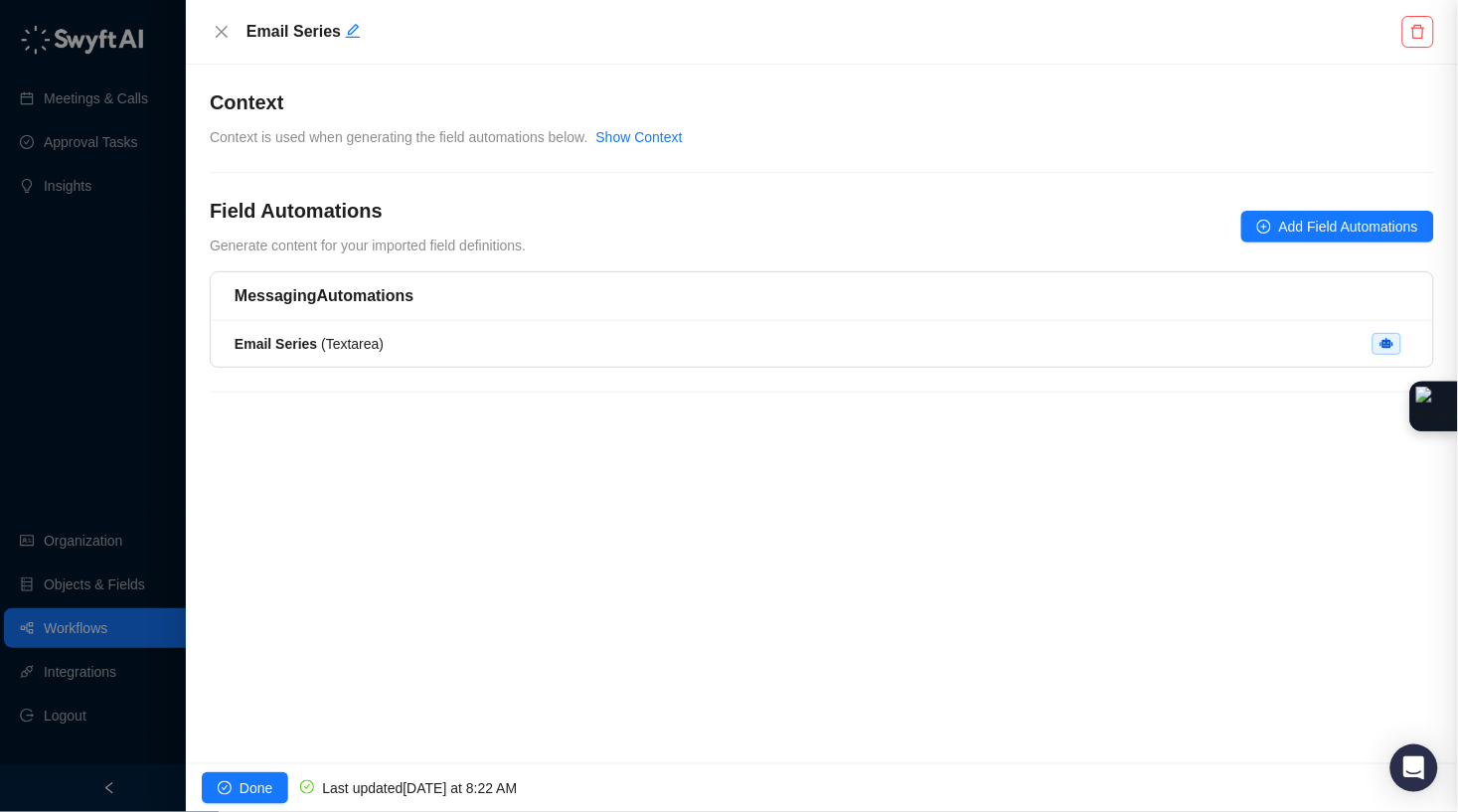 scroll, scrollTop: 0, scrollLeft: 0, axis: both 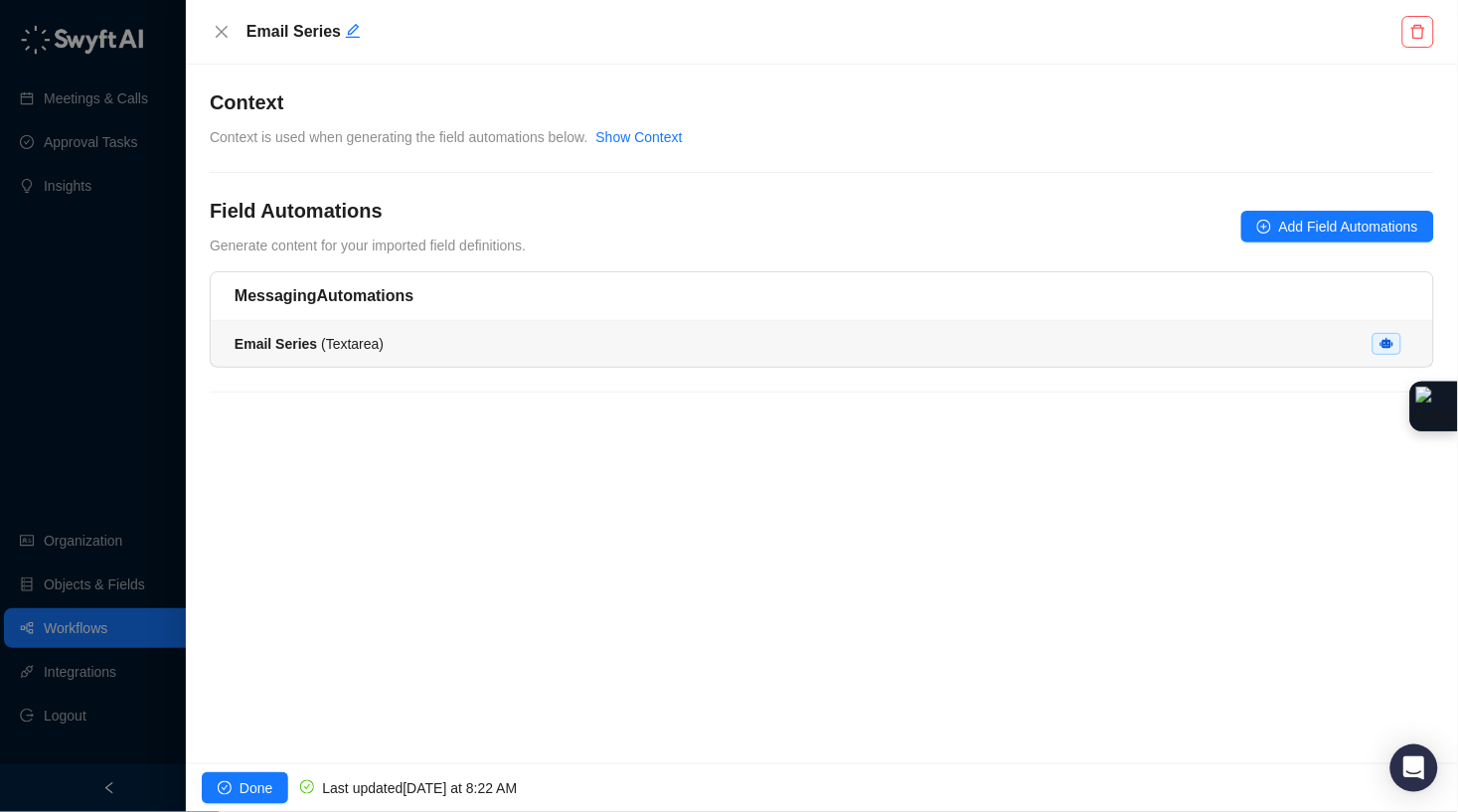 click on "Email Series   ( Textarea )" at bounding box center (822, 344) 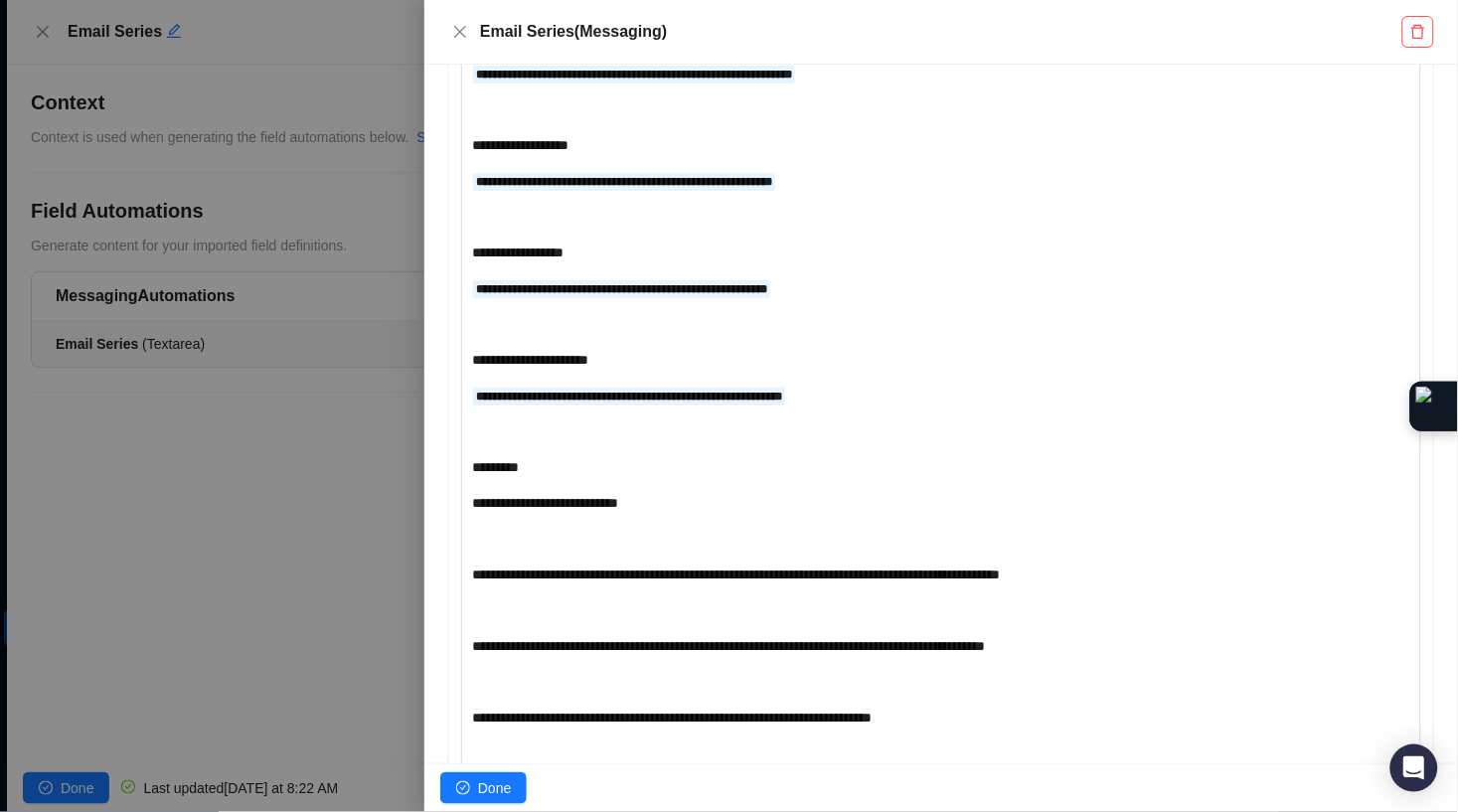 scroll, scrollTop: 752, scrollLeft: 0, axis: vertical 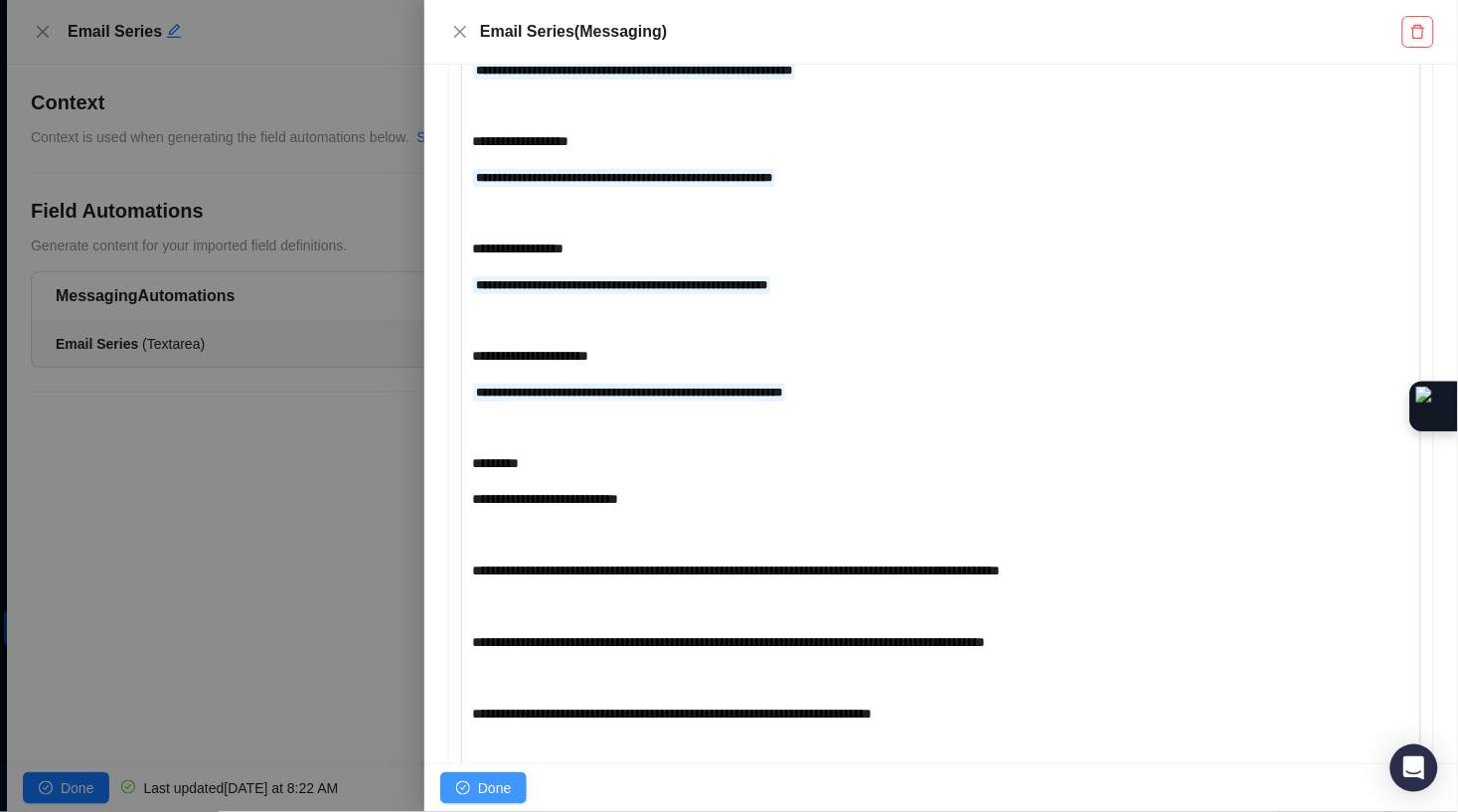 click on "Done" at bounding box center [494, 788] 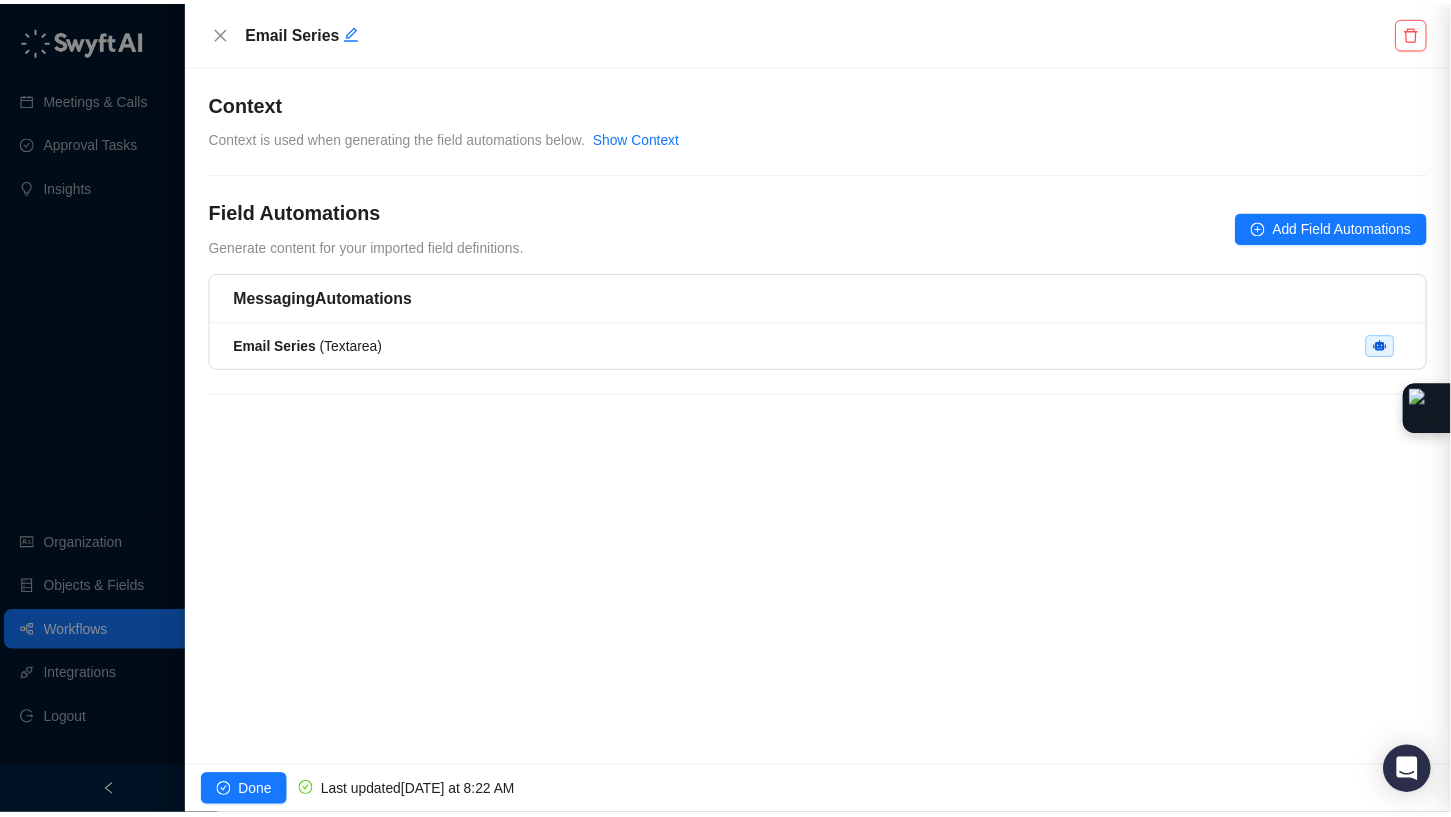 scroll, scrollTop: 0, scrollLeft: 0, axis: both 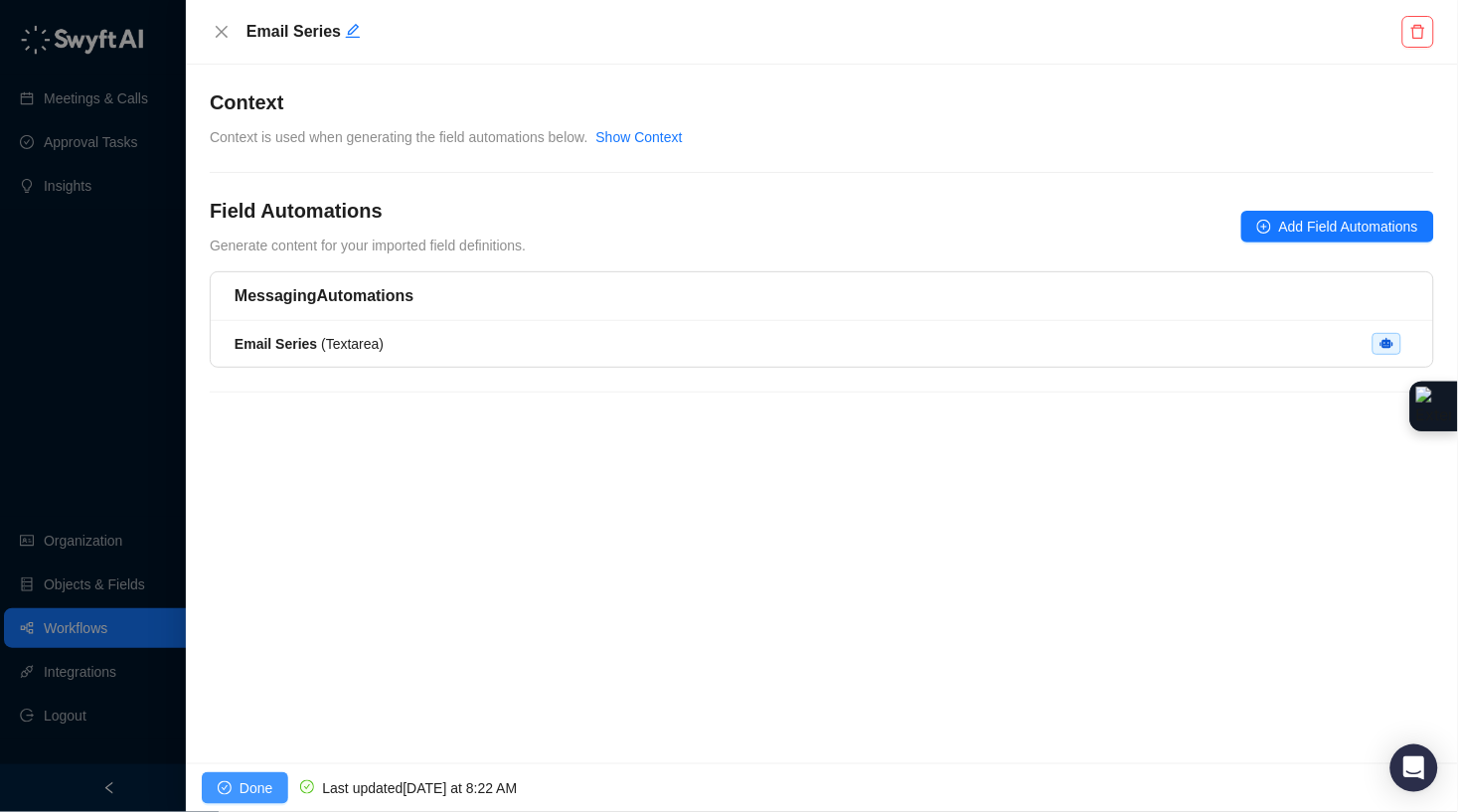 click 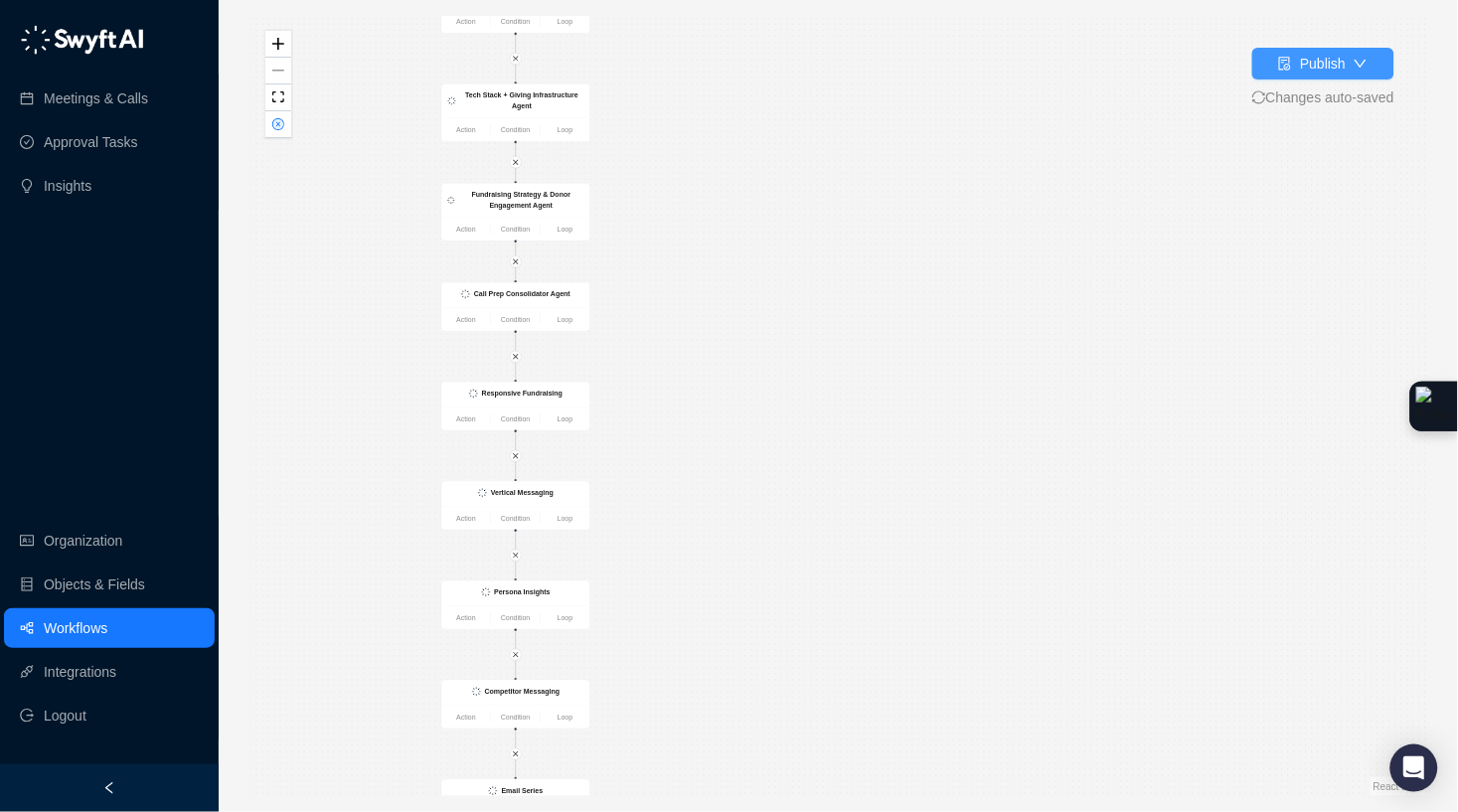 click on "Publish" at bounding box center [1323, 64] 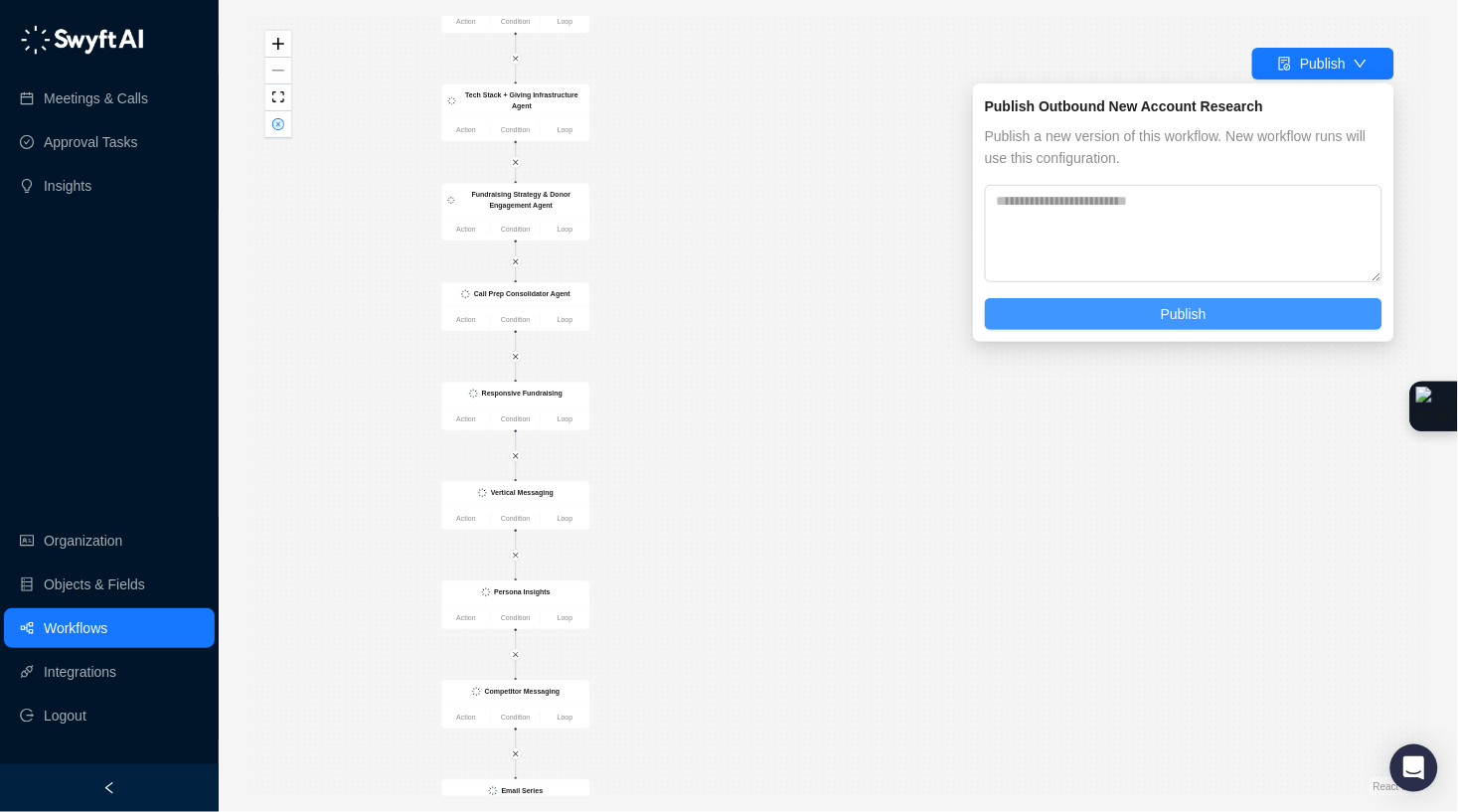 click on "Publish" at bounding box center (1184, 314) 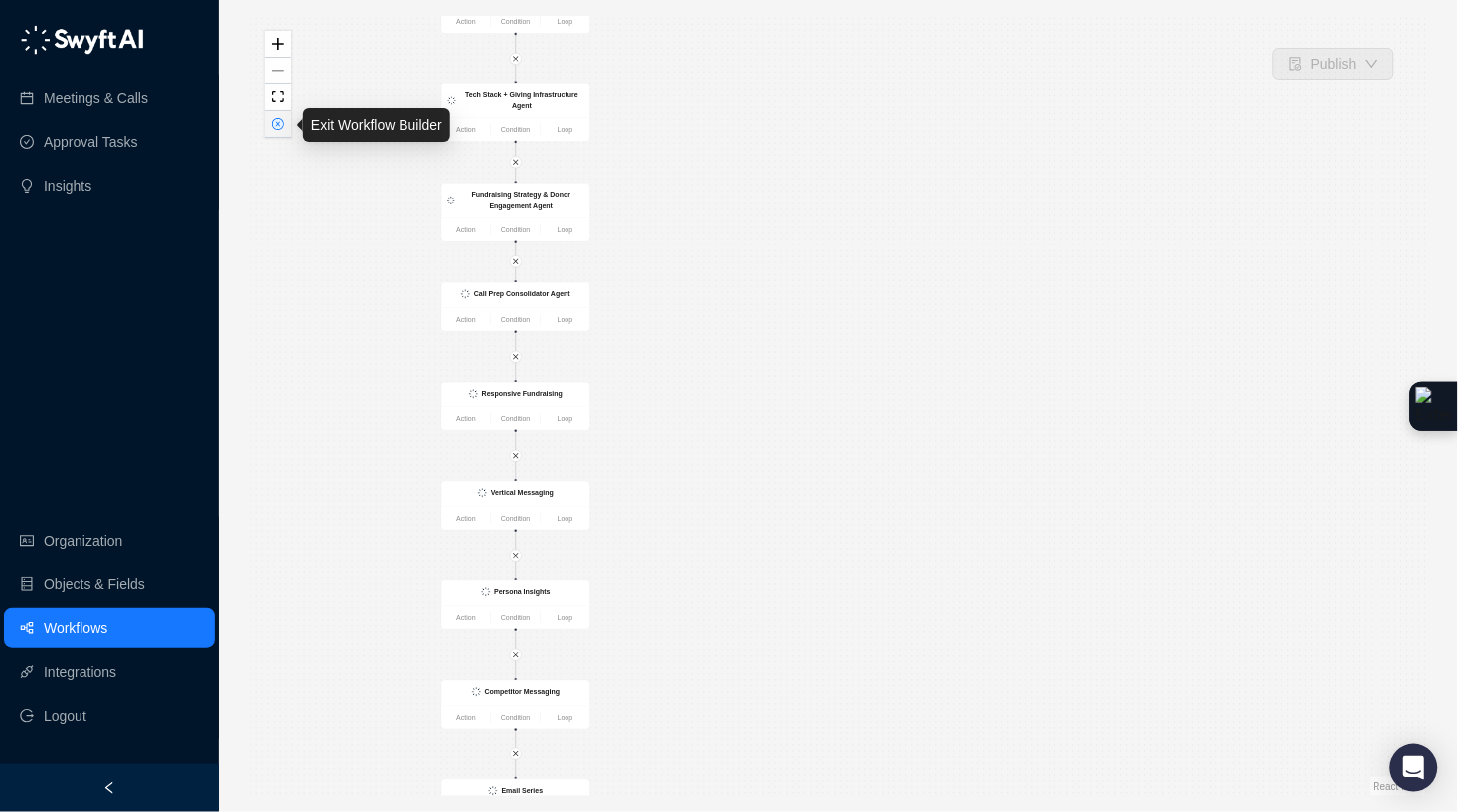 click at bounding box center (278, 124) 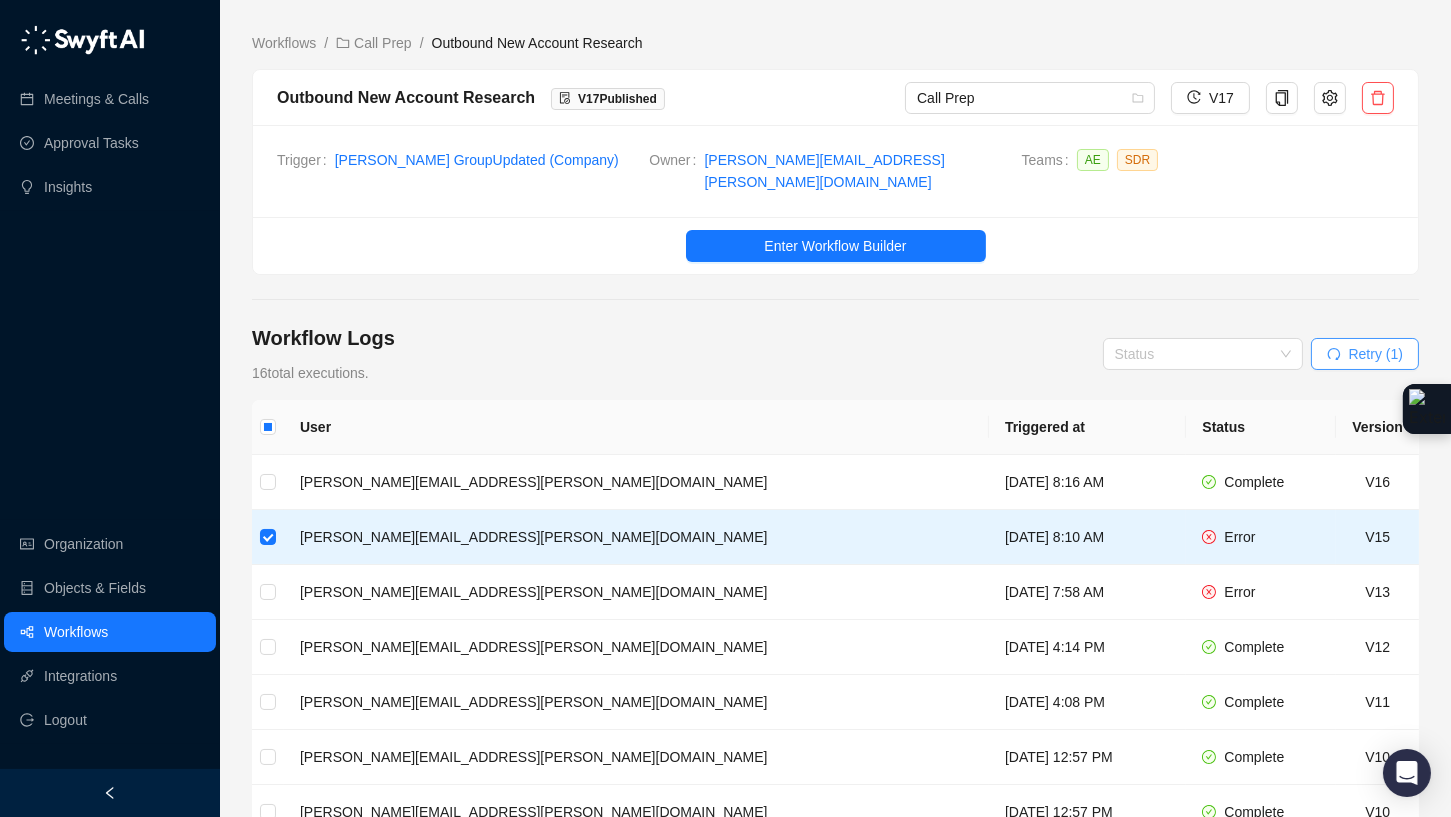 click on "Retry (1)" at bounding box center [1376, 354] 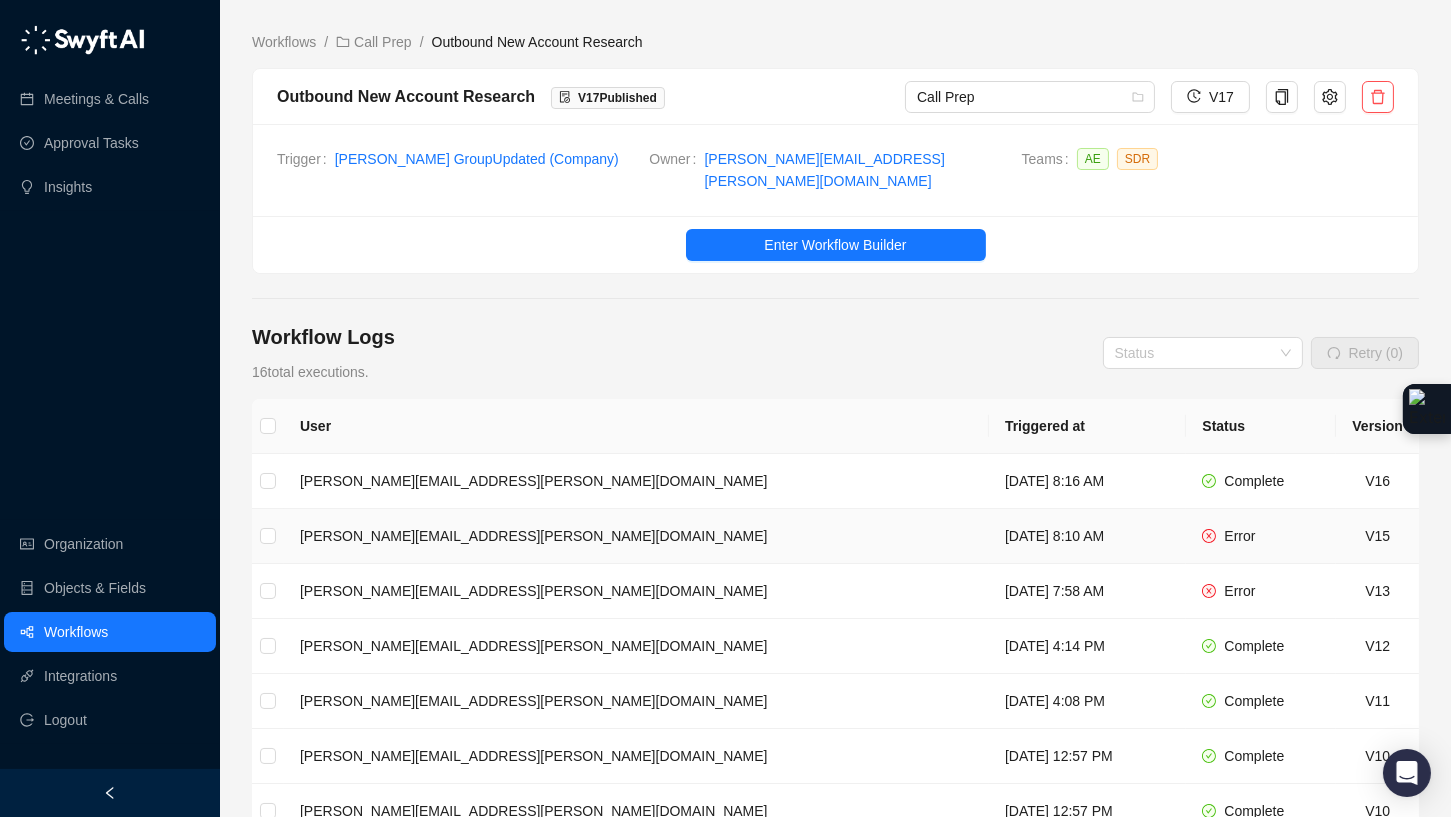 scroll, scrollTop: 4, scrollLeft: 0, axis: vertical 